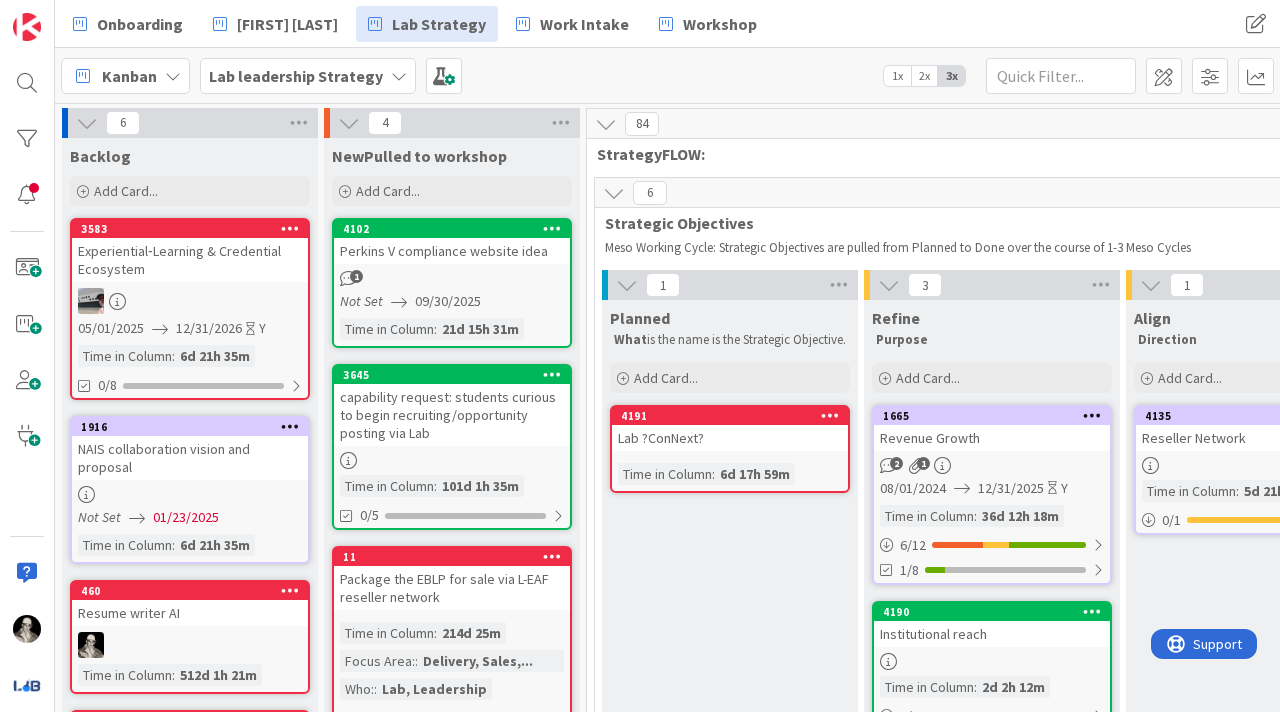 scroll, scrollTop: 0, scrollLeft: 0, axis: both 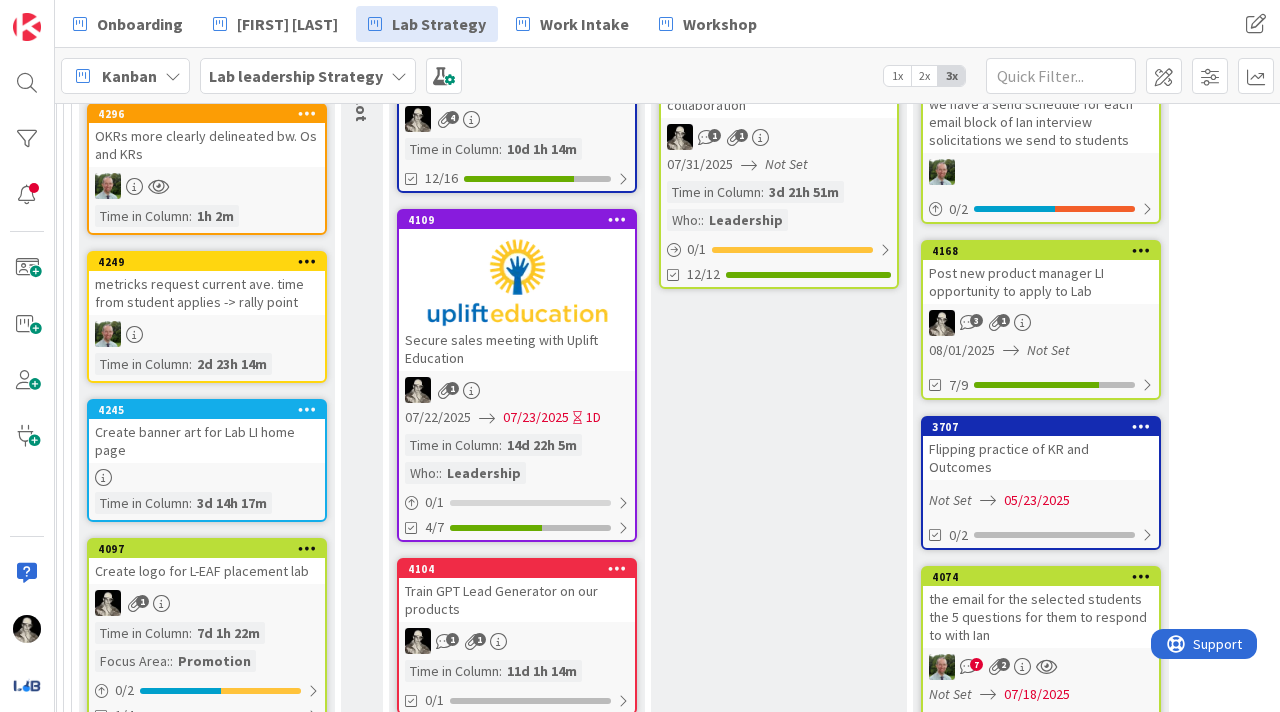 click on "1" at bounding box center [517, 390] 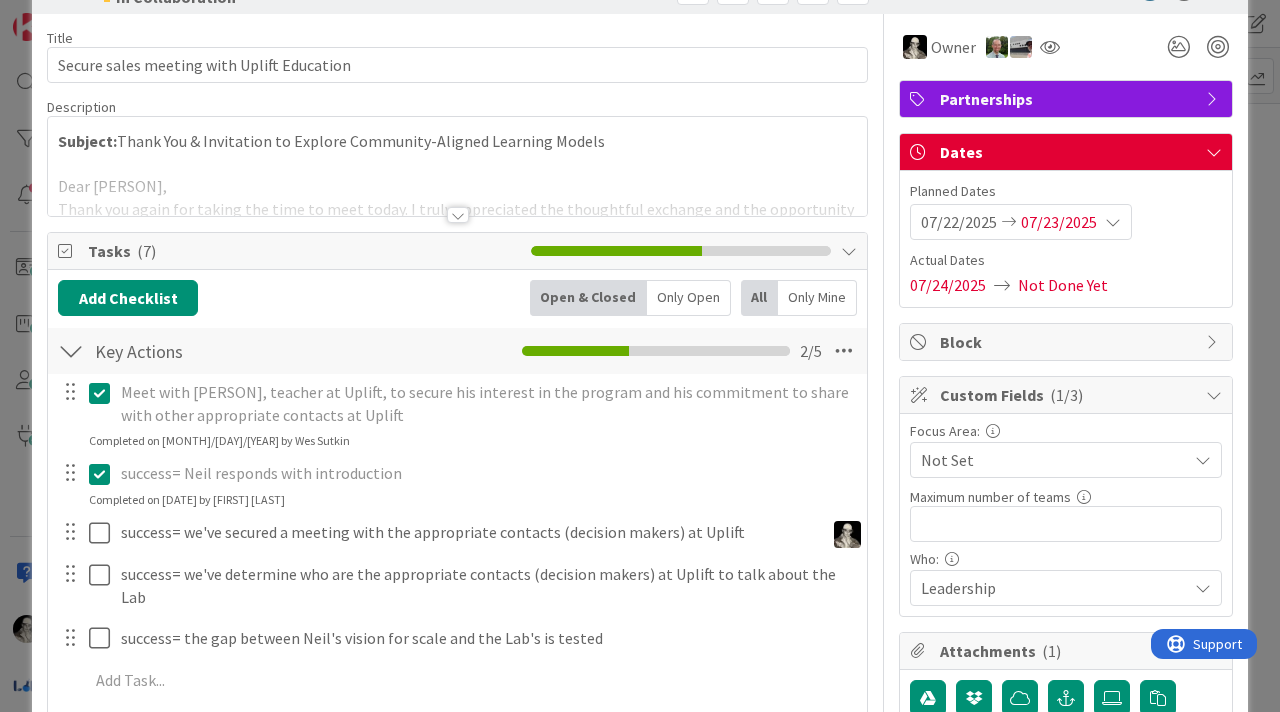 scroll, scrollTop: 89, scrollLeft: 0, axis: vertical 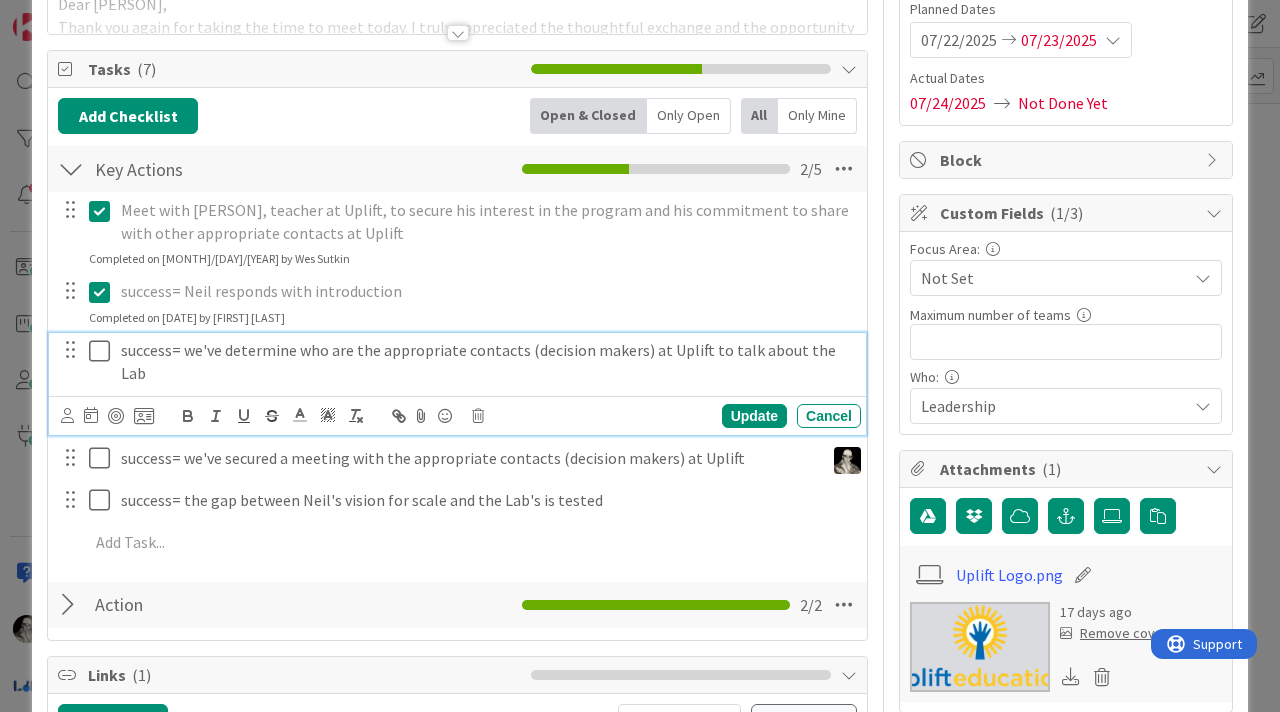 click at bounding box center (104, 351) 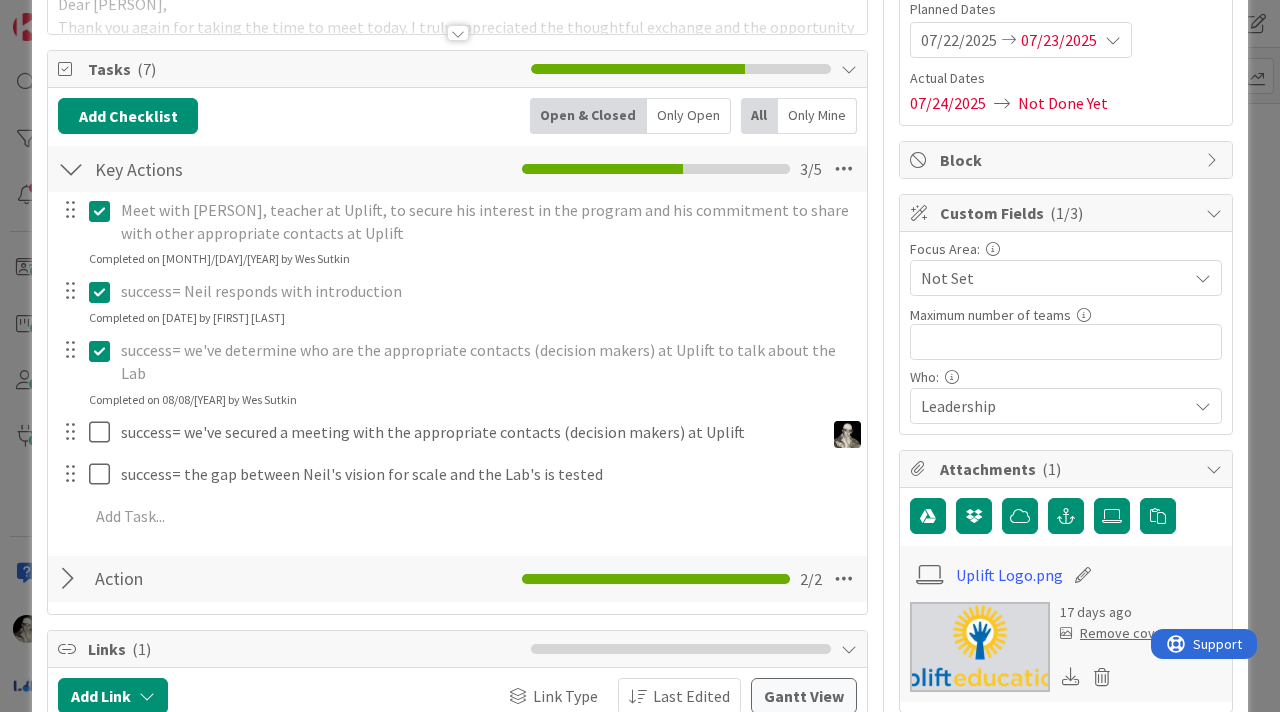 click at bounding box center [104, 351] 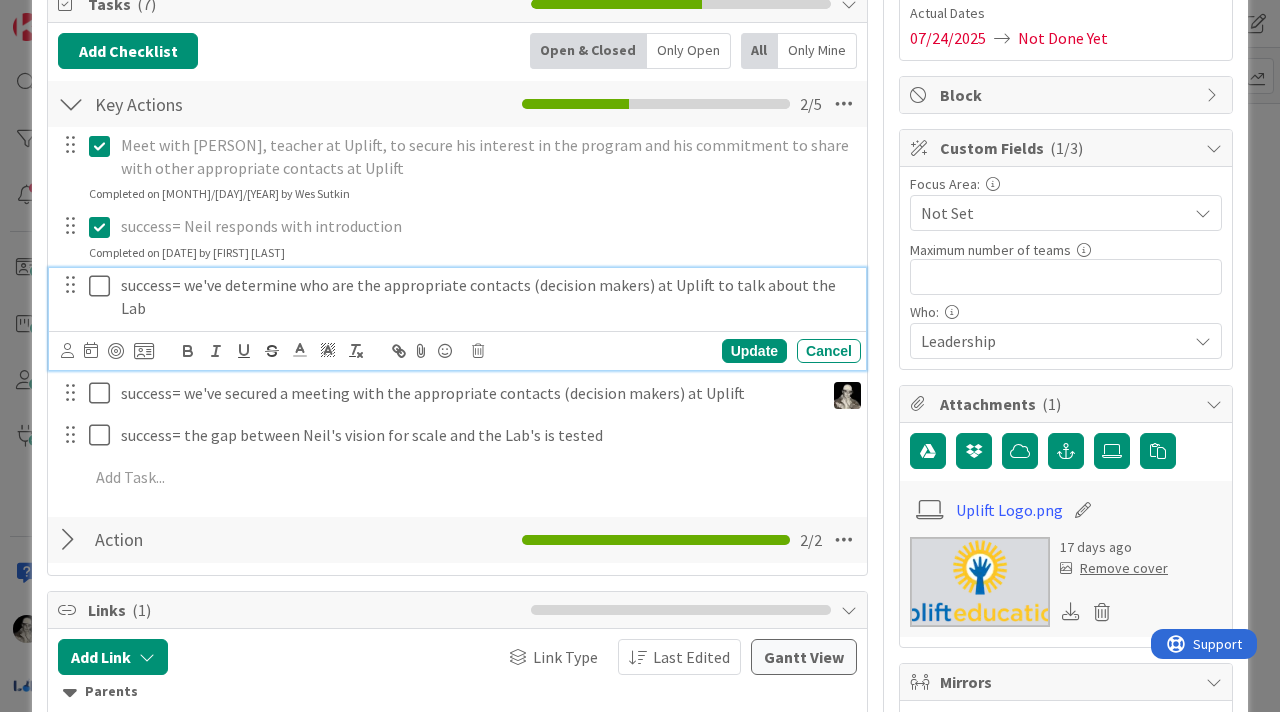 scroll, scrollTop: 329, scrollLeft: 0, axis: vertical 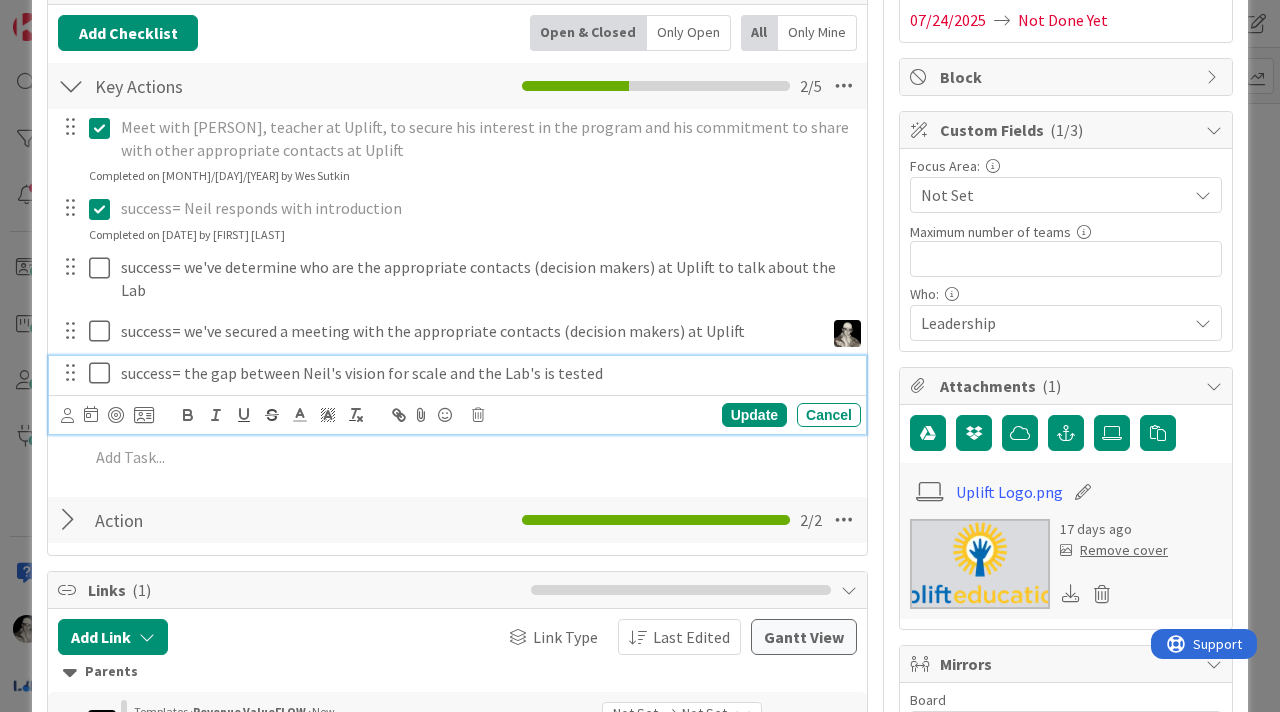 click on "success= the gap between Neil's vision for scale and the Lab's is tested Update Cancel" at bounding box center [457, 395] 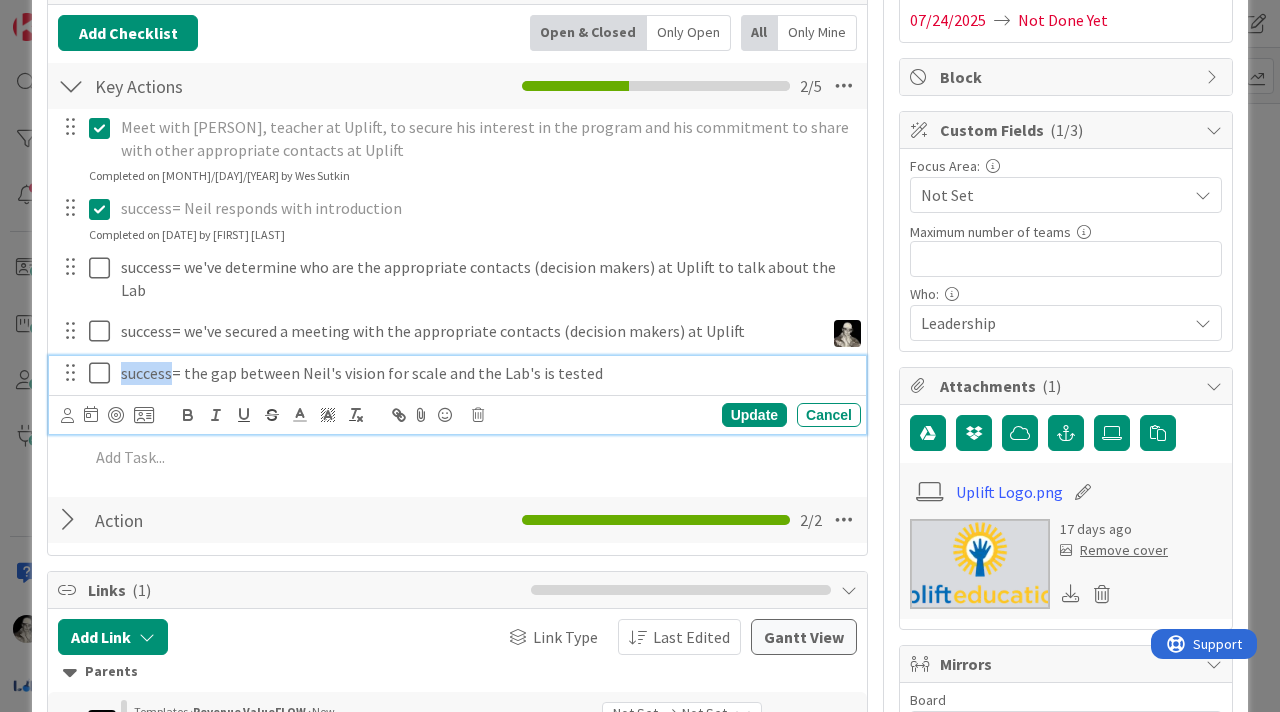click on "success= the gap between Neil's vision for scale and the Lab's is tested" at bounding box center (487, 373) 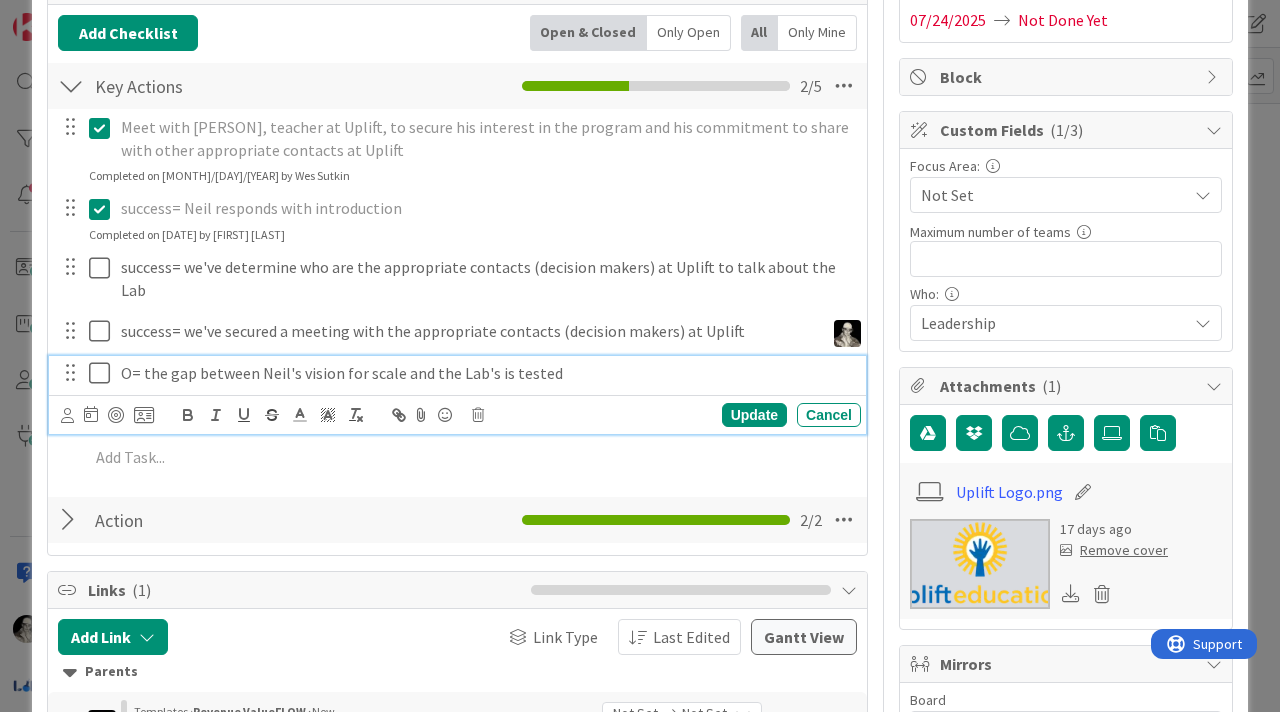 type 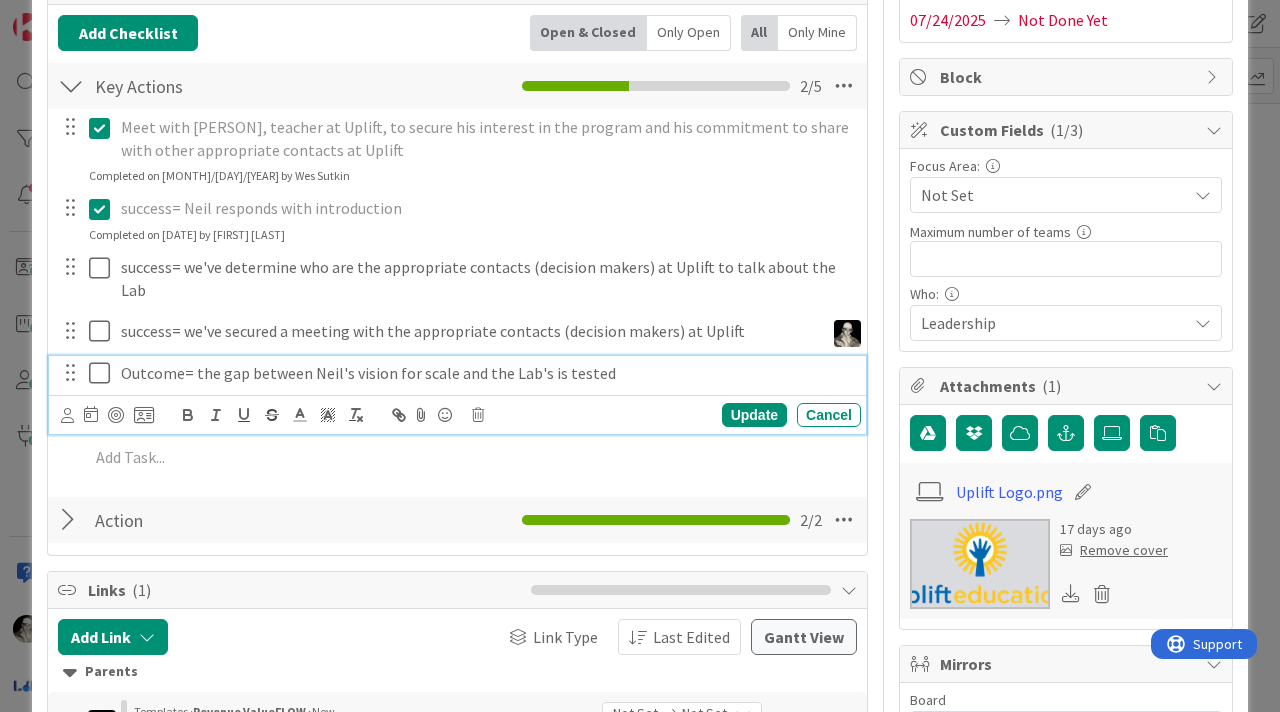 click on "Outcome= the gap between Neil's vision for scale and the Lab's is tested" at bounding box center [487, 373] 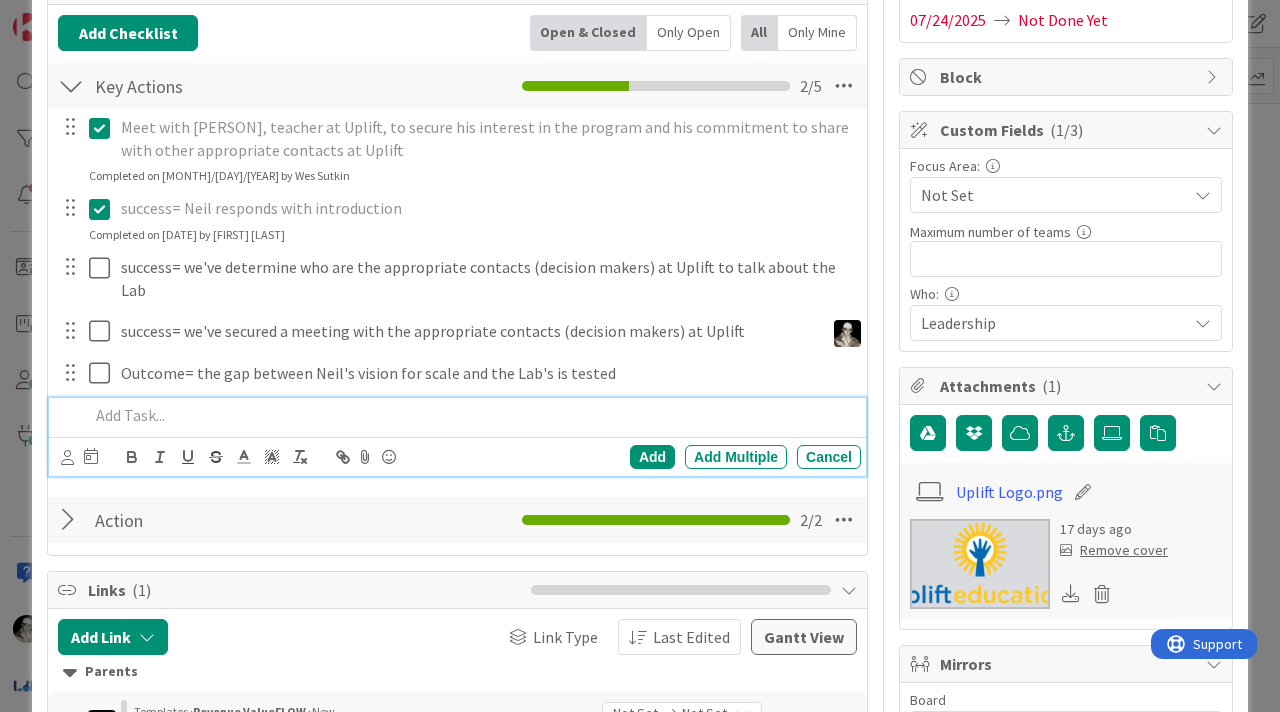 click at bounding box center [471, 415] 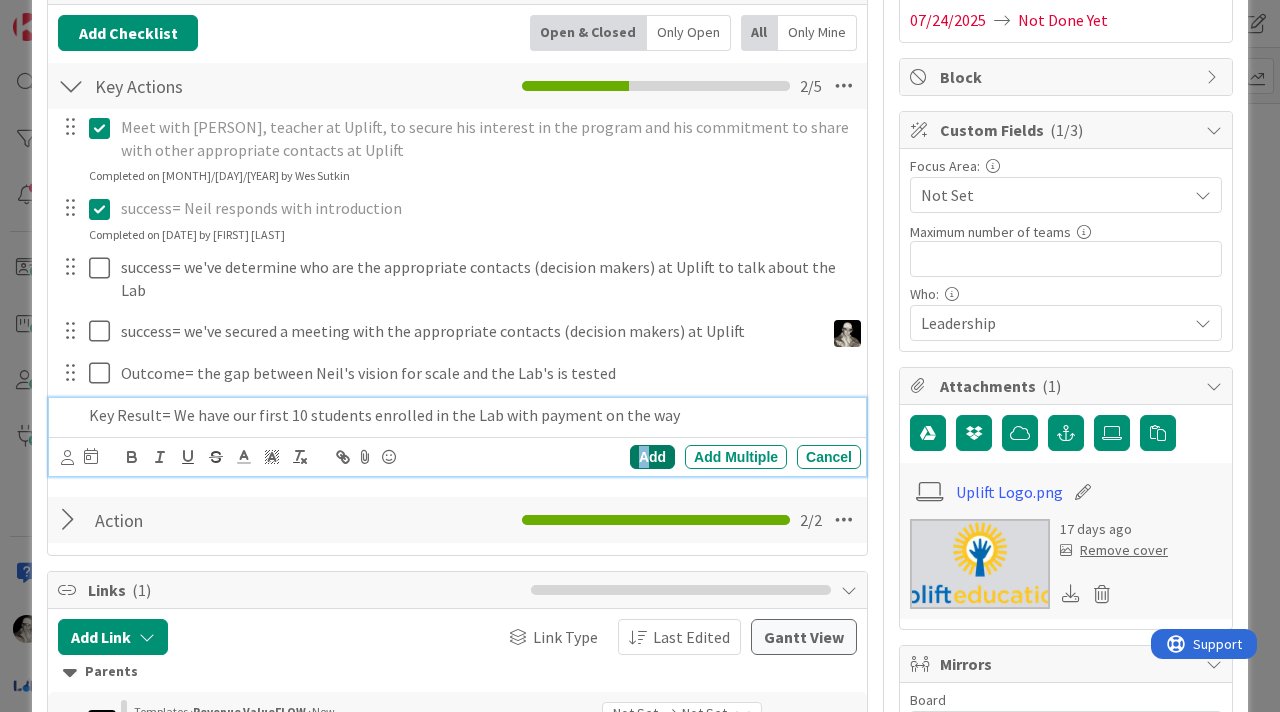 click on "Add" at bounding box center (652, 457) 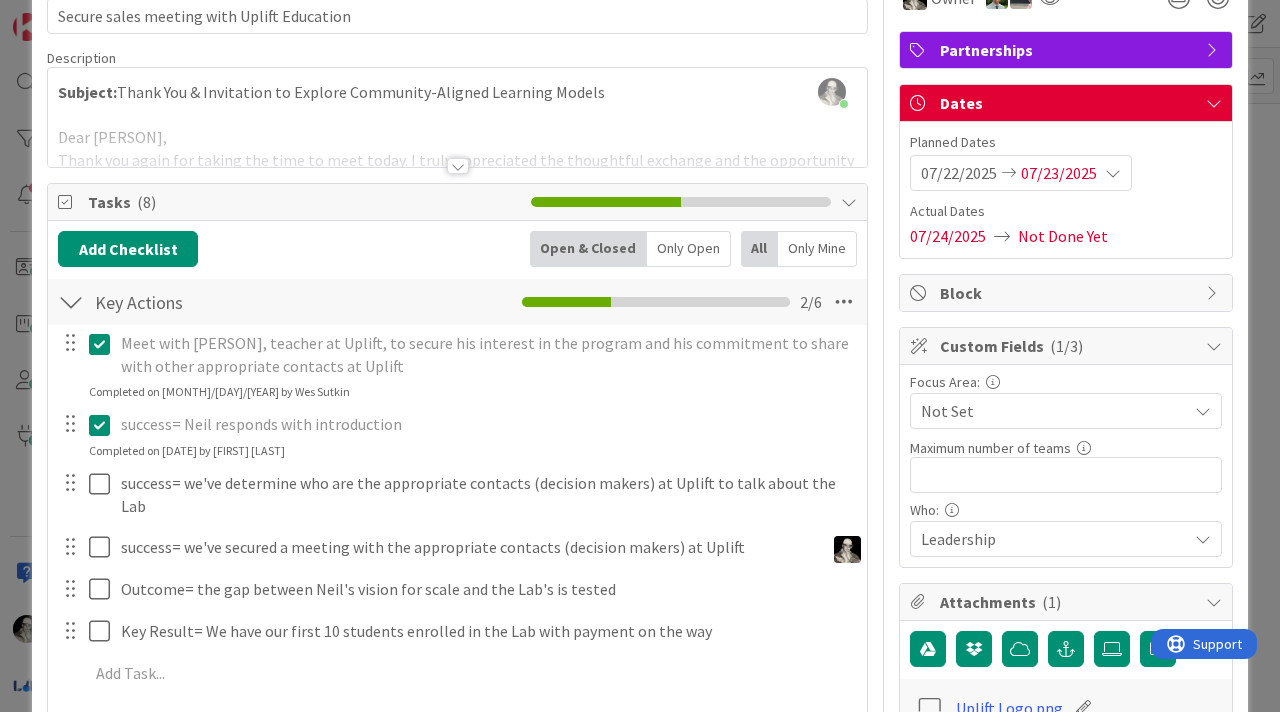 scroll, scrollTop: 0, scrollLeft: 0, axis: both 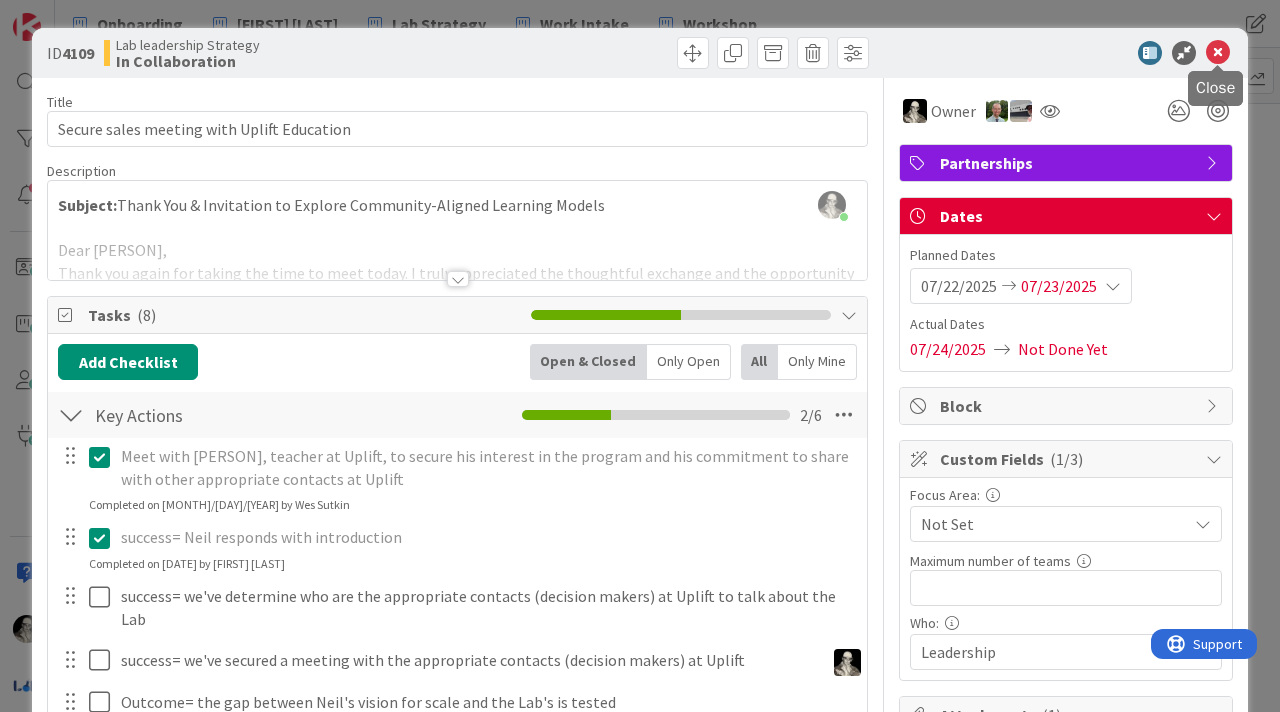 click at bounding box center [1218, 53] 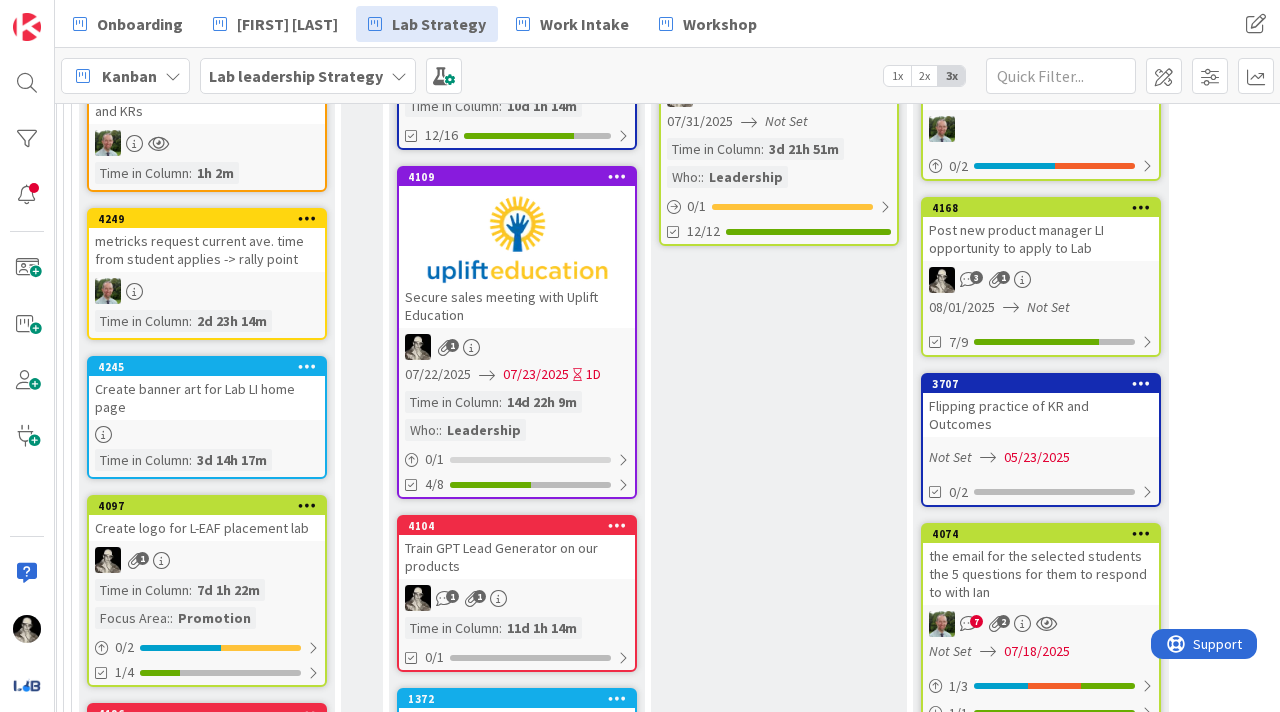 scroll, scrollTop: 0, scrollLeft: 0, axis: both 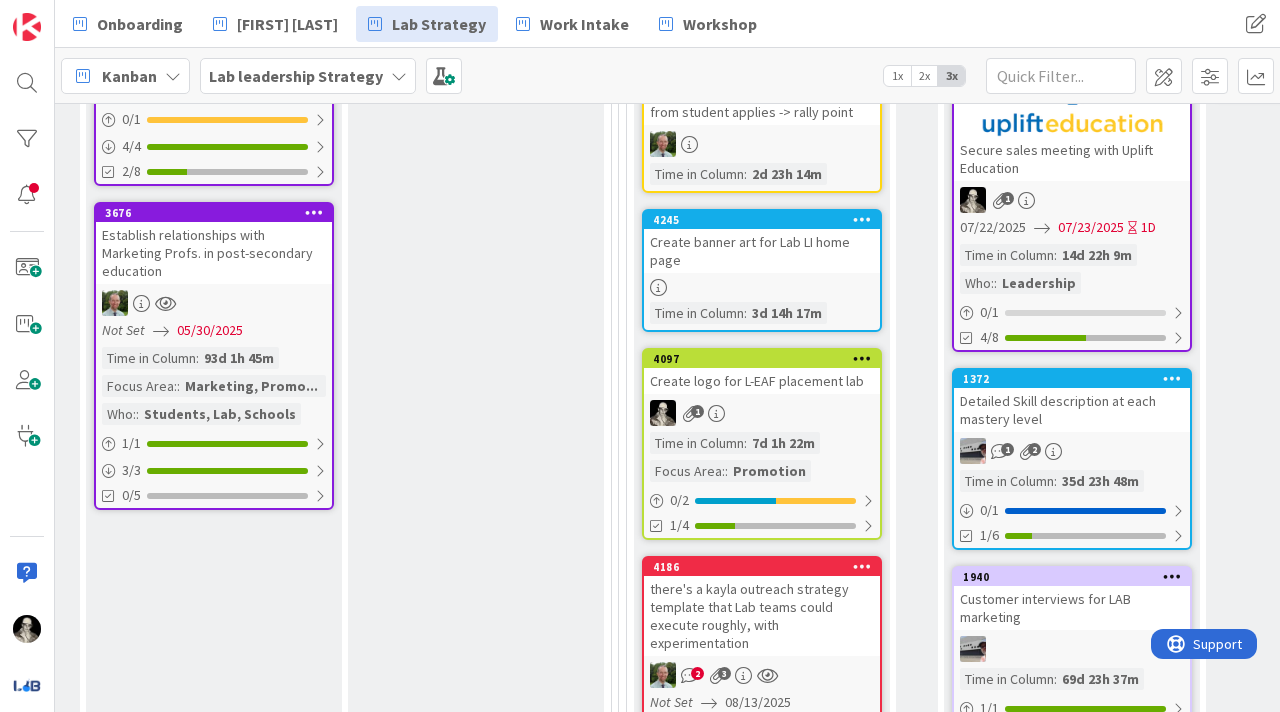click on "Create banner art for Lab LI home page" at bounding box center (762, 251) 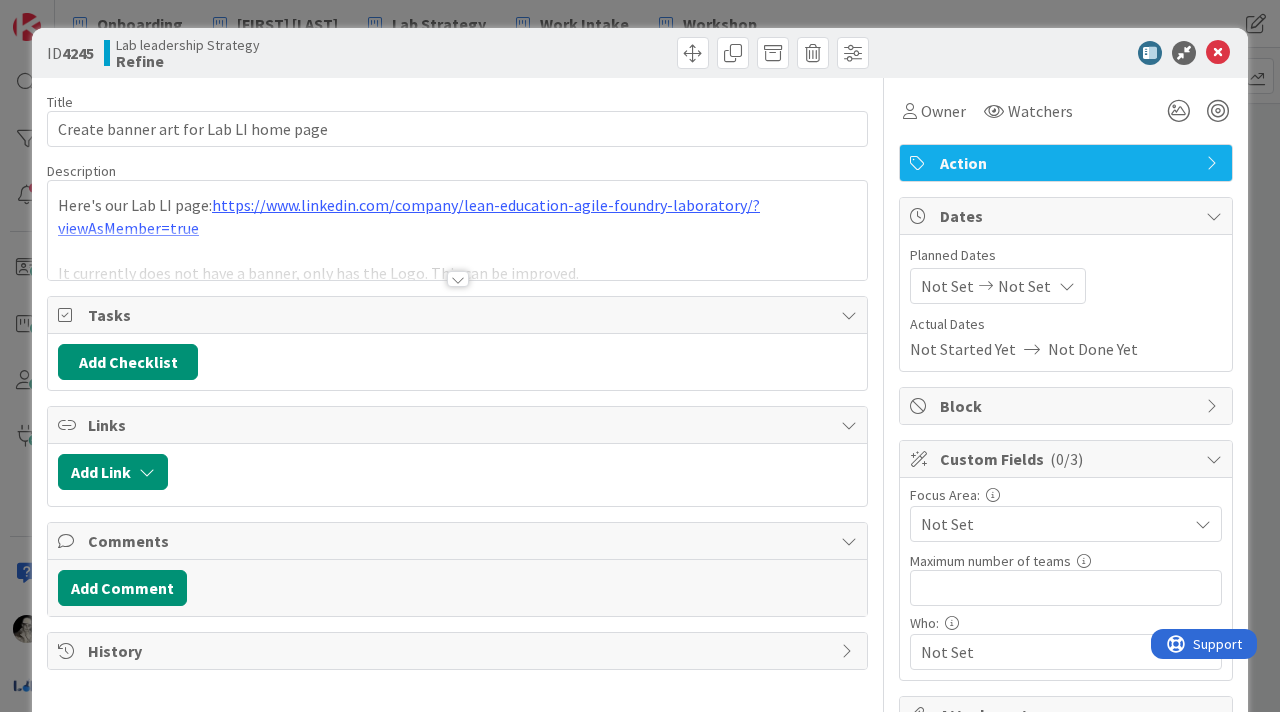 scroll, scrollTop: 0, scrollLeft: 0, axis: both 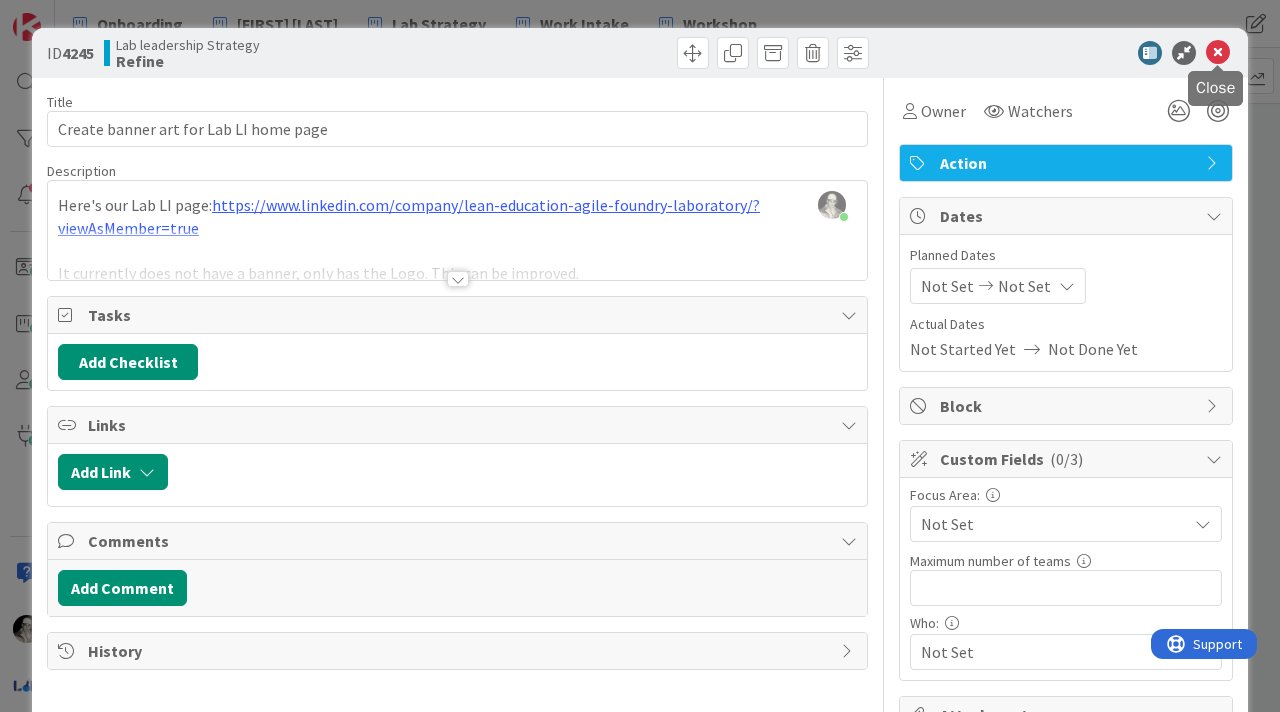 click at bounding box center (1218, 53) 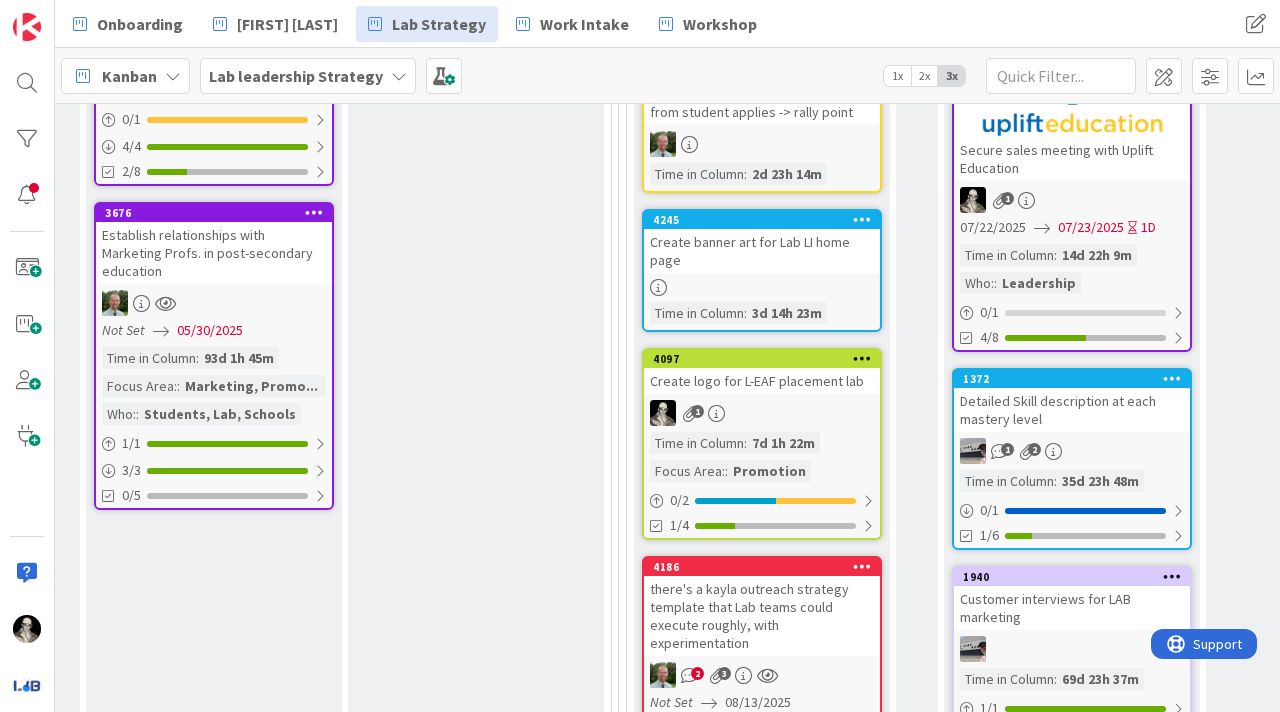 scroll, scrollTop: 0, scrollLeft: 0, axis: both 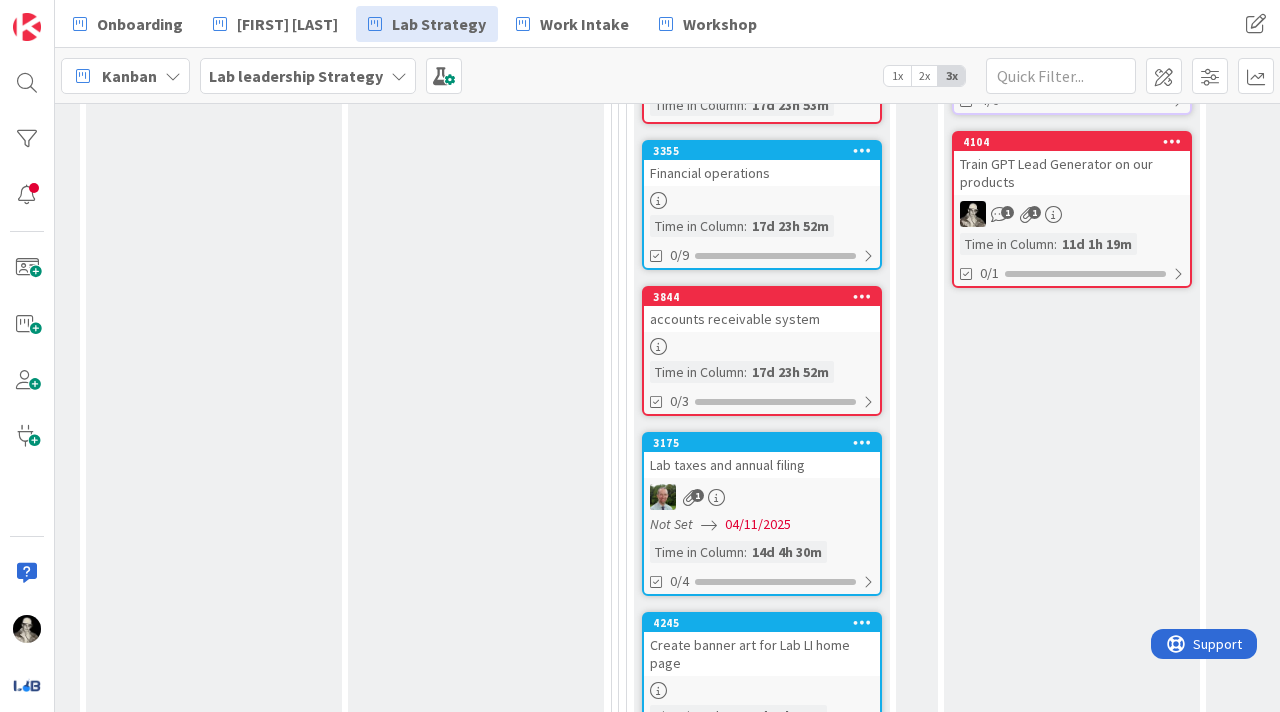 click on "accounts receivable system" at bounding box center [762, 319] 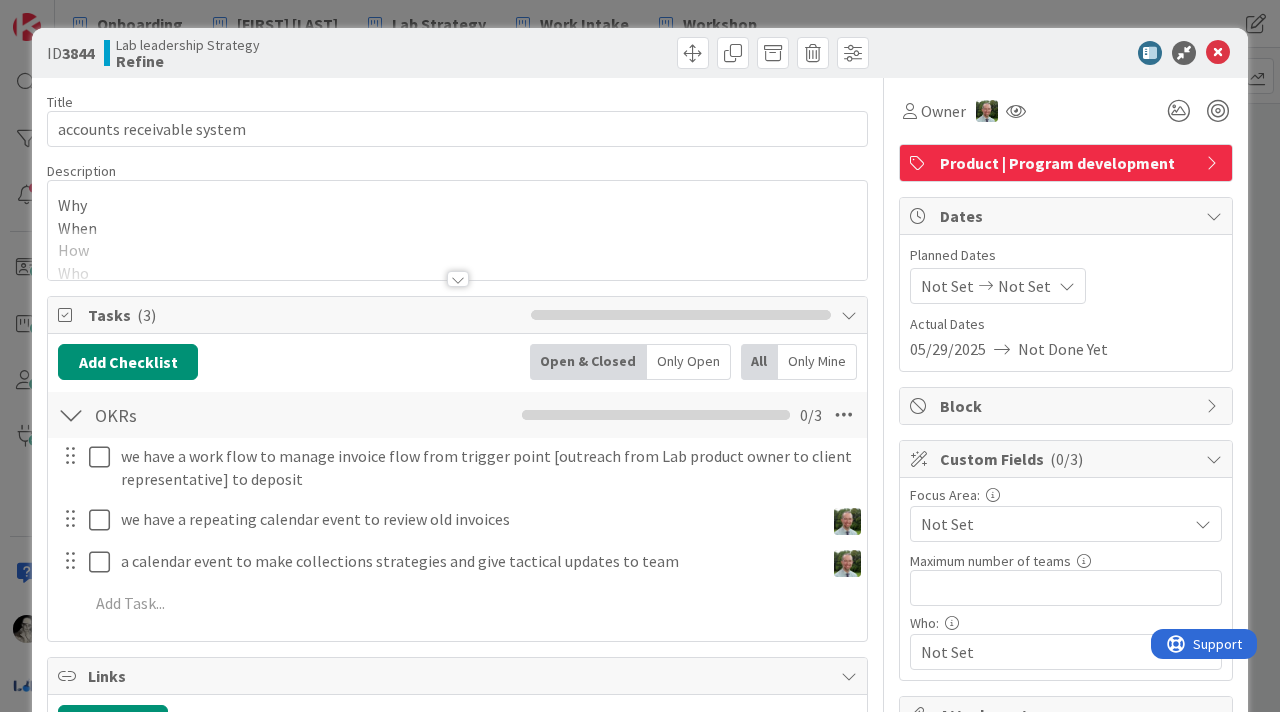 scroll, scrollTop: 0, scrollLeft: 0, axis: both 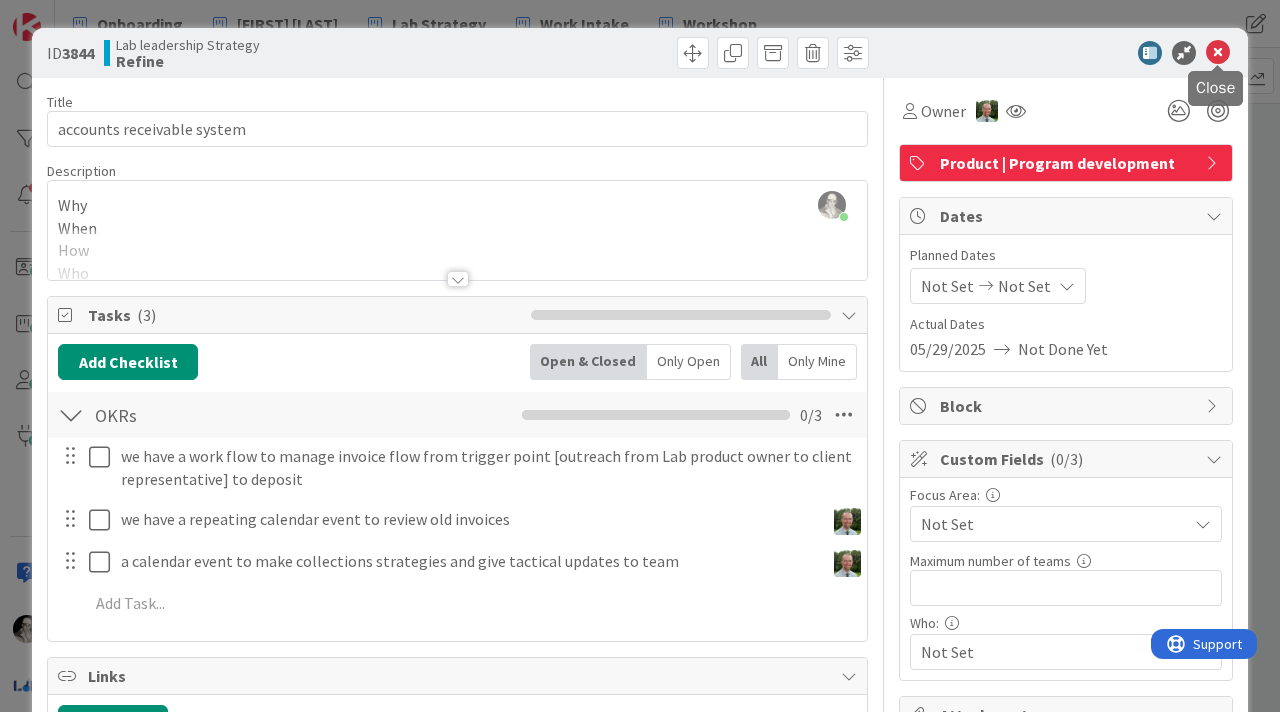 click at bounding box center (1218, 53) 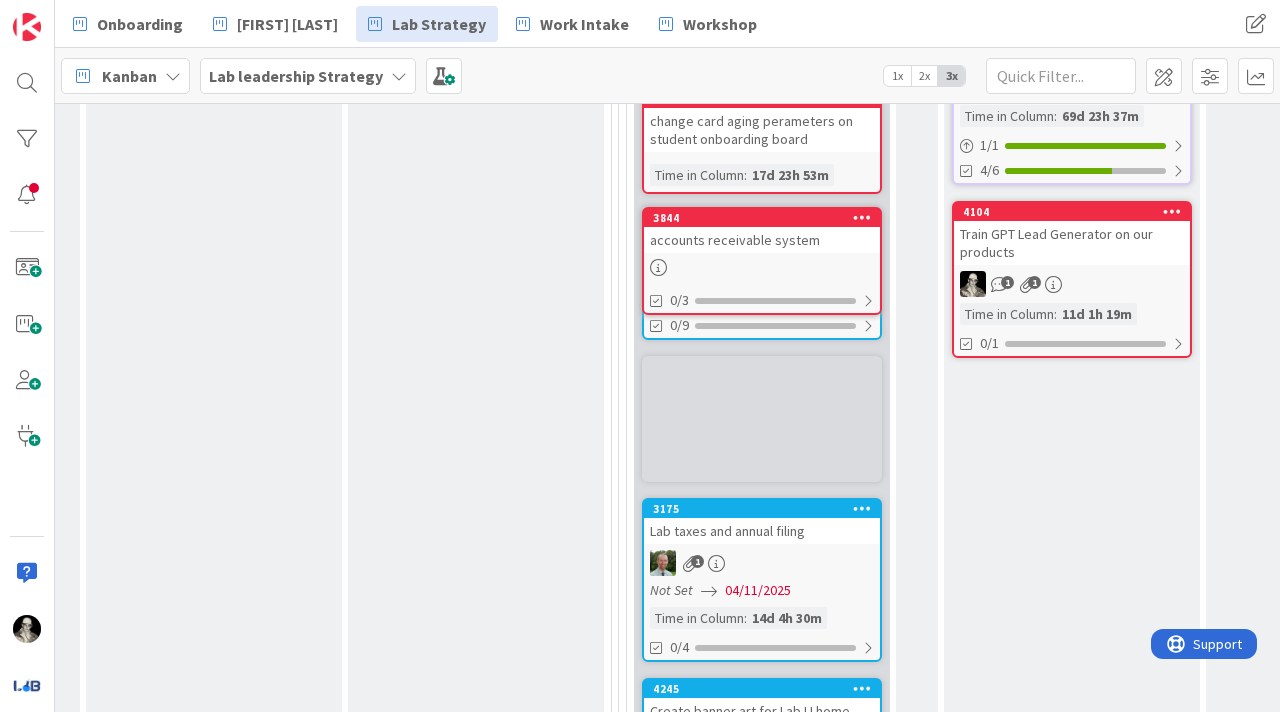 scroll, scrollTop: 0, scrollLeft: 0, axis: both 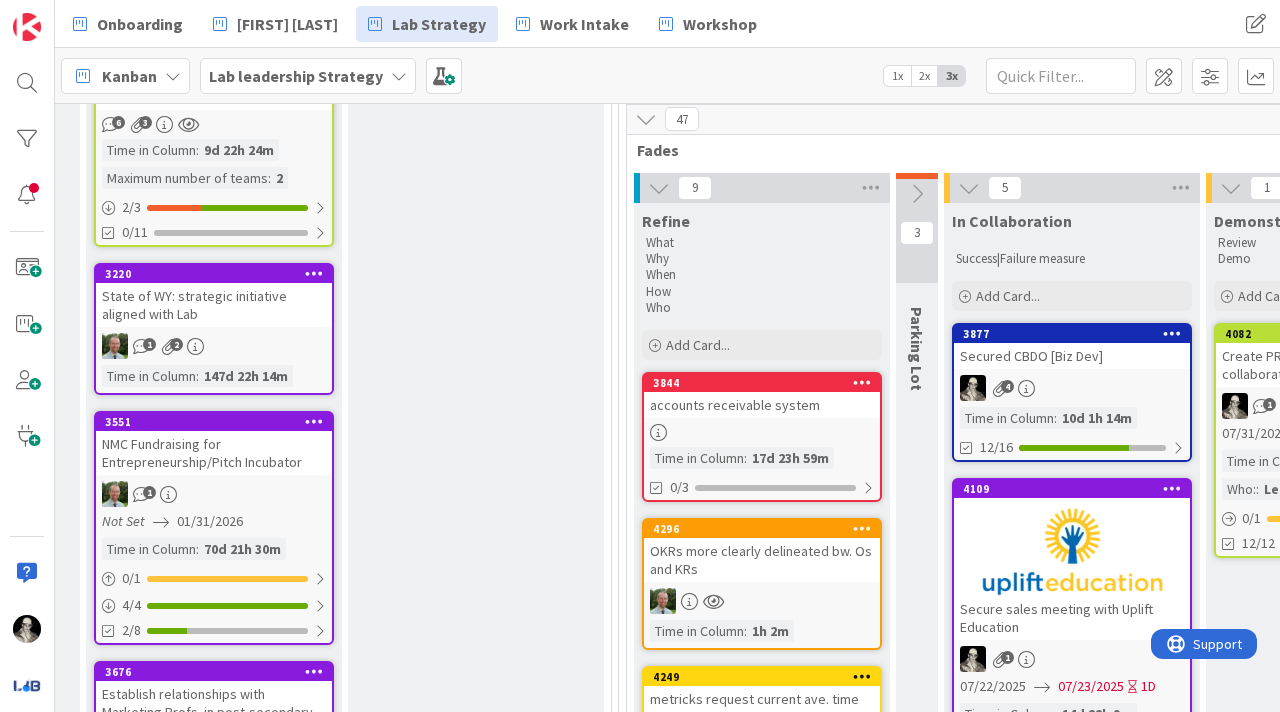click on "accounts receivable system" at bounding box center [762, 405] 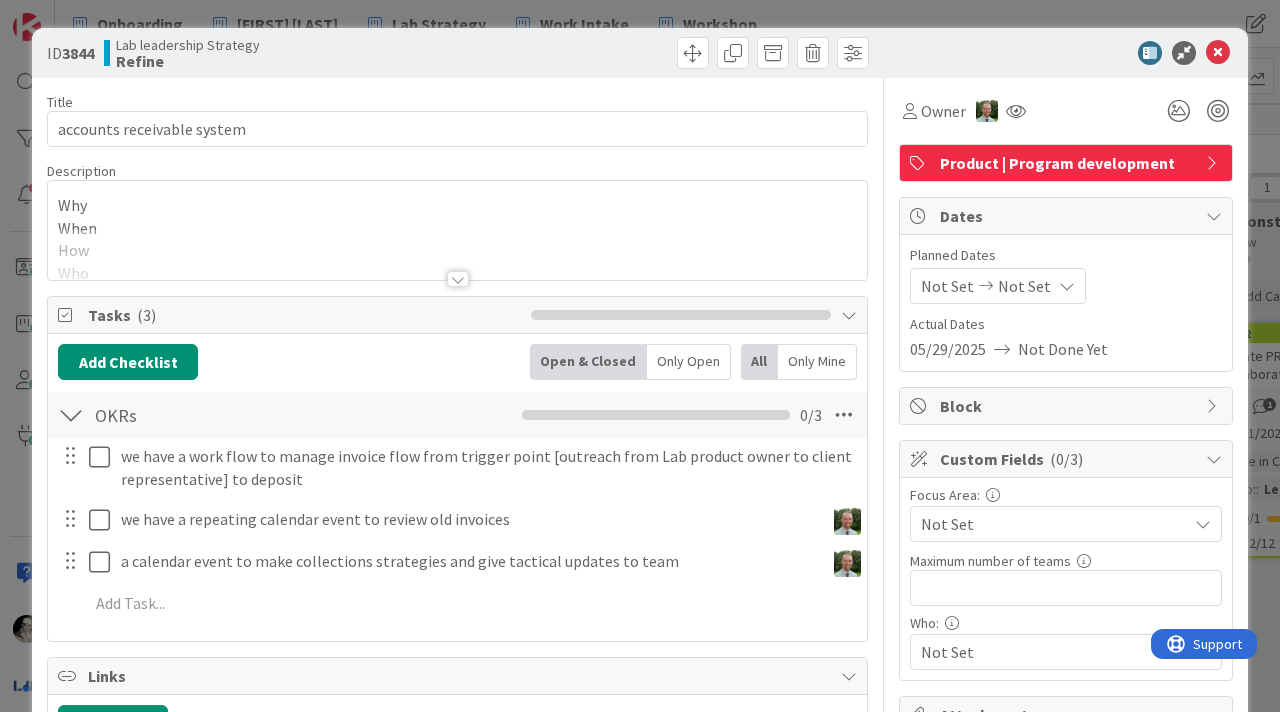 scroll, scrollTop: 0, scrollLeft: 0, axis: both 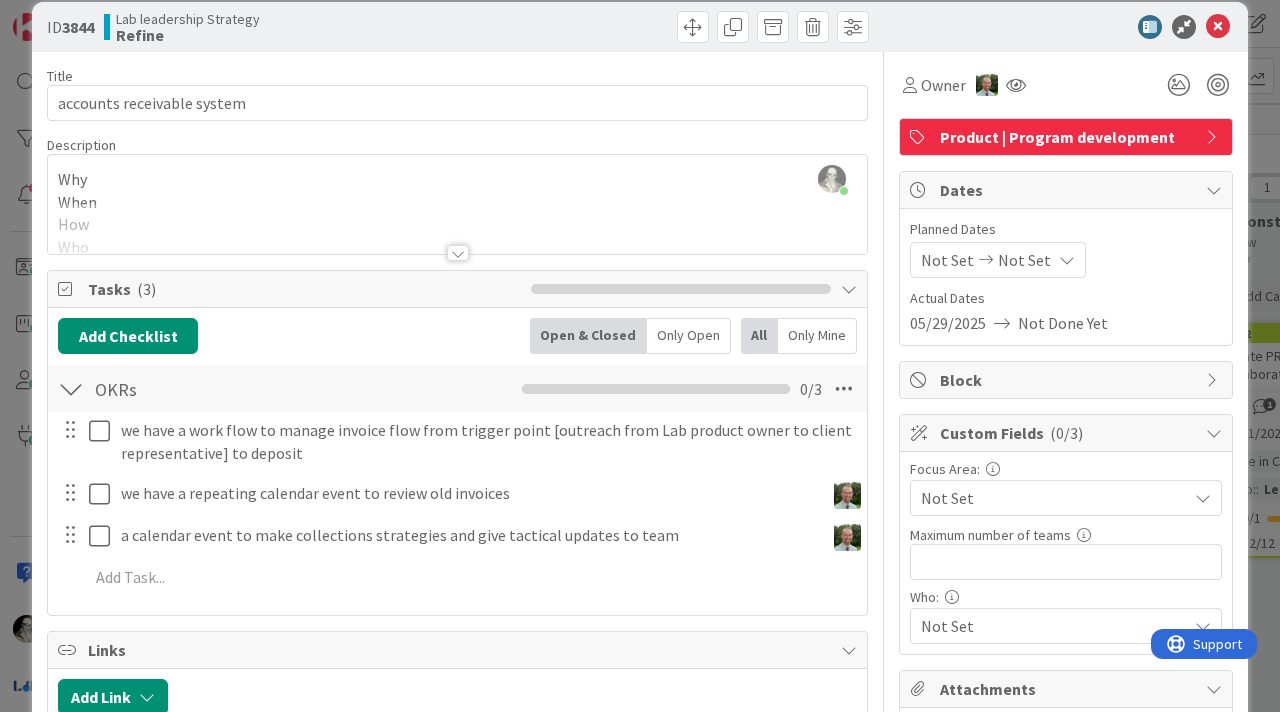 click at bounding box center (458, 253) 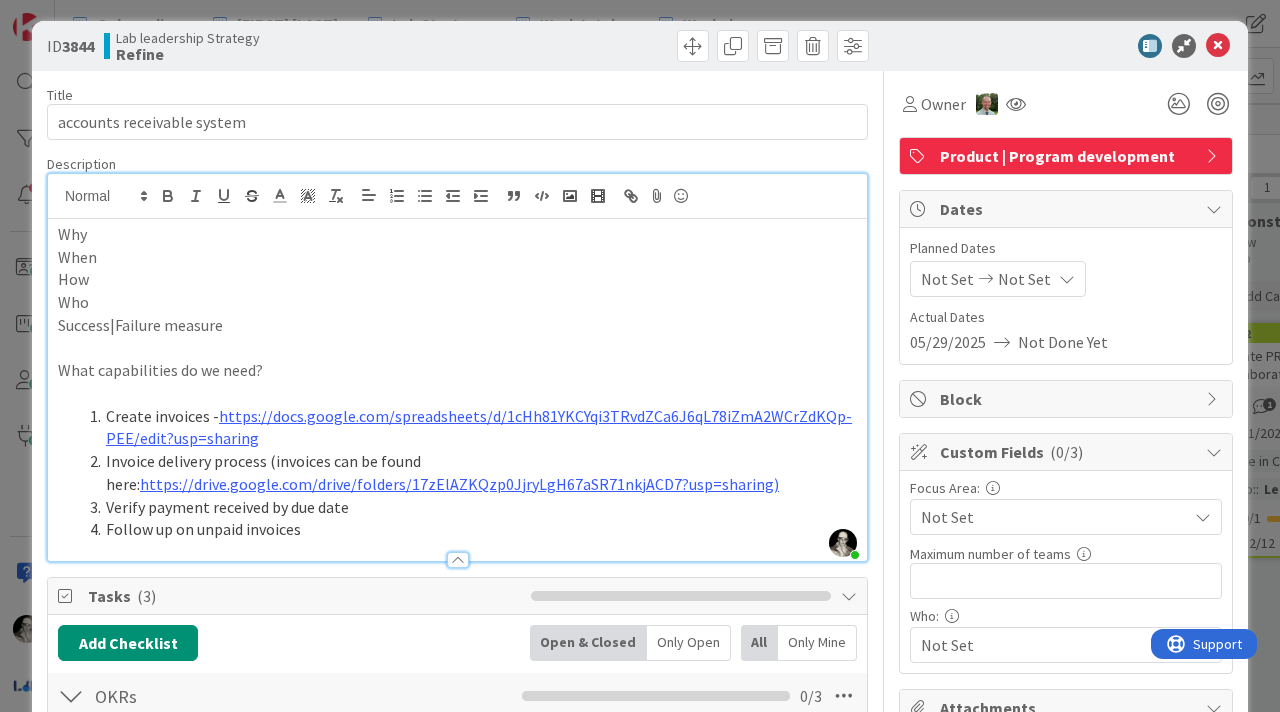 scroll, scrollTop: 0, scrollLeft: 0, axis: both 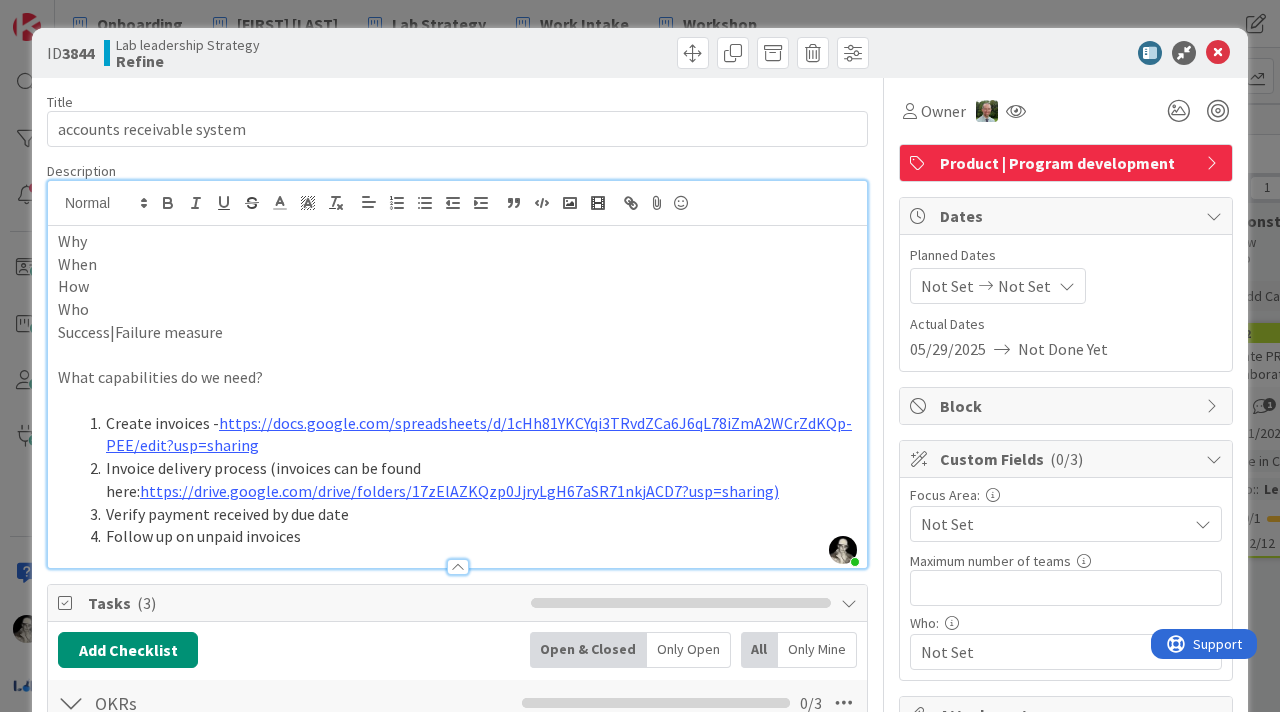 click on "Why" at bounding box center [457, 241] 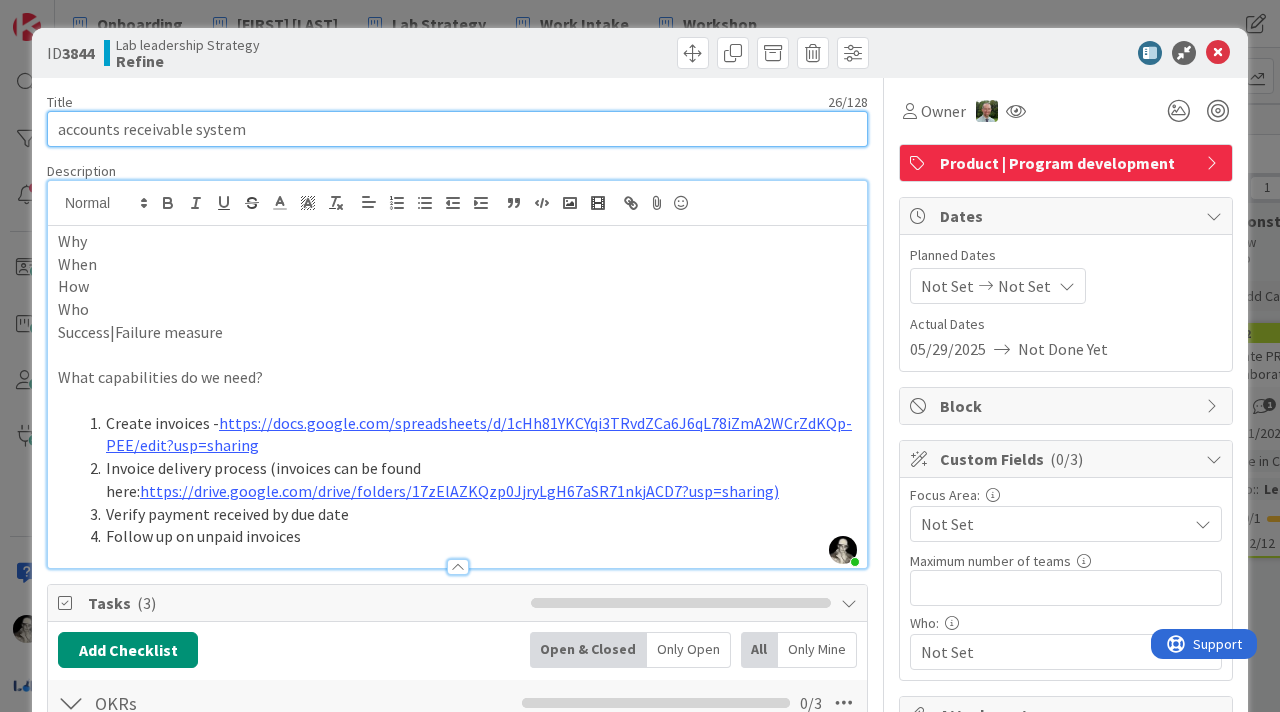 click on "accounts receivable system" at bounding box center [457, 129] 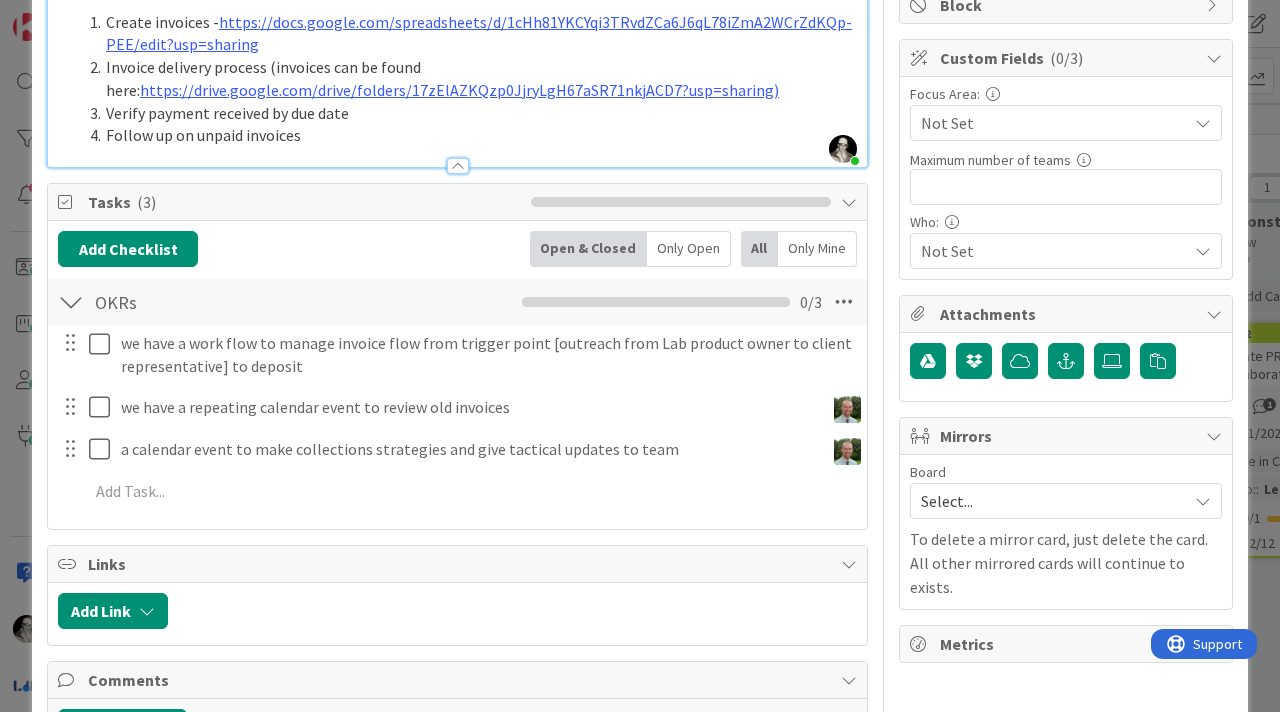 scroll, scrollTop: 403, scrollLeft: 0, axis: vertical 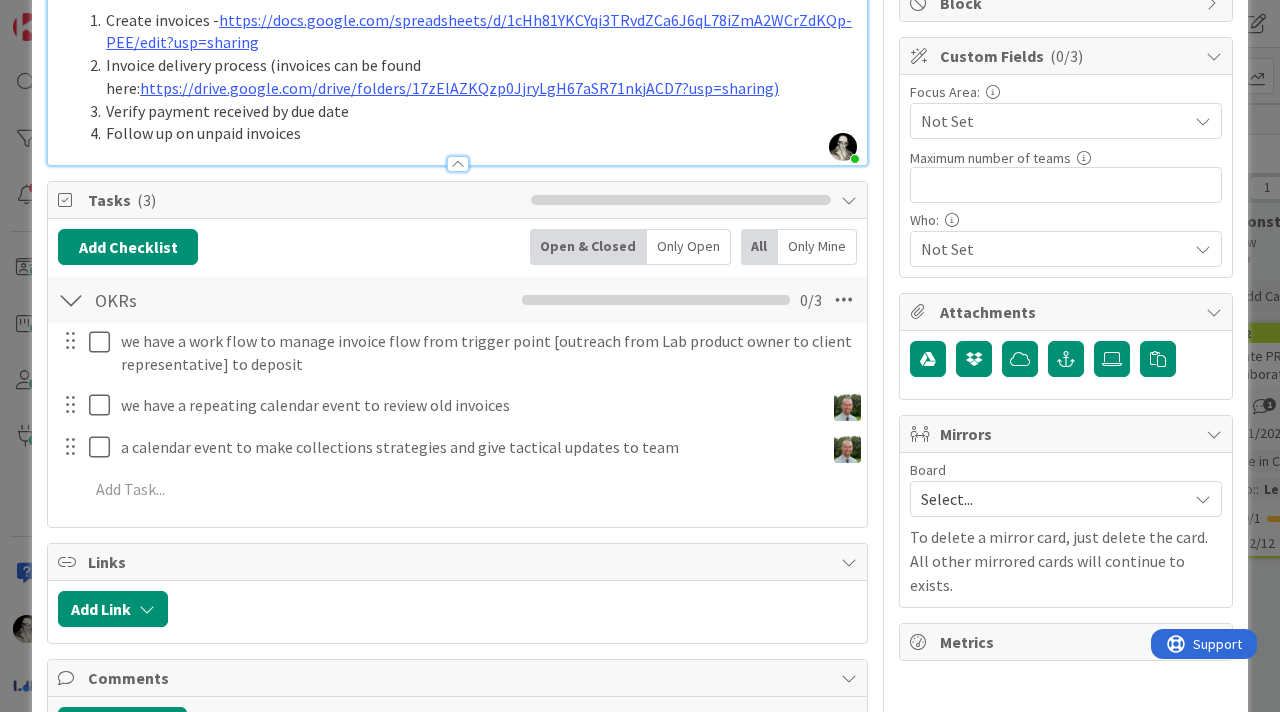 type on "Create accounts receivable system" 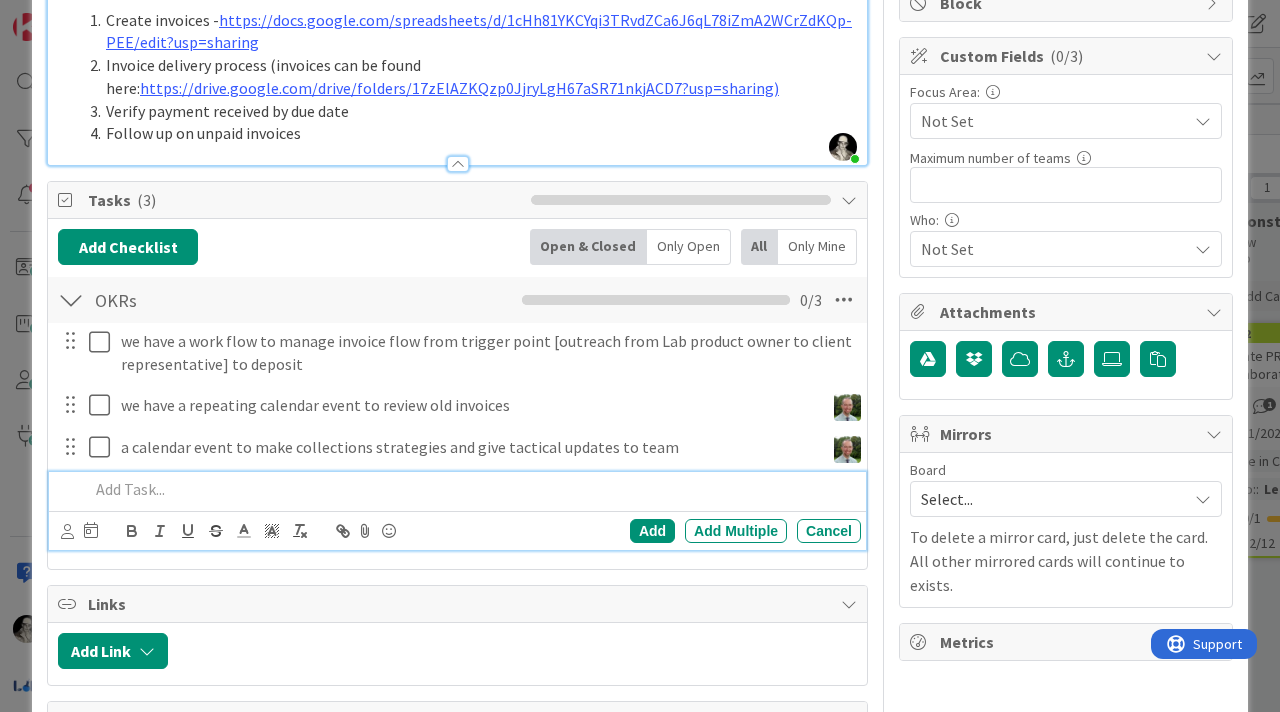 click at bounding box center (471, 489) 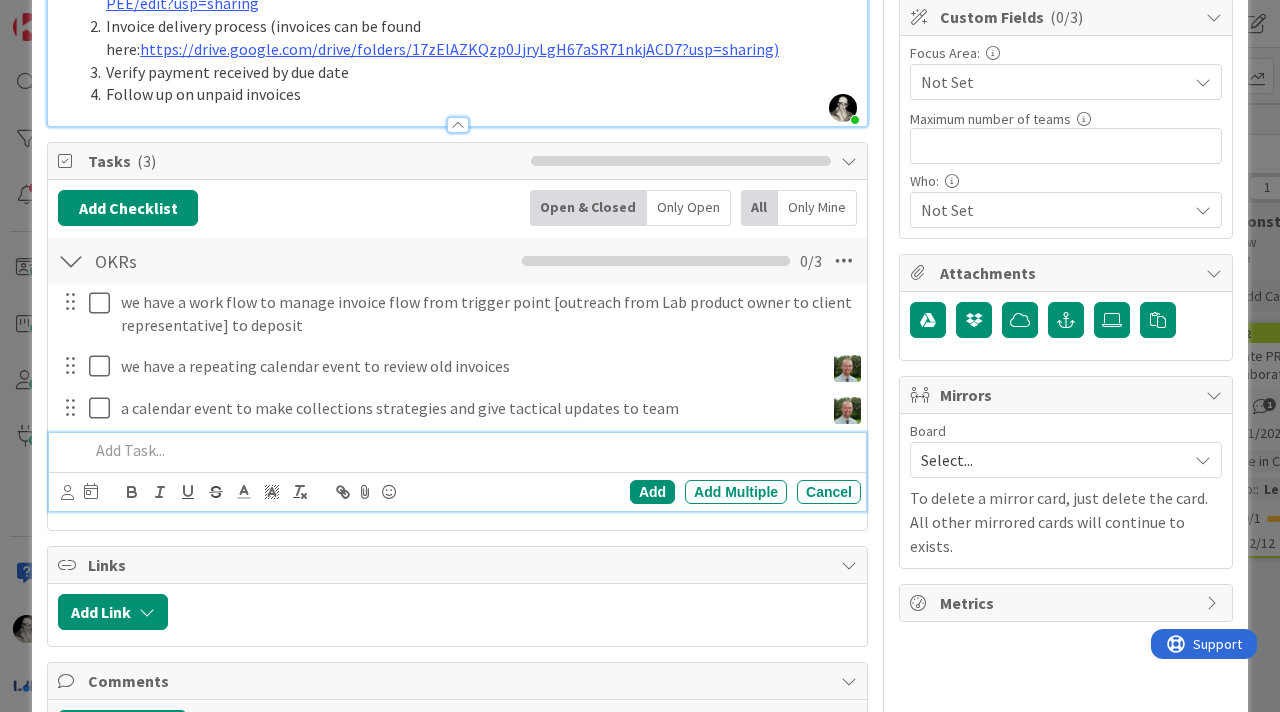 scroll, scrollTop: 446, scrollLeft: 0, axis: vertical 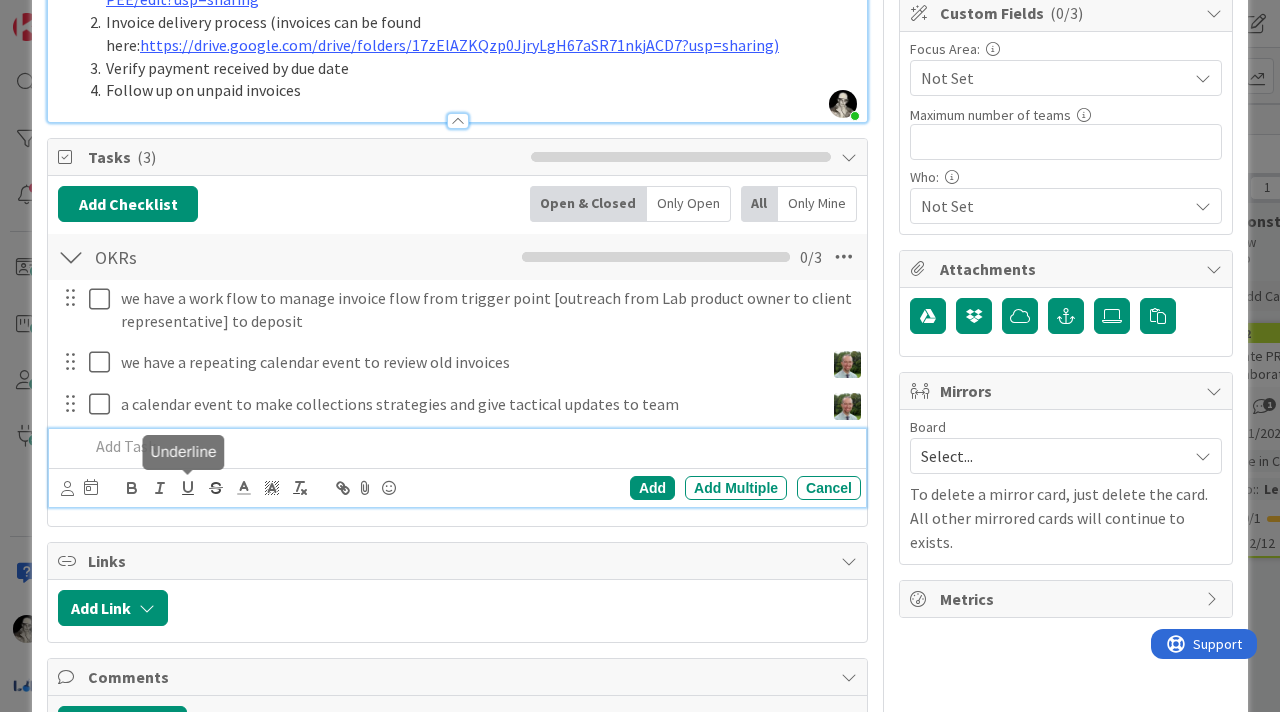 type 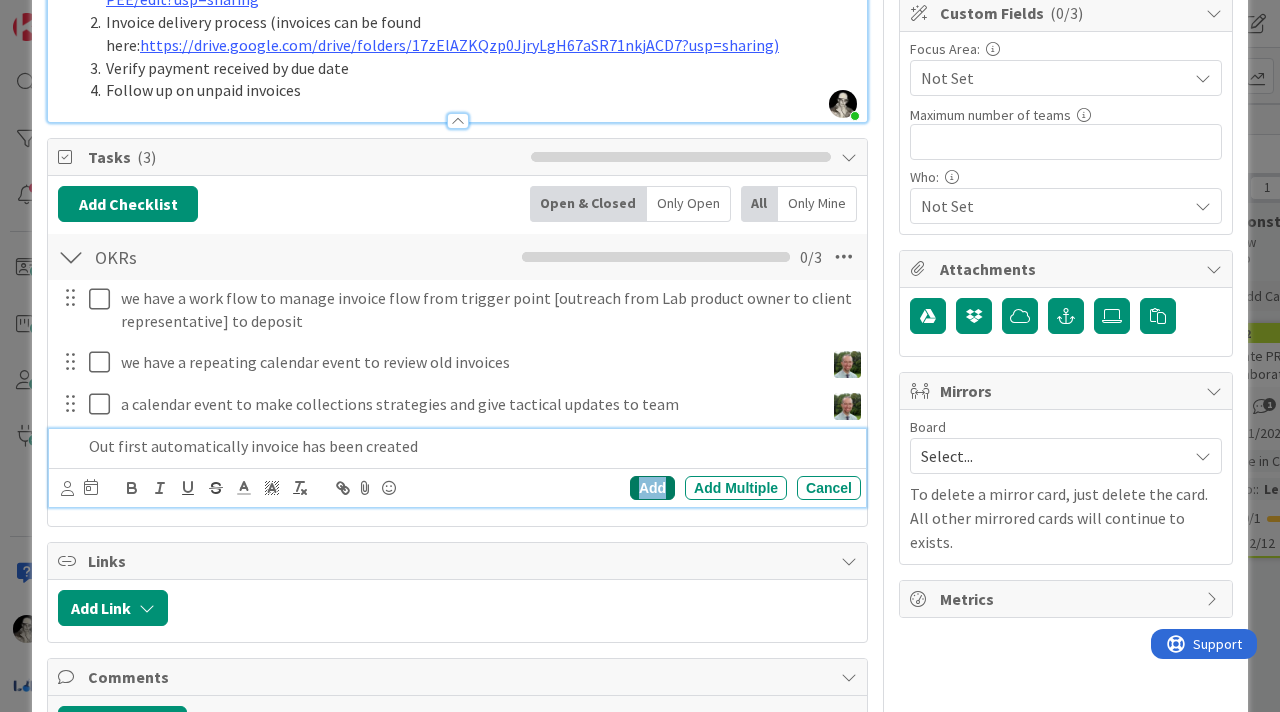 click on "Add" at bounding box center (652, 488) 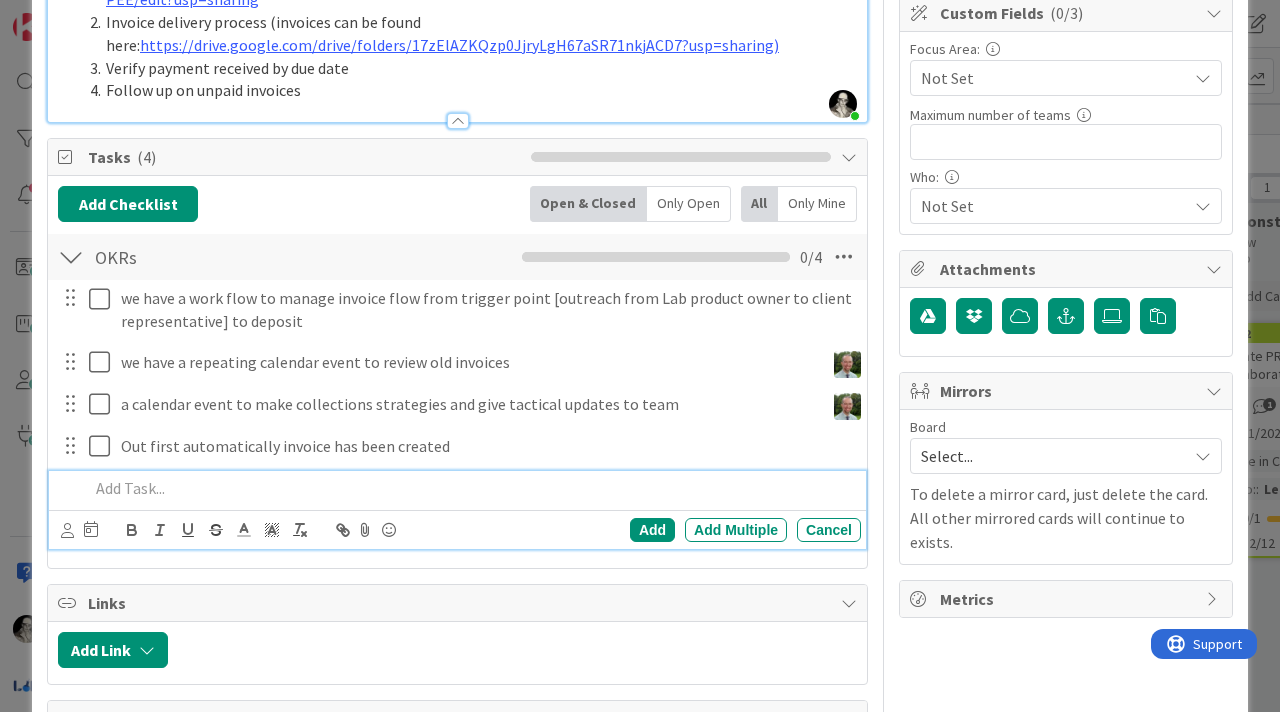 click at bounding box center (471, 488) 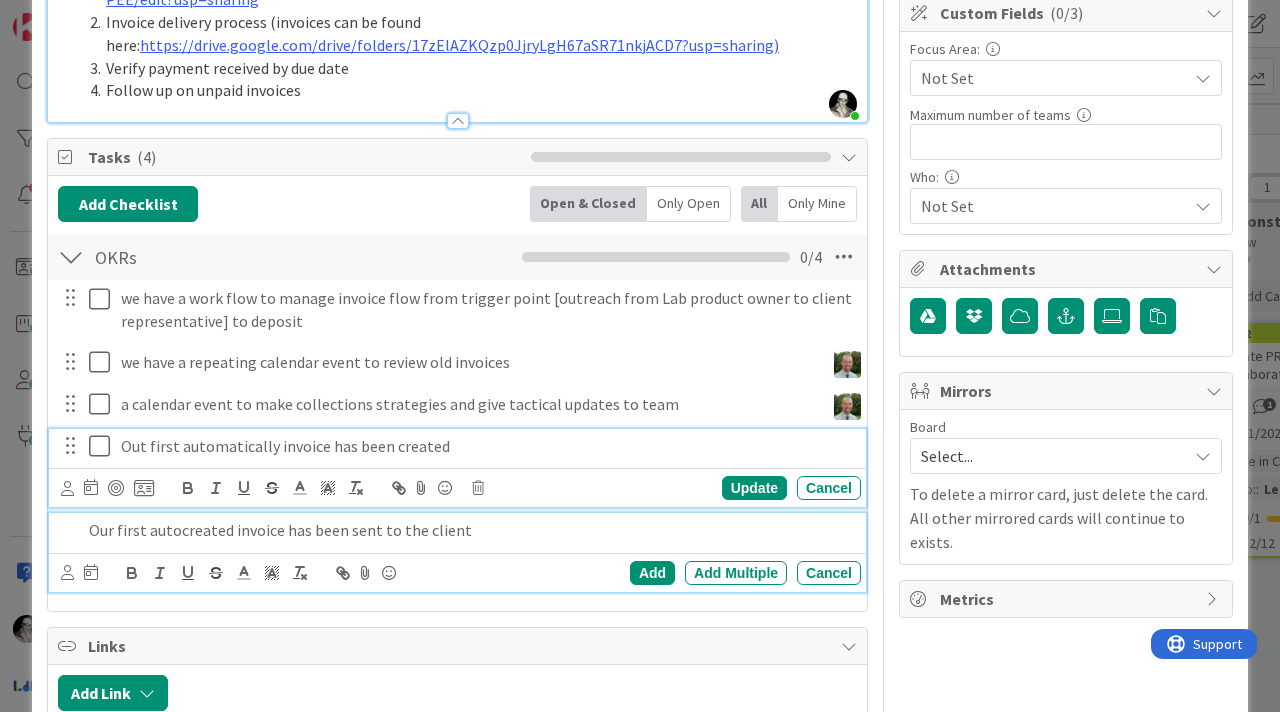 click on "Out first automatically invoice has been created Update Cancel" at bounding box center [457, 468] 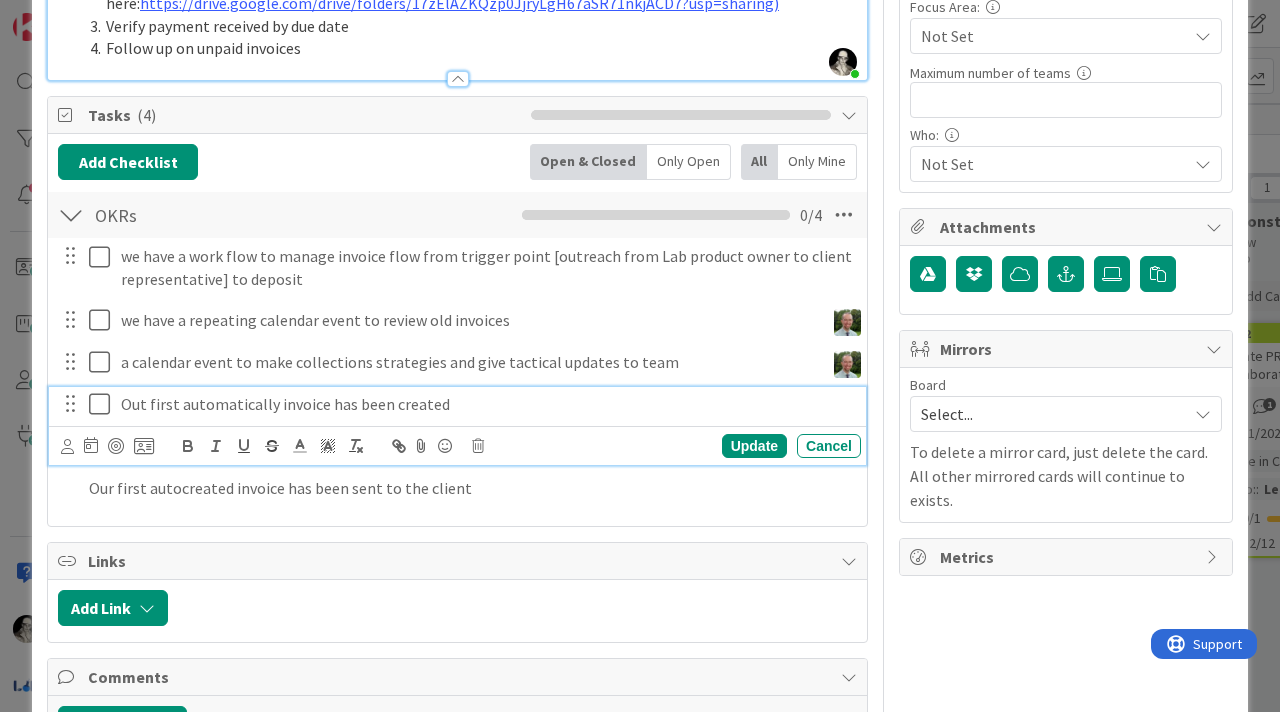 drag, startPoint x: 145, startPoint y: 409, endPoint x: 157, endPoint y: 333, distance: 76.941536 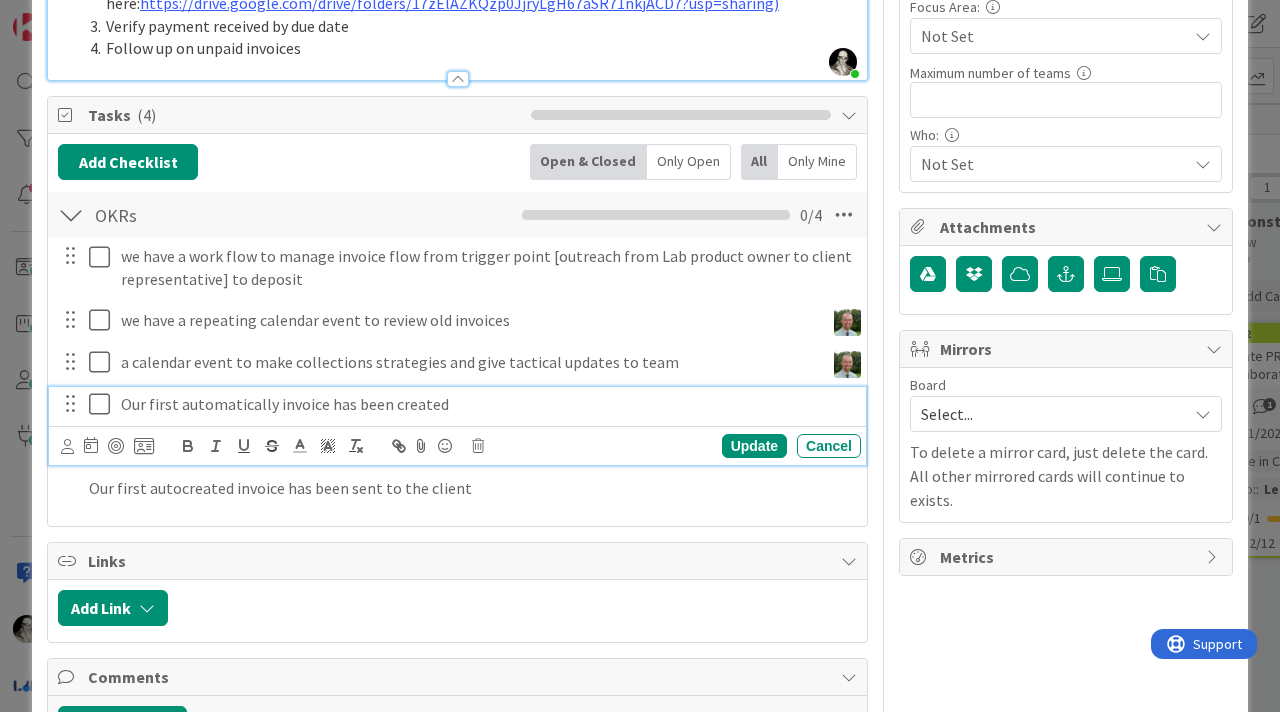 click on "Our first automatically invoice has been created" at bounding box center [487, 404] 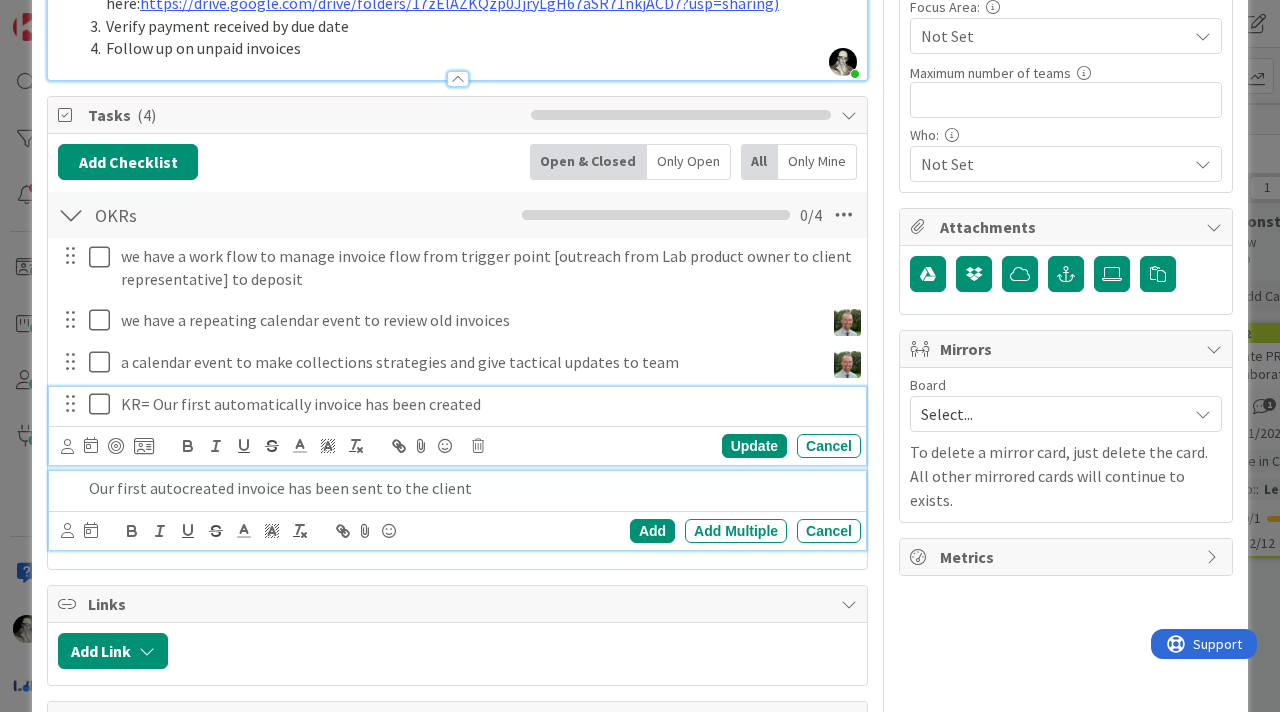 click on "Our first autocreated invoice has been sent to the client" at bounding box center (471, 488) 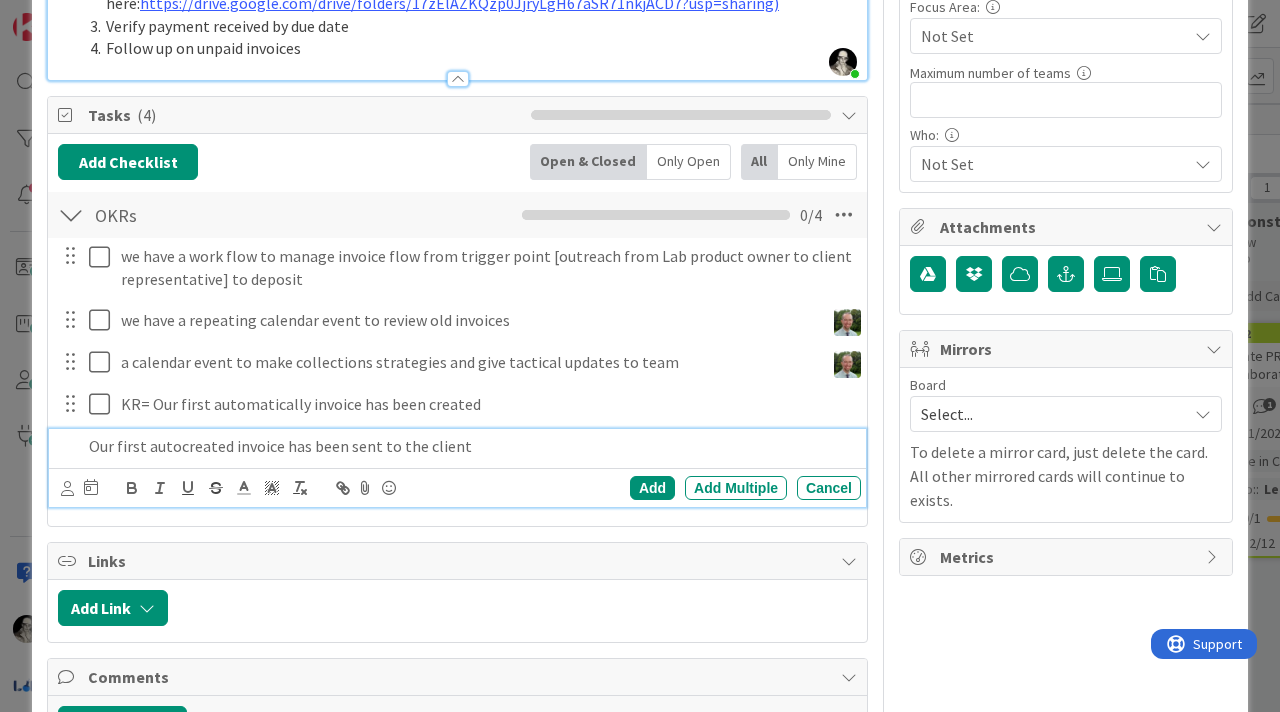 scroll, scrollTop: 446, scrollLeft: 0, axis: vertical 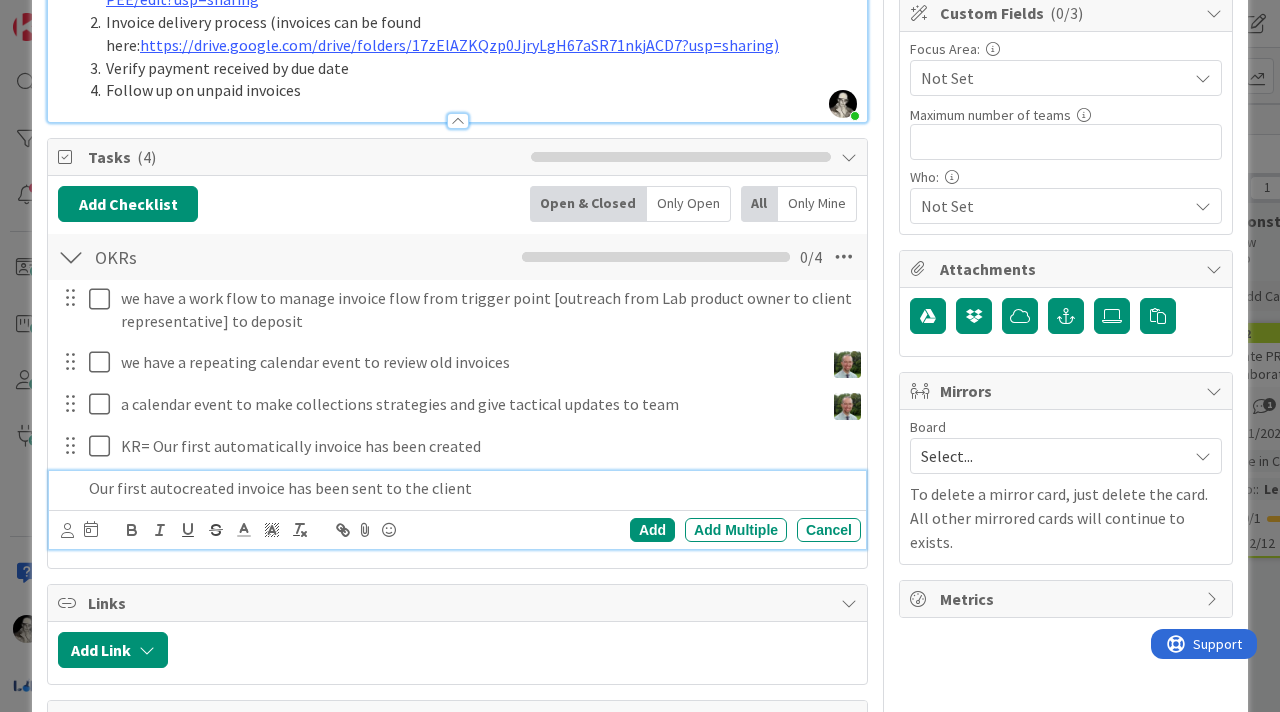 click on "Our first autocreated invoice has been sent to the client" at bounding box center (471, 488) 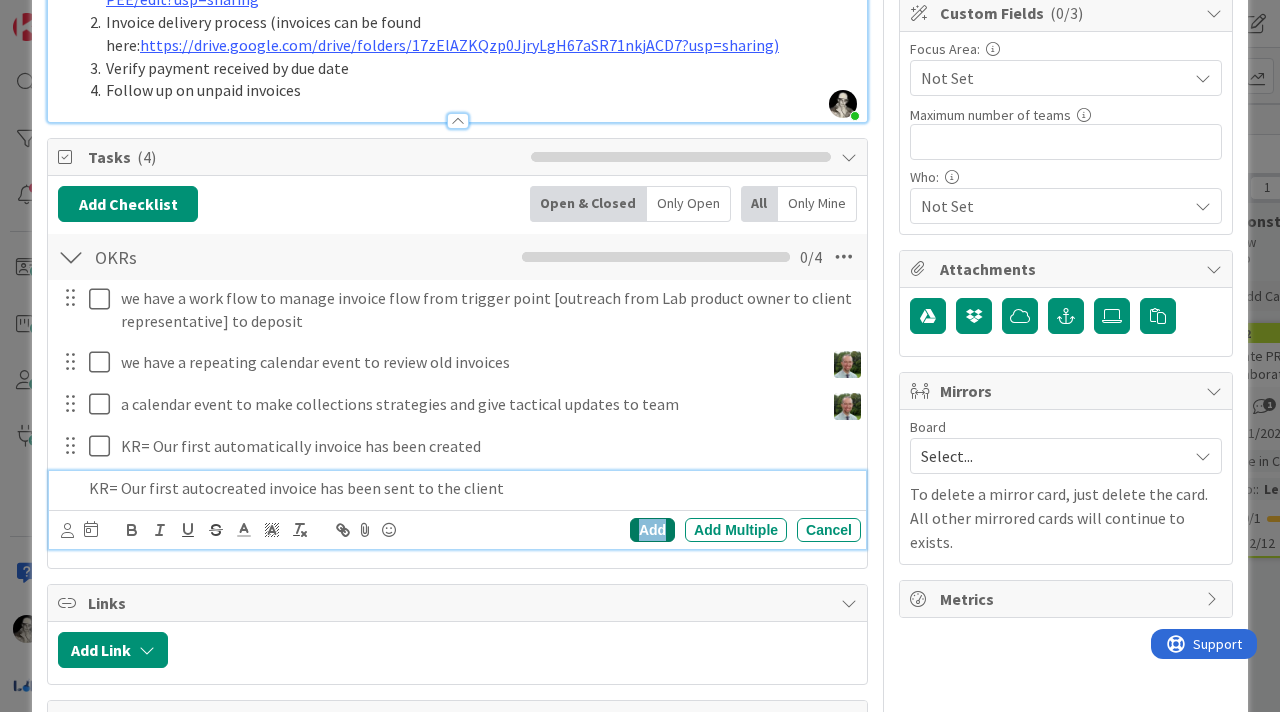 click on "Add" at bounding box center (652, 530) 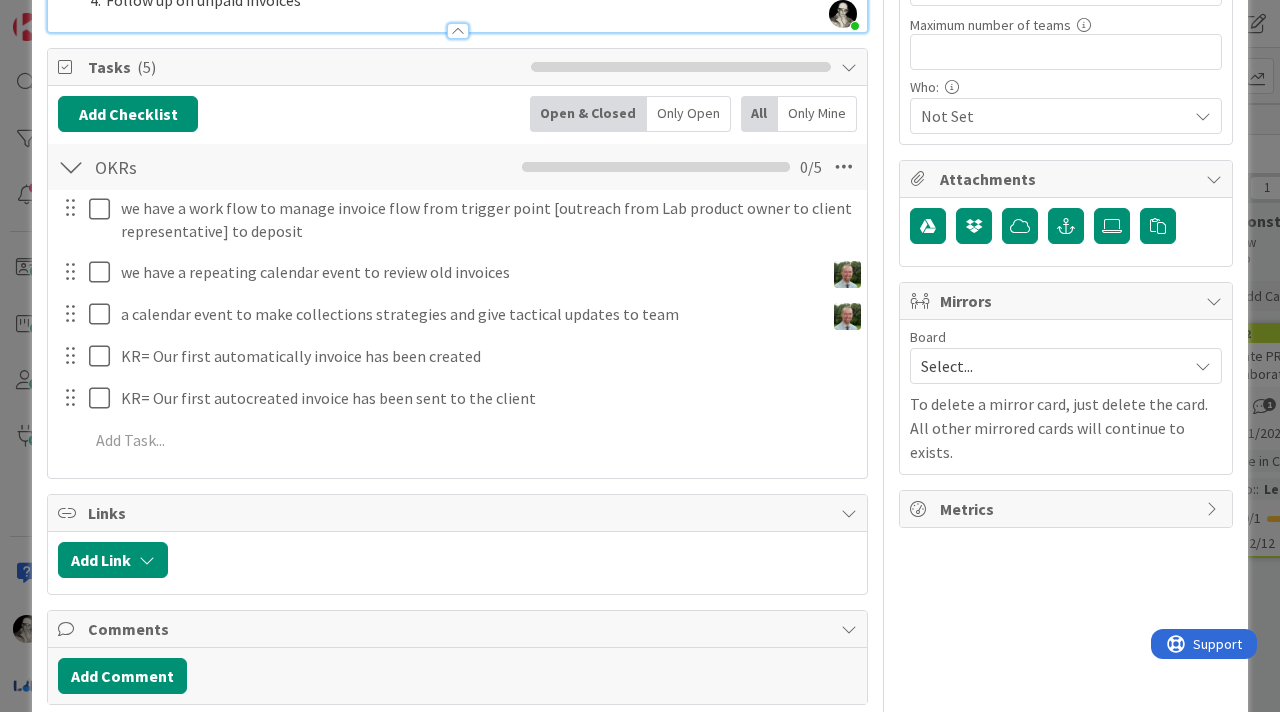 scroll, scrollTop: 539, scrollLeft: 0, axis: vertical 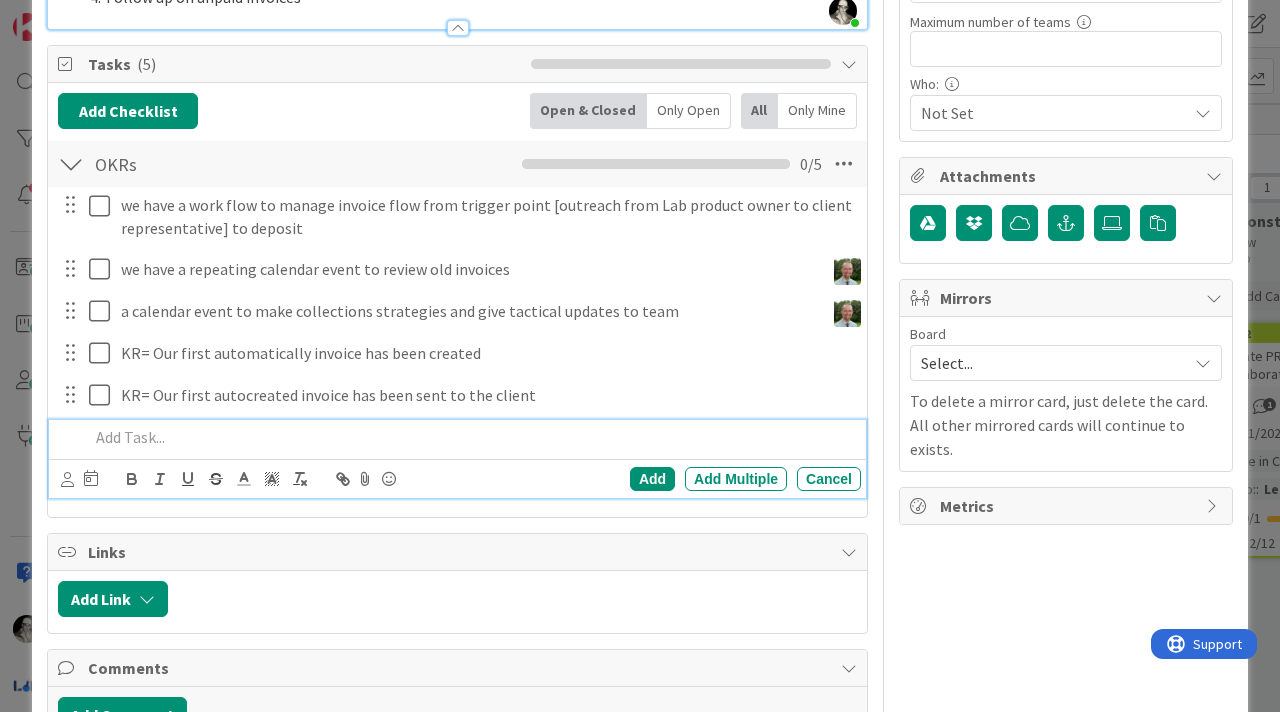 click at bounding box center (471, 437) 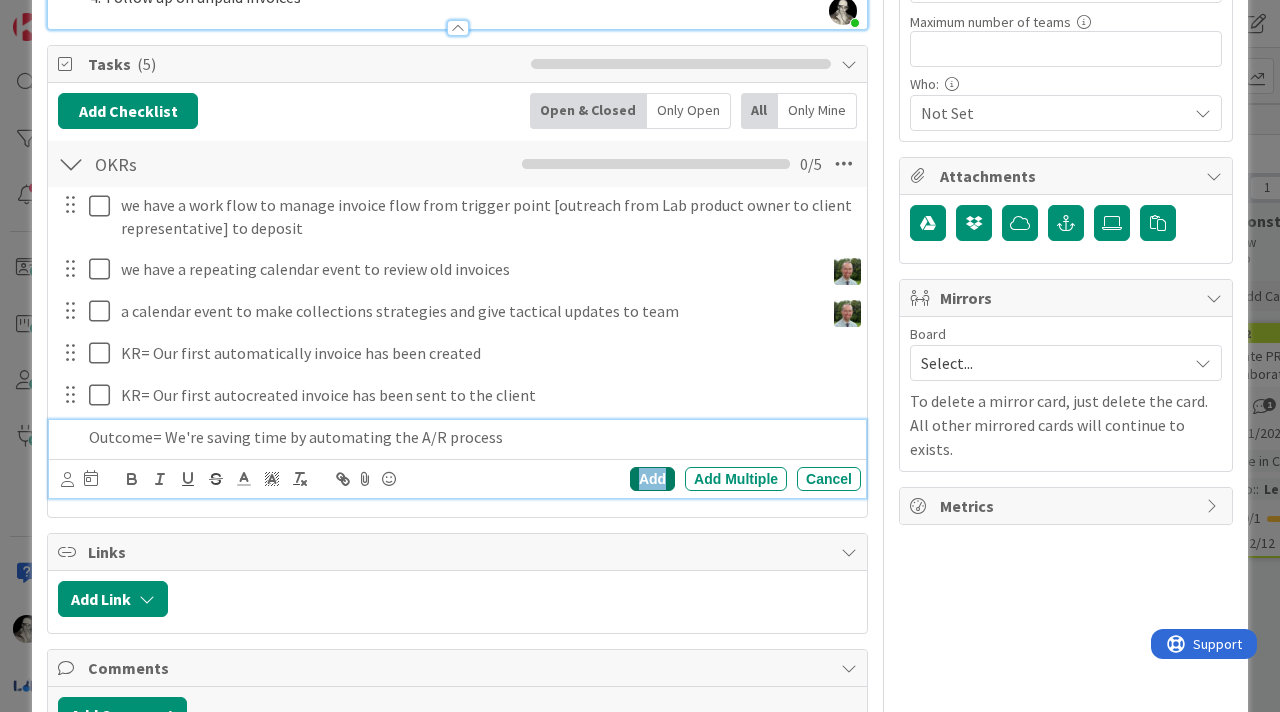 click on "Add" at bounding box center (652, 479) 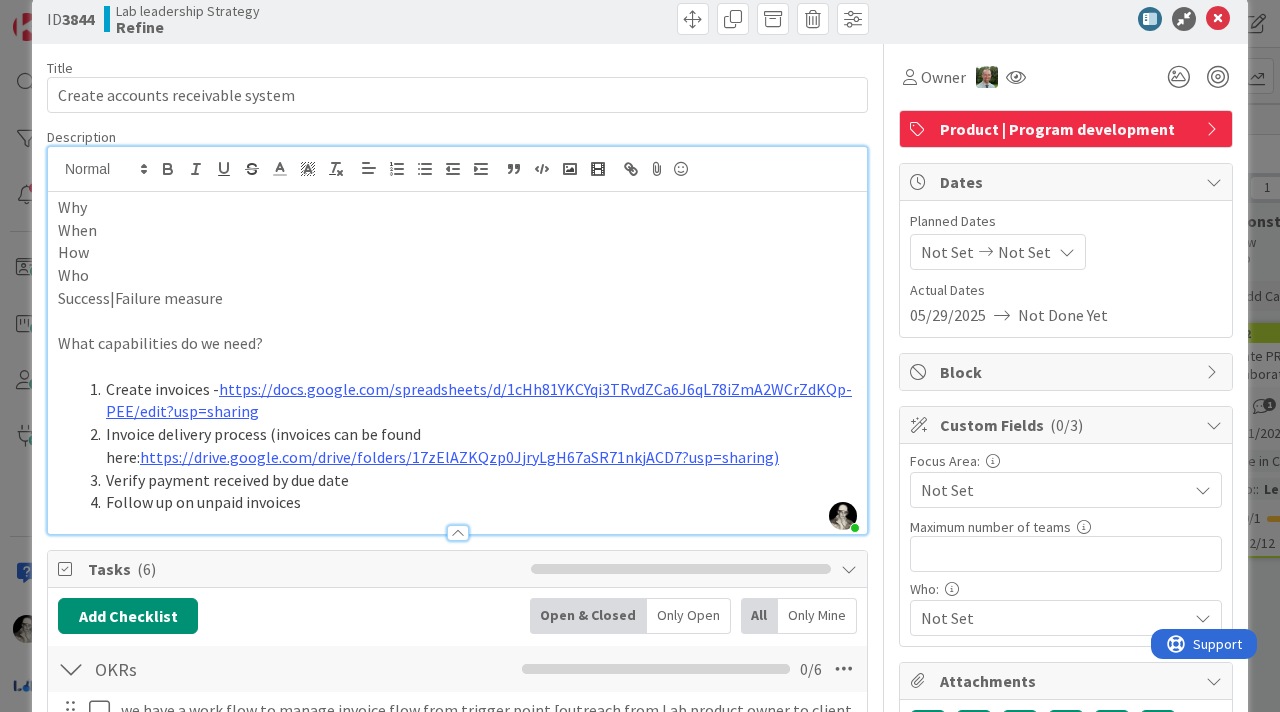 scroll, scrollTop: 0, scrollLeft: 0, axis: both 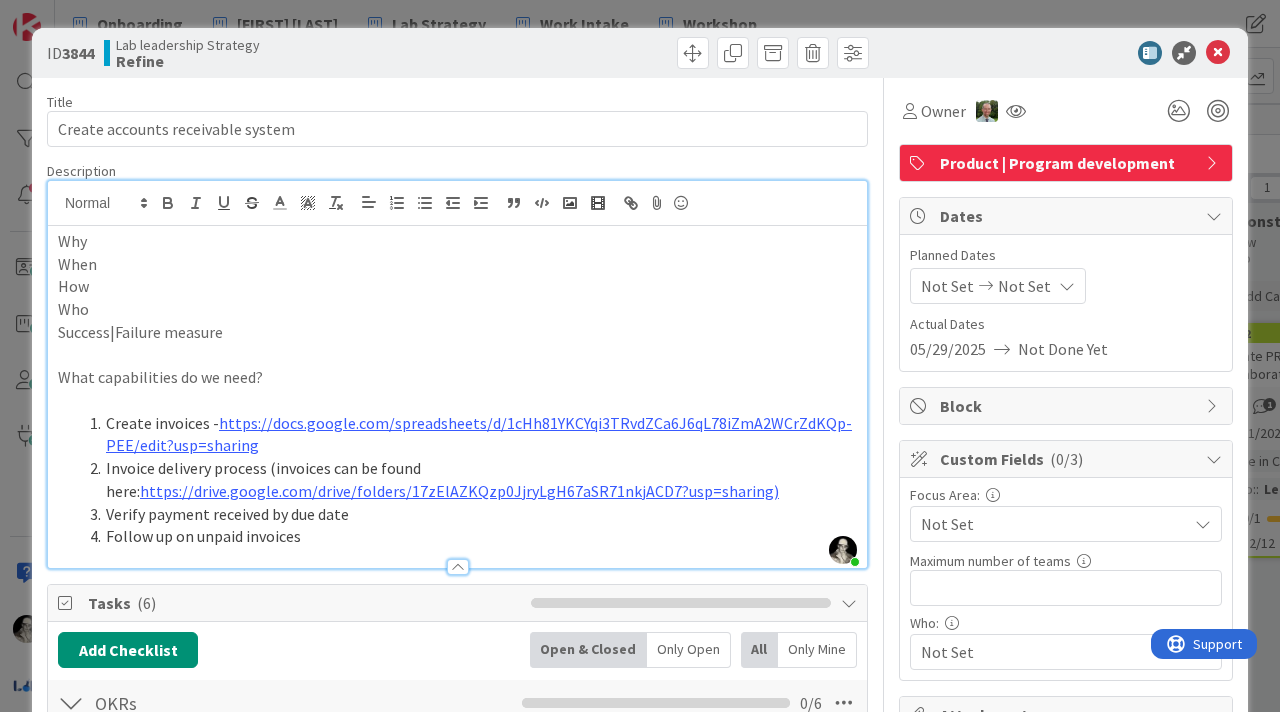 click on "When" at bounding box center [457, 264] 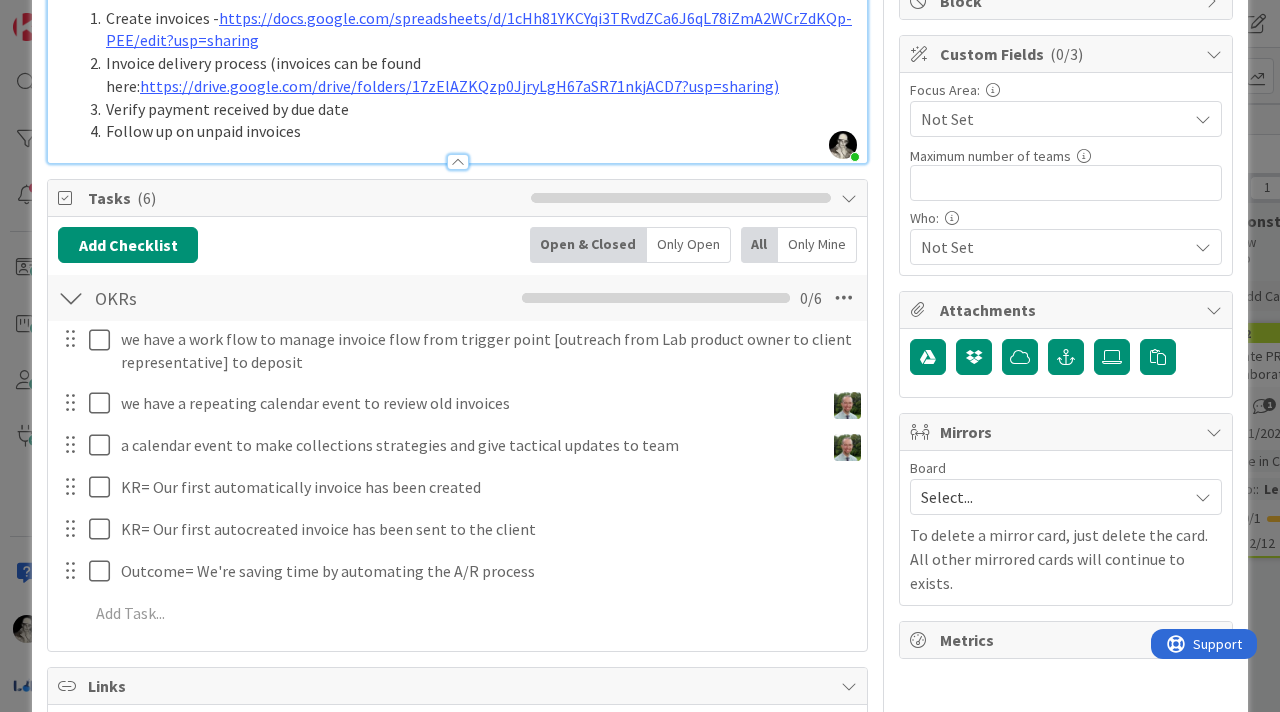 scroll, scrollTop: 0, scrollLeft: 0, axis: both 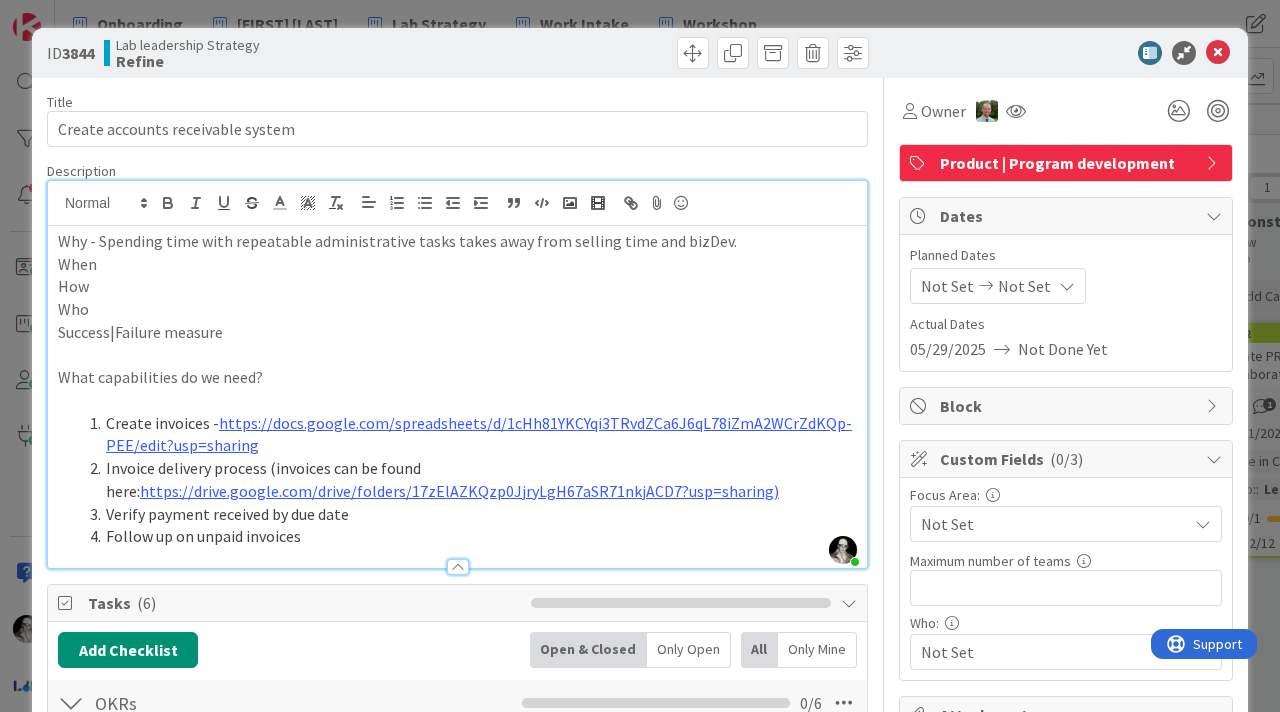 click on "When" at bounding box center [457, 264] 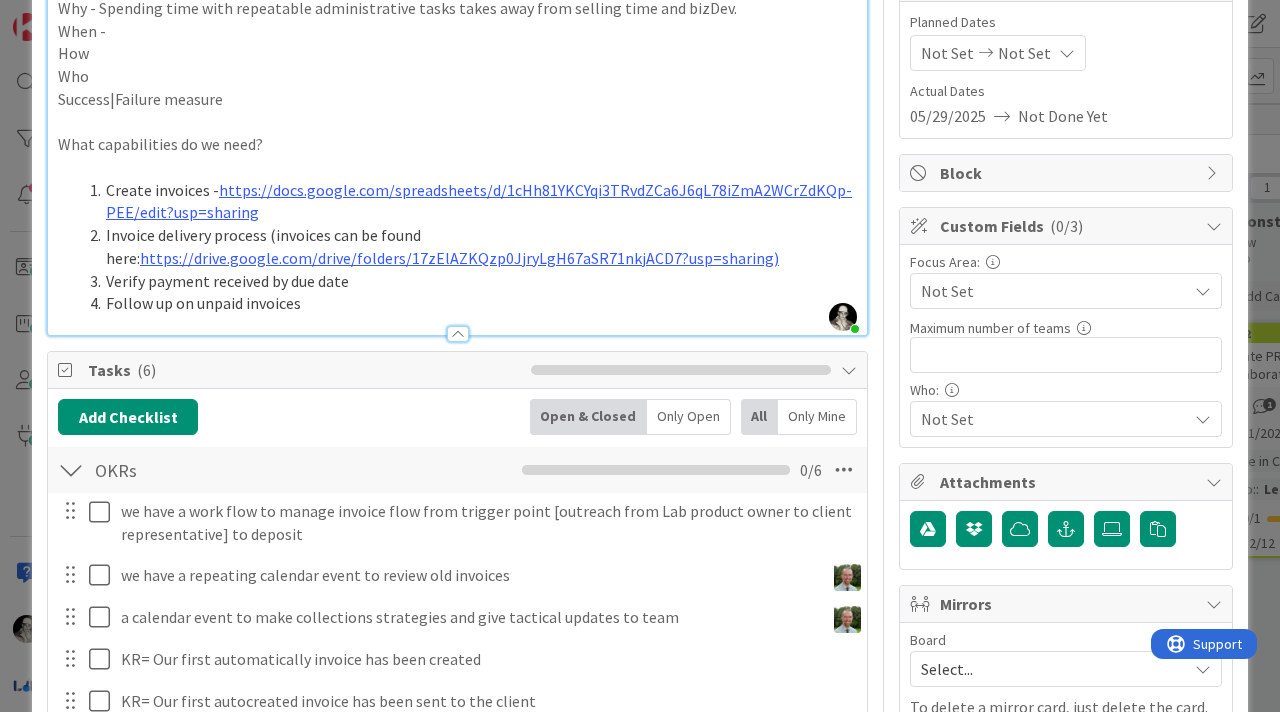 scroll, scrollTop: 666, scrollLeft: 0, axis: vertical 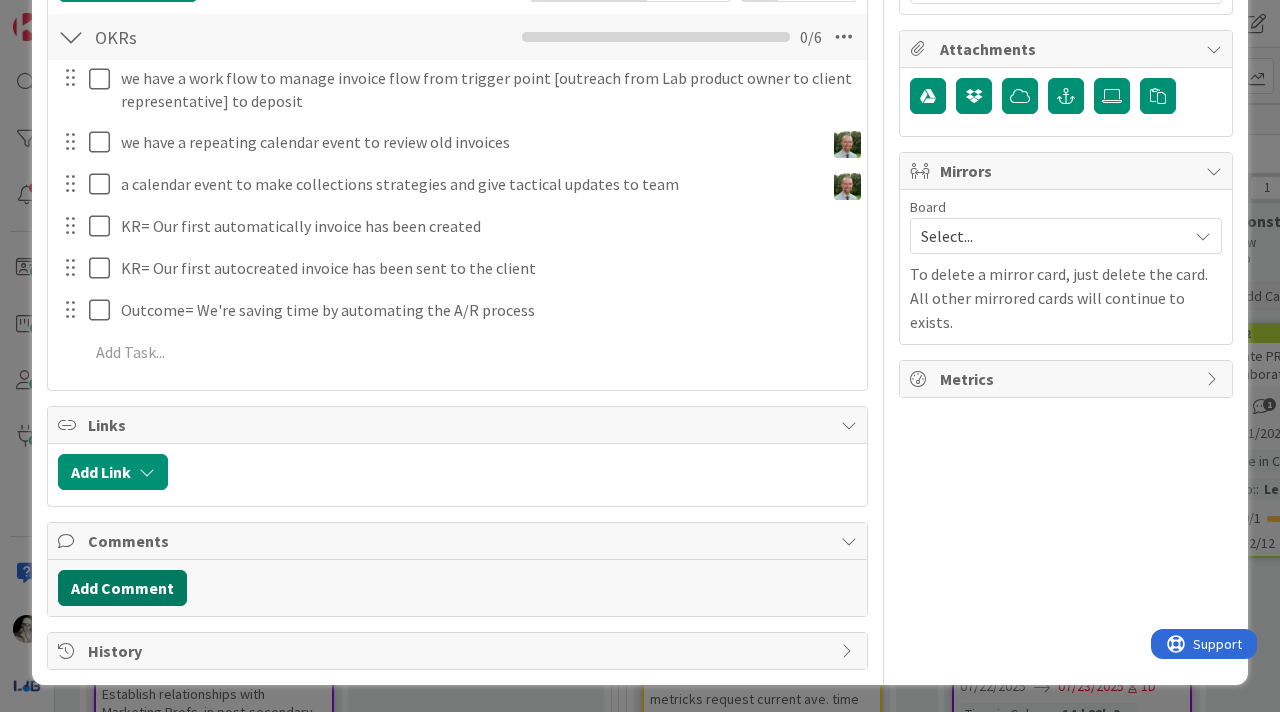 click on "Add Comment" at bounding box center [122, 588] 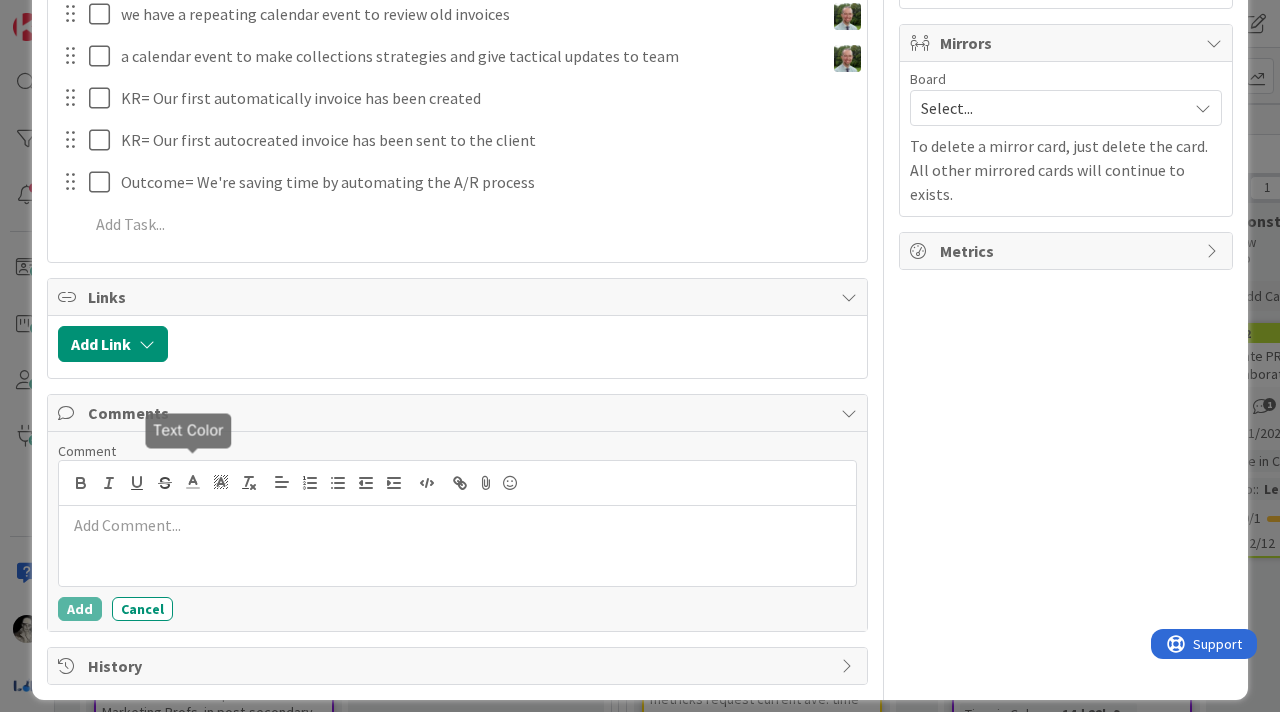 scroll, scrollTop: 809, scrollLeft: 0, axis: vertical 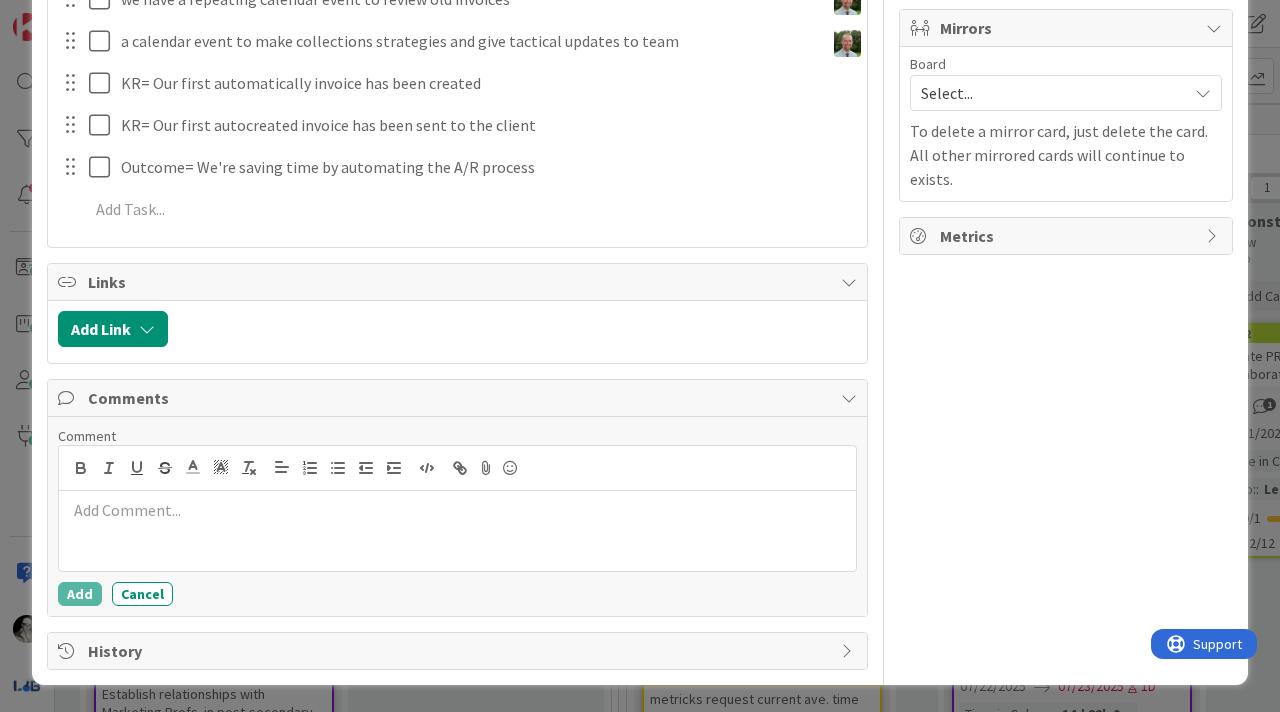 type 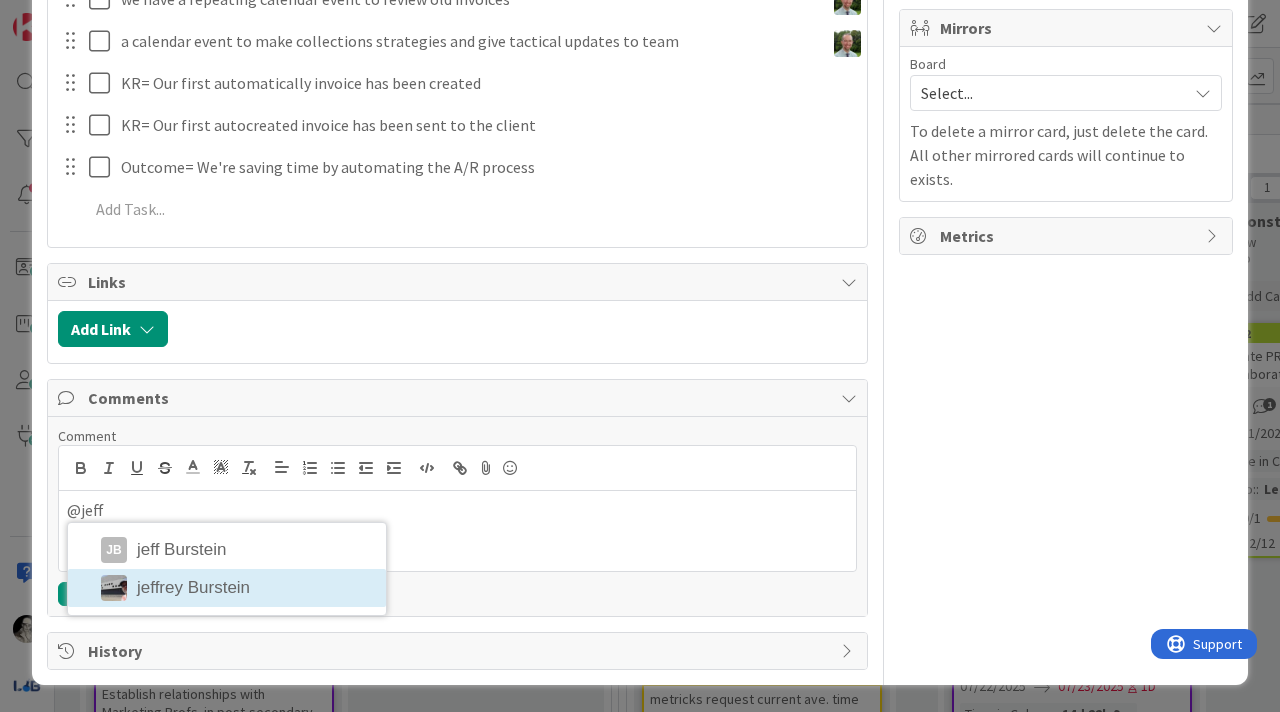 click on "jeffrey Burstein" at bounding box center [227, 588] 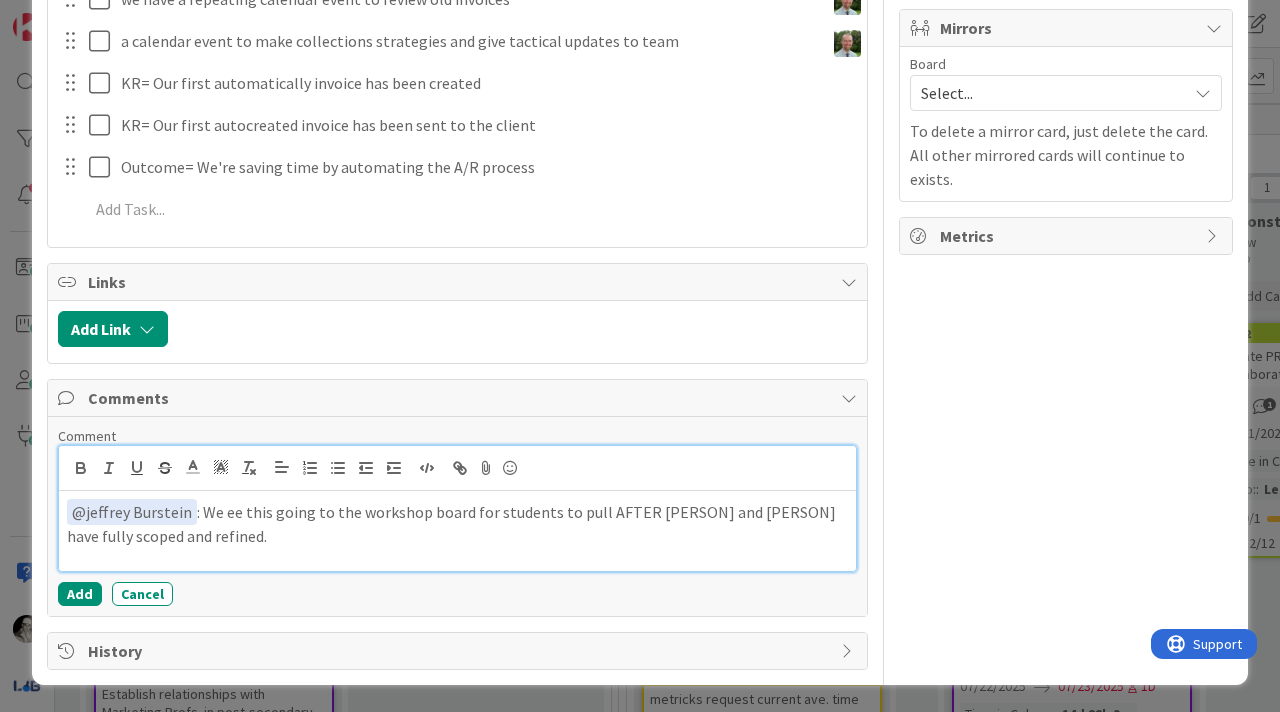 click on "﻿ @[FIRST] [LAST] ﻿  : We ee this going to the workshop board for students to pull AFTER [FIRST] and [LAST] have fully scoped and refined." at bounding box center [457, 523] 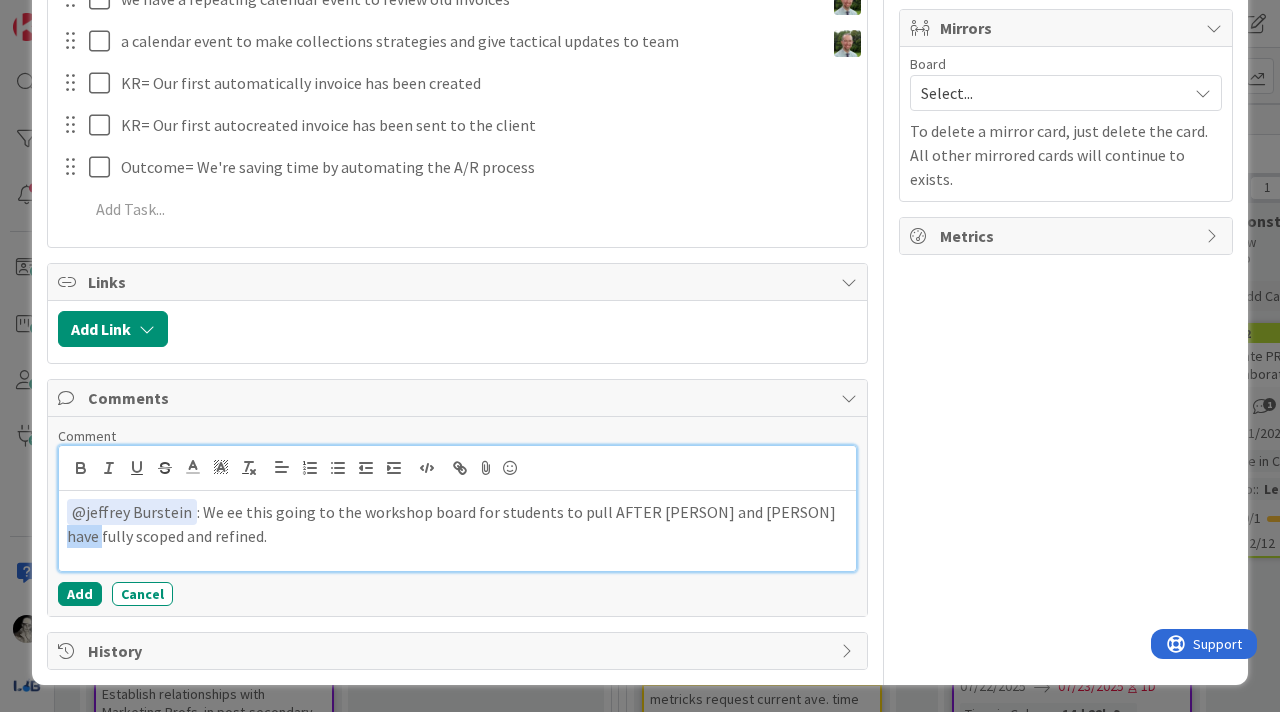 click on "﻿ @[FIRST] [LAST] ﻿  : We ee this going to the workshop board for students to pull AFTER [FIRST] and [LAST] have fully scoped and refined." at bounding box center (457, 523) 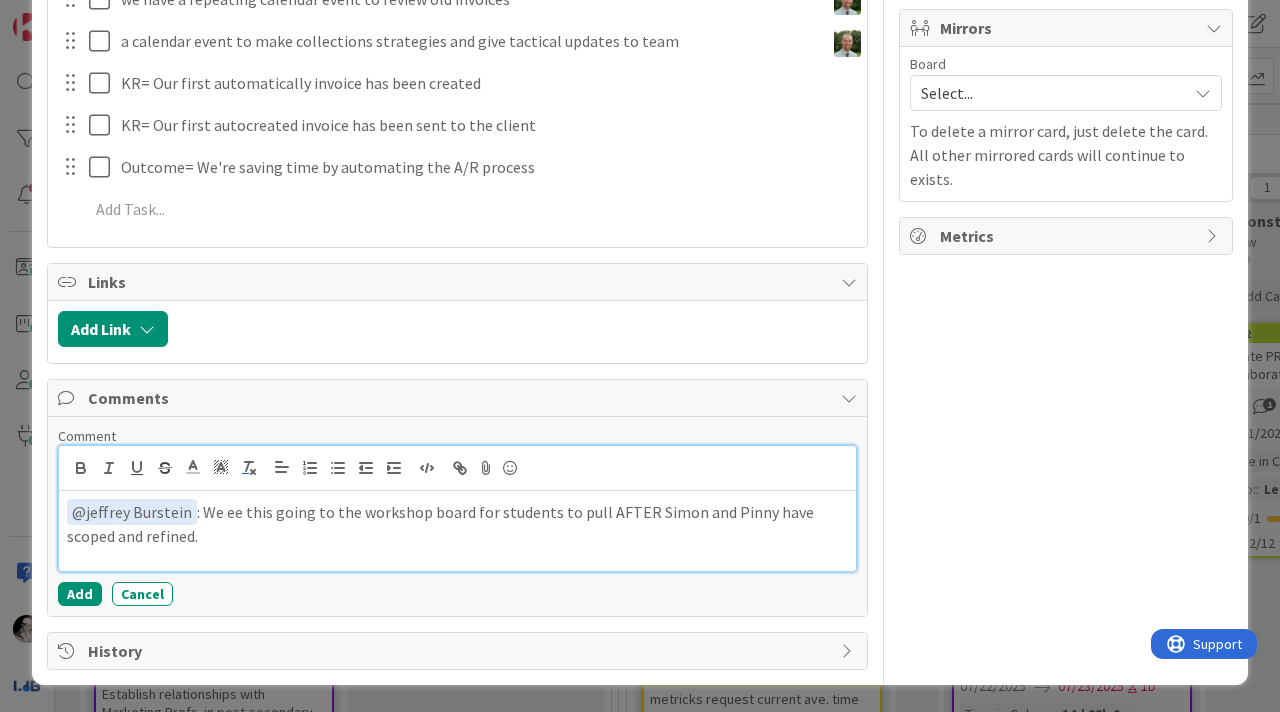 drag, startPoint x: 225, startPoint y: 517, endPoint x: 254, endPoint y: 476, distance: 50.219517 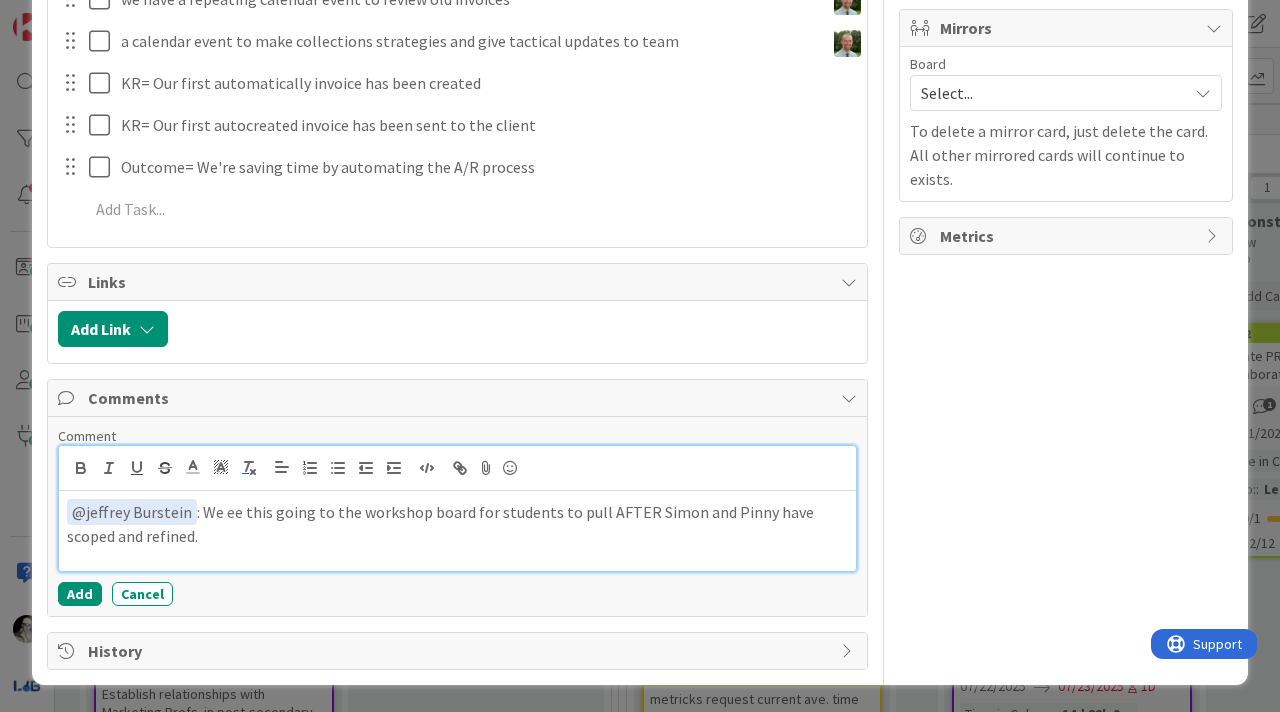 click on "﻿ @[FIRST] [LAST] ﻿  : We ee this going to the workshop board for students to pull AFTER [FIRST] and [LAST] have scoped and refined." at bounding box center [457, 523] 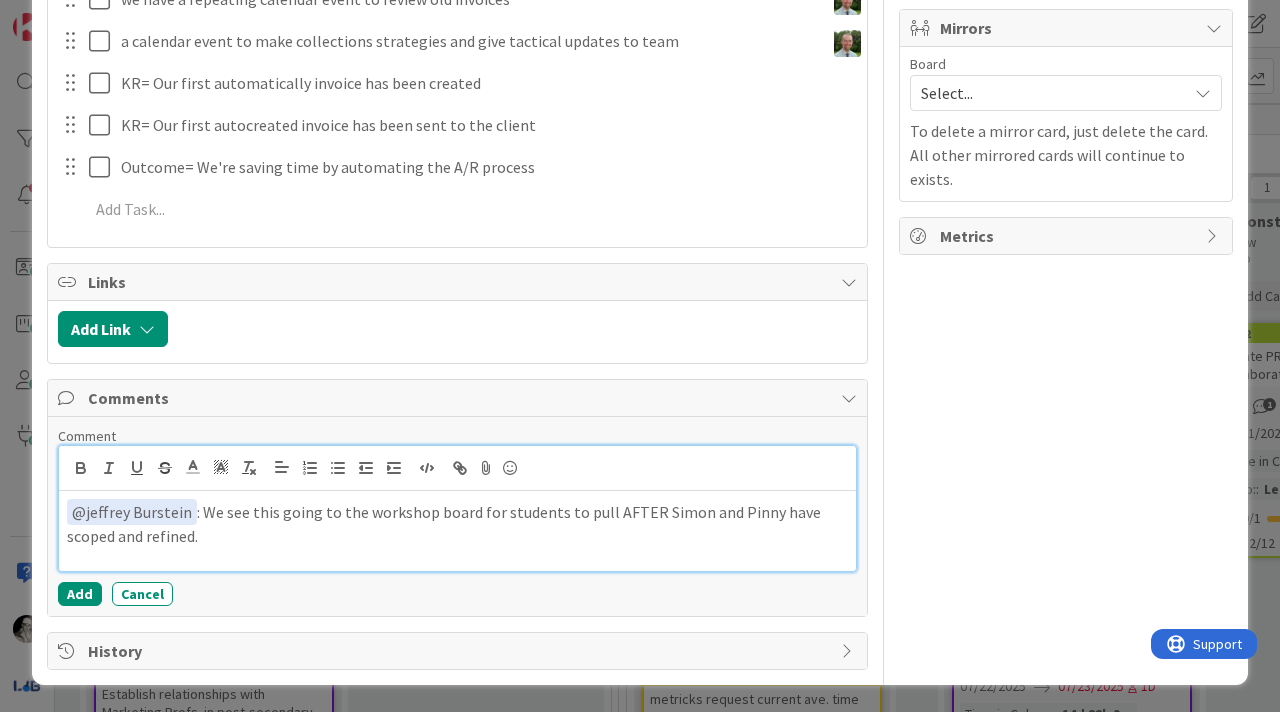 click on "﻿ @[PERSON] ﻿  : We see this going to the workshop board for students to pull AFTER Simon and Pinny have scoped and refined." at bounding box center (457, 523) 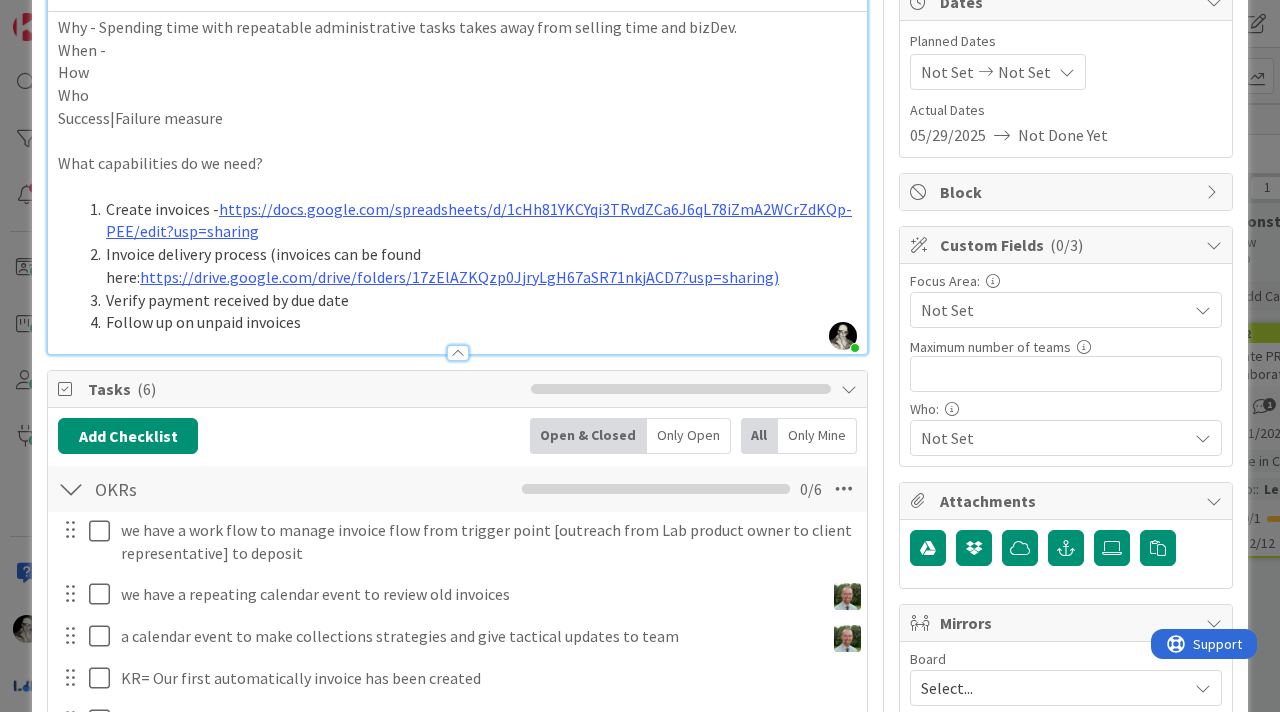 scroll, scrollTop: 226, scrollLeft: 0, axis: vertical 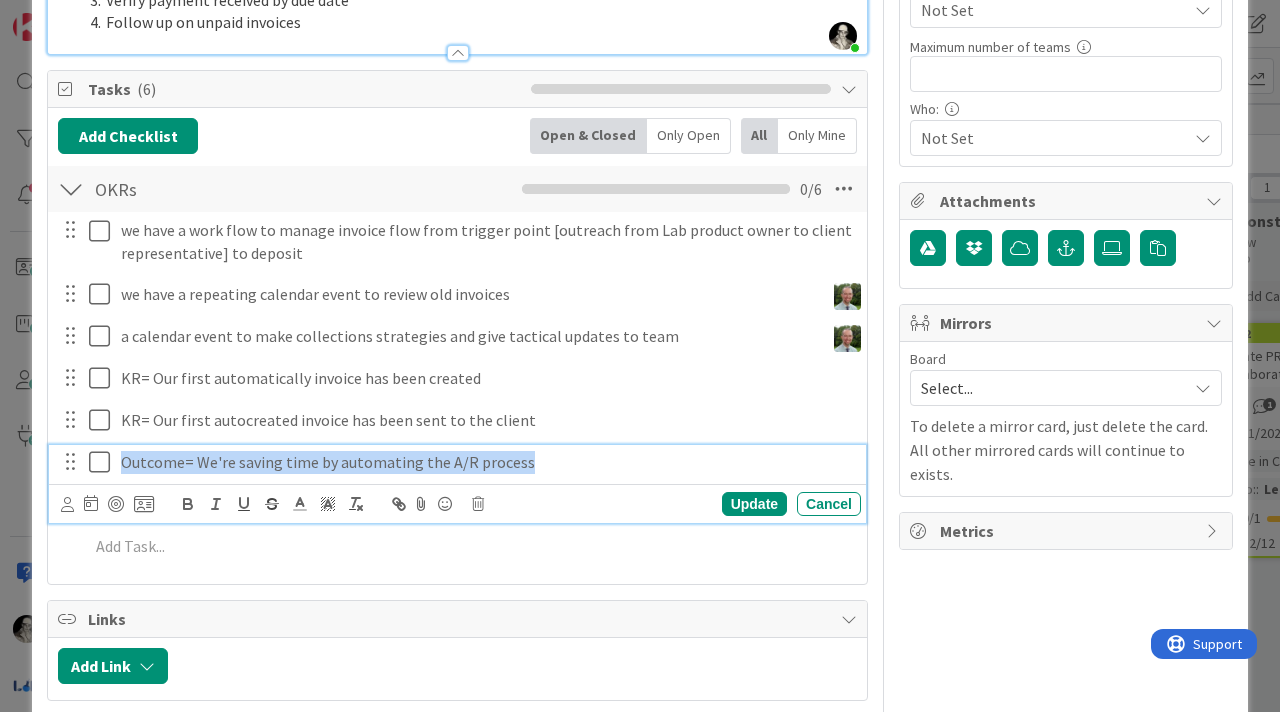 drag, startPoint x: 531, startPoint y: 465, endPoint x: 100, endPoint y: 194, distance: 509.11884 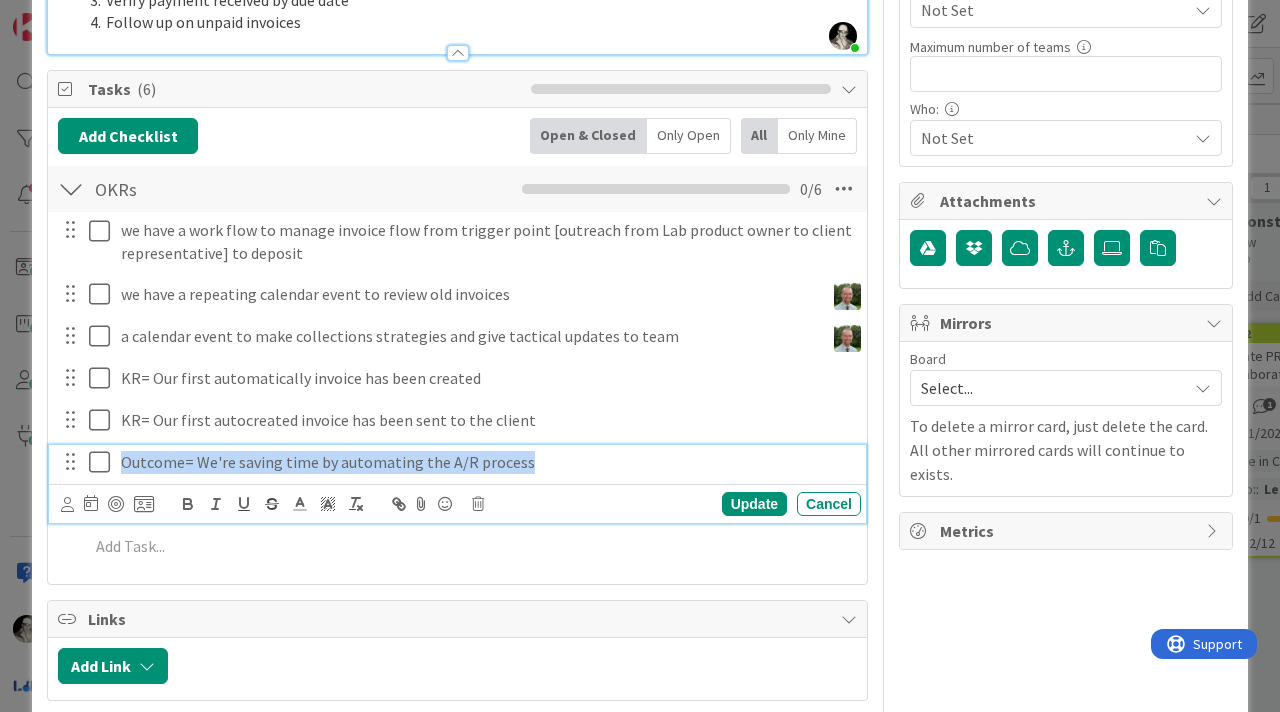 click on "OKRs Checklist Name 4 / 64 OKRs 0 / 6 we have a work flow to manage invoice flow from trigger point [outreach from Lab product owner to client representative] to deposit Update Cancel we have a repeating calendar event to review old invoices Update Cancel a calendar event to make collections strategies and give tactical updates to team Update Cancel KR= Our first automatically invoice has been created Update Cancel KR= Our first autocreated invoice has been sent to the client Update Cancel Outcome= We're saving time by automating the A/R process Update Cancel Add Add Multiple Cancel" at bounding box center [457, 369] 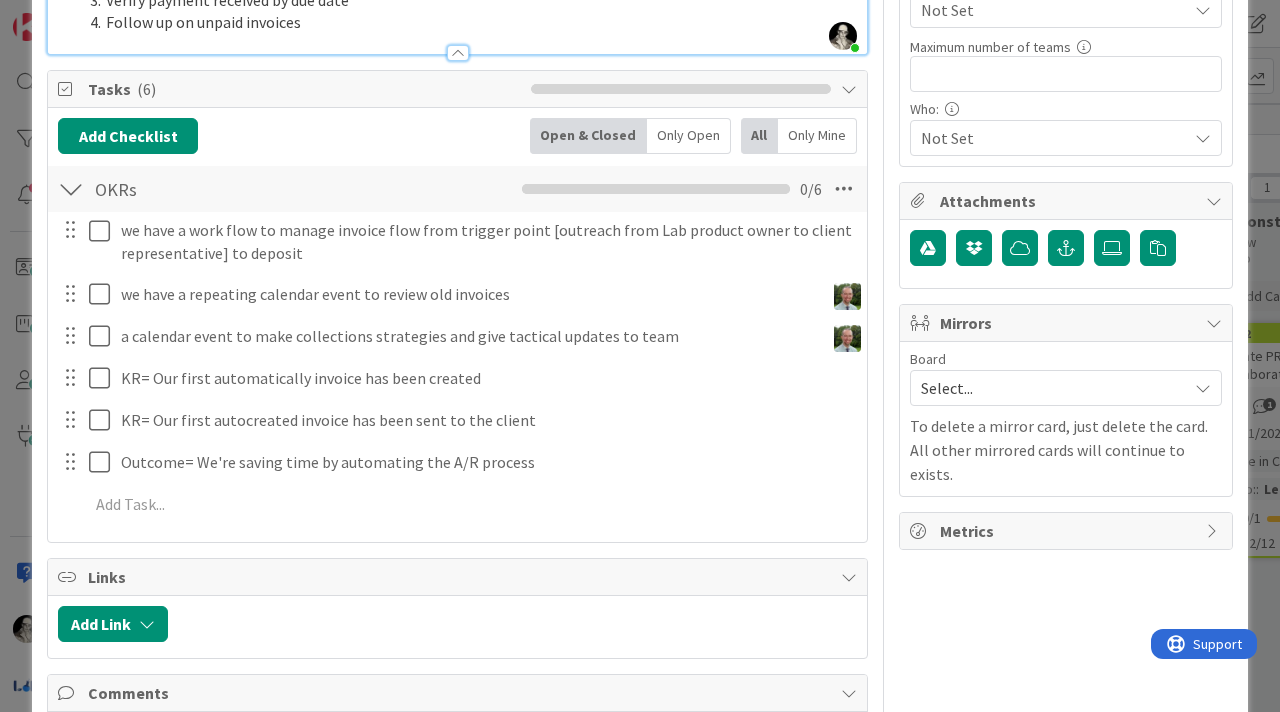 click on "Title 33 / 128 Create accounts receivable system Description Wes Sutkin joined  8 m ago Why - Spending time with repeatable administrative tasks takes away from selling time and bizDev. When -  How Who Success|Failure measure What capabilities do we need? Create invoices -  https://docs.google.com/spreadsheets/d/1cHh81YKCYqi3TRvdZCa6J6qL78iZmA2WCrZdKQp-PEE/edit?usp=sharing Invoice delivery process (invoices can be found here:  https://drive.google.com/drive/folders/17zElAZKQzp0JjryLgH67aSR71nkjACD7?usp=sharing) Verify payment received by due date Follow up on unpaid invoices Owner Product | Program development Tasks ( 6 ) Add Checklist Open & Closed Only Open All Only Mine OKRs Checklist Name 4 / 64 OKRs 0 / 6 we have a work flow to manage invoice flow from trigger point [outreach from Lab product owner to client representative] to deposit Update Cancel we have a repeating calendar event to review old invoices Update Cancel a calendar event to make collections strategies and give tactical updates to team Add" at bounding box center (457, 264) 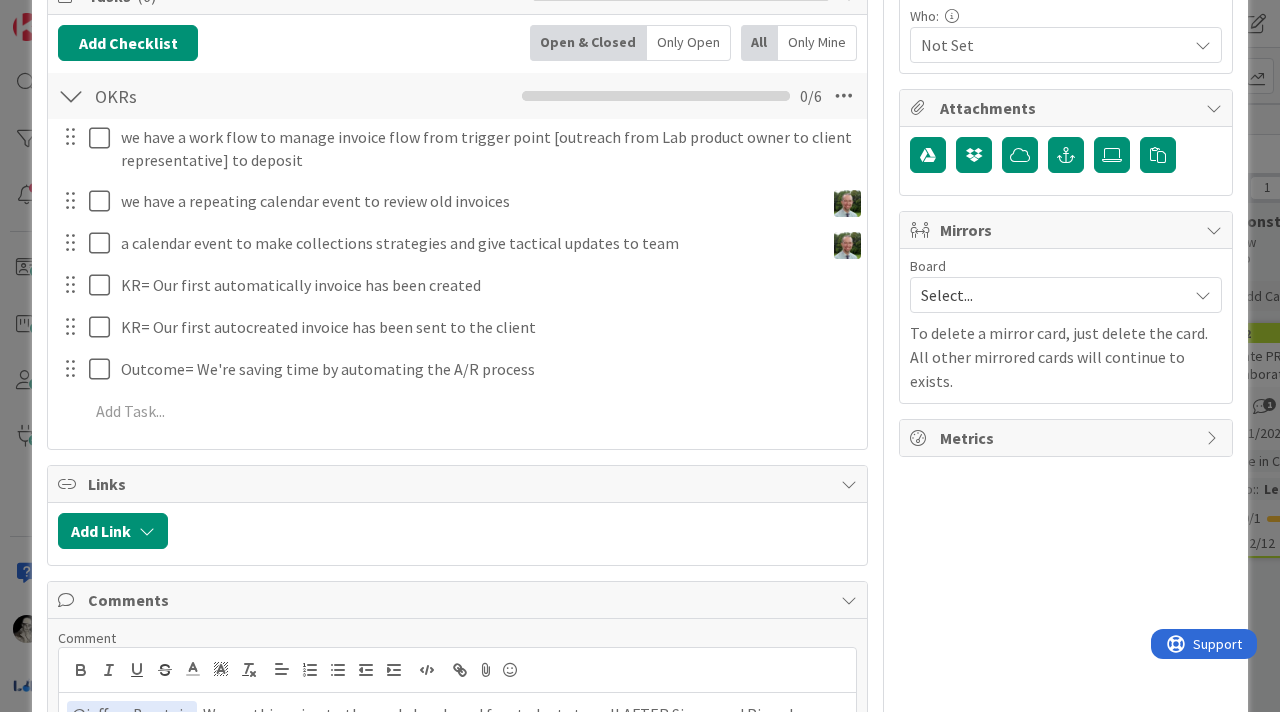 scroll, scrollTop: 605, scrollLeft: 0, axis: vertical 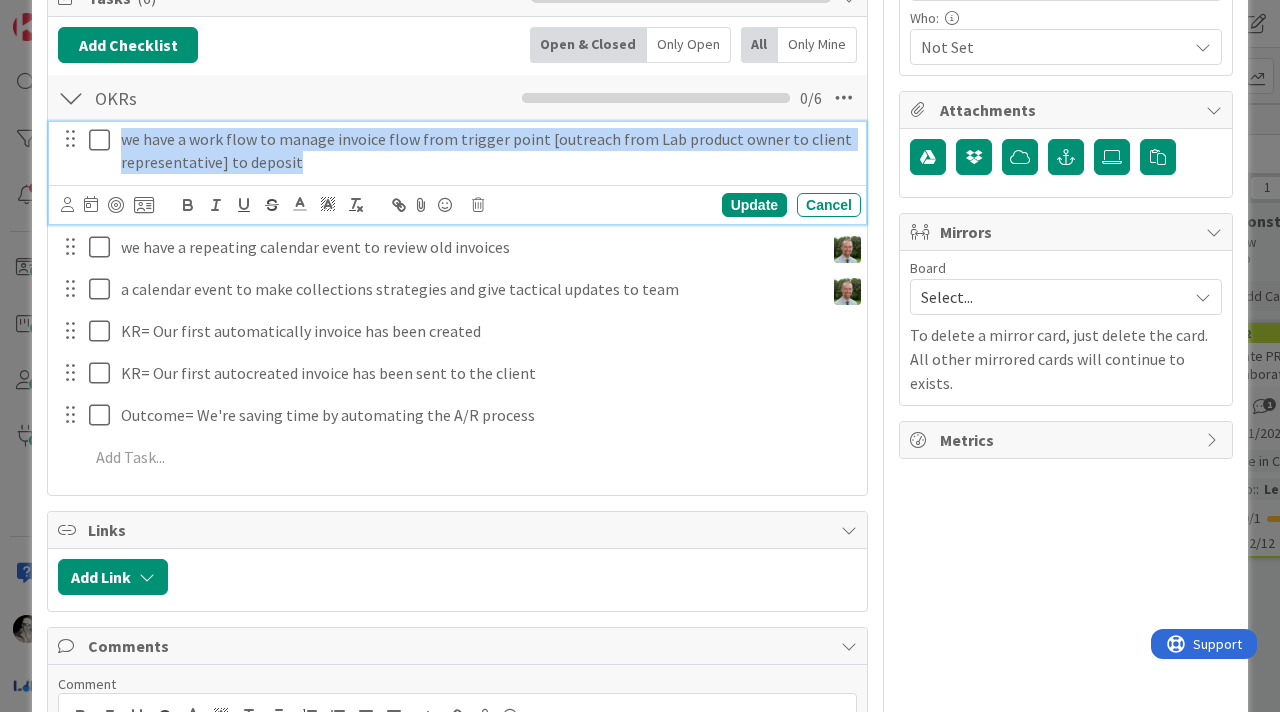 drag, startPoint x: 121, startPoint y: 137, endPoint x: 474, endPoint y: 428, distance: 457.48224 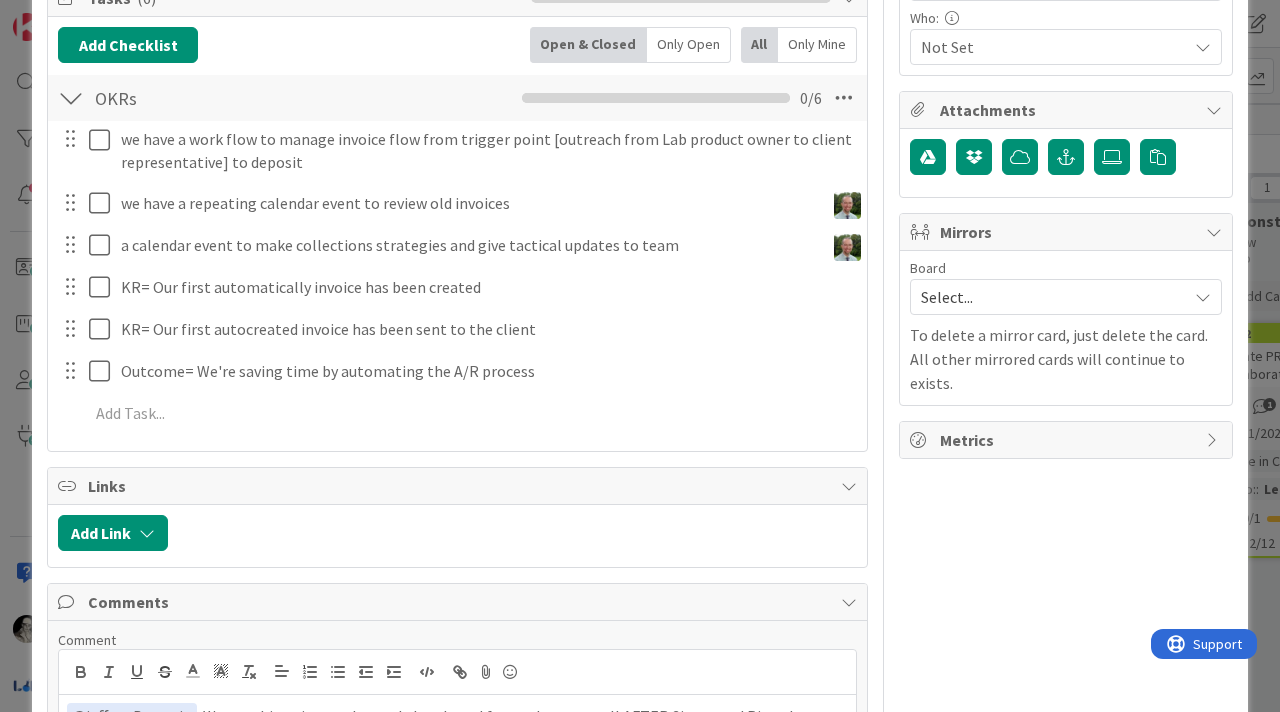 click on "Title 33 / 128 Create accounts receivable system Description Wes Sutkin joined  8 m ago Why - Spending time with repeatable administrative tasks takes away from selling time and bizDev. When -  How Who Success|Failure measure What capabilities do we need? Create invoices -  https://docs.google.com/spreadsheets/d/1cHh81YKCYqi3TRvdZCa6J6qL78iZmA2WCrZdKQp-PEE/edit?usp=sharing Invoice delivery process (invoices can be found here:  https://drive.google.com/drive/folders/17zElAZKQzp0JjryLgH67aSR71nkjACD7?usp=sharing) Verify payment received by due date Follow up on unpaid invoices Owner Product | Program development Tasks ( 6 ) Add Checklist Open & Closed Only Open All Only Mine OKRs Checklist Name 4 / 64 OKRs 0 / 6 we have a work flow to manage invoice flow from trigger point [outreach from Lab product owner to client representative] to deposit Update Cancel we have a repeating calendar event to review old invoices Update Cancel a calendar event to make collections strategies and give tactical updates to team Add" at bounding box center [457, 173] 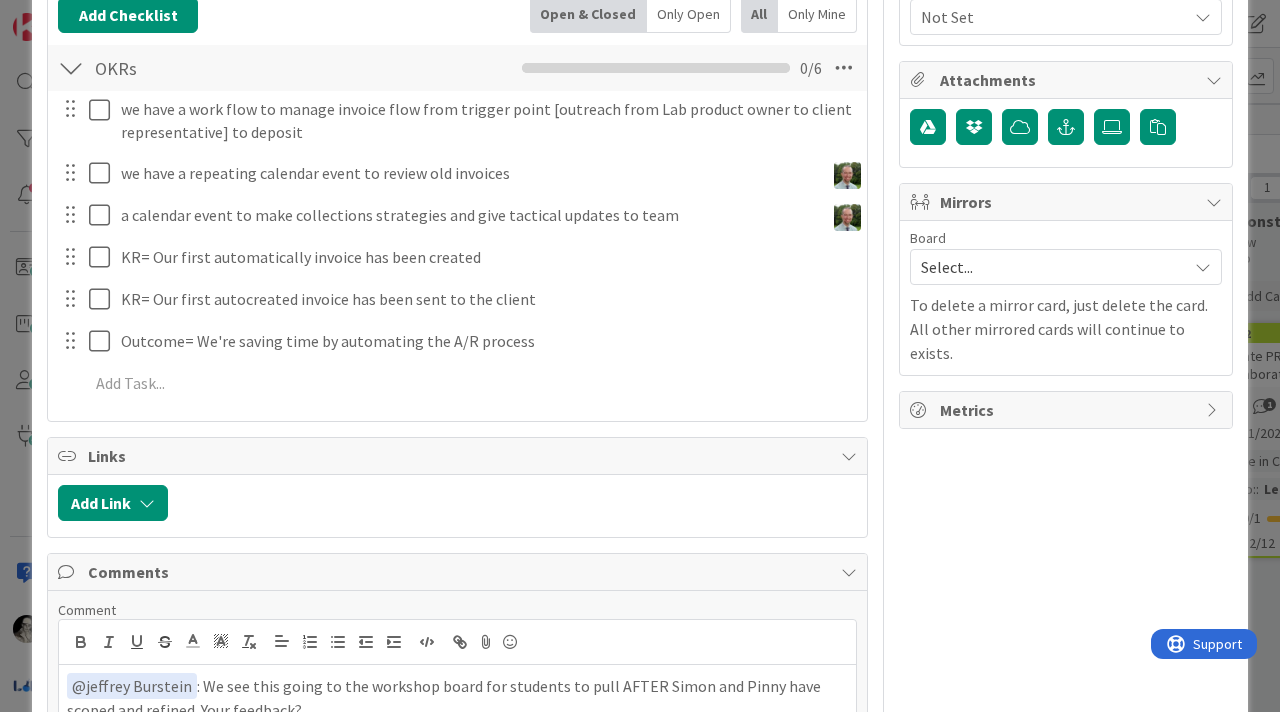 scroll, scrollTop: 639, scrollLeft: 0, axis: vertical 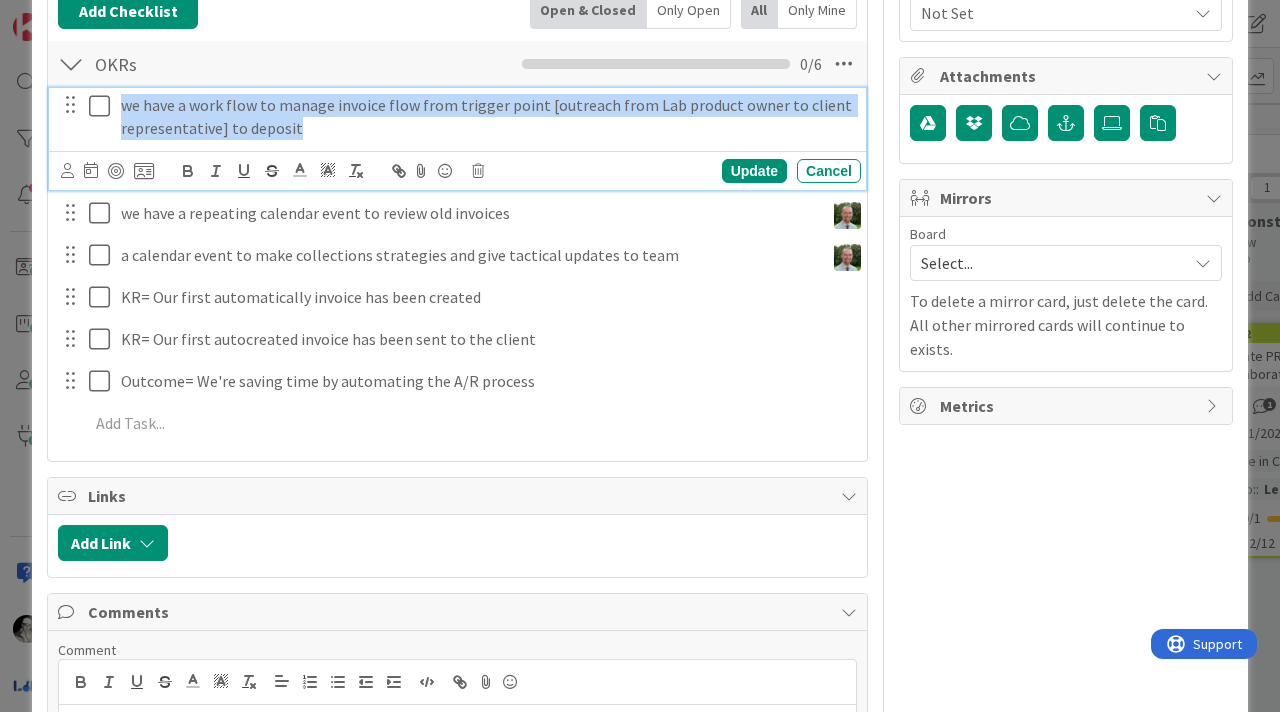 drag, startPoint x: 310, startPoint y: 134, endPoint x: 101, endPoint y: 107, distance: 210.7368 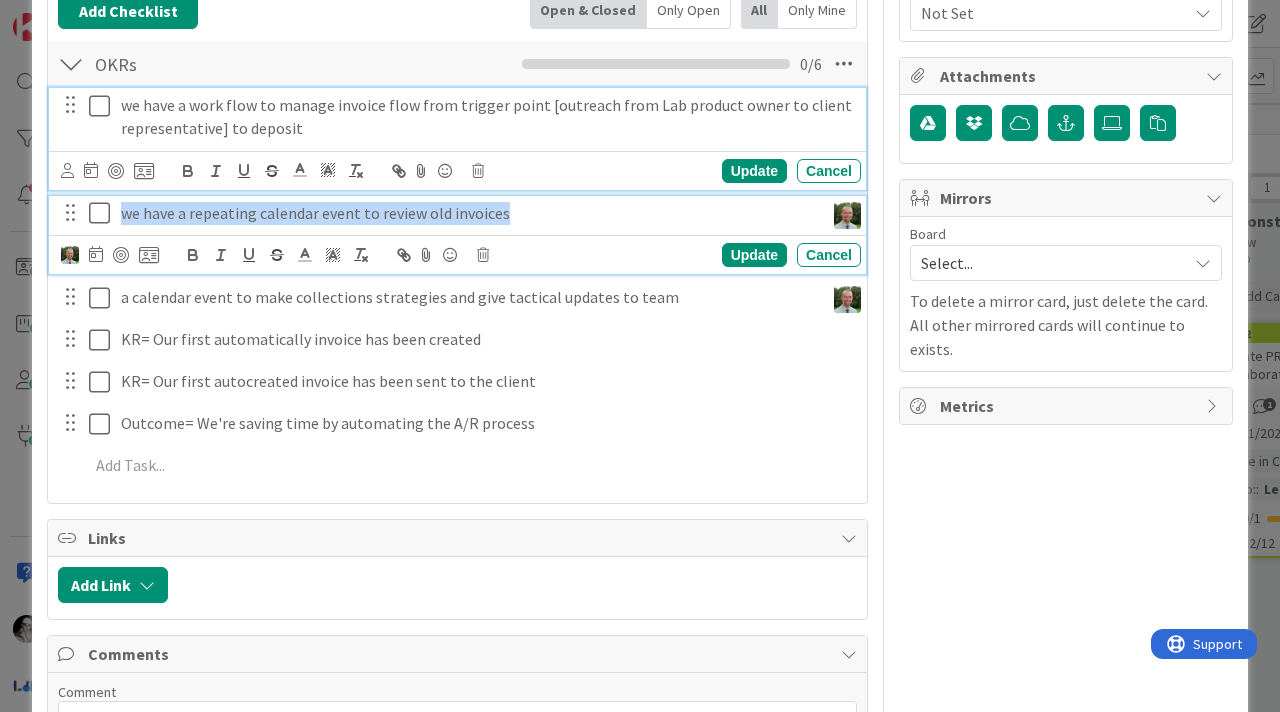 drag, startPoint x: 533, startPoint y: 220, endPoint x: 117, endPoint y: 219, distance: 416.0012 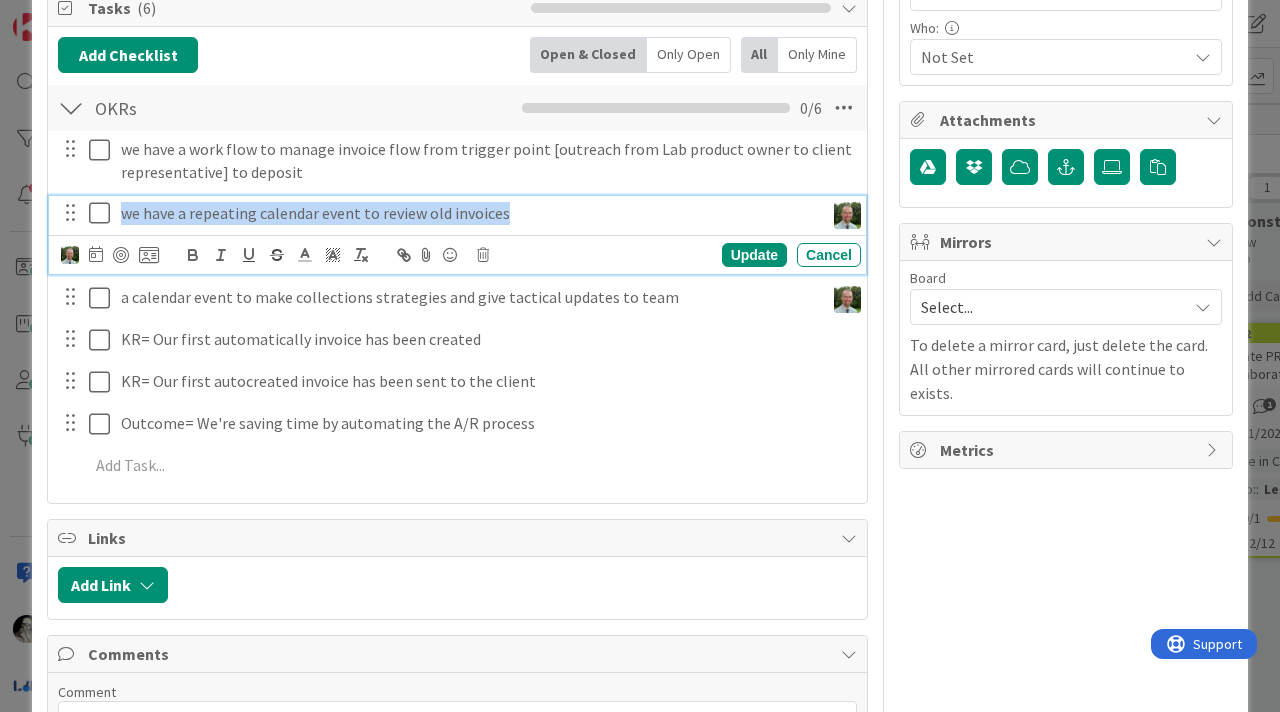 copy on "we have a repeating calendar event to review old invoices" 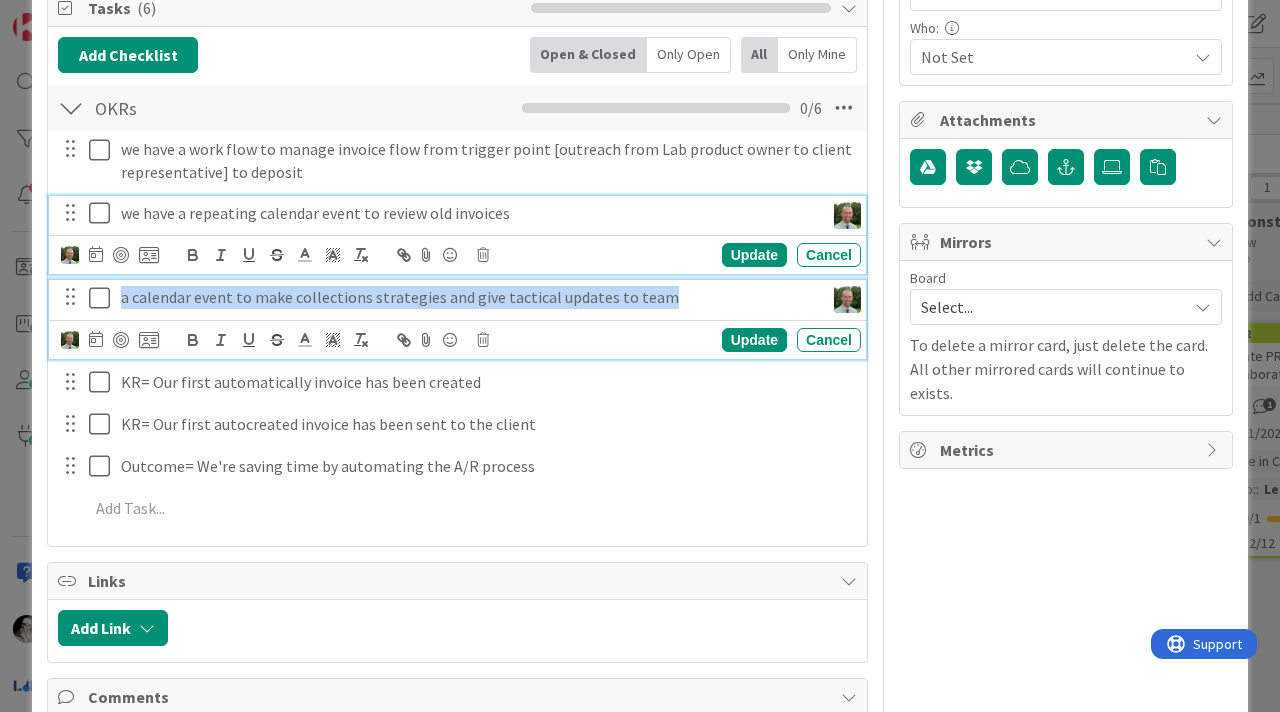 drag, startPoint x: 663, startPoint y: 301, endPoint x: 116, endPoint y: 300, distance: 547.0009 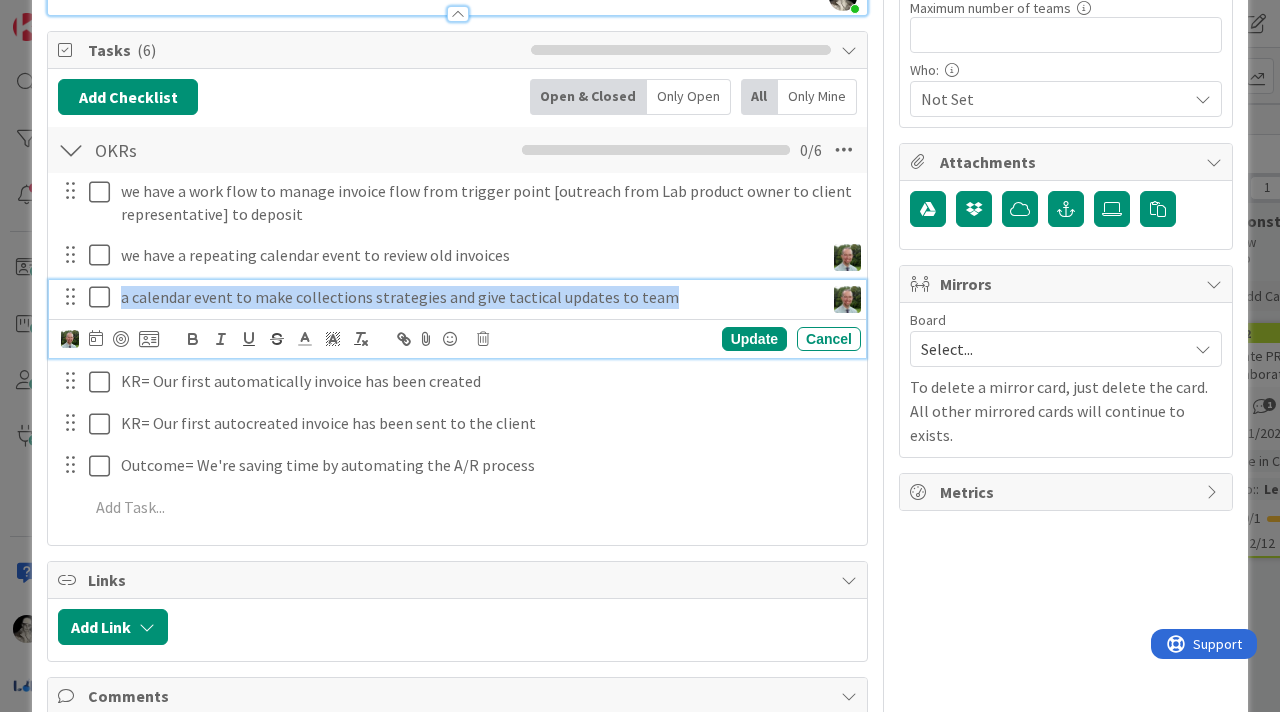 copy on "a calendar event to make collections strategies and give tactical updates to team" 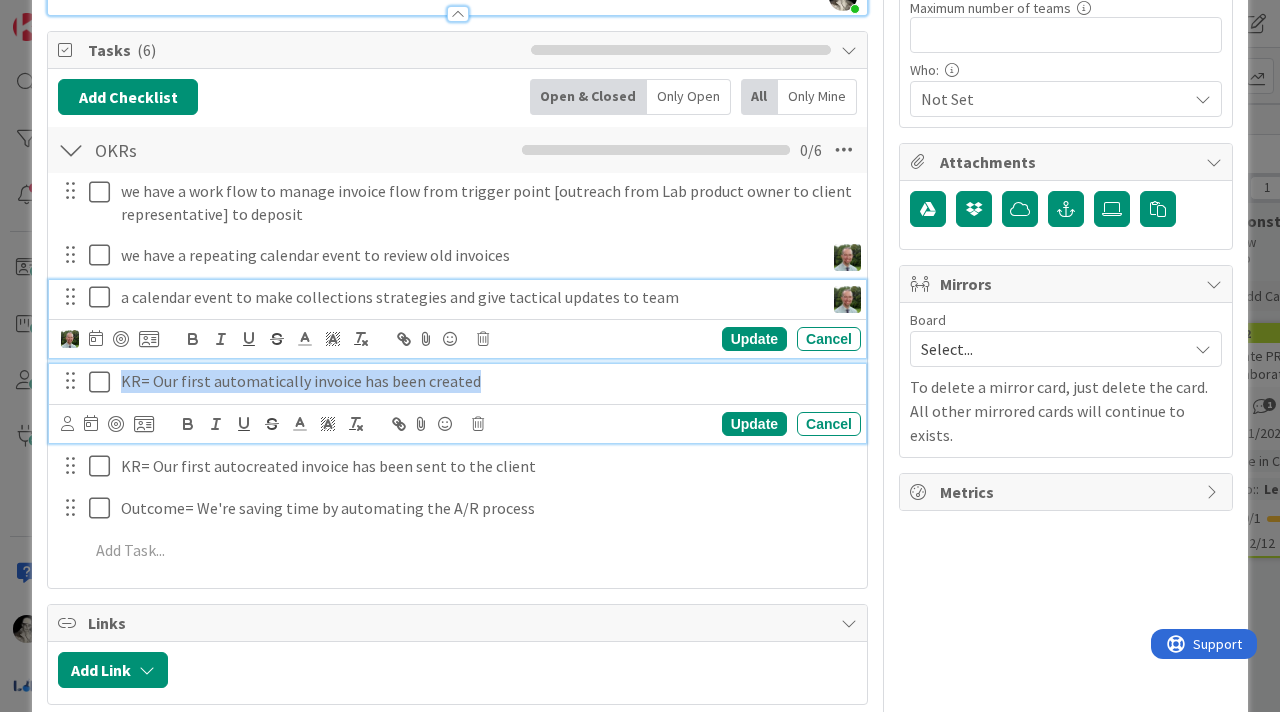 drag, startPoint x: 489, startPoint y: 389, endPoint x: 115, endPoint y: 379, distance: 374.13367 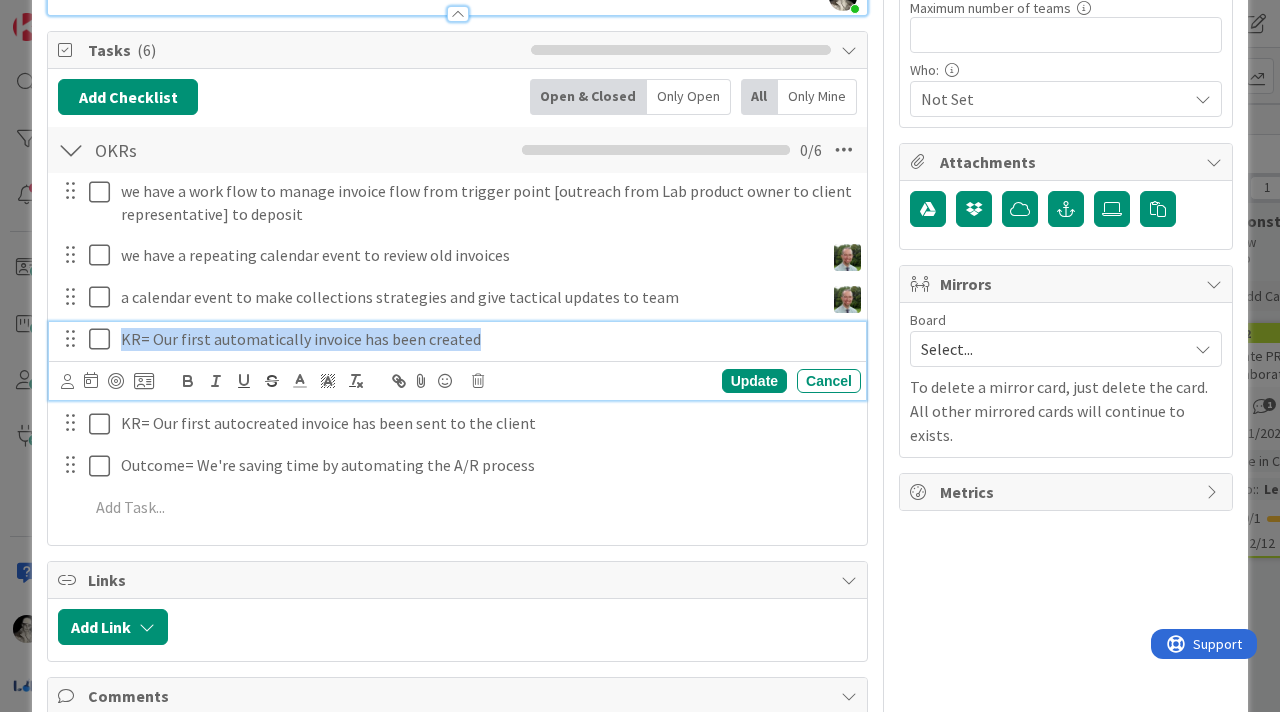 scroll, scrollTop: 510, scrollLeft: 0, axis: vertical 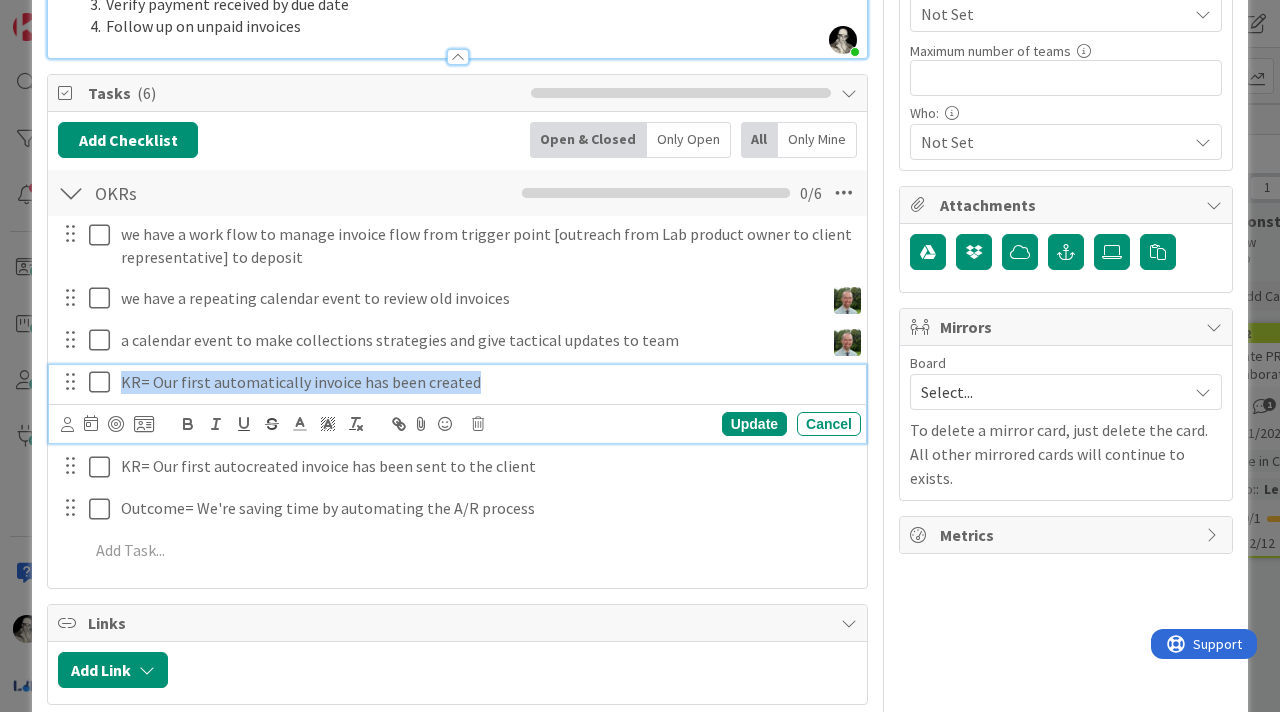 copy on "KR= Our first automatically invoice has been created" 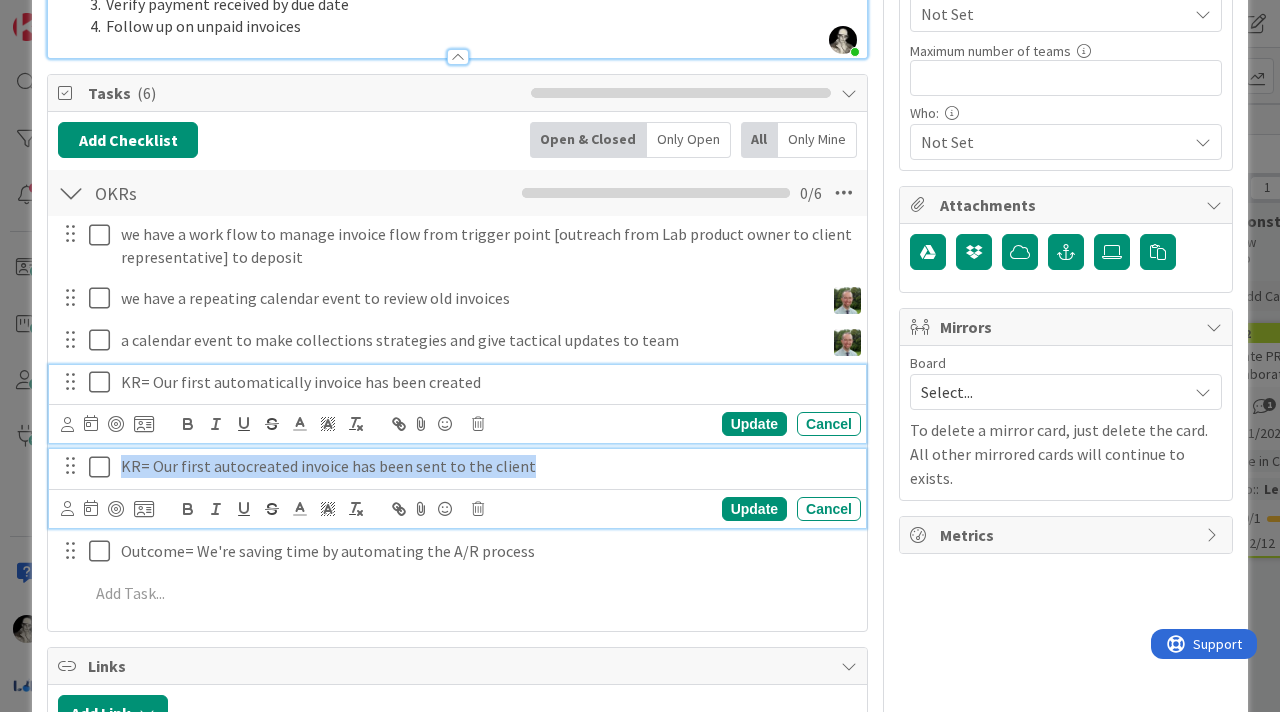 drag, startPoint x: 527, startPoint y: 466, endPoint x: 104, endPoint y: 464, distance: 423.00473 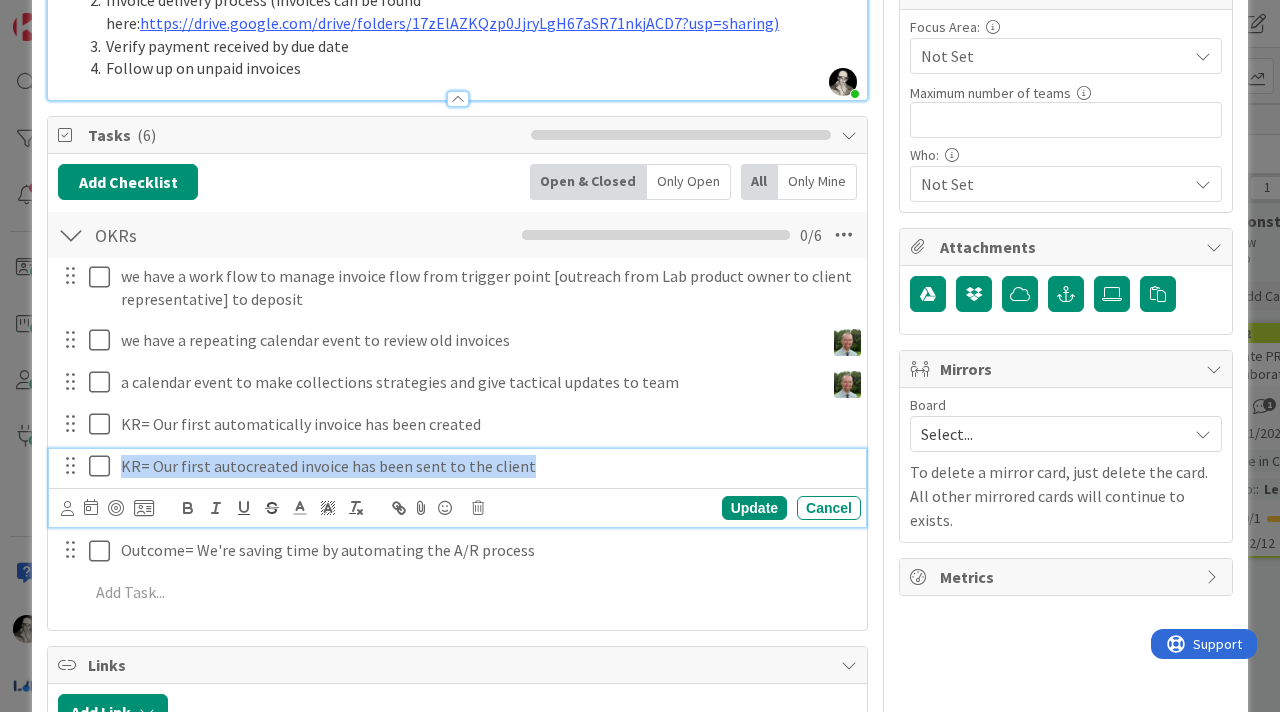 copy on "KR= Our first autocreated invoice has been sent to the client" 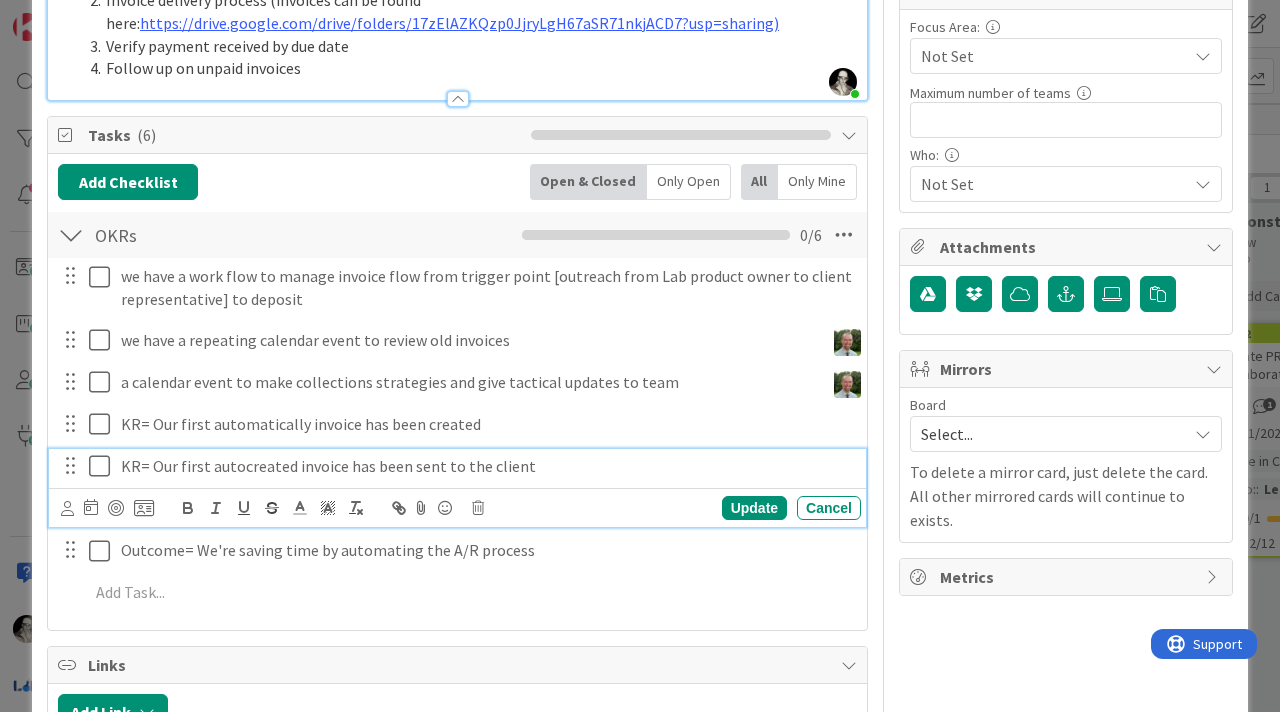 click on "we have a work flow to manage invoice flow from trigger point [outreach from Lab product owner to client representative] to deposit Update Cancel we have a repeating calendar event to review old invoices Update Cancel a calendar event to make collections strategies and give tactical updates to team Update Cancel KR= Our first automatically invoice has been created Update Cancel KR= Our first autocreated invoice has been sent to the client Update Cancel Outcome= We're saving time by automating the A/R process Update Cancel Add Add Multiple Cancel" at bounding box center (457, 438) 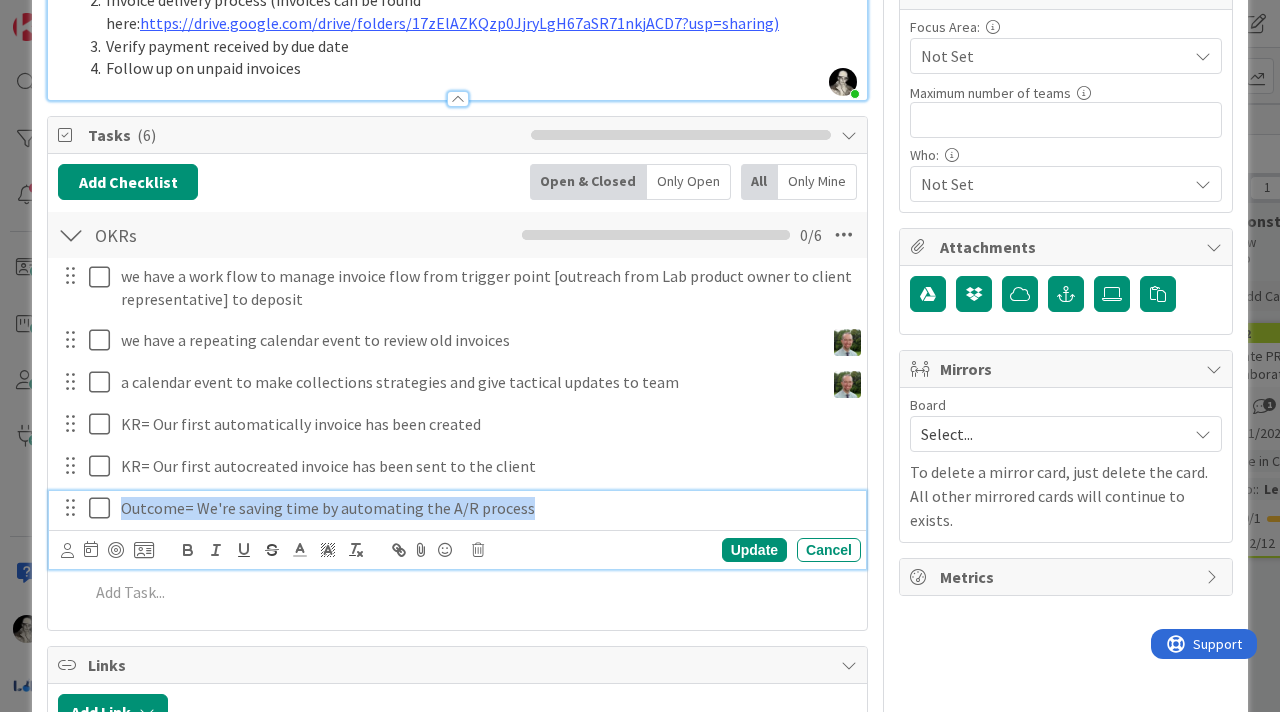 drag, startPoint x: 531, startPoint y: 509, endPoint x: 118, endPoint y: 502, distance: 413.05933 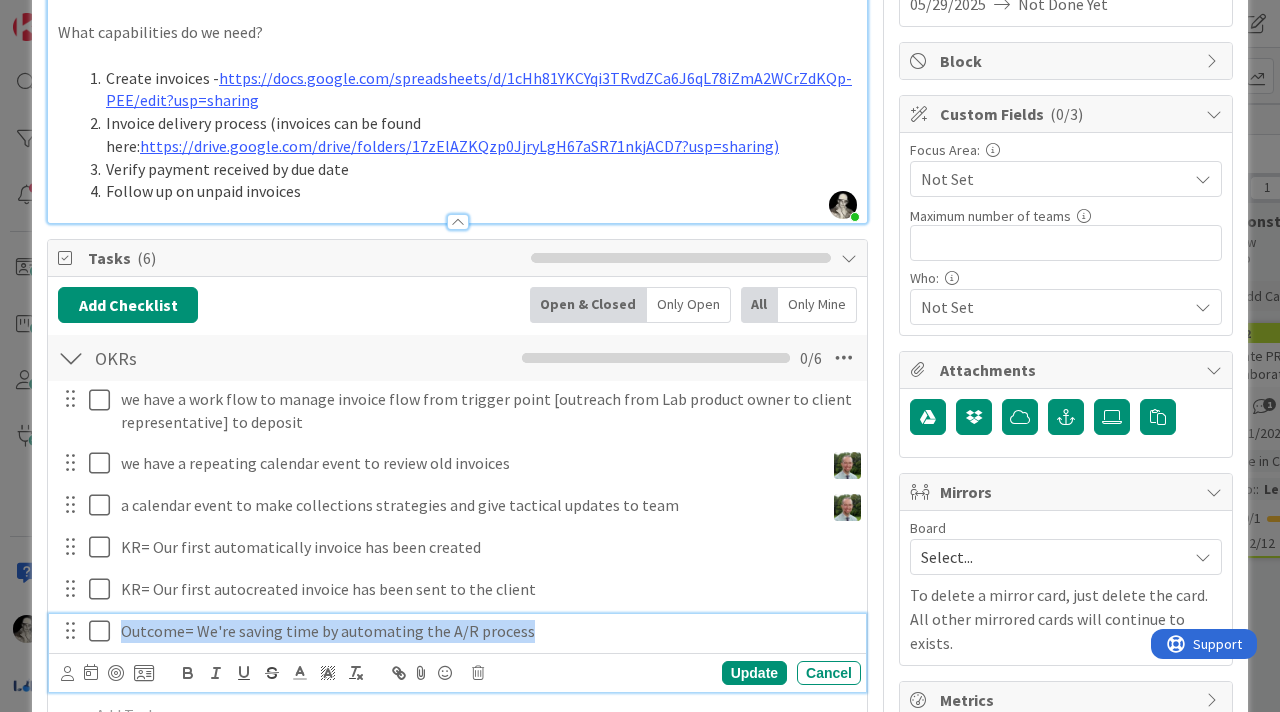 scroll, scrollTop: 297, scrollLeft: 0, axis: vertical 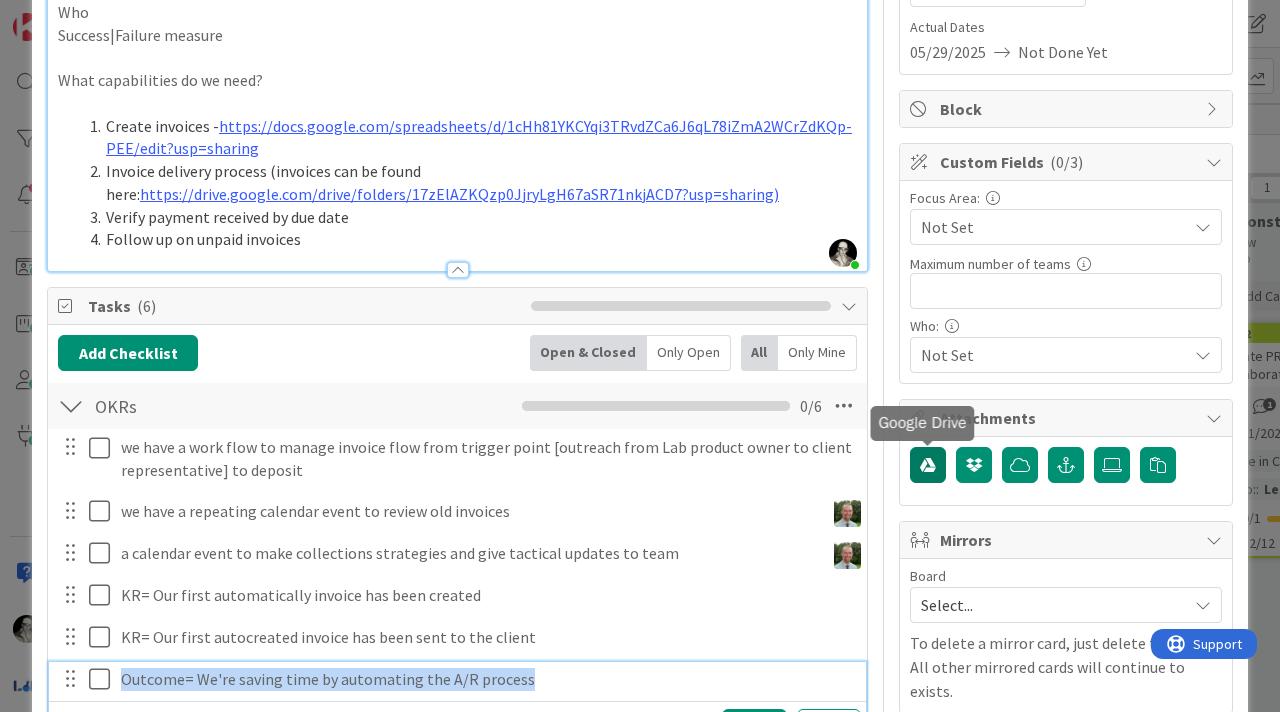 click at bounding box center (928, 465) 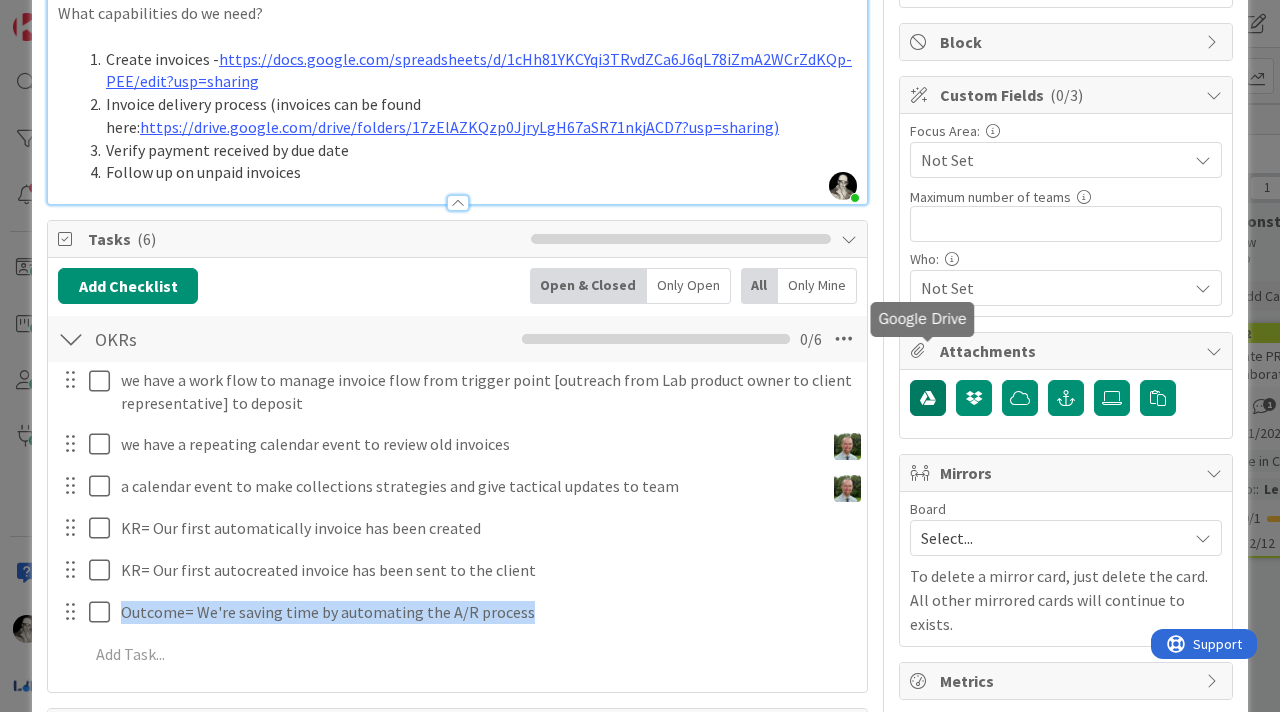 scroll, scrollTop: 413, scrollLeft: 0, axis: vertical 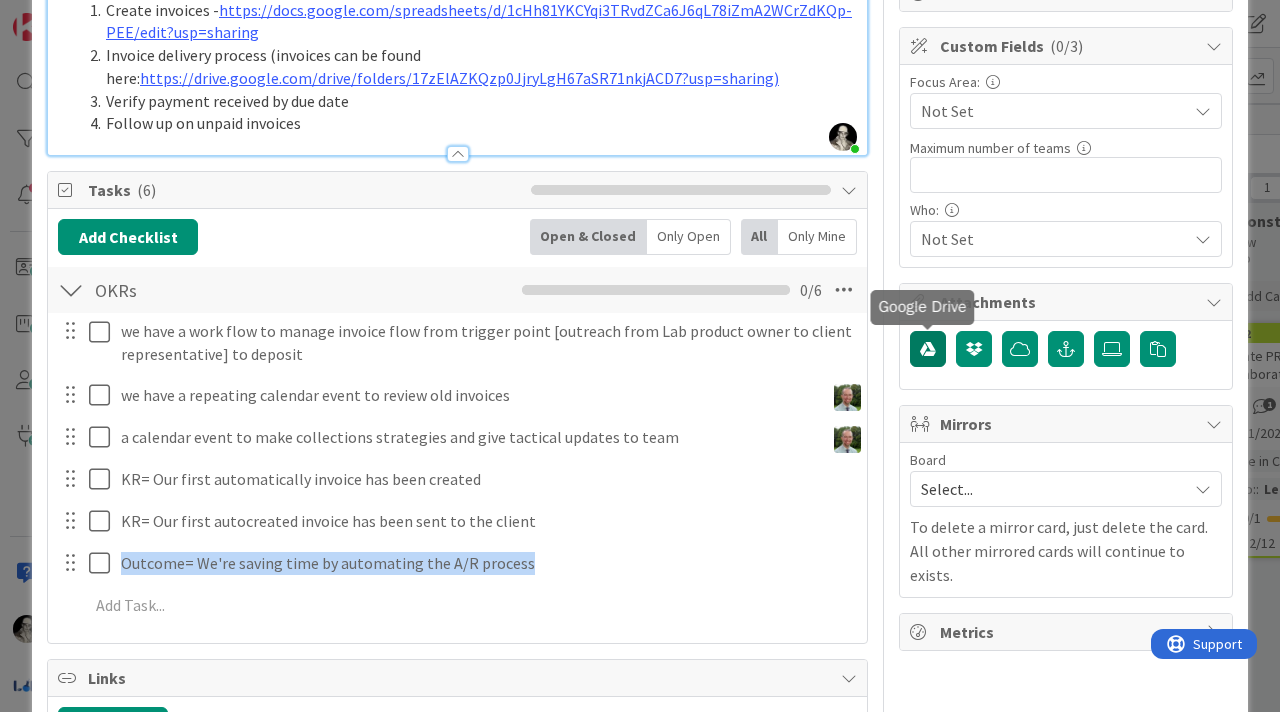click at bounding box center (928, 349) 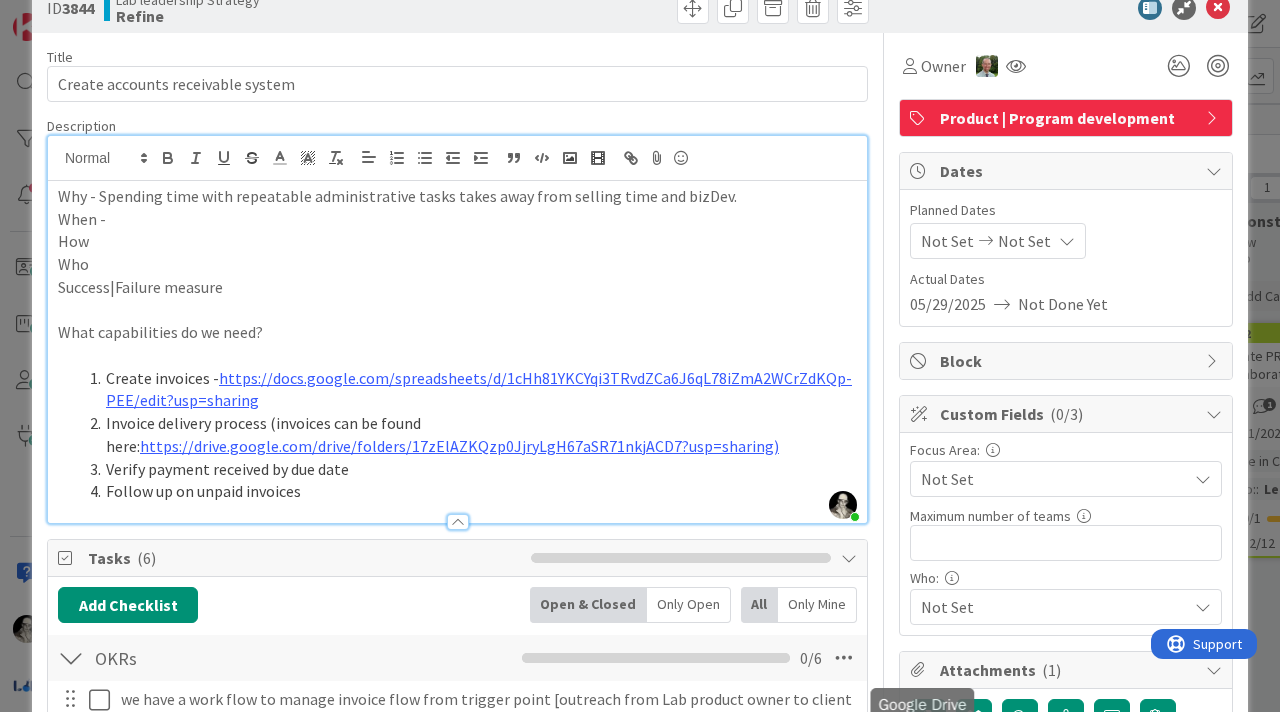 scroll, scrollTop: 0, scrollLeft: 0, axis: both 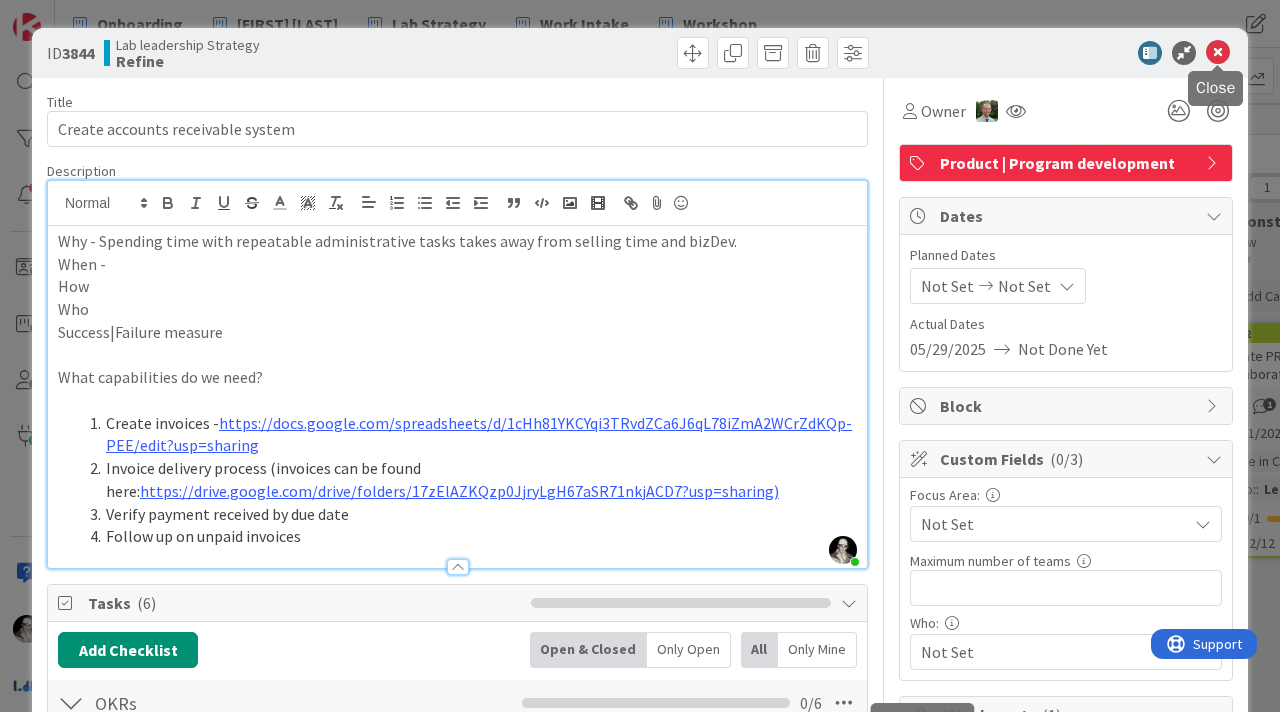click at bounding box center [1218, 53] 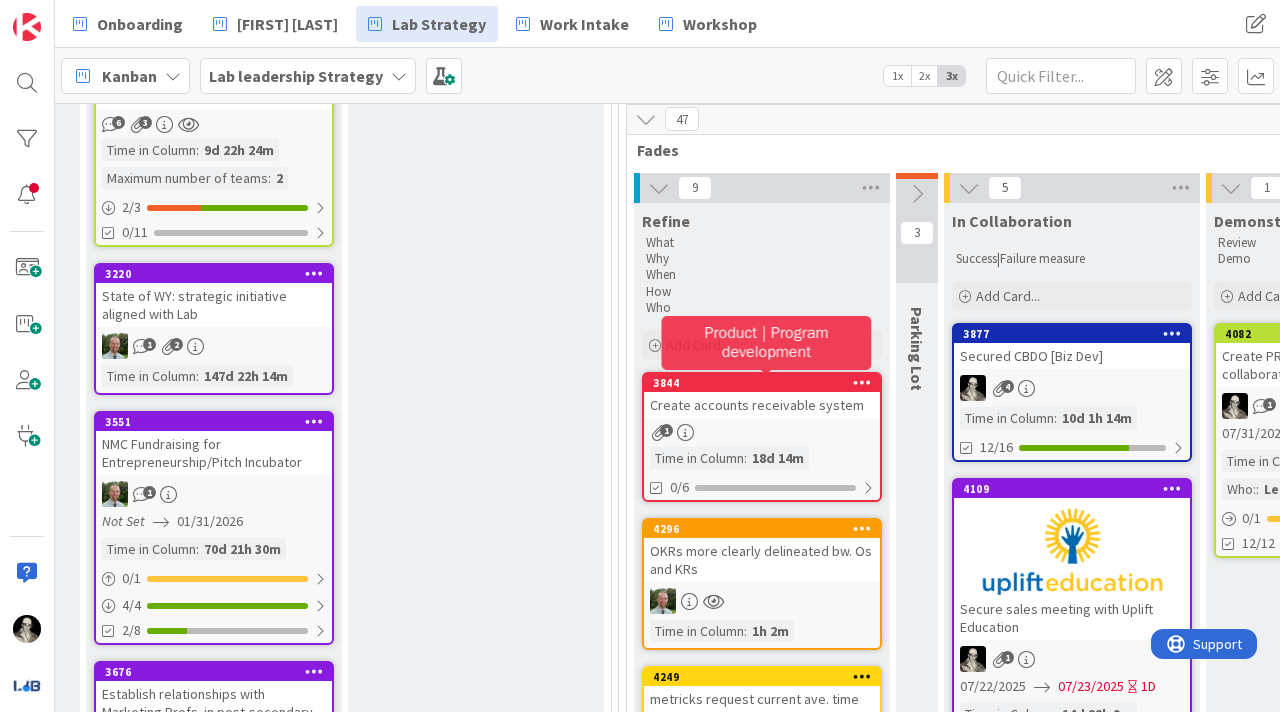 scroll, scrollTop: 0, scrollLeft: 0, axis: both 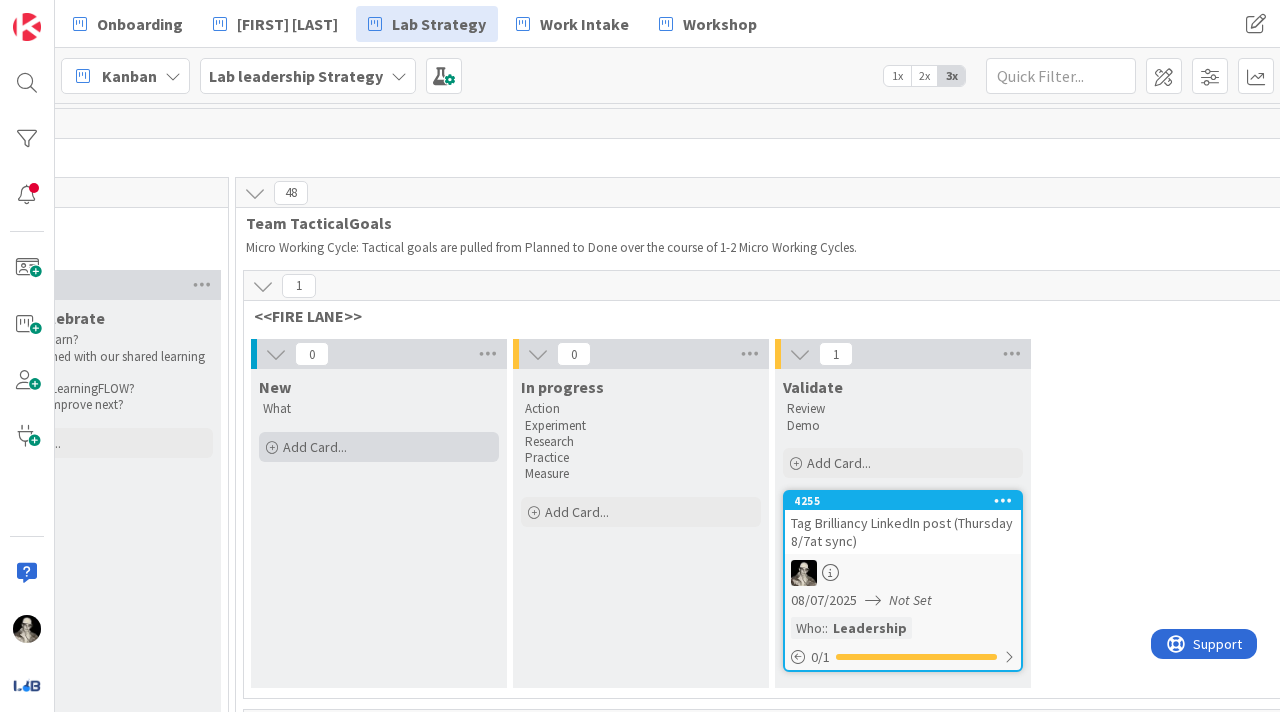 click on "Add Card..." at bounding box center [315, 447] 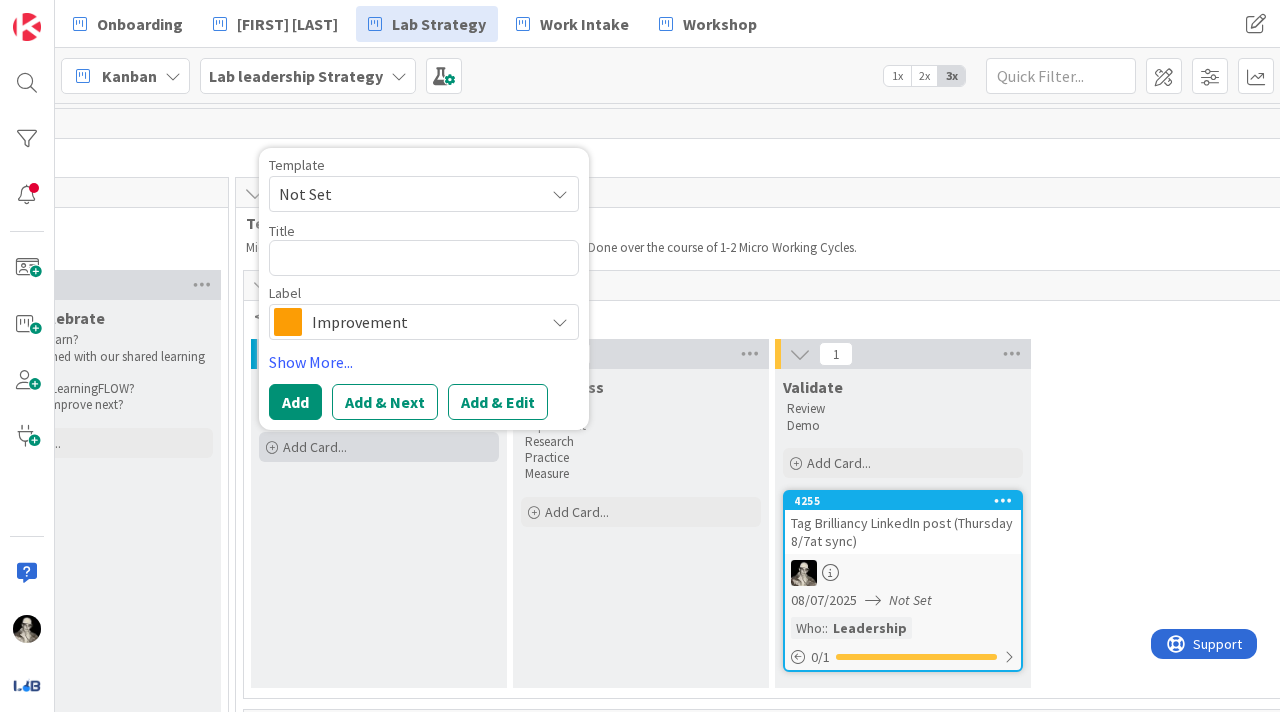 type on "x" 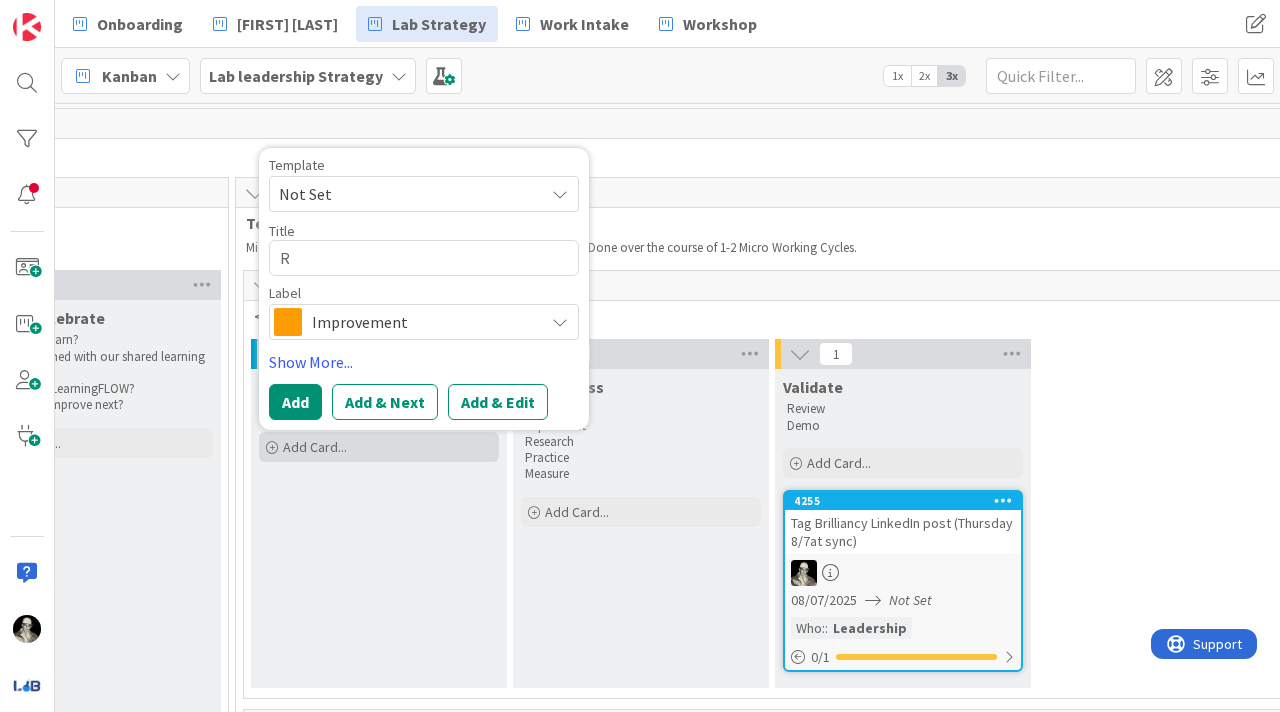 type on "x" 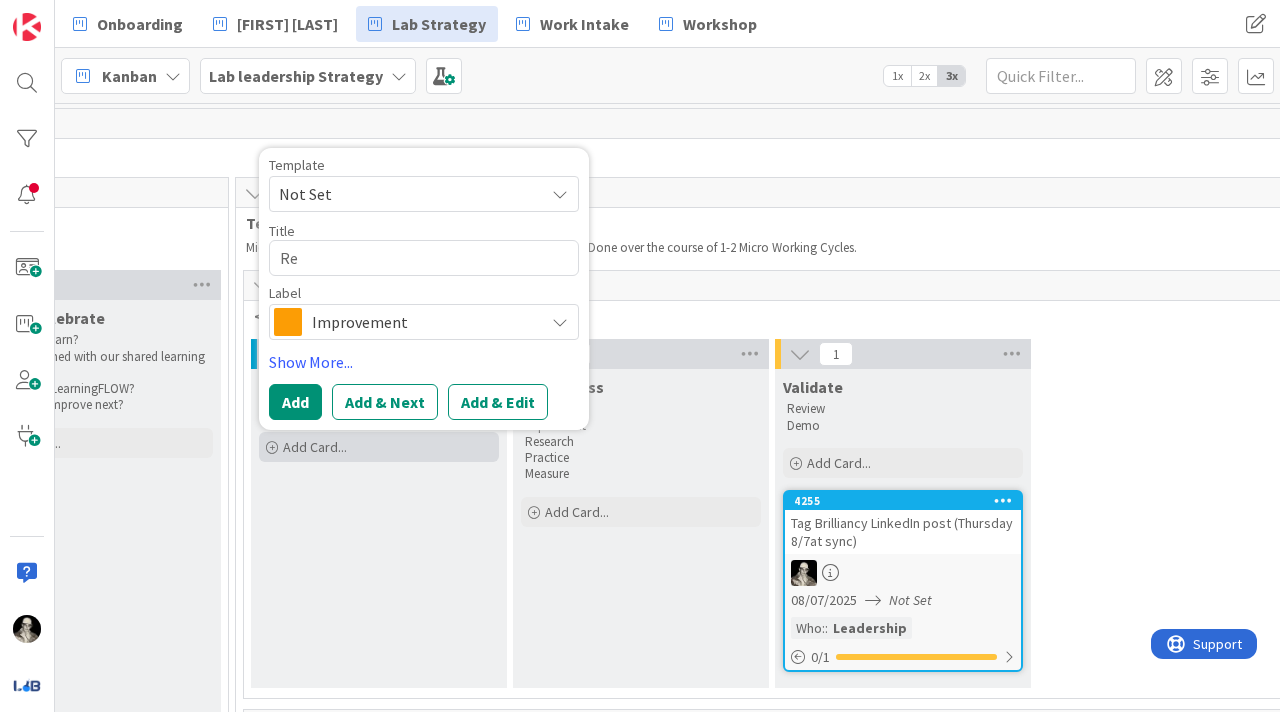 type on "x" 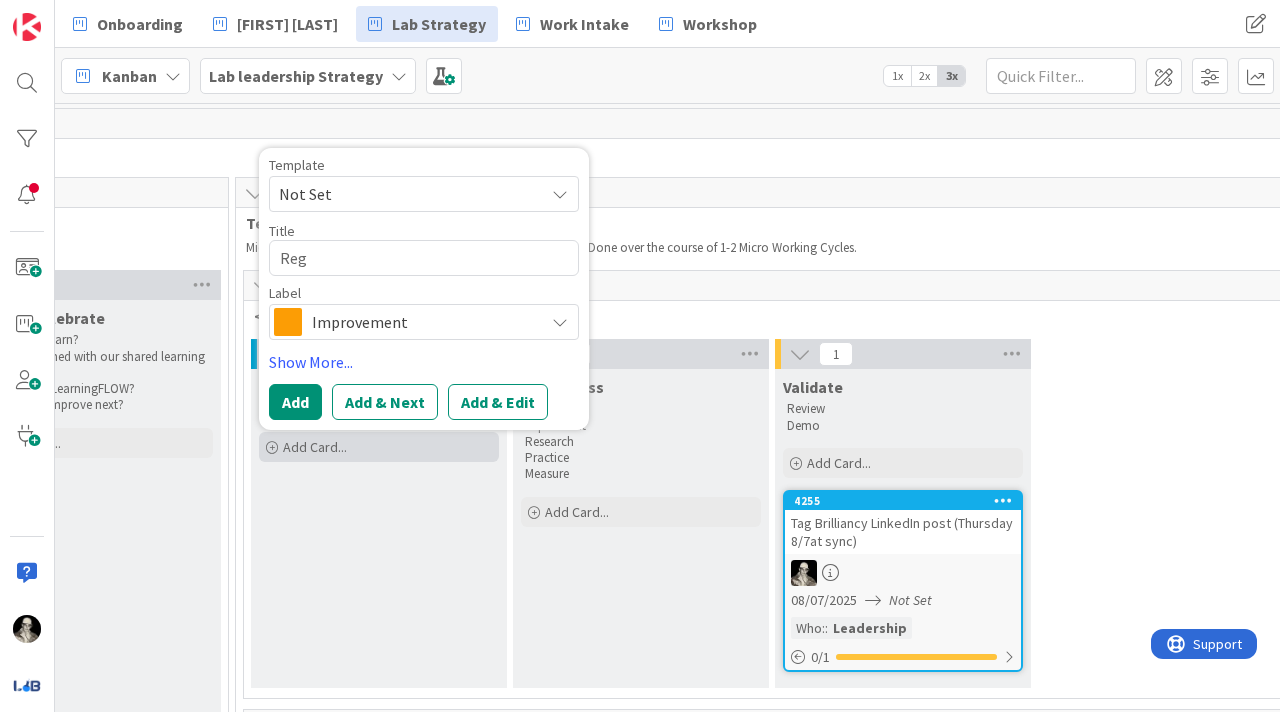 type on "x" 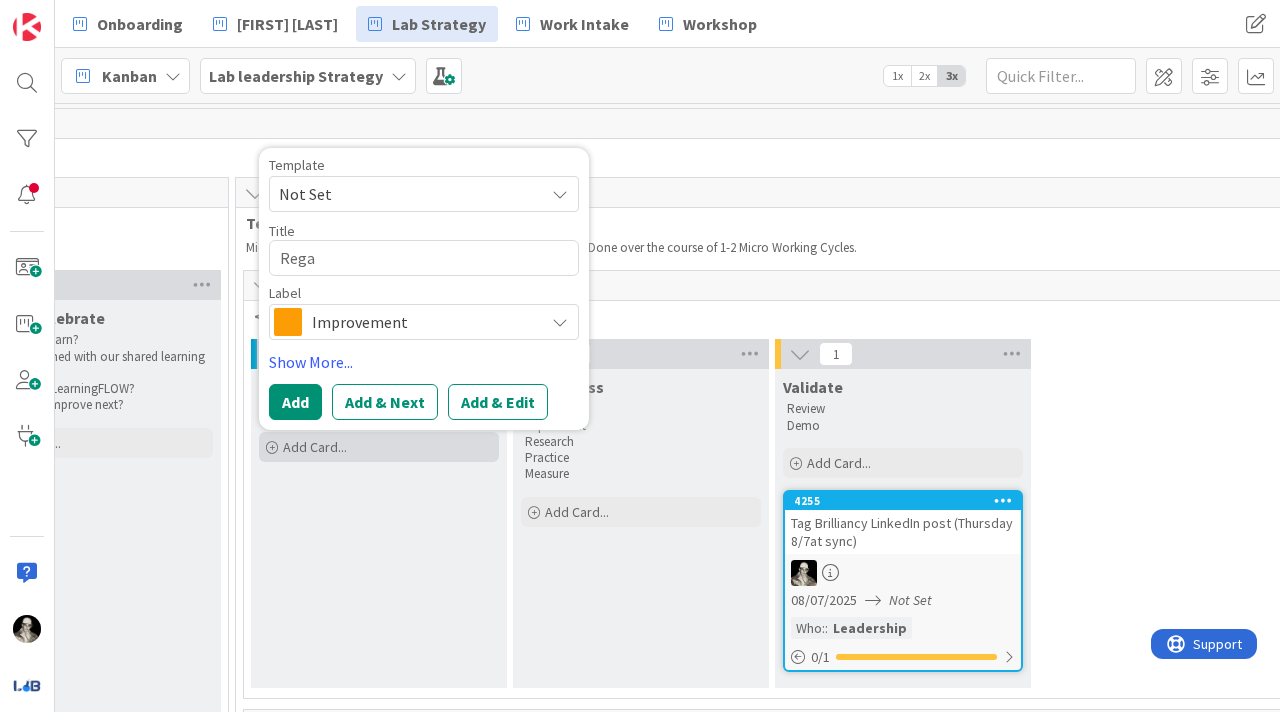 type on "x" 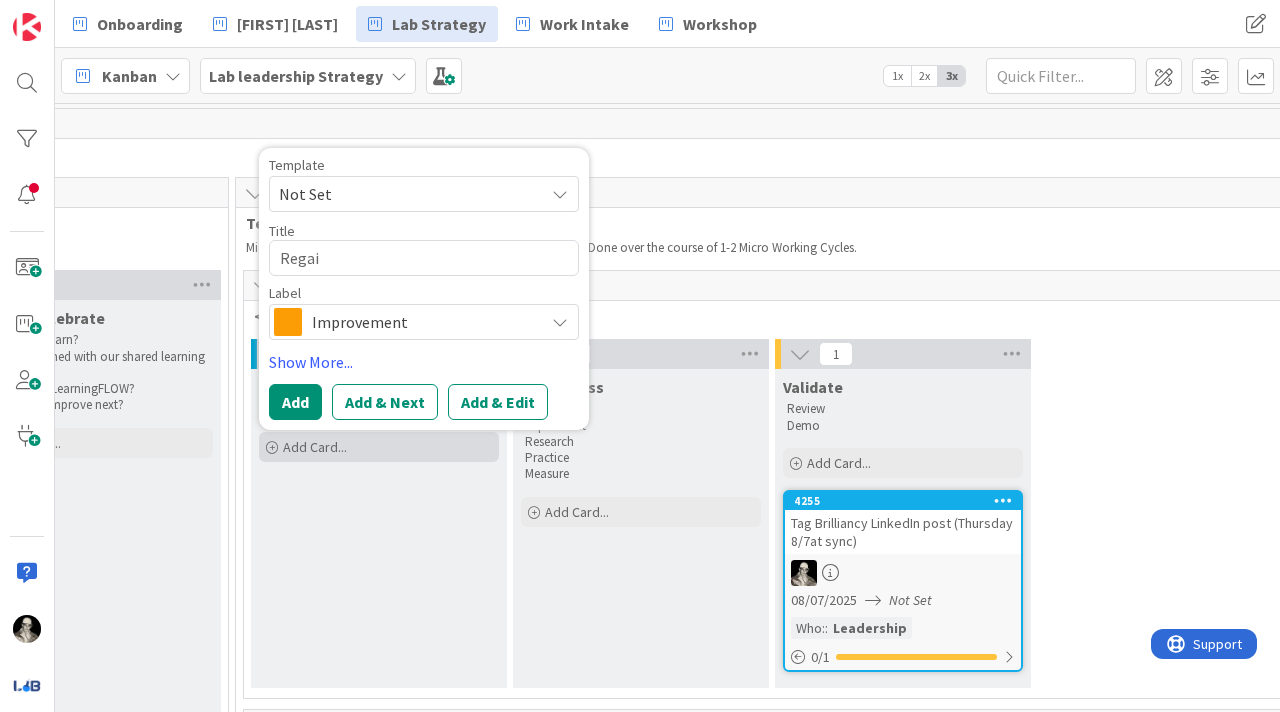 type on "Regain" 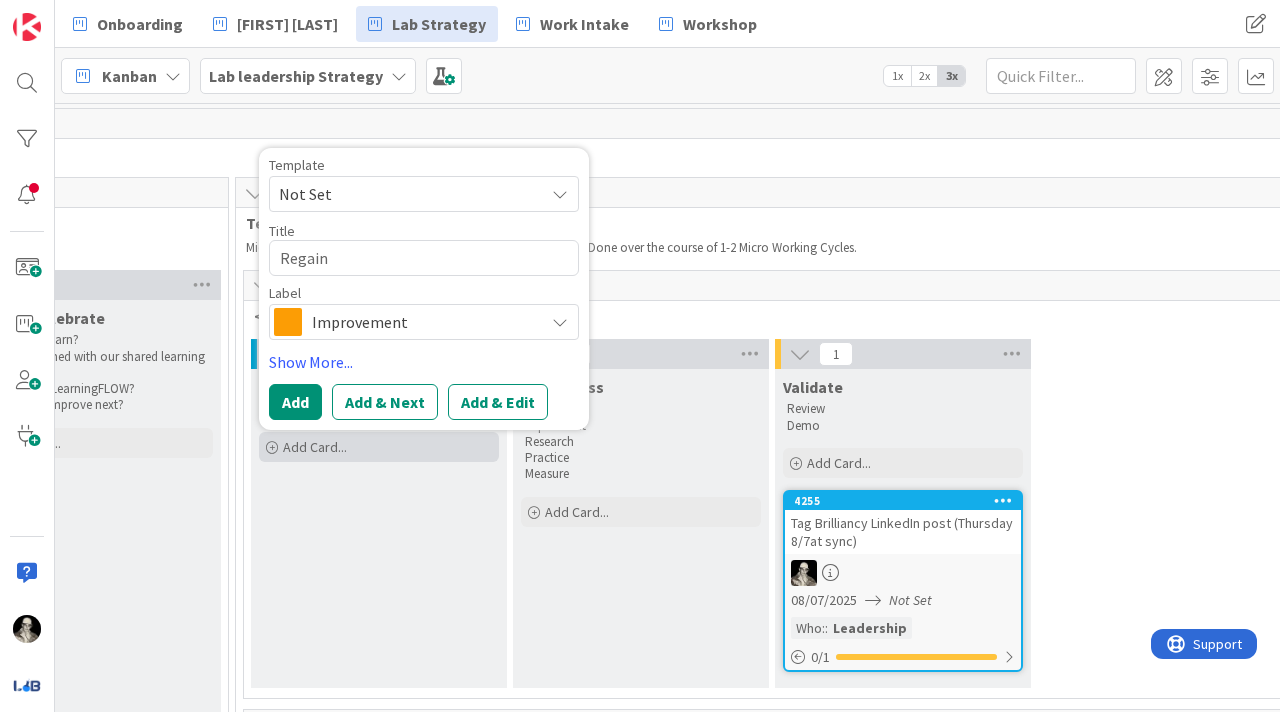 type on "x" 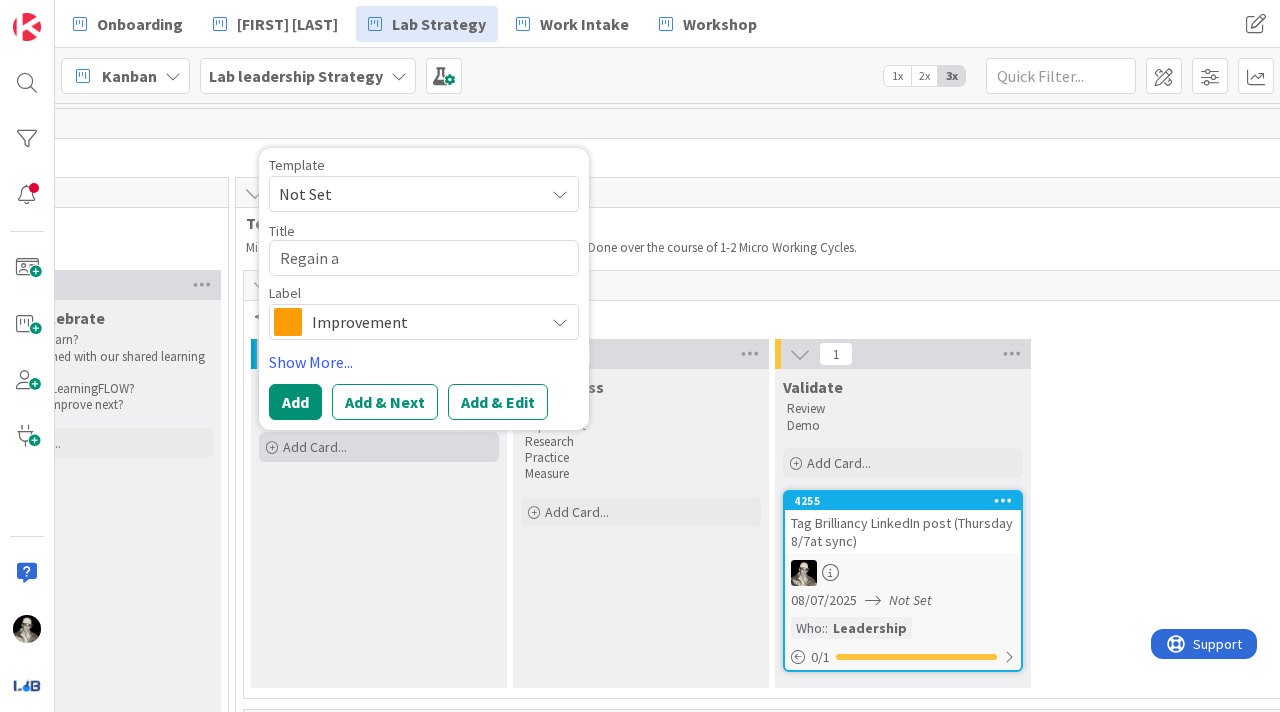 type on "x" 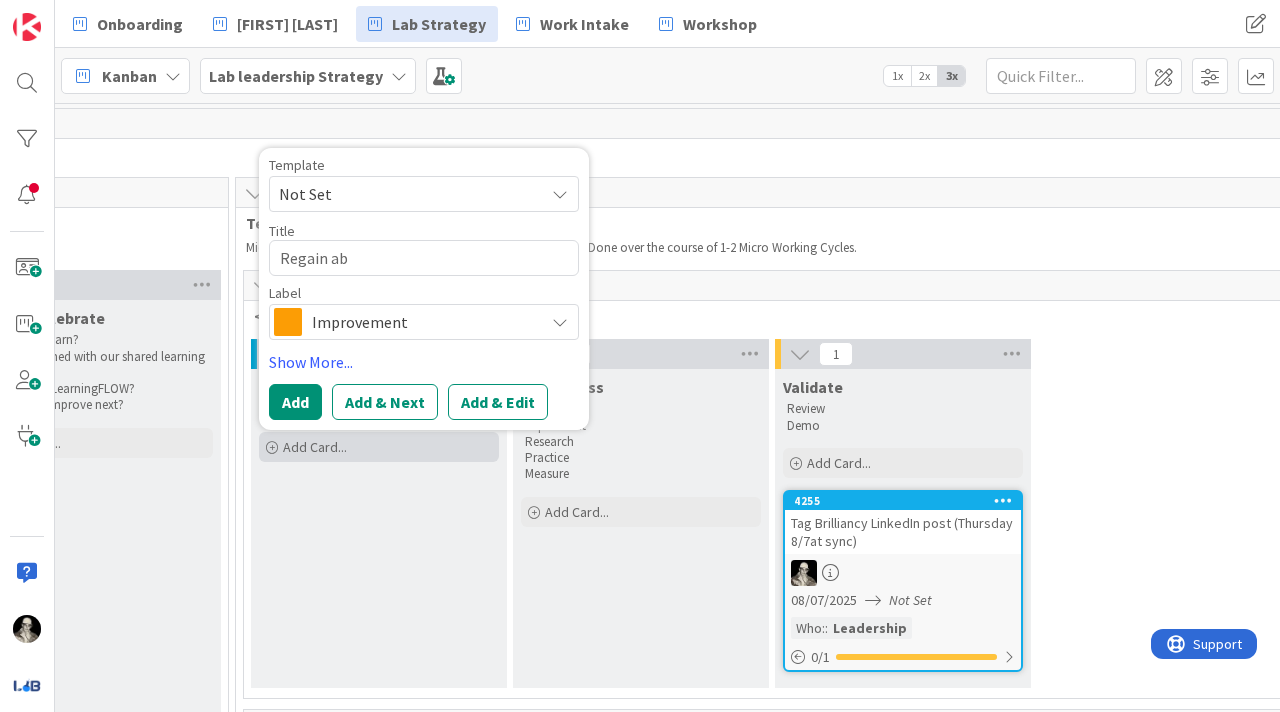 type on "x" 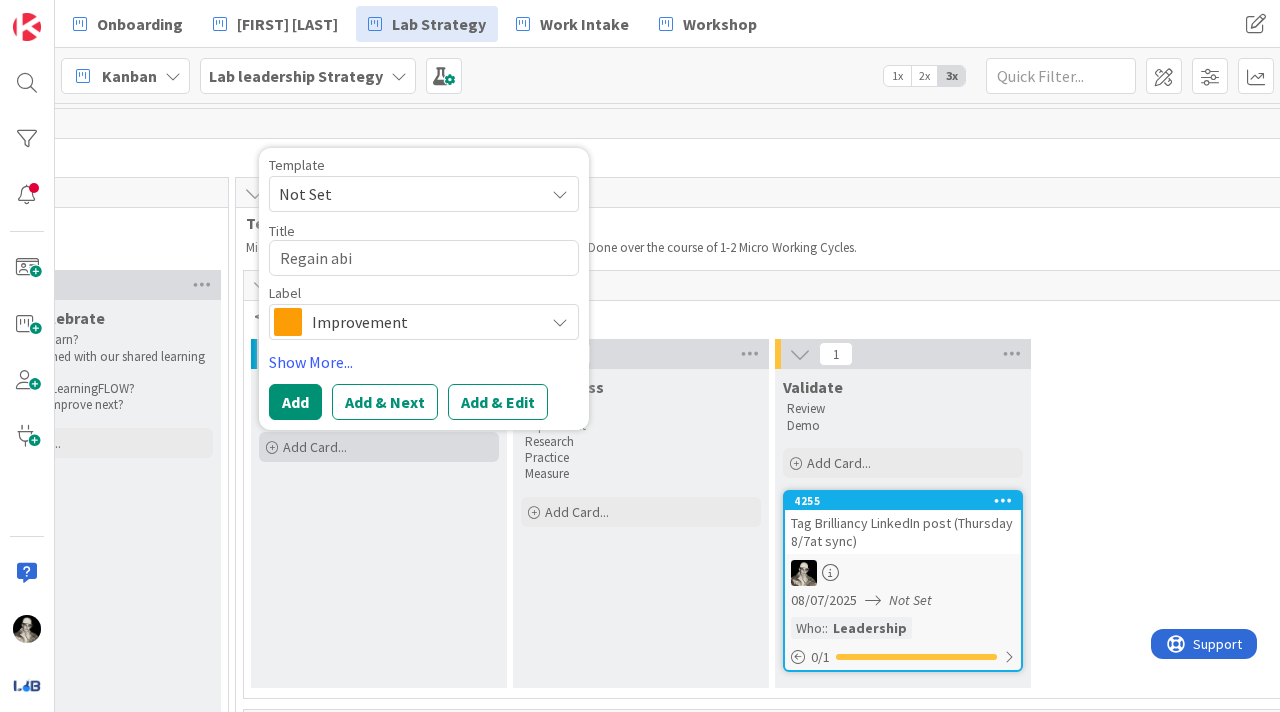 type on "x" 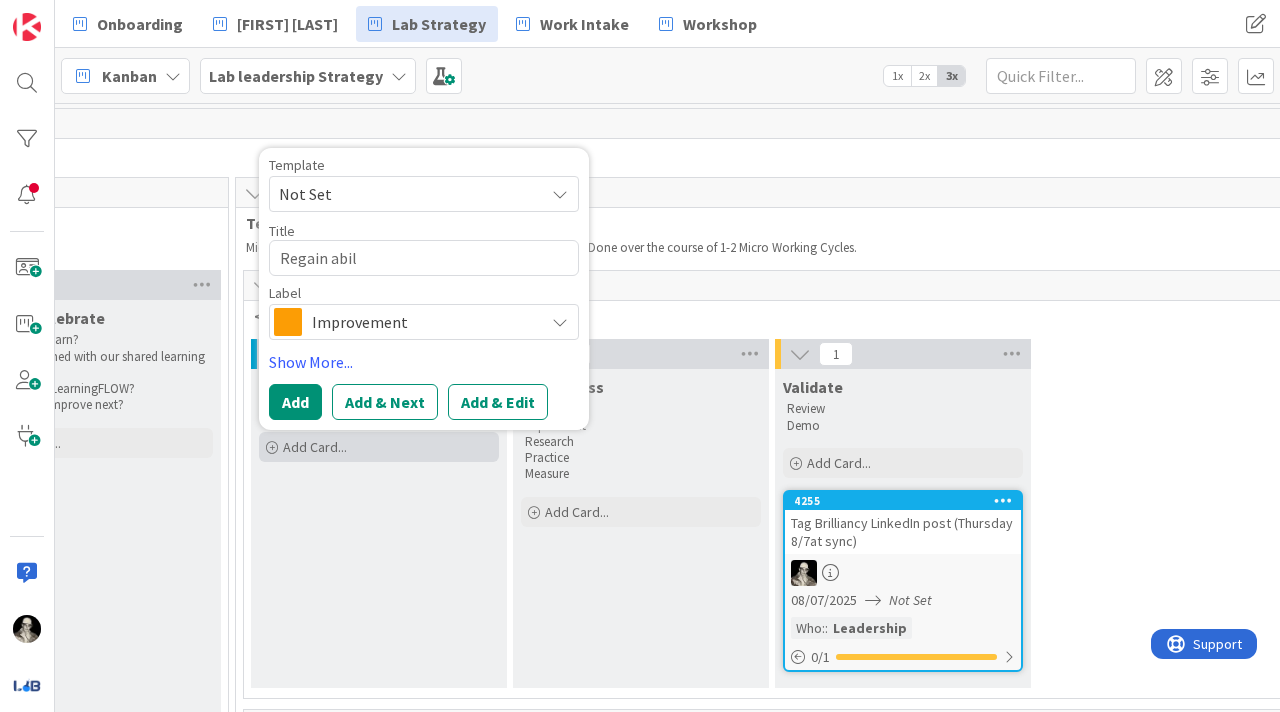 type on "x" 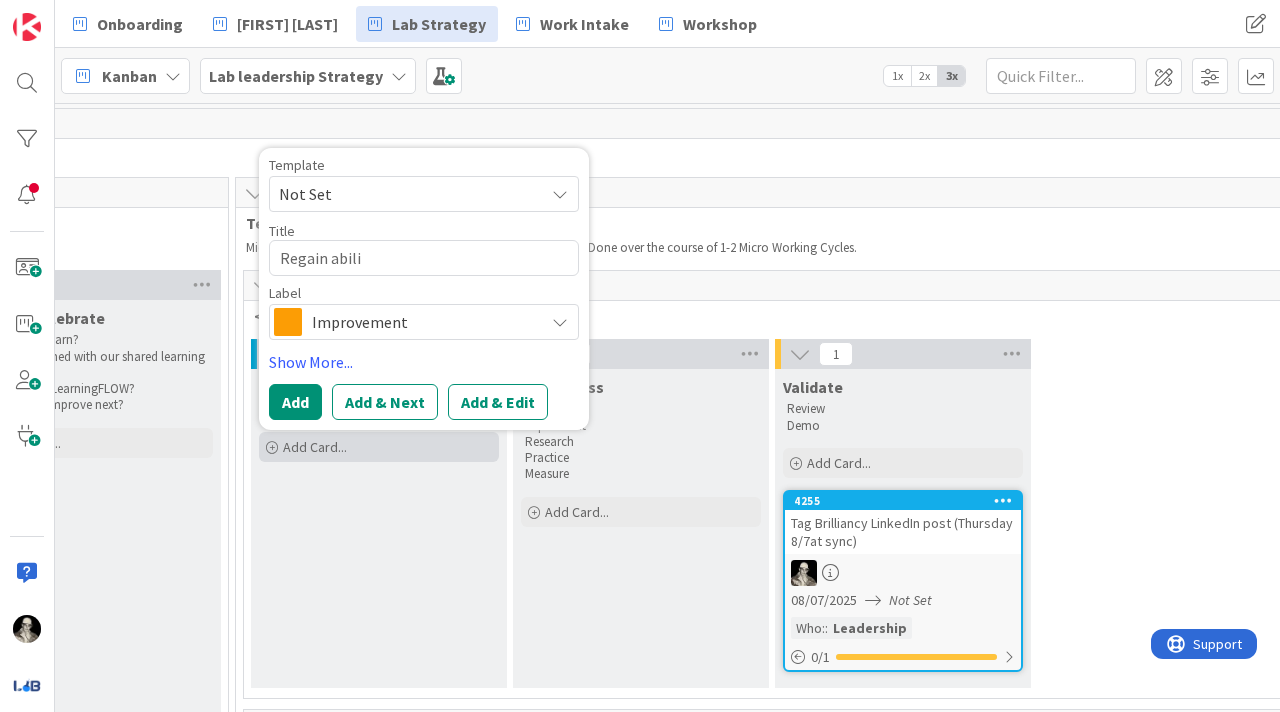 type on "x" 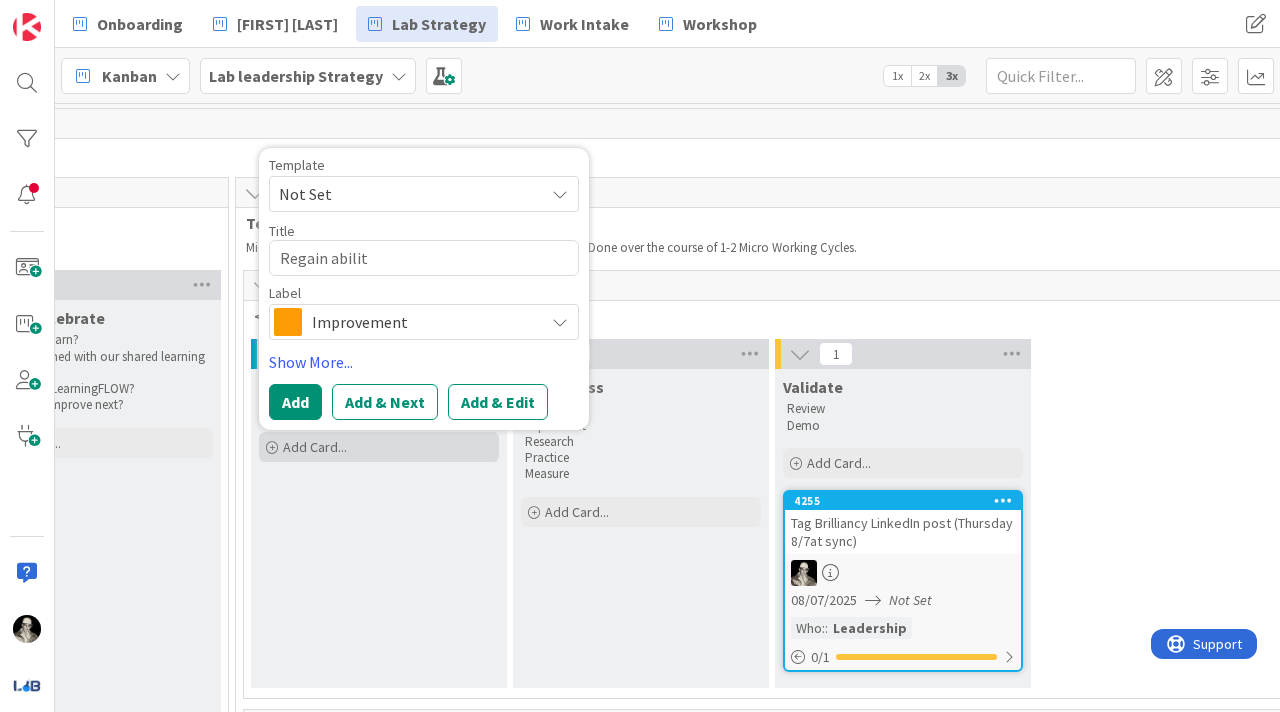 type on "x" 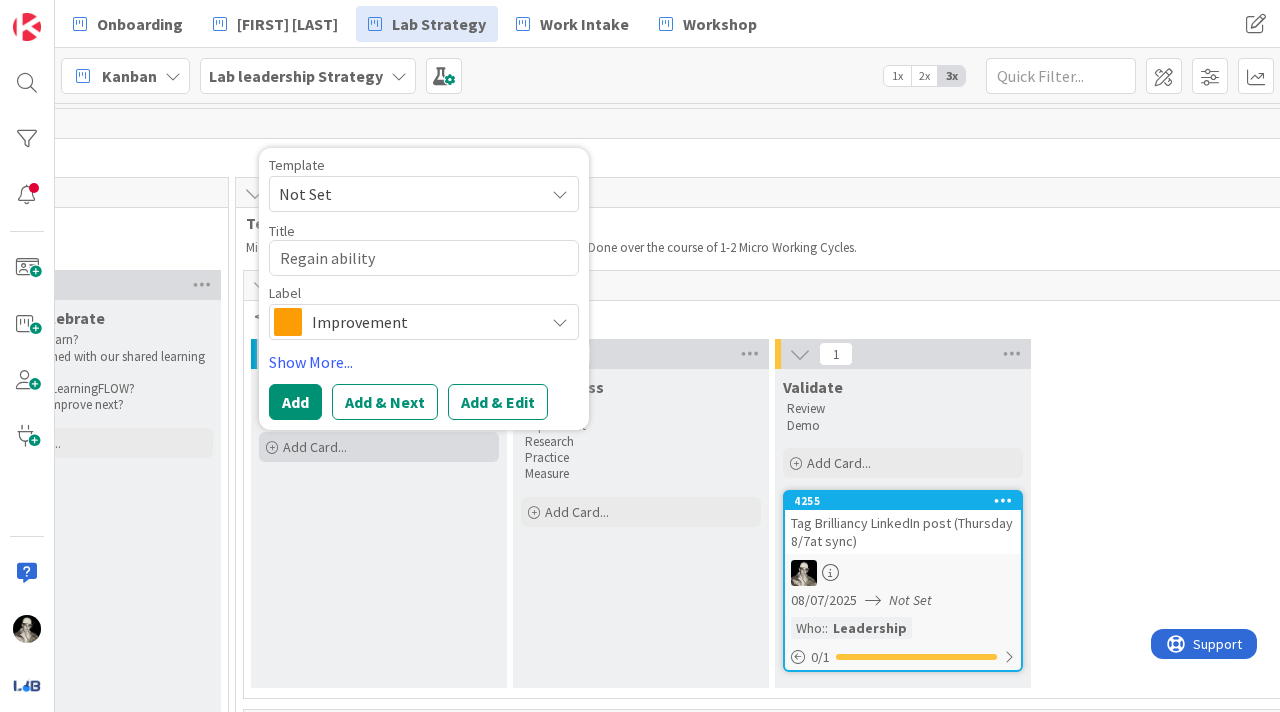 type on "x" 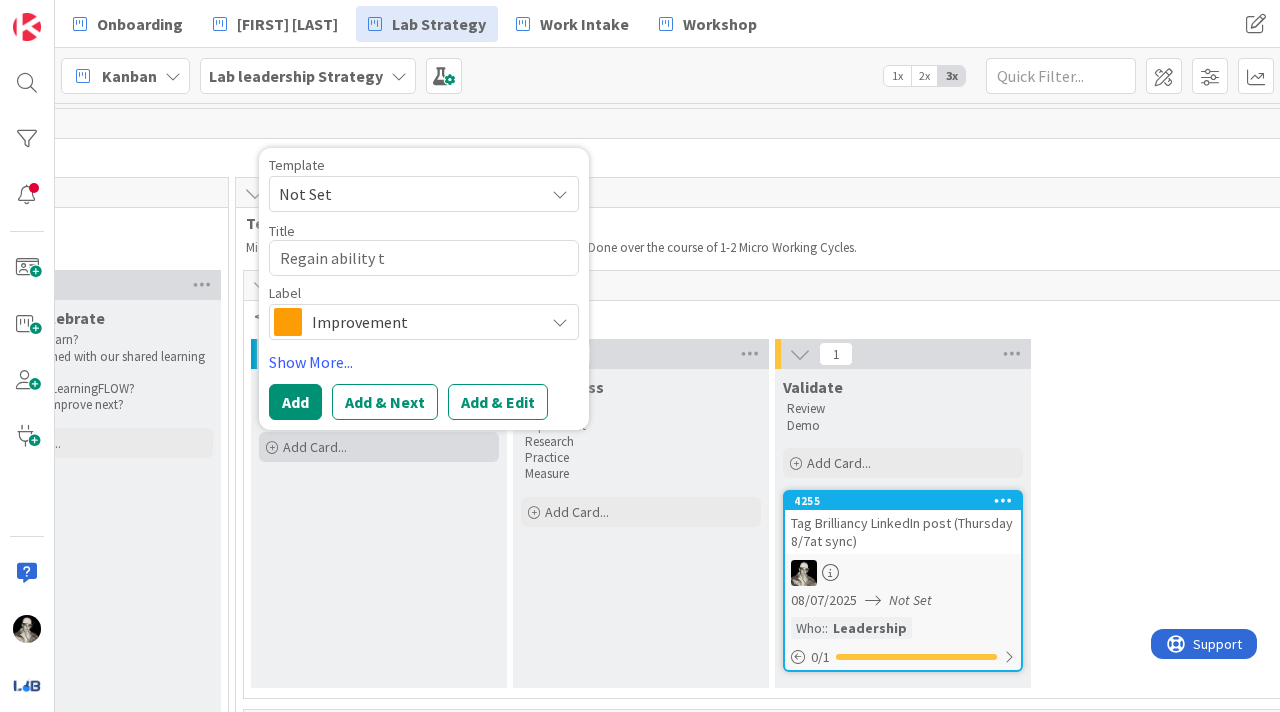 type on "x" 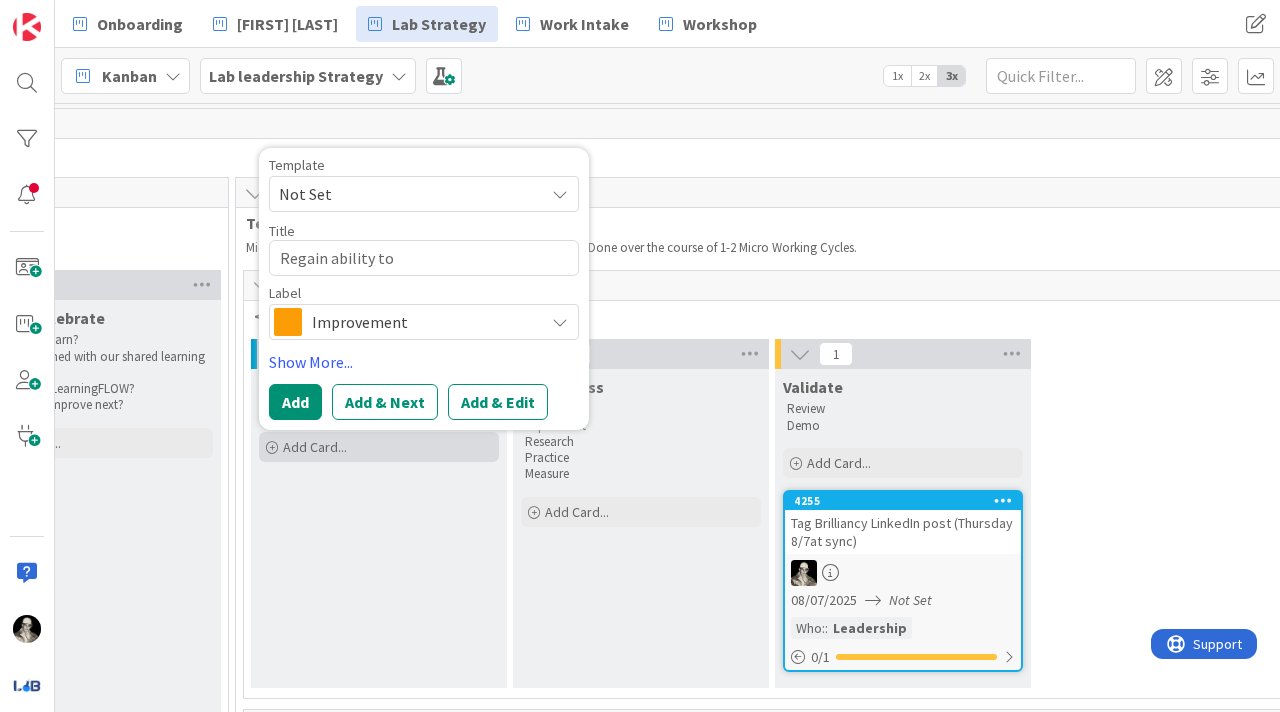 type on "x" 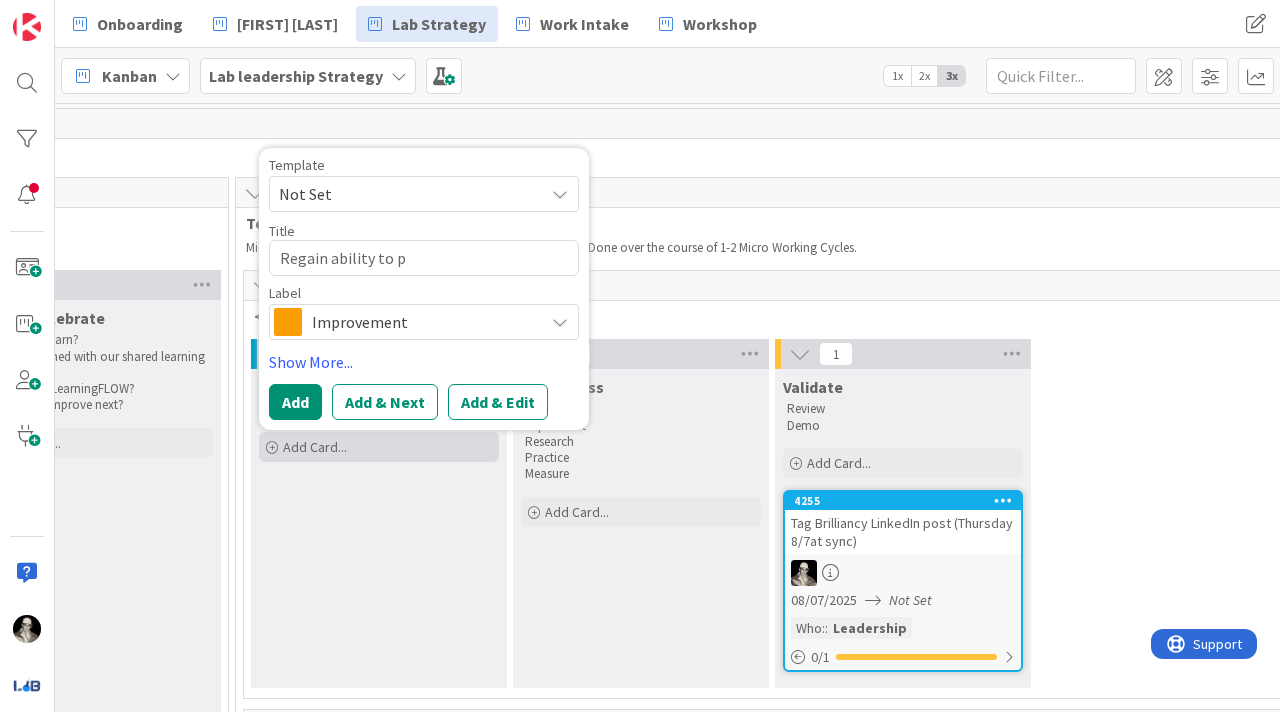 type on "x" 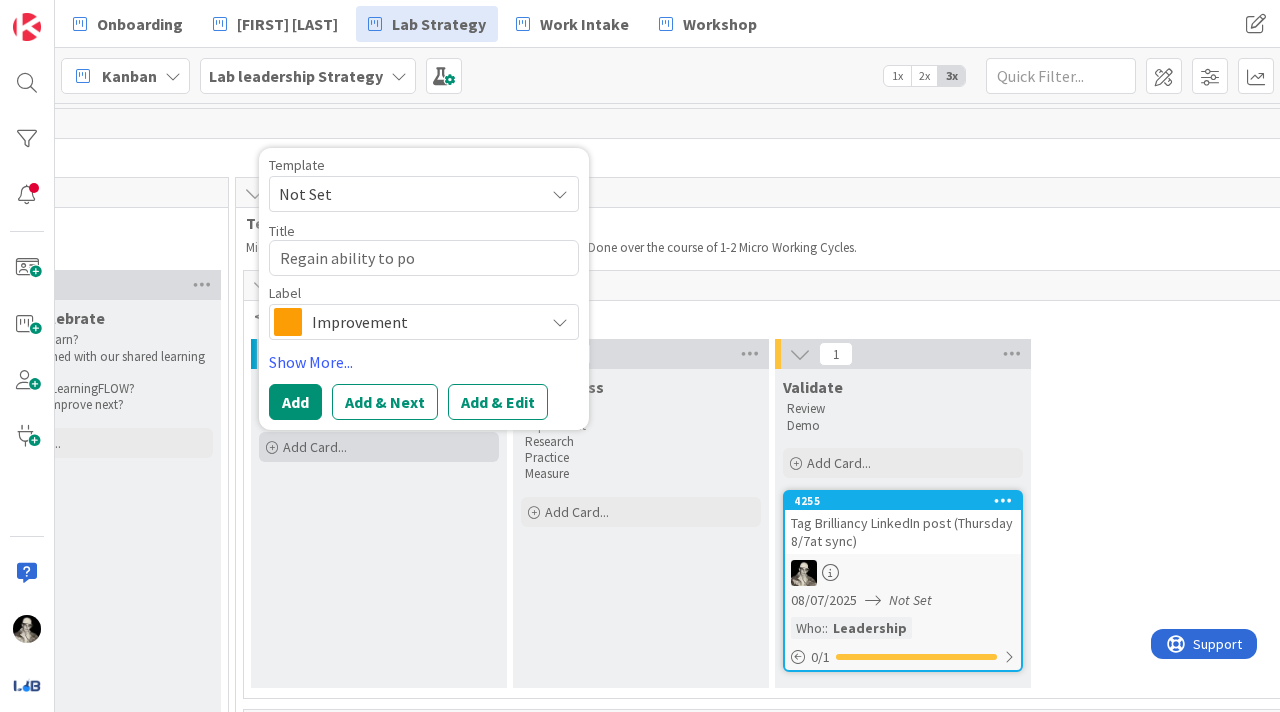 type on "x" 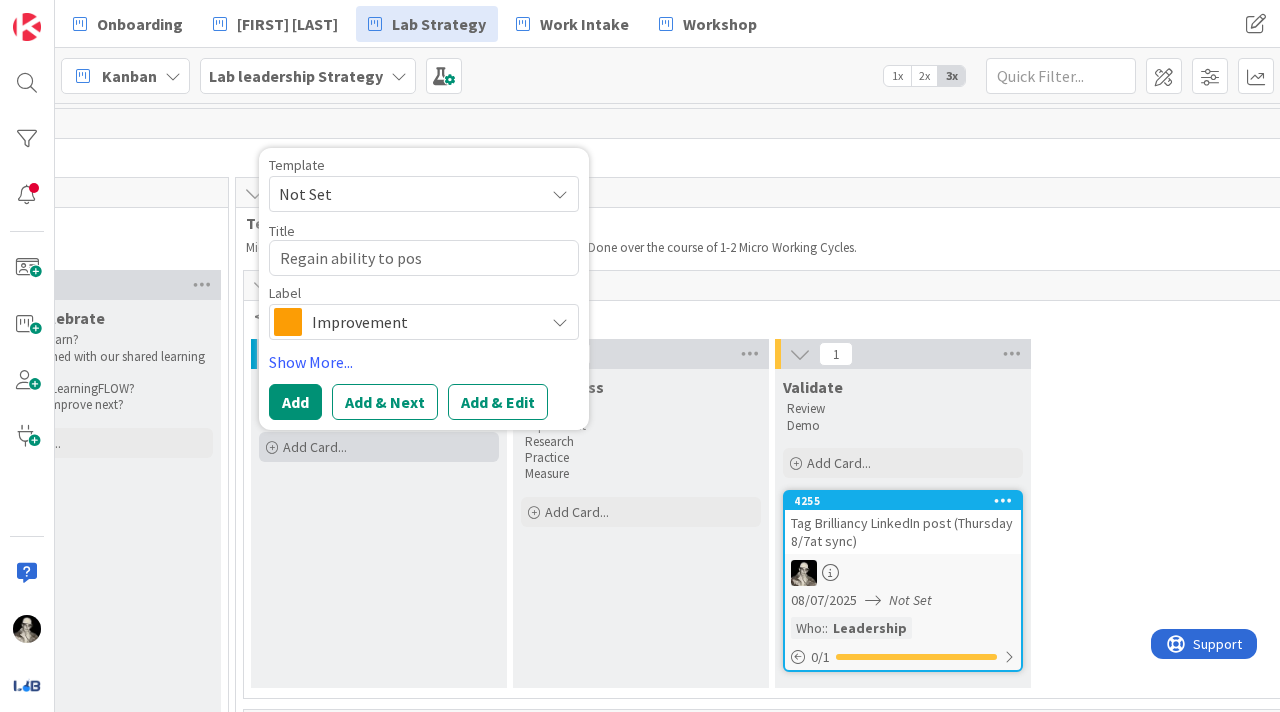 type on "x" 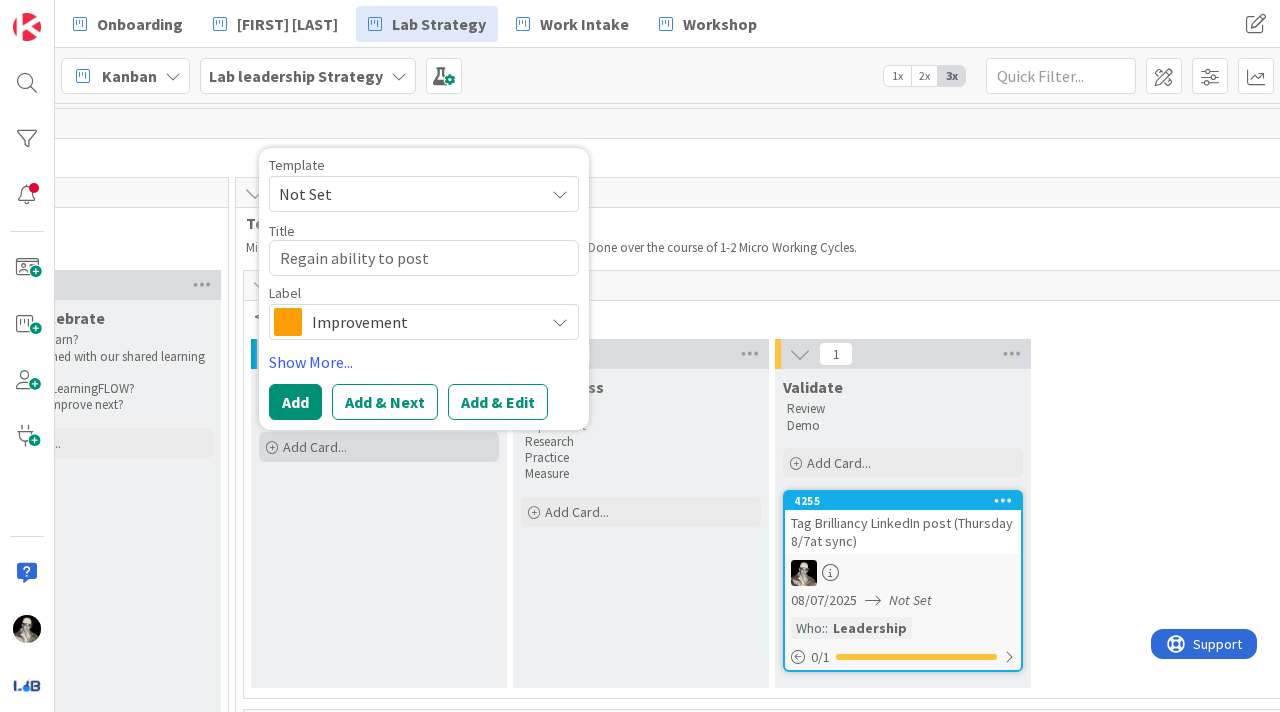 type on "x" 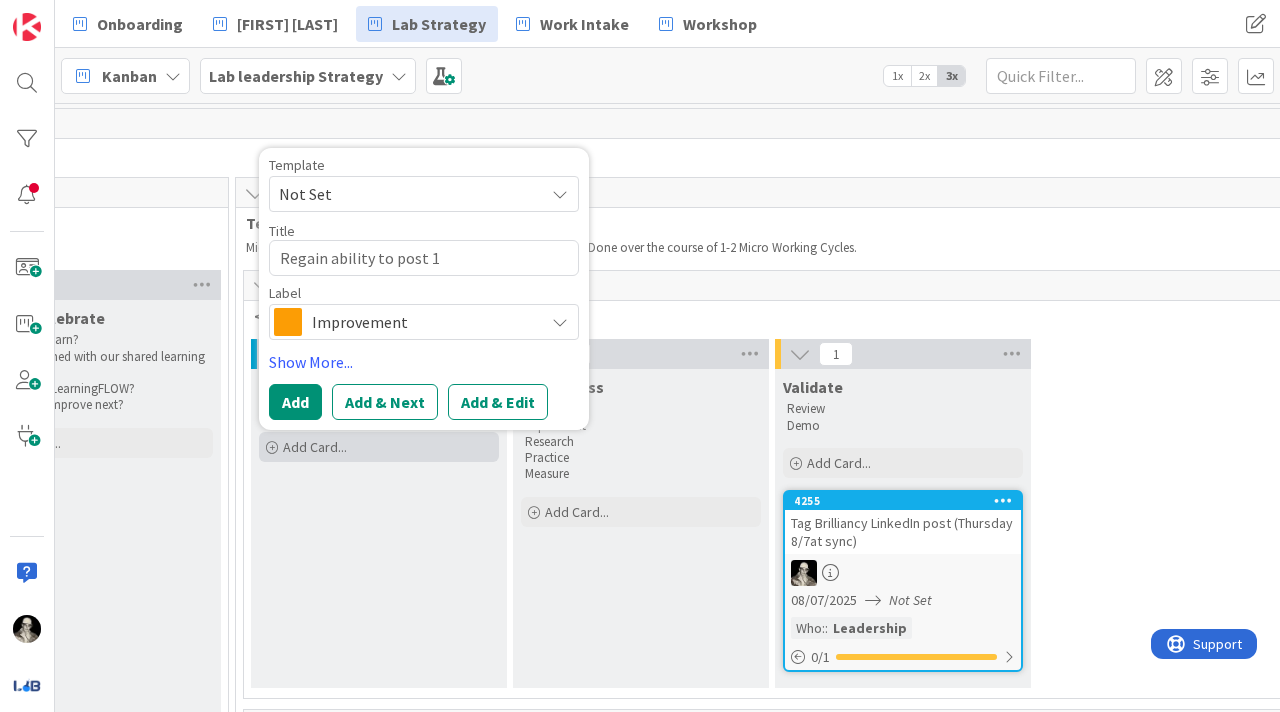 type on "x" 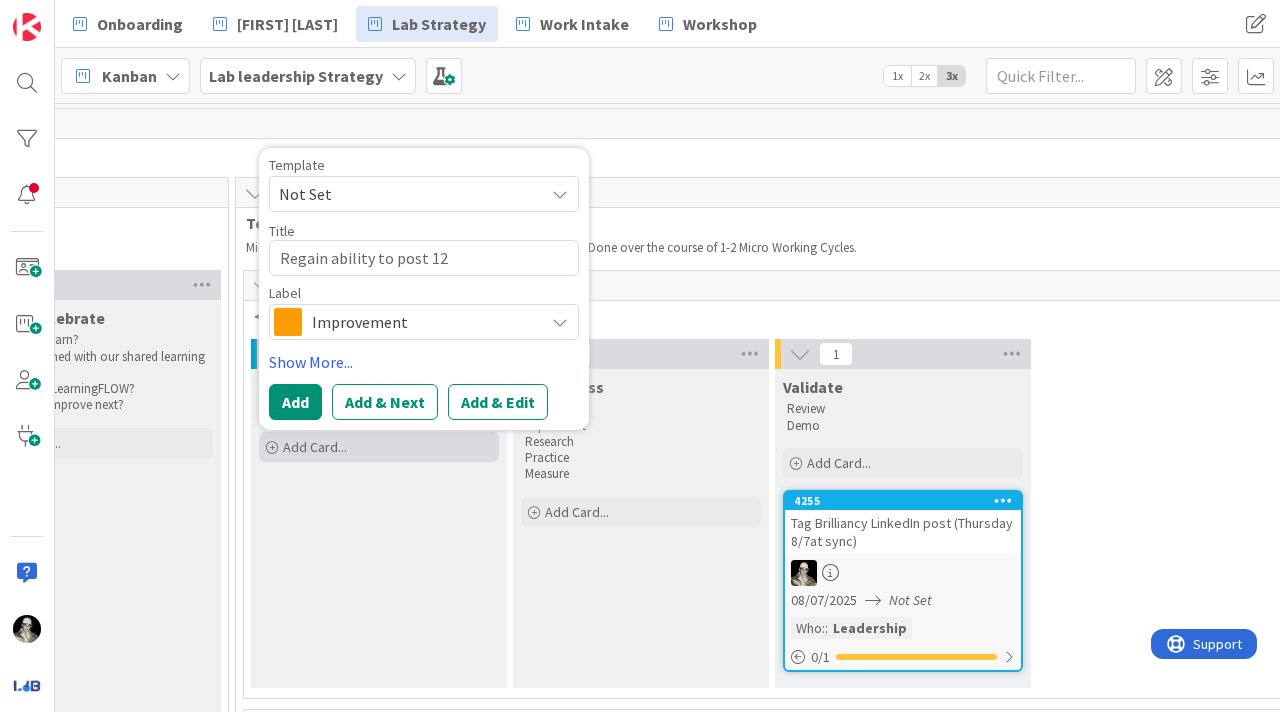 type on "x" 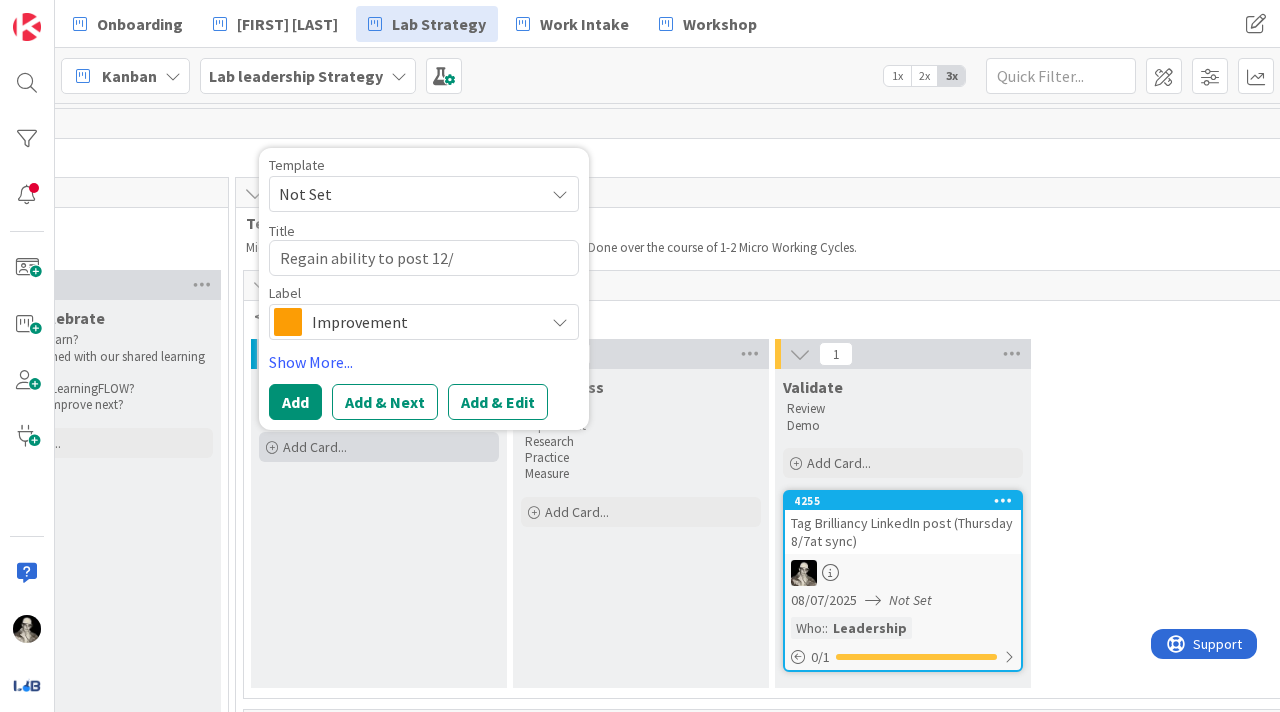 type on "x" 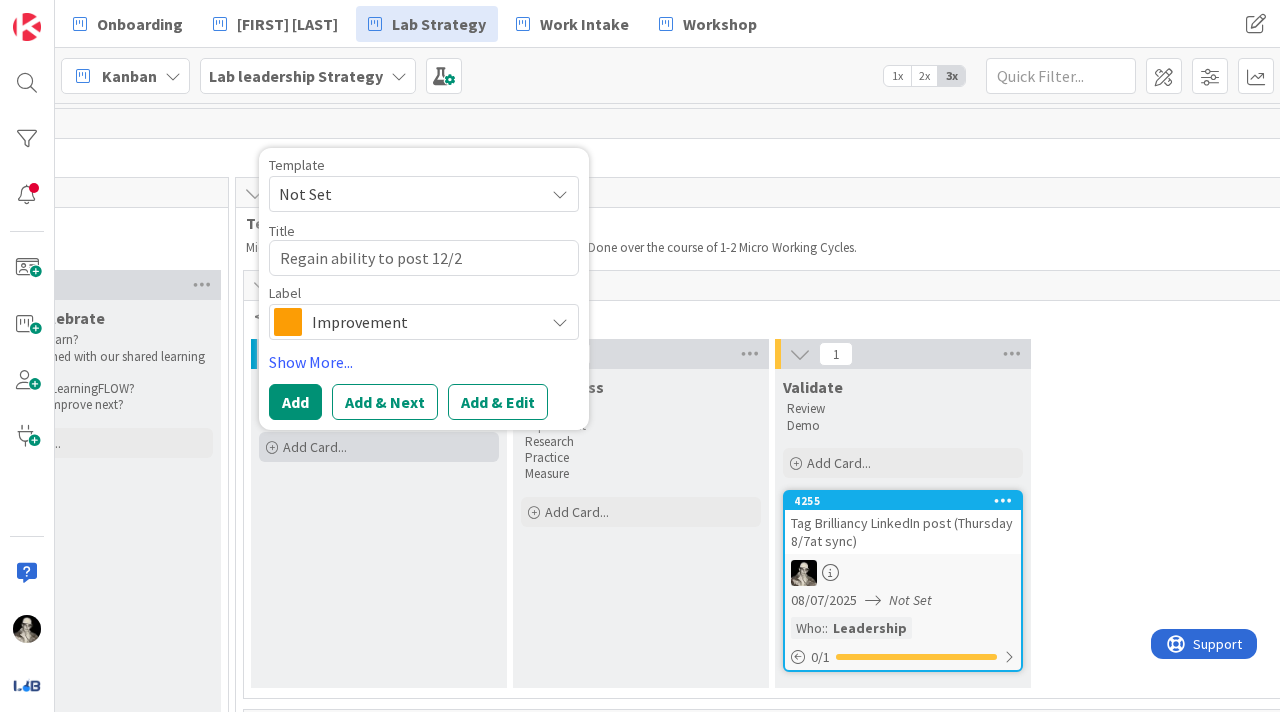 type on "x" 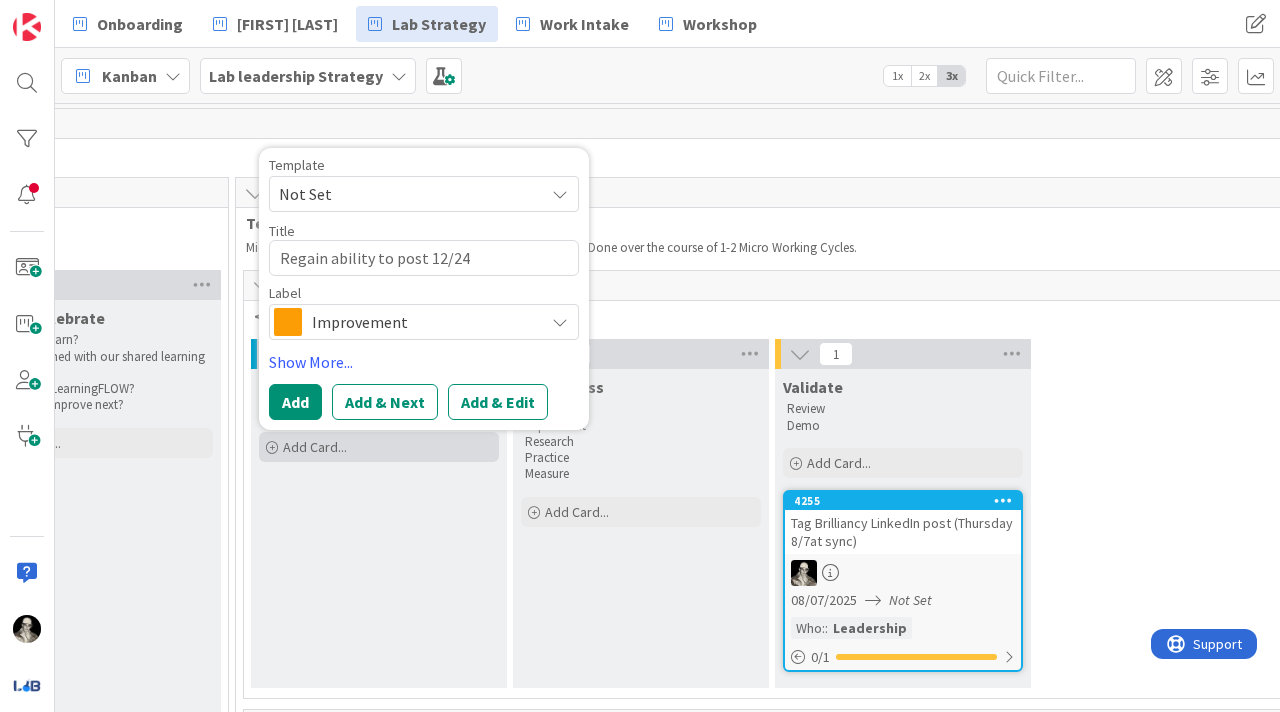type on "x" 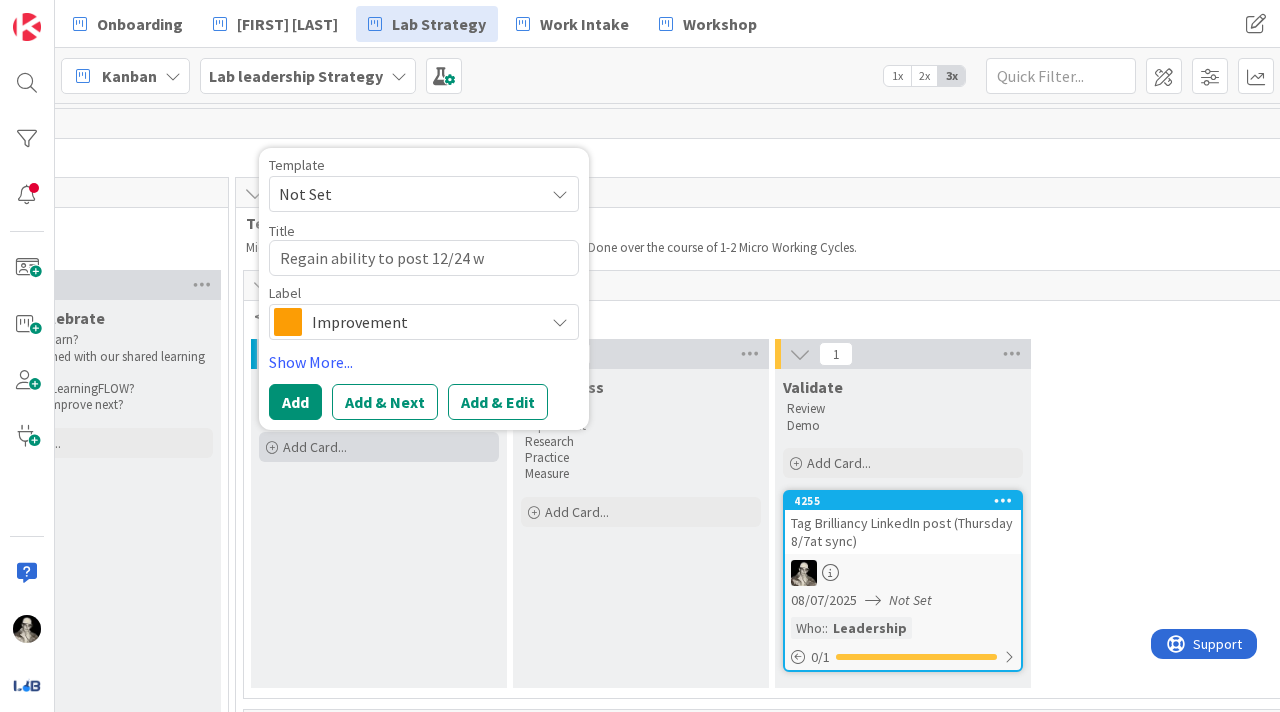 type on "x" 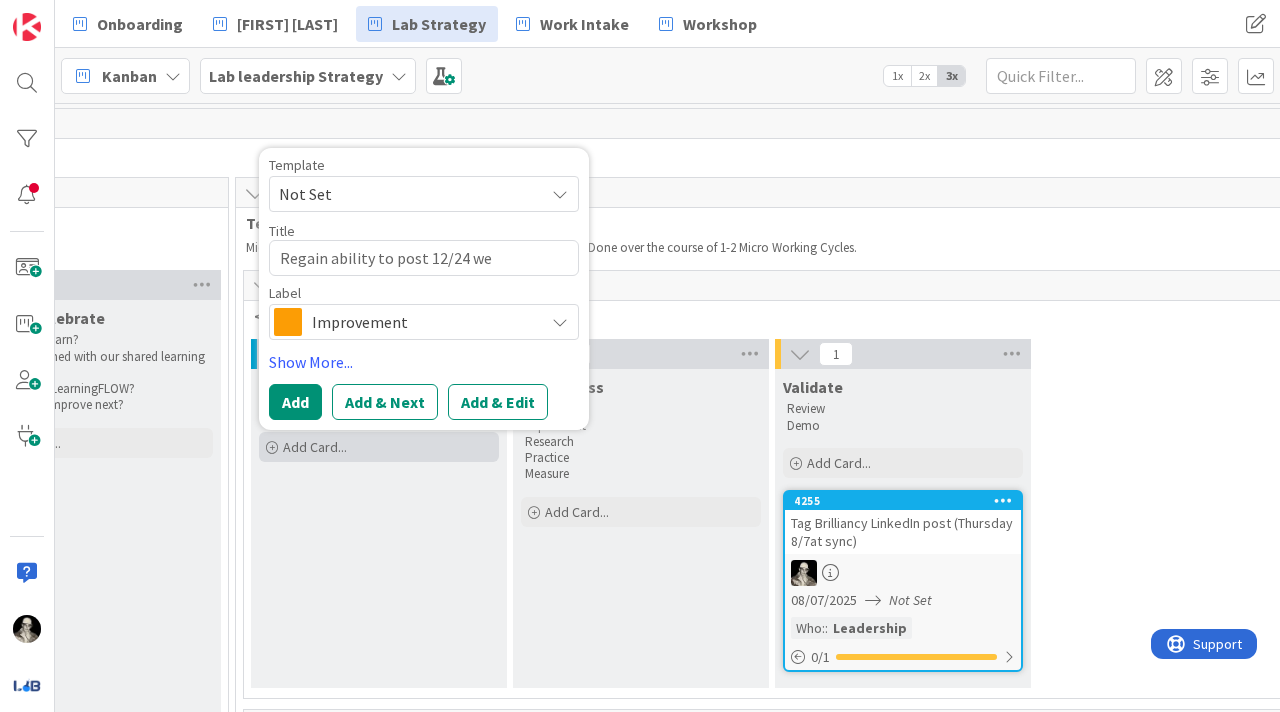 type on "x" 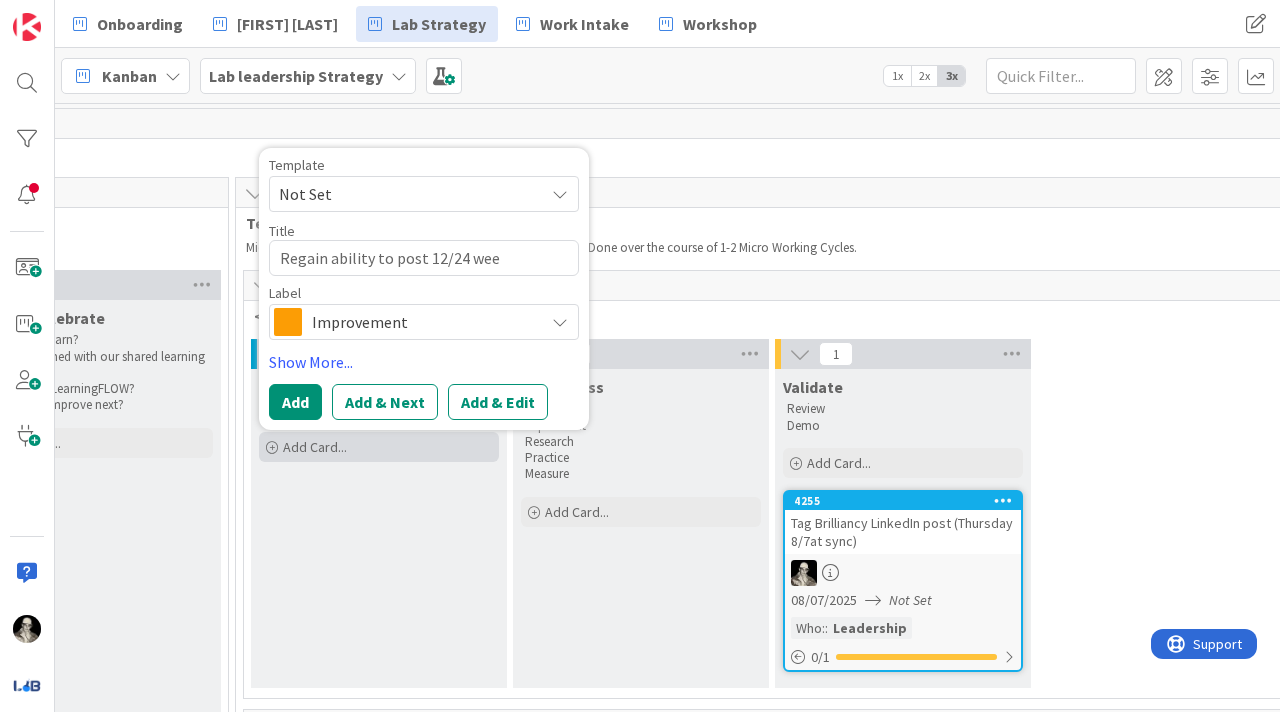 type on "x" 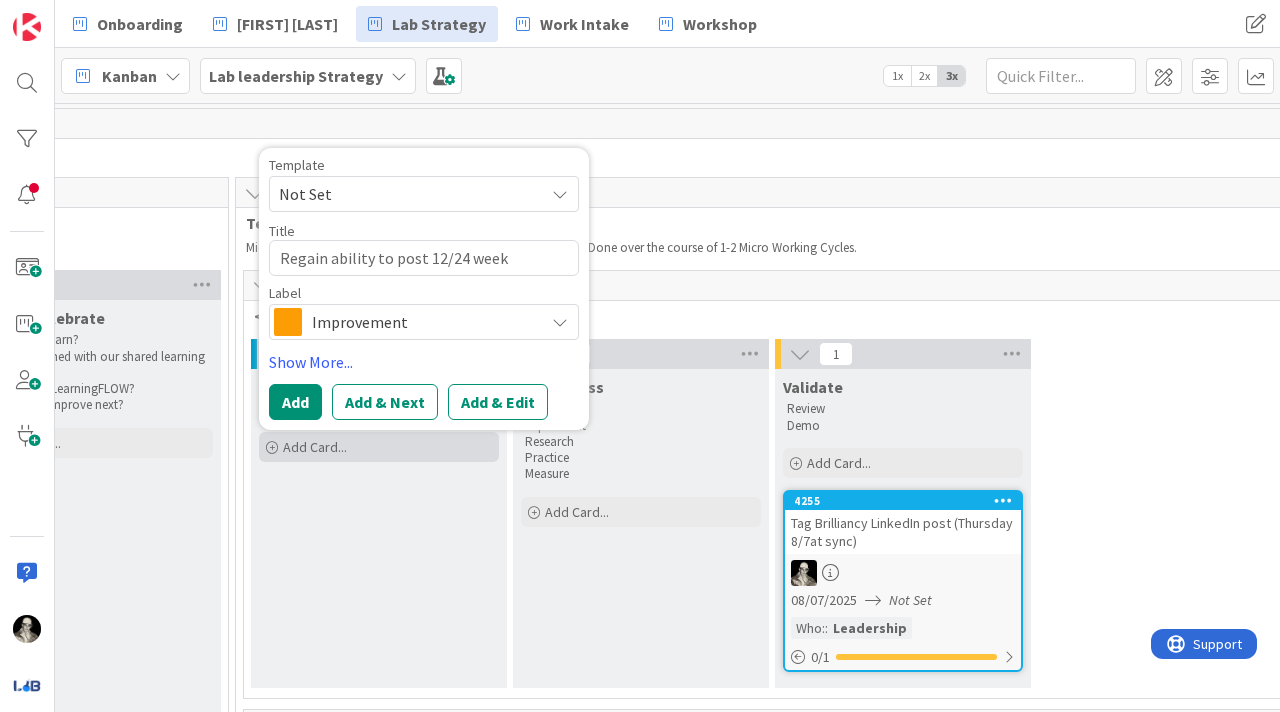 type on "x" 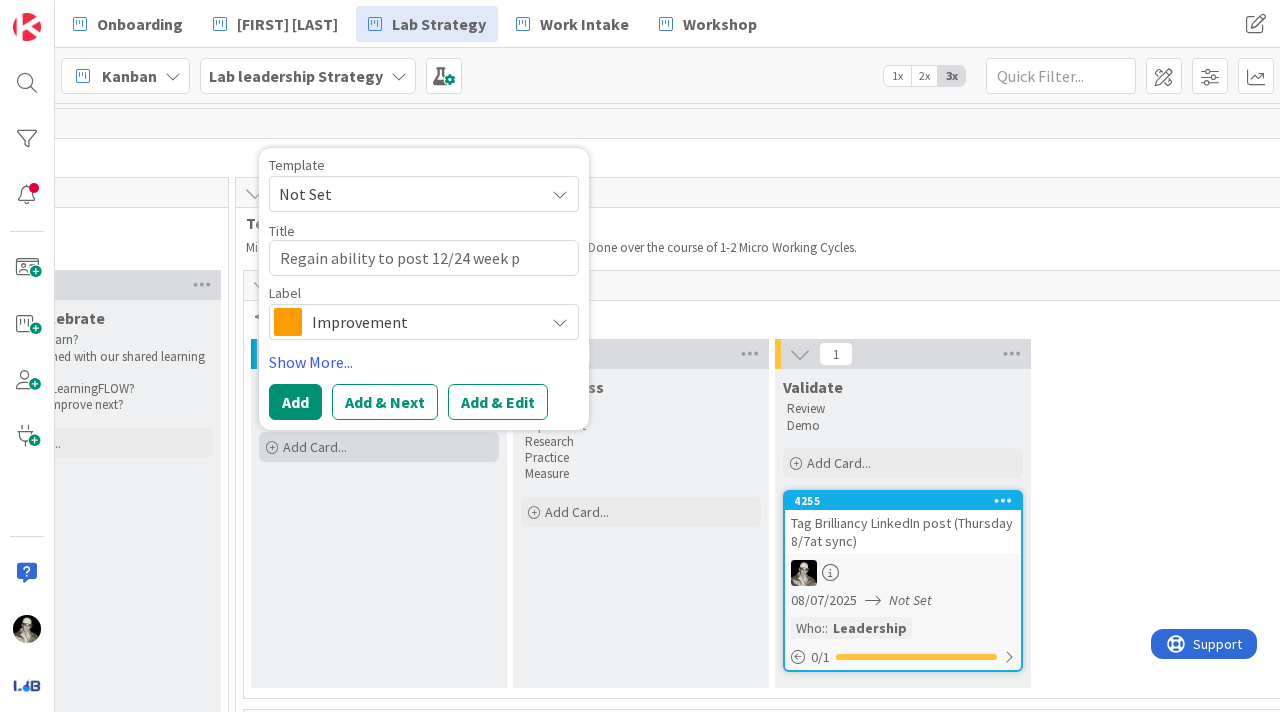 type on "x" 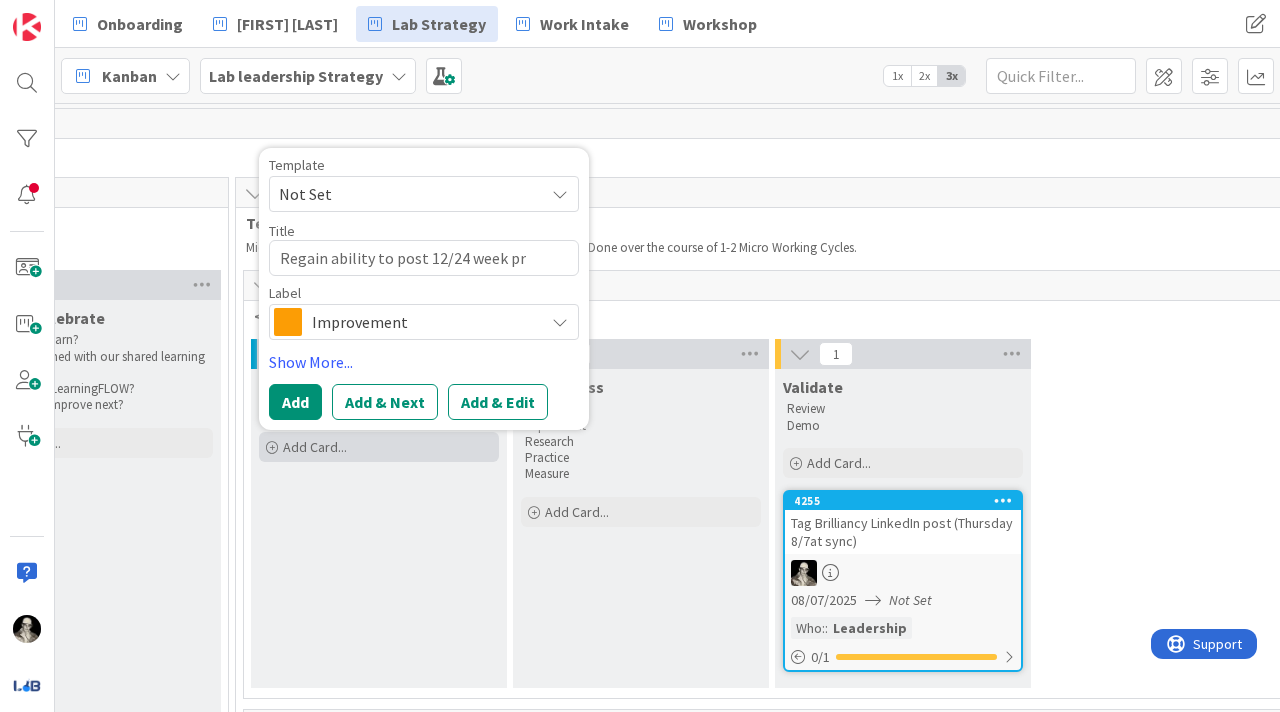 type on "x" 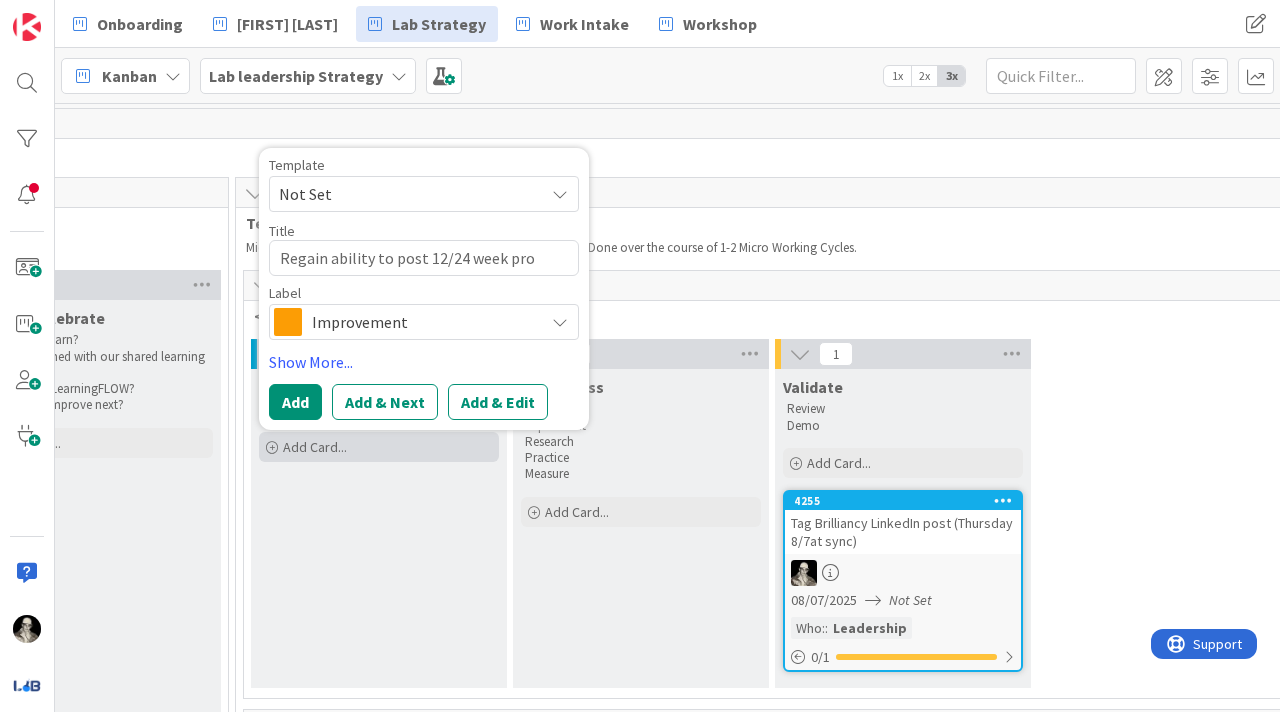 type on "x" 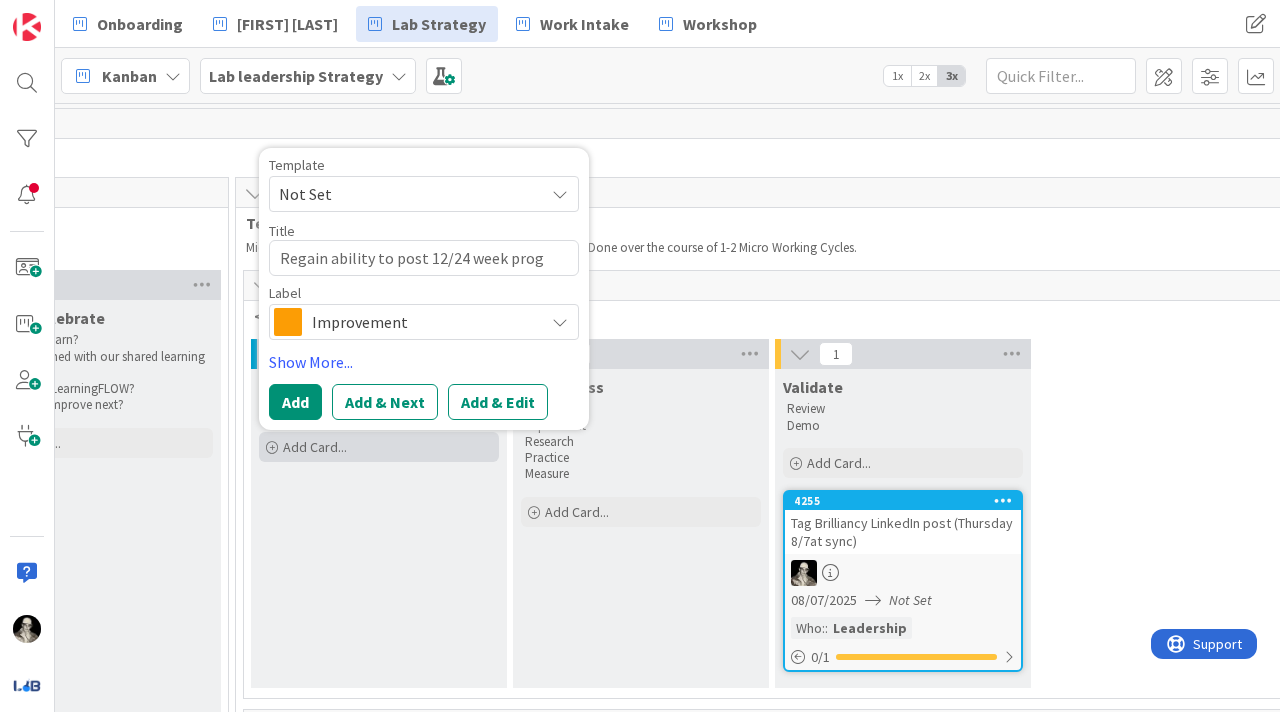 type on "x" 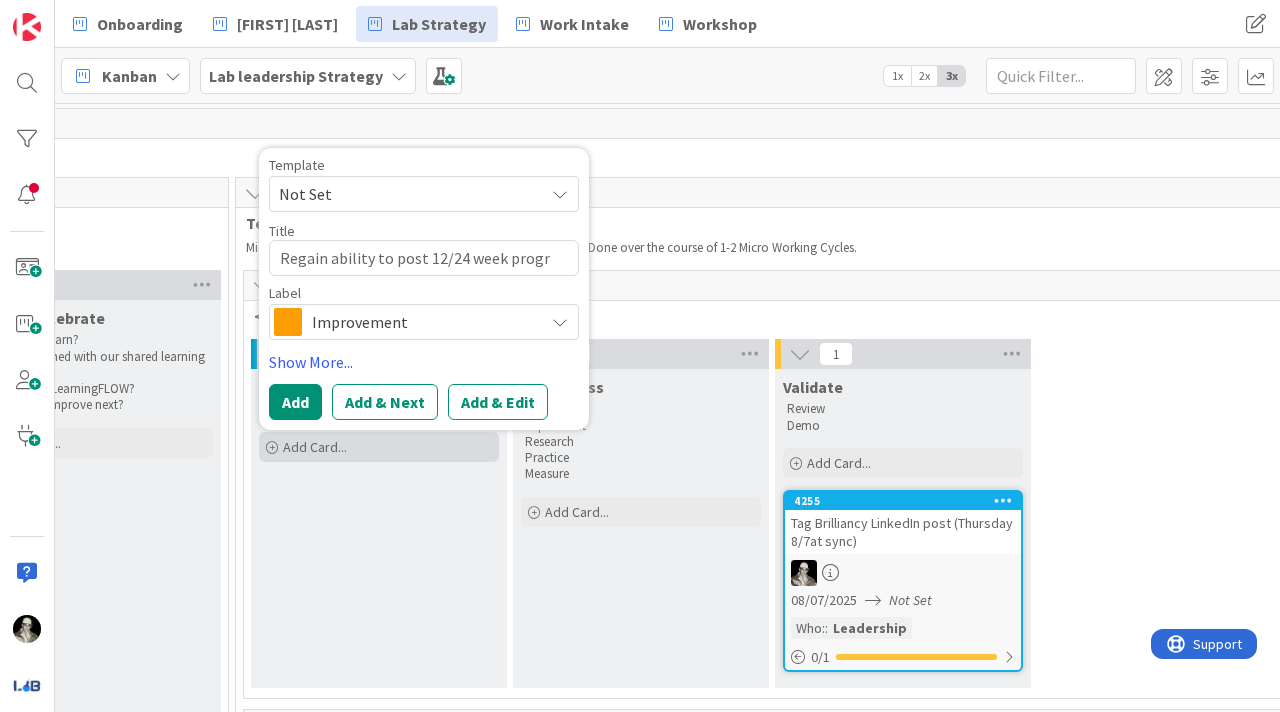 type on "x" 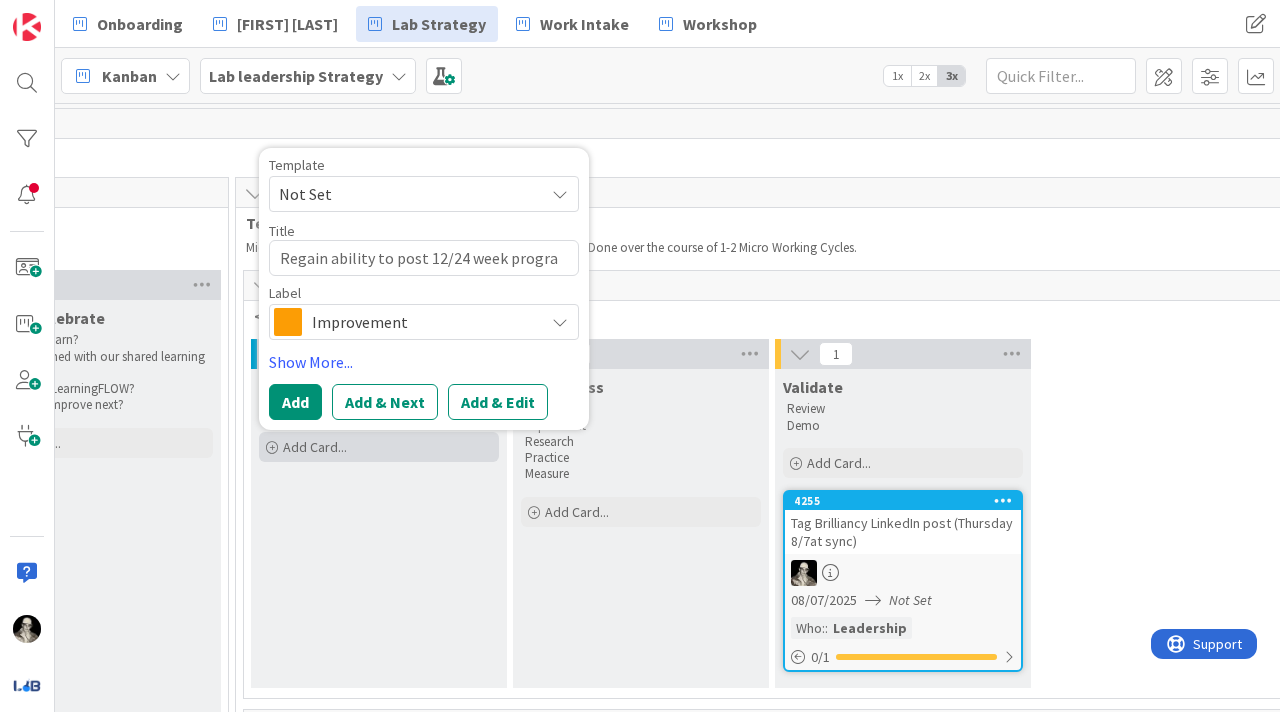 type on "x" 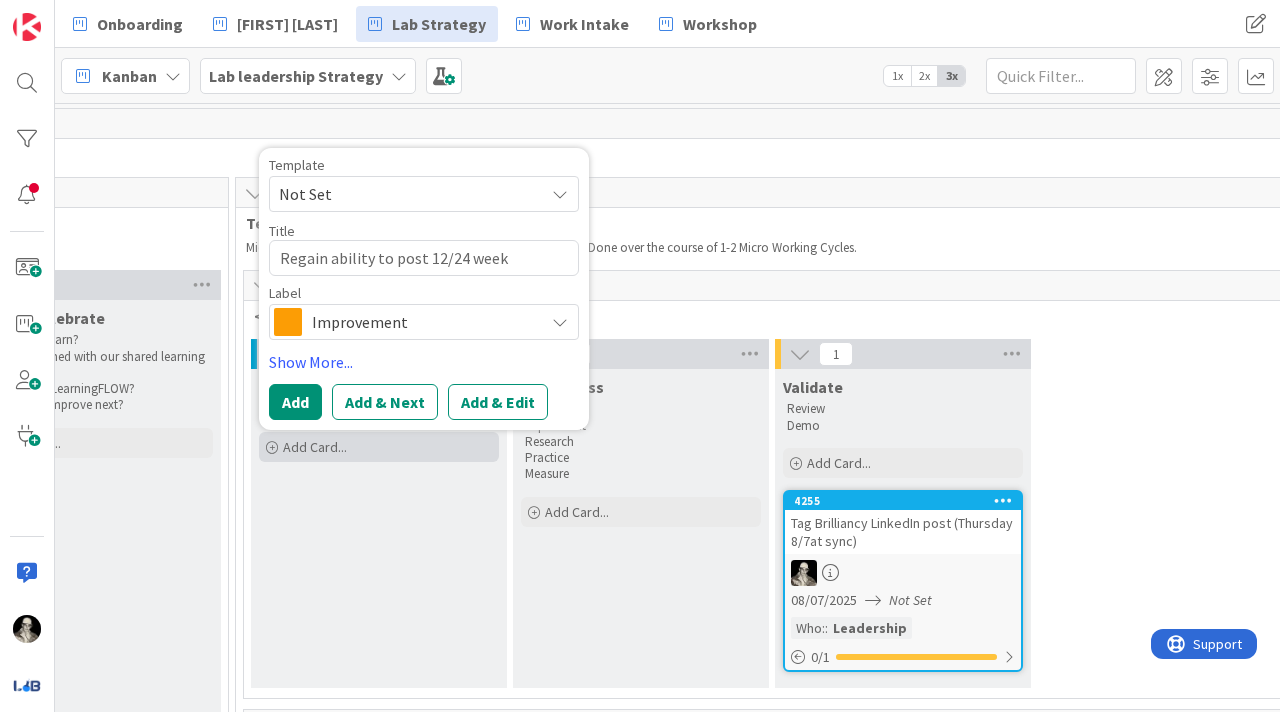 type on "x" 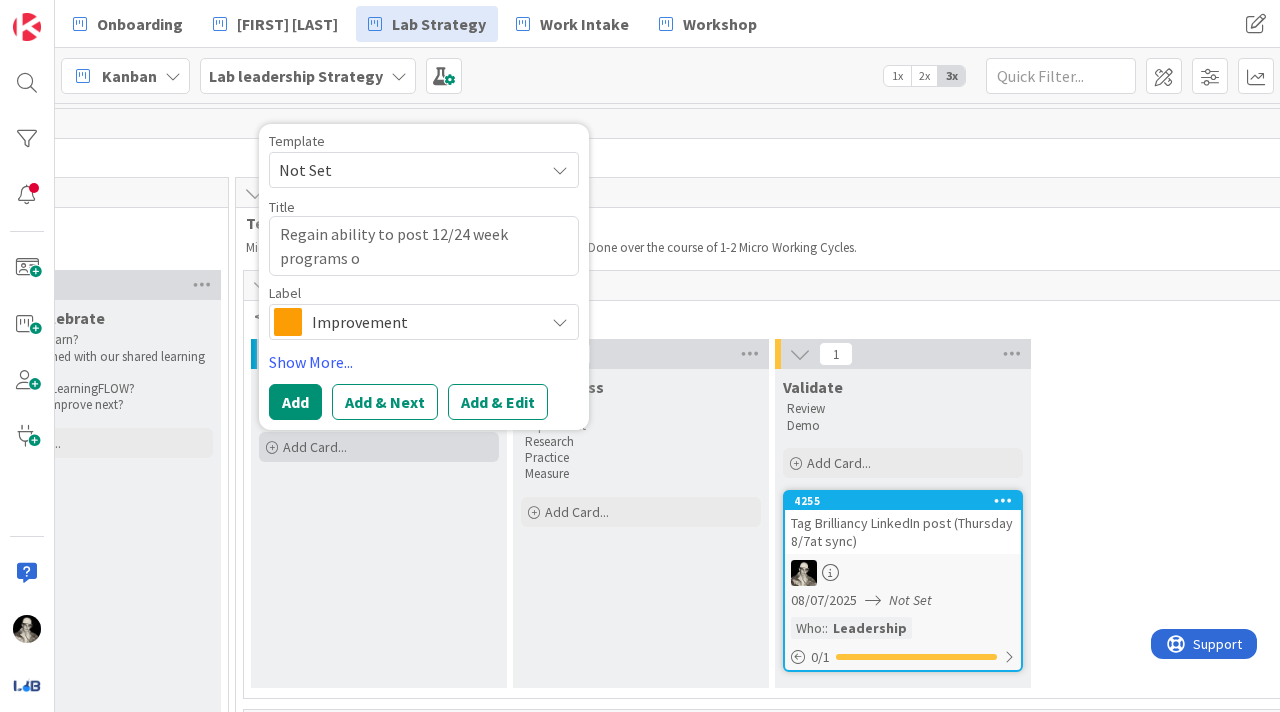 type on "x" 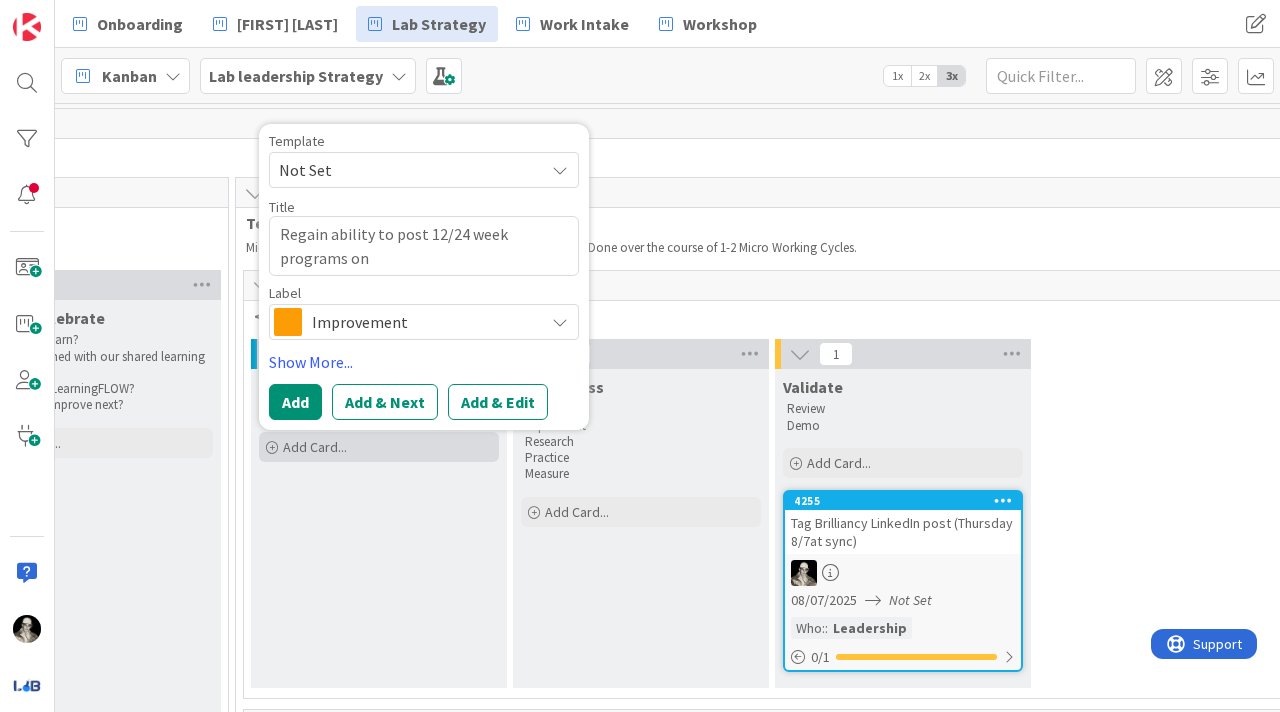 type on "x" 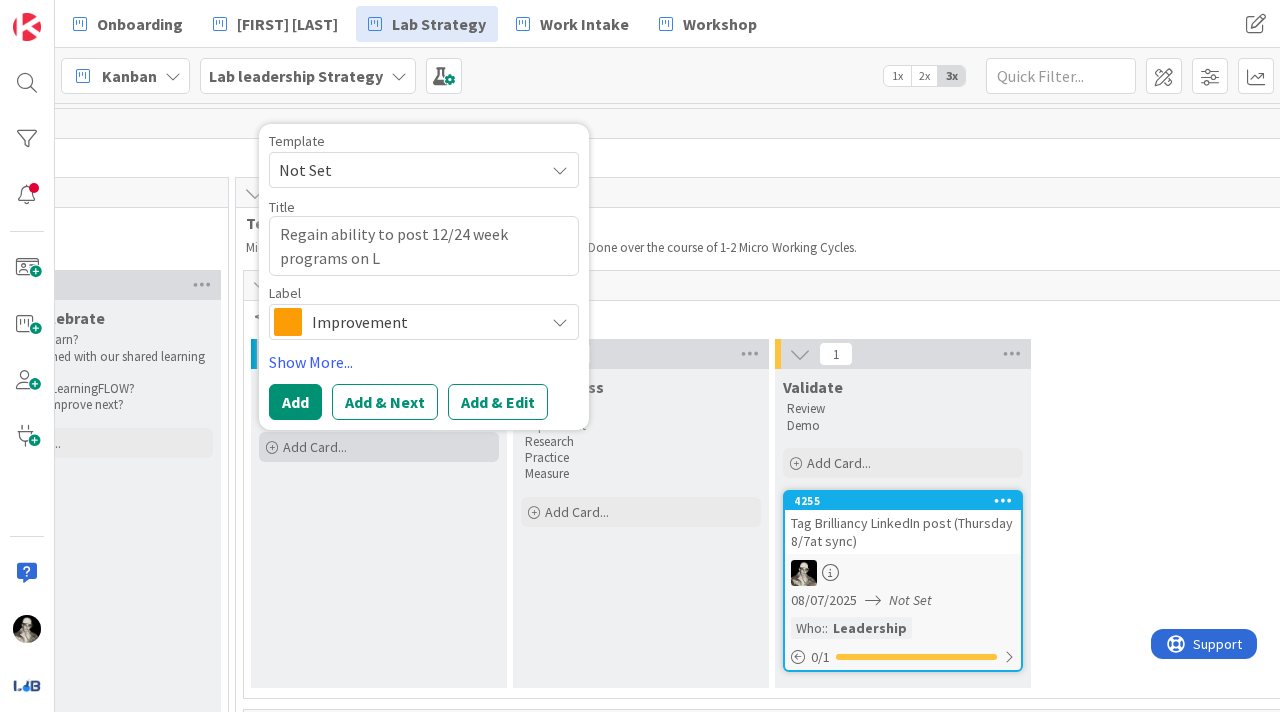type on "x" 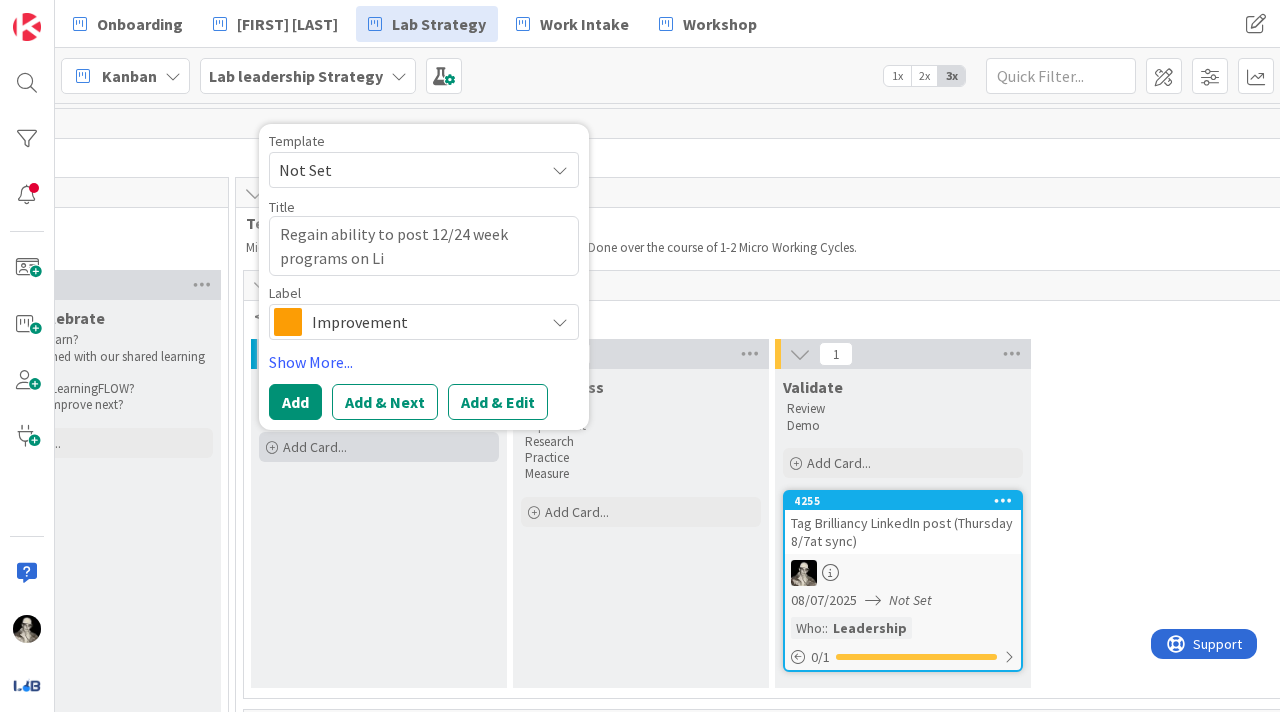 type on "x" 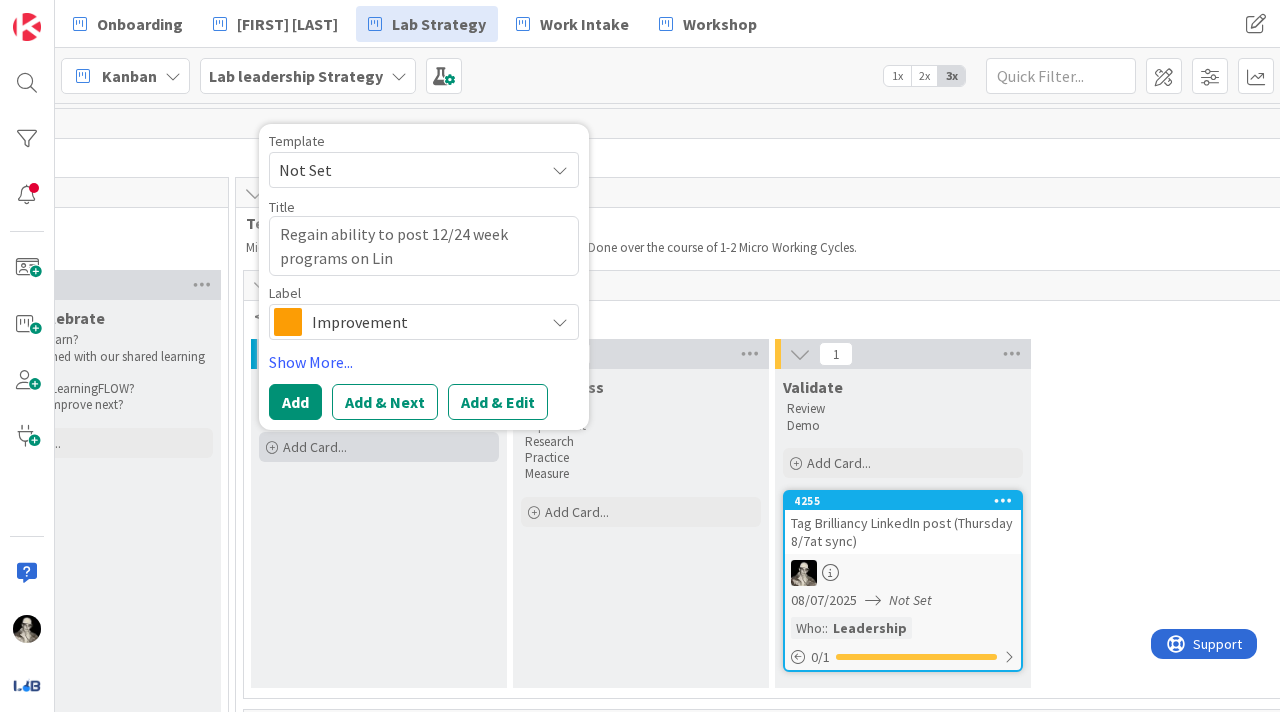 type on "x" 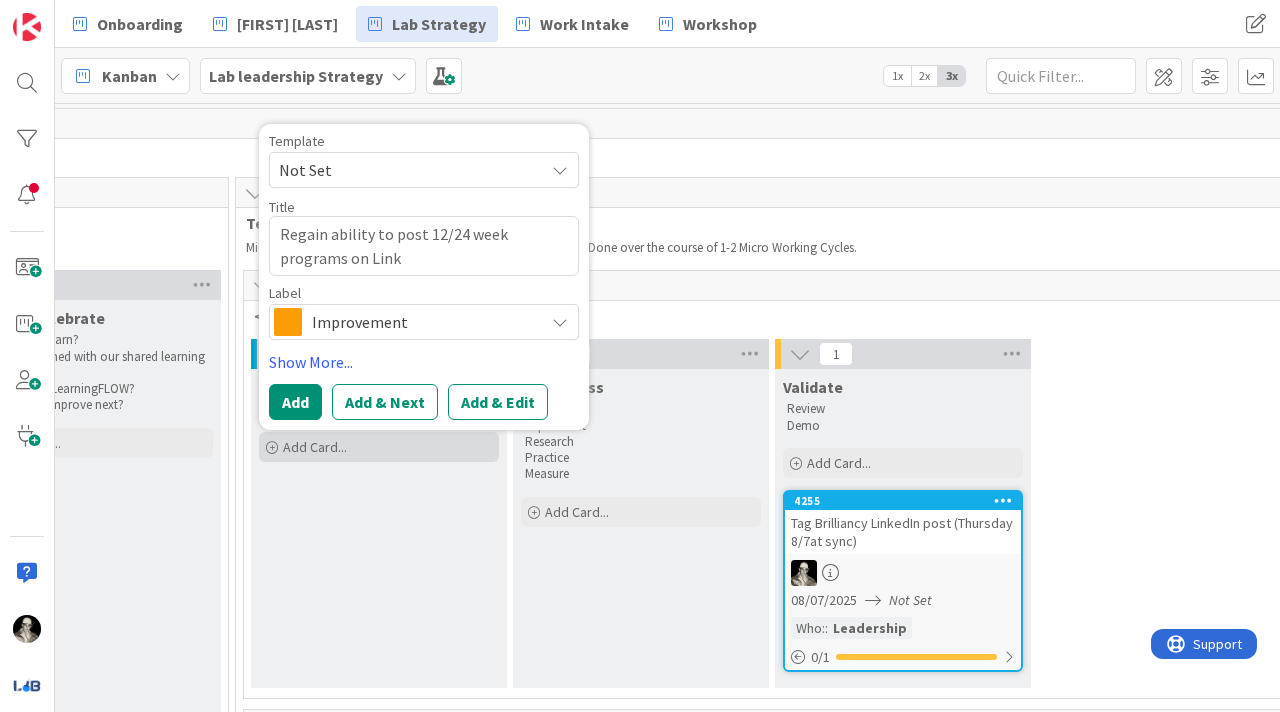 type on "x" 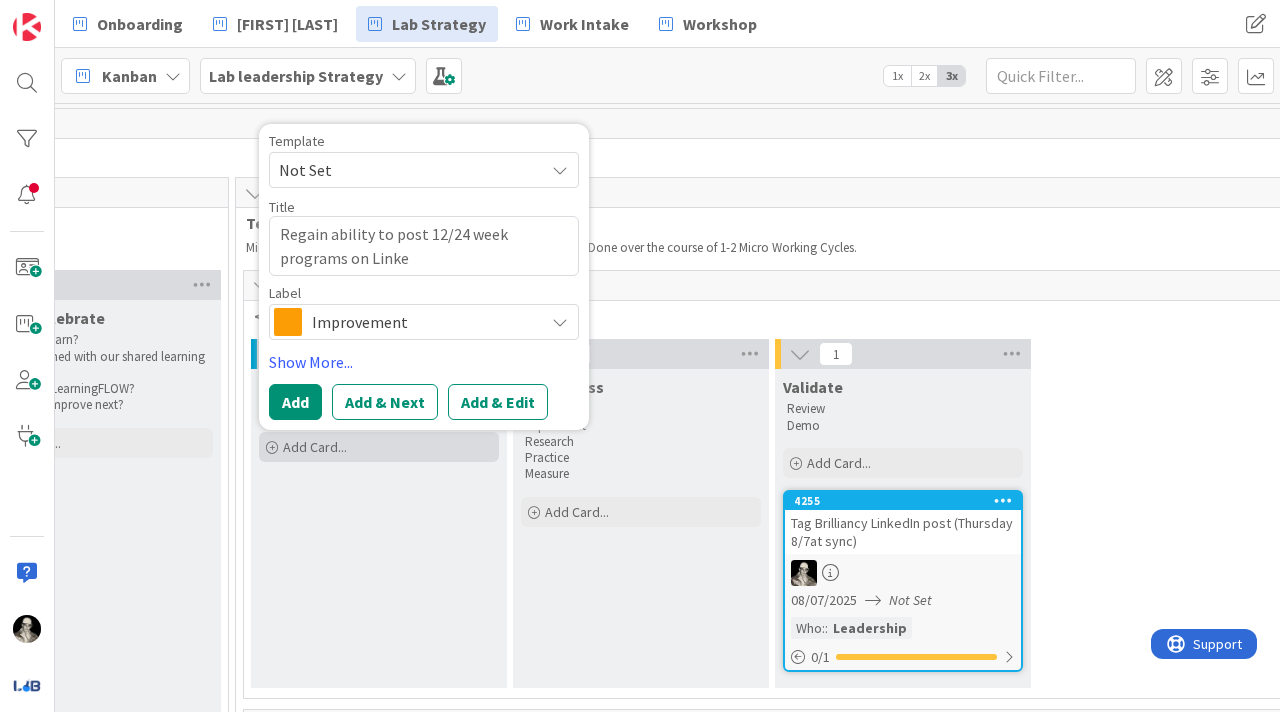 type on "x" 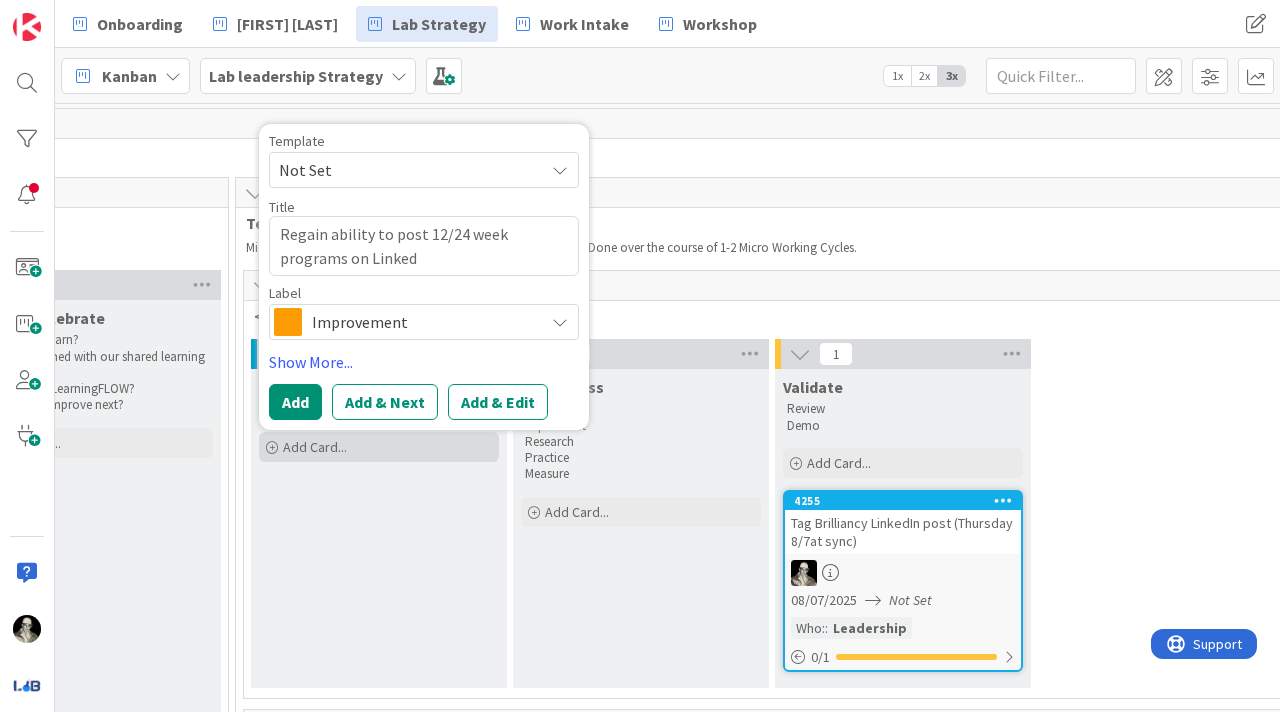 type on "x" 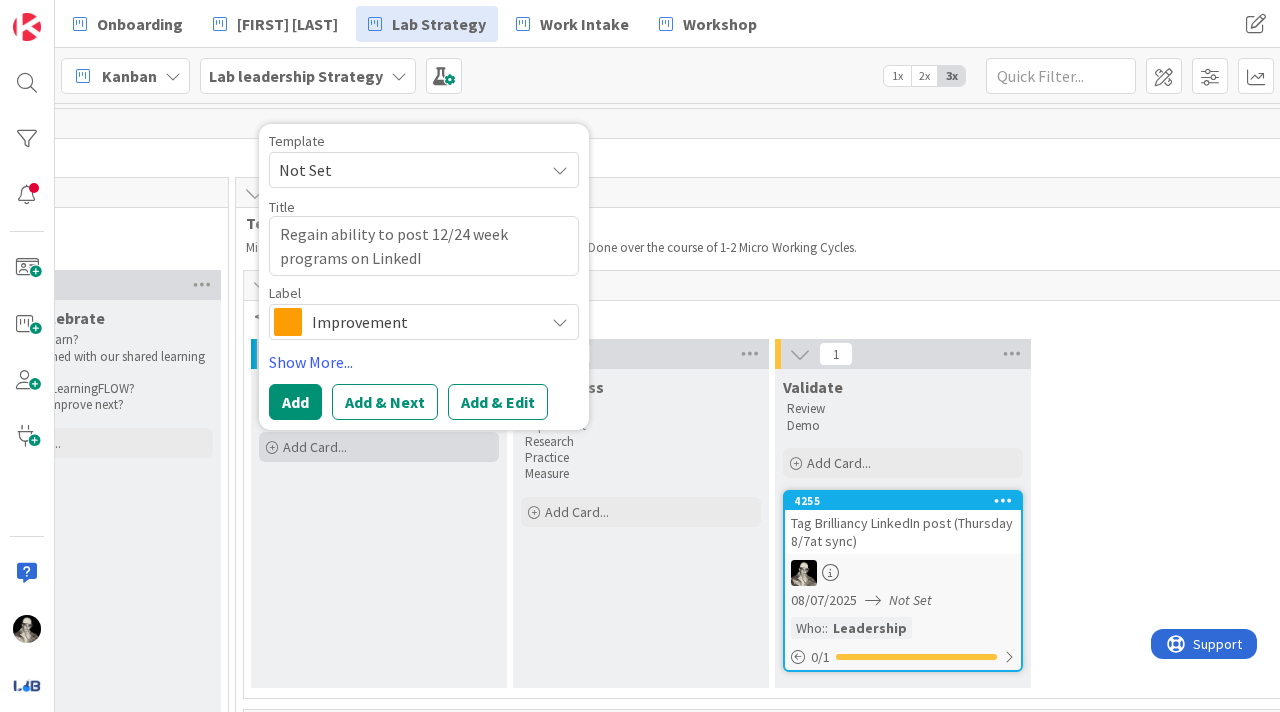 type on "x" 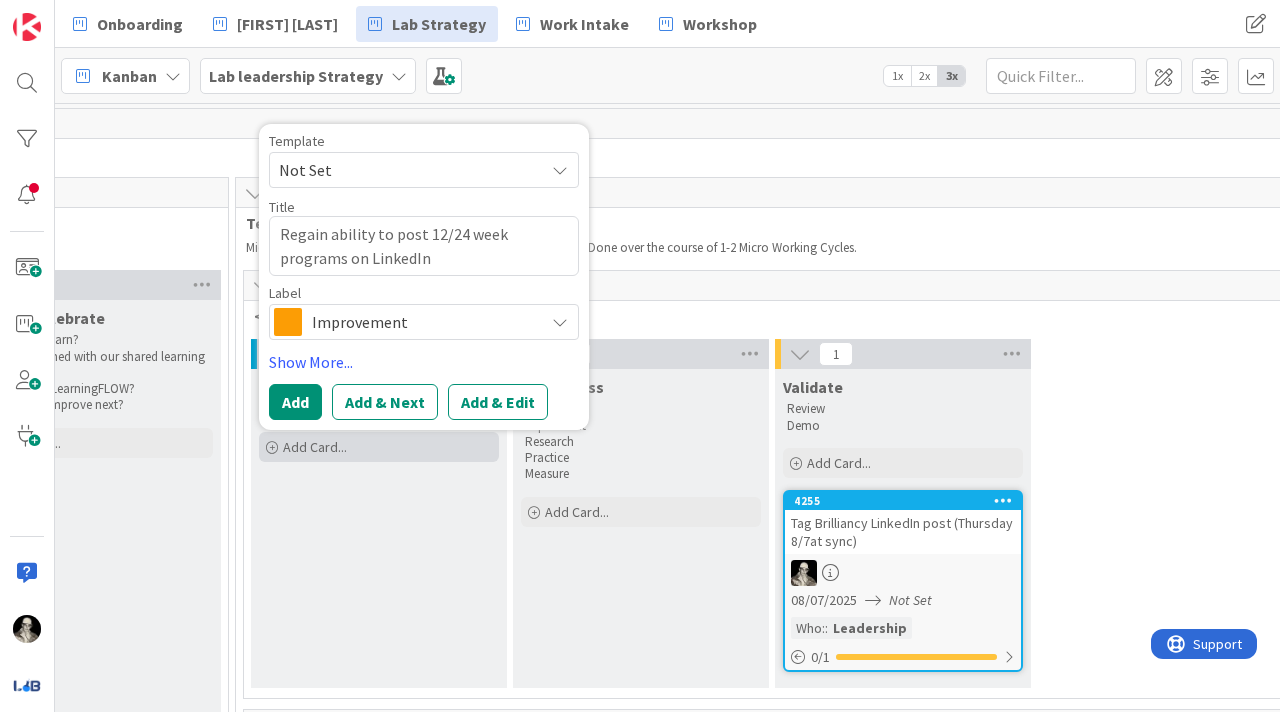 type on "x" 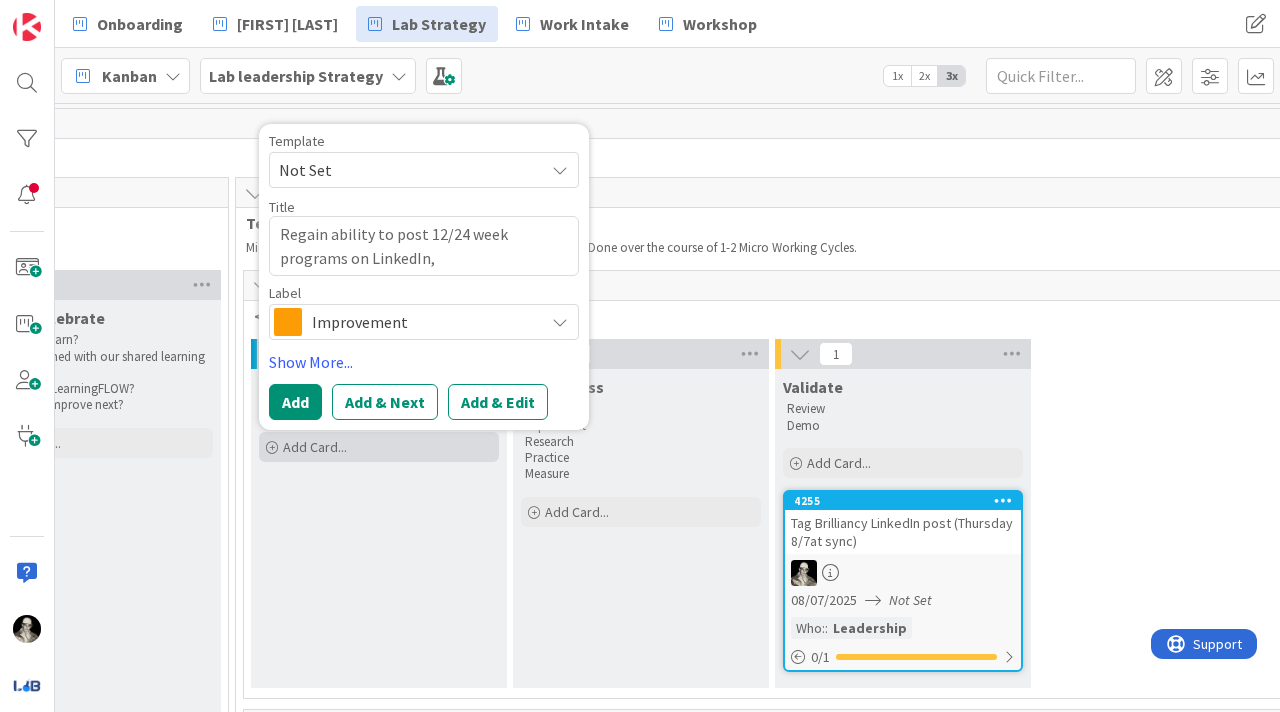 type on "x" 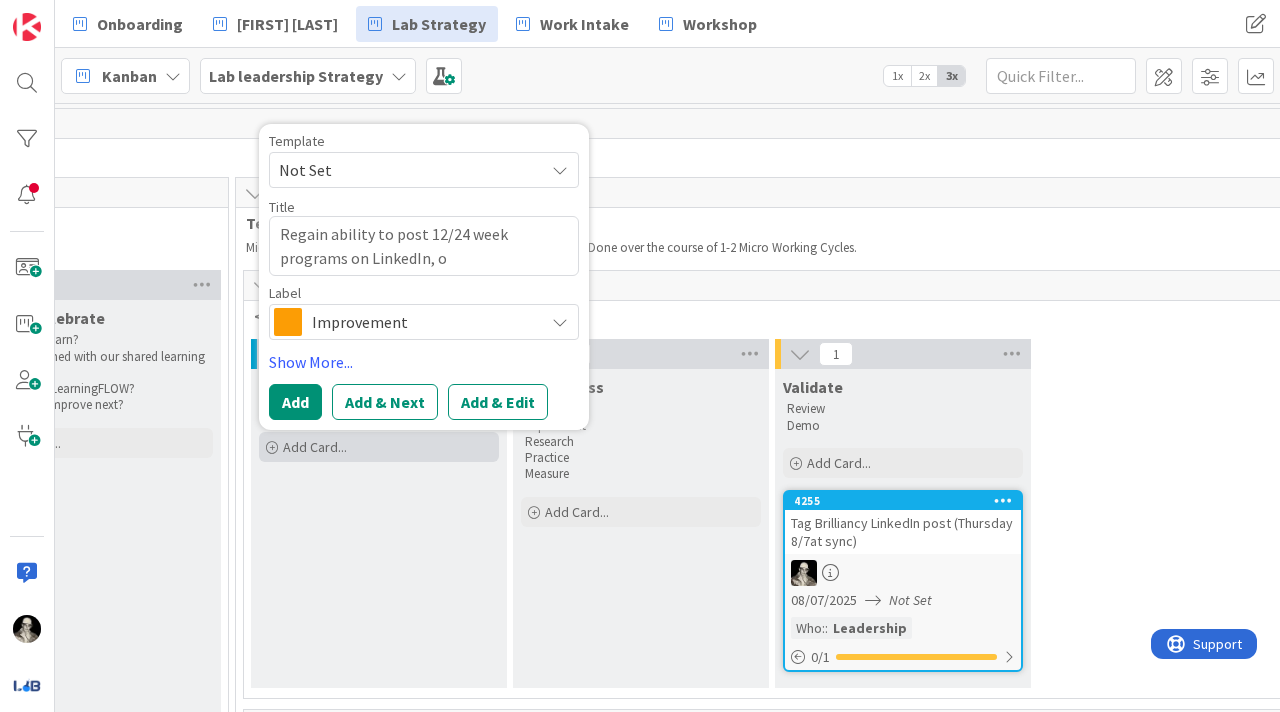 type on "x" 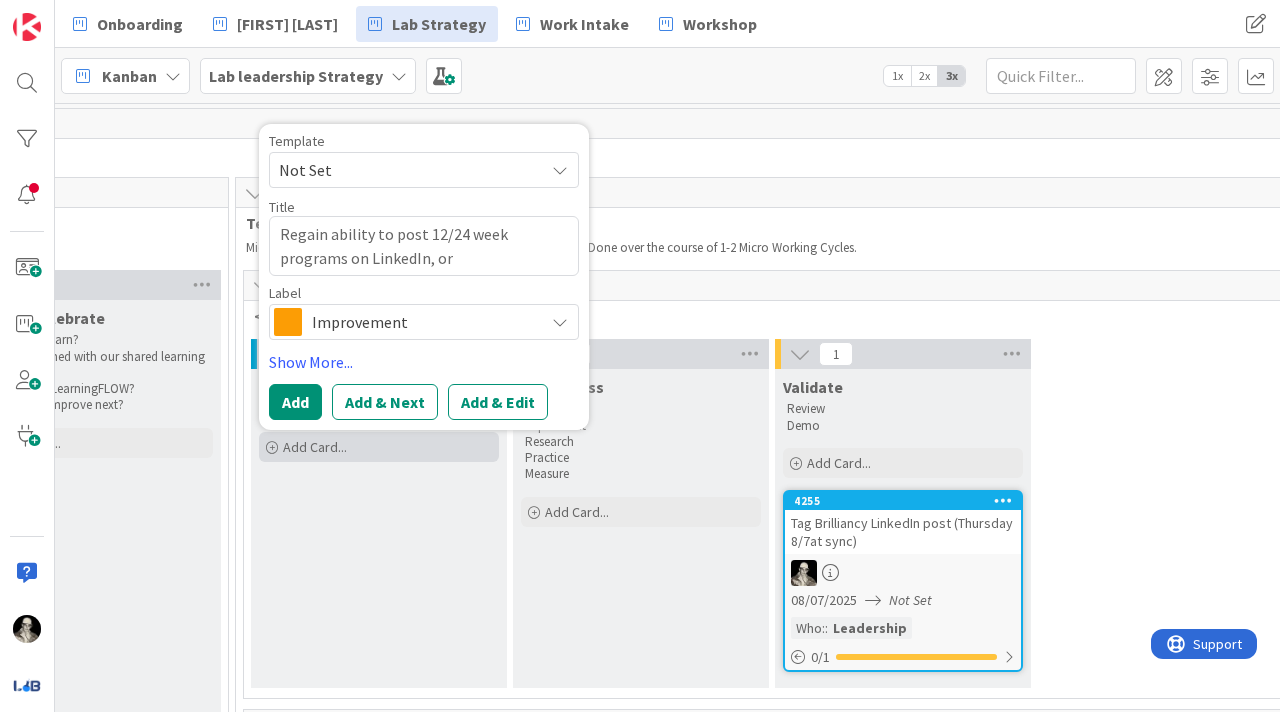 type on "x" 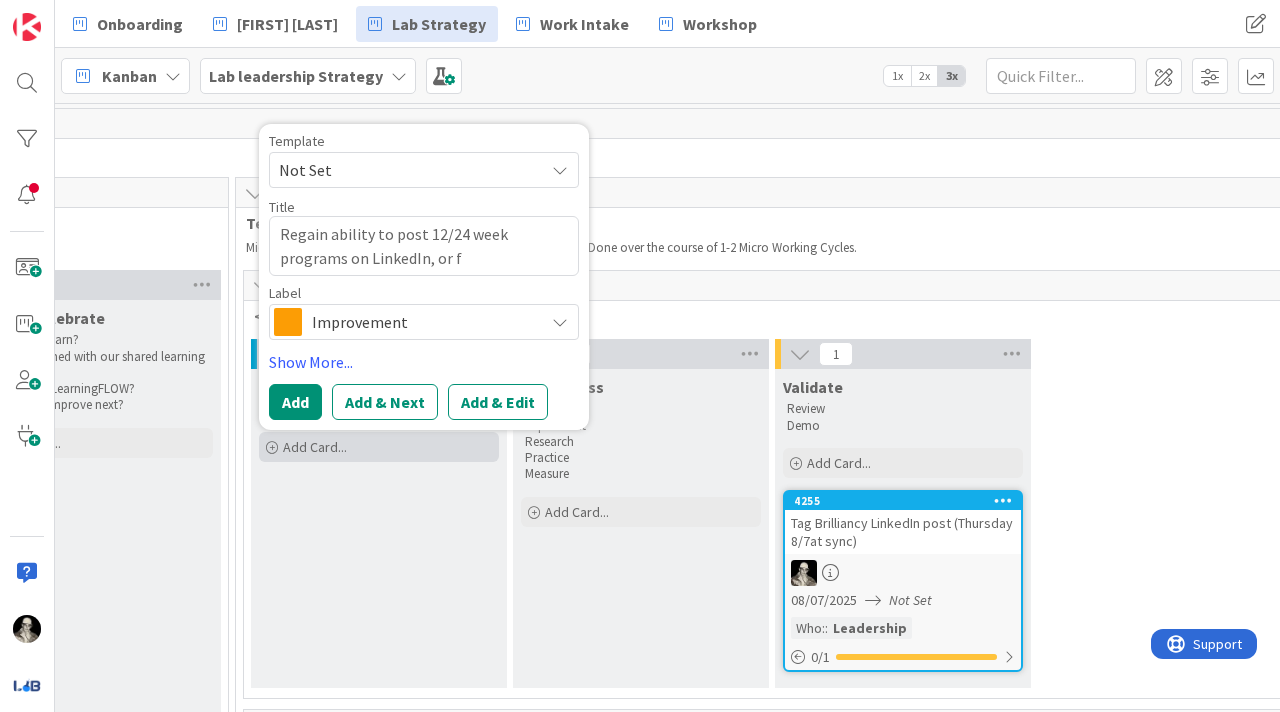 type on "x" 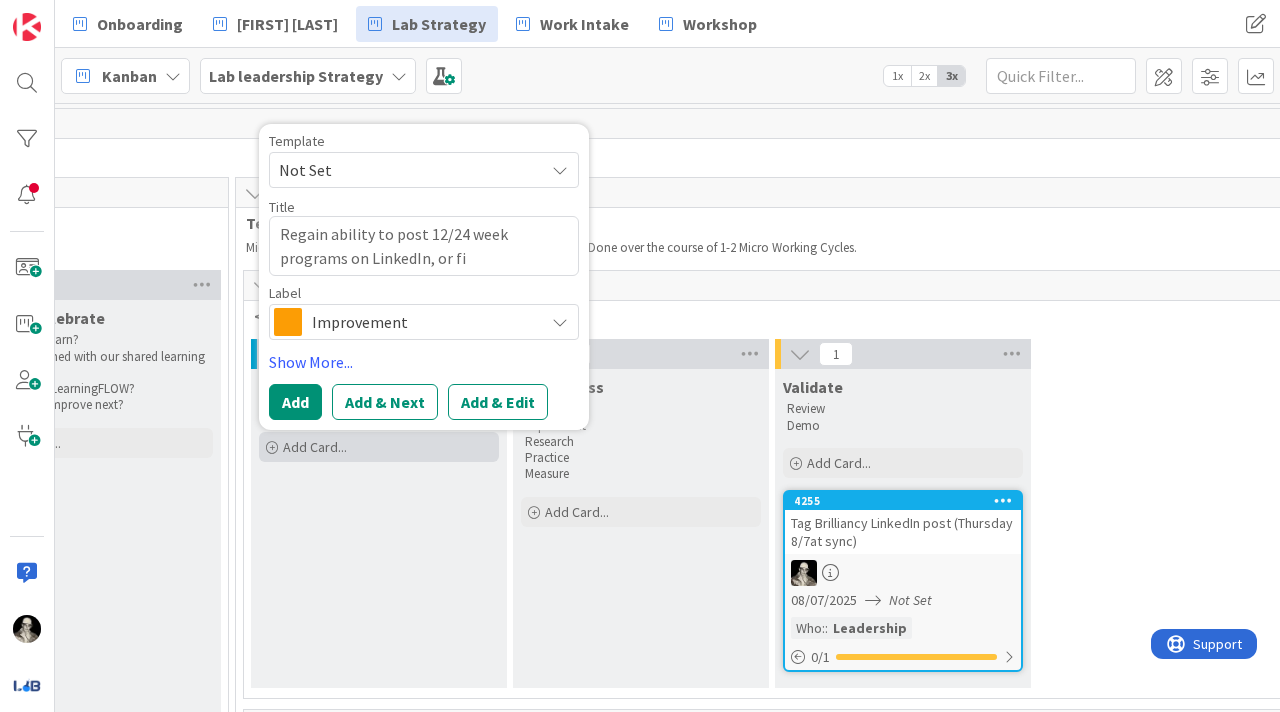 type on "x" 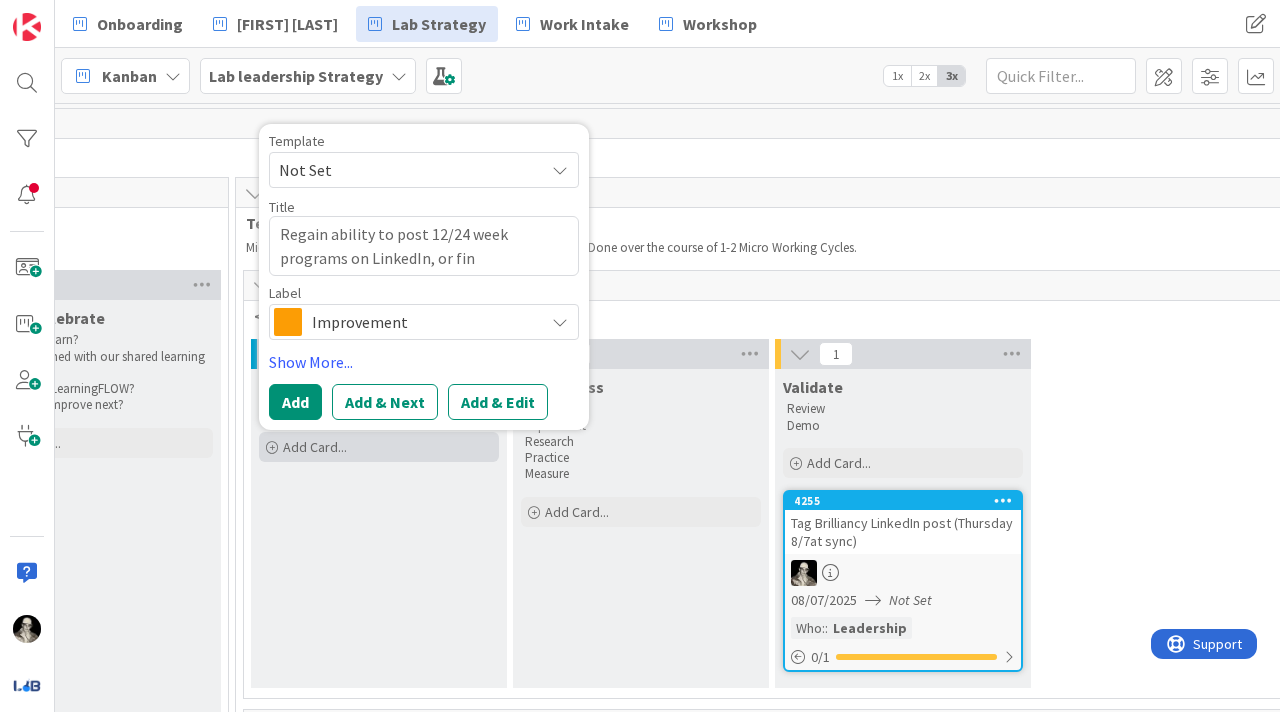 type on "x" 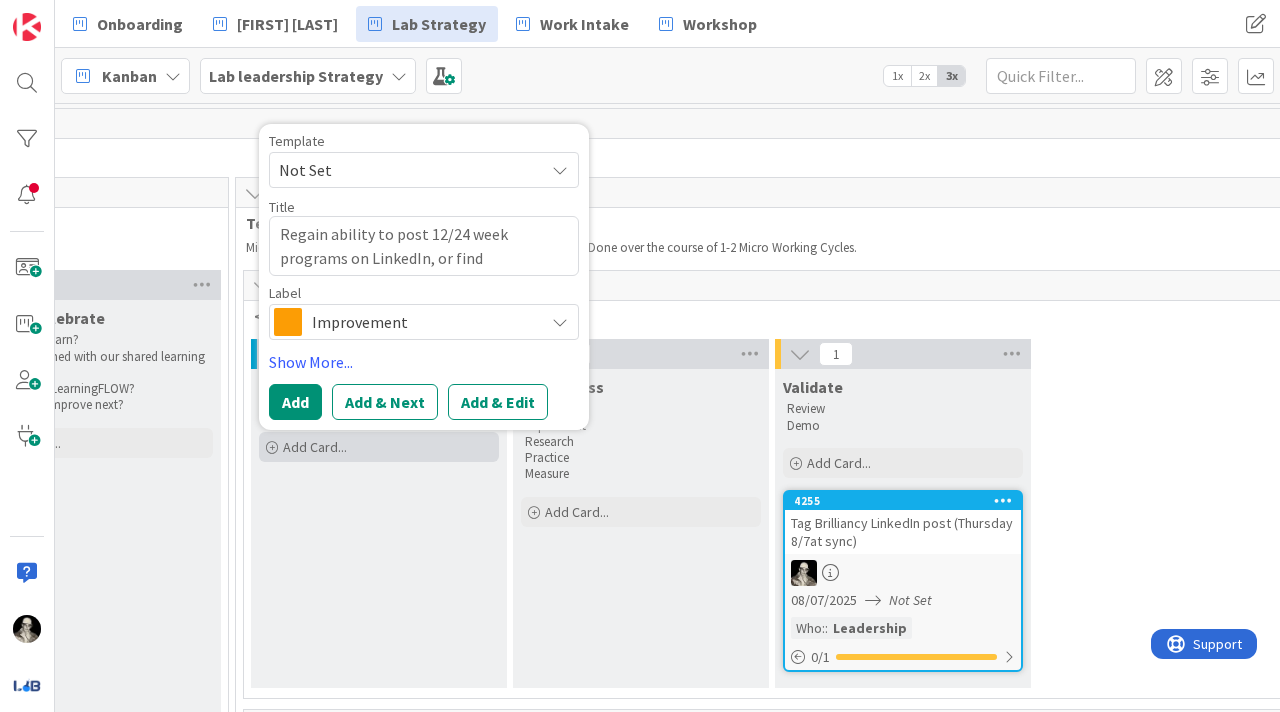 type on "Regain ability to post 12/24 week programs on LinkedIn, or find" 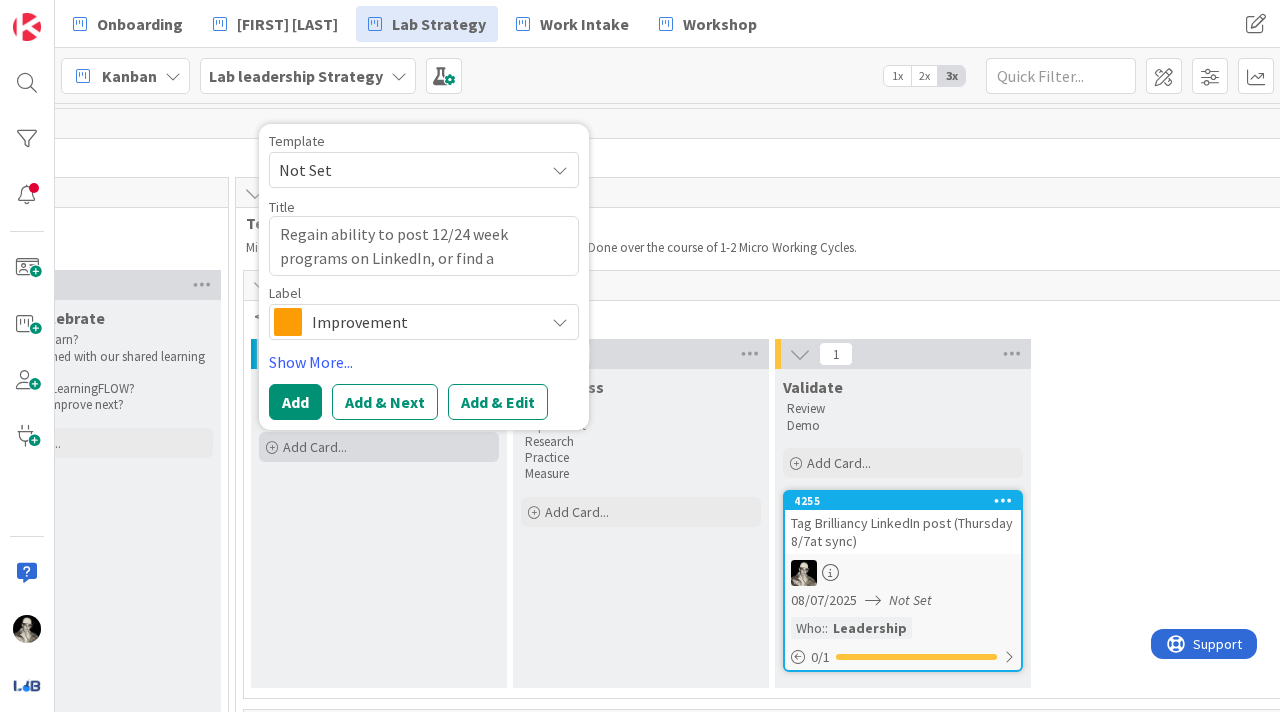 type on "x" 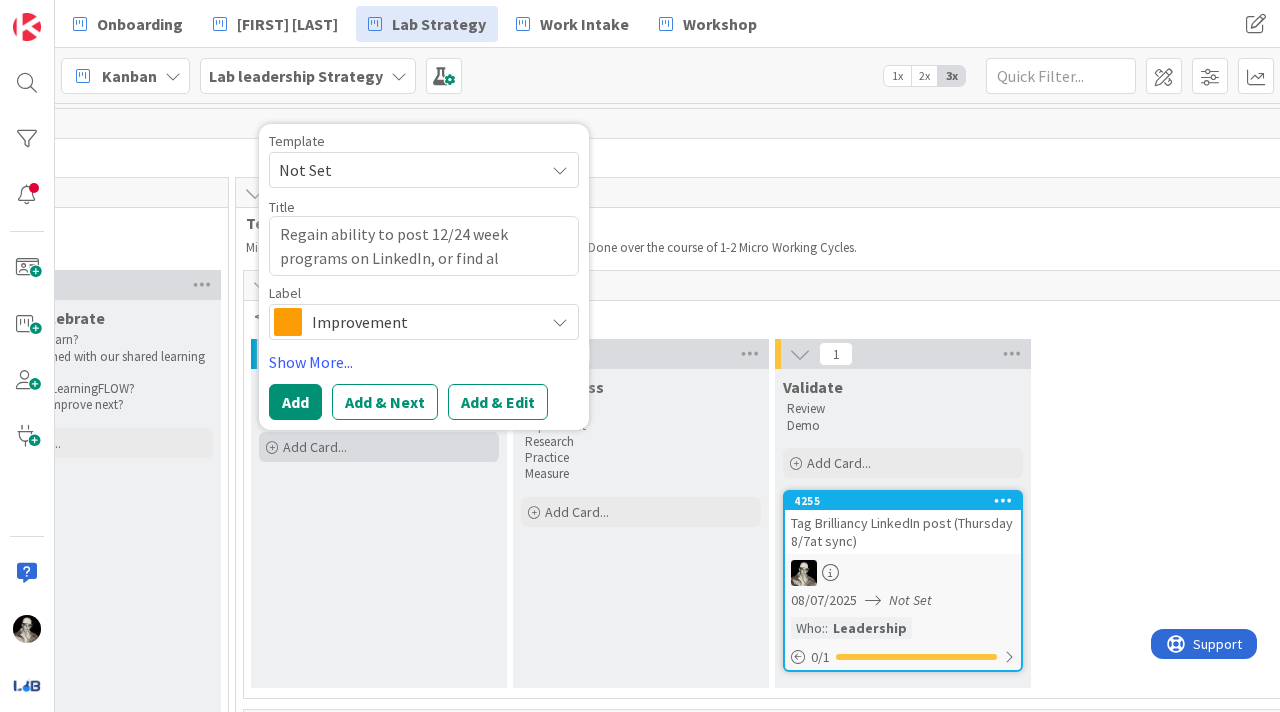 type on "x" 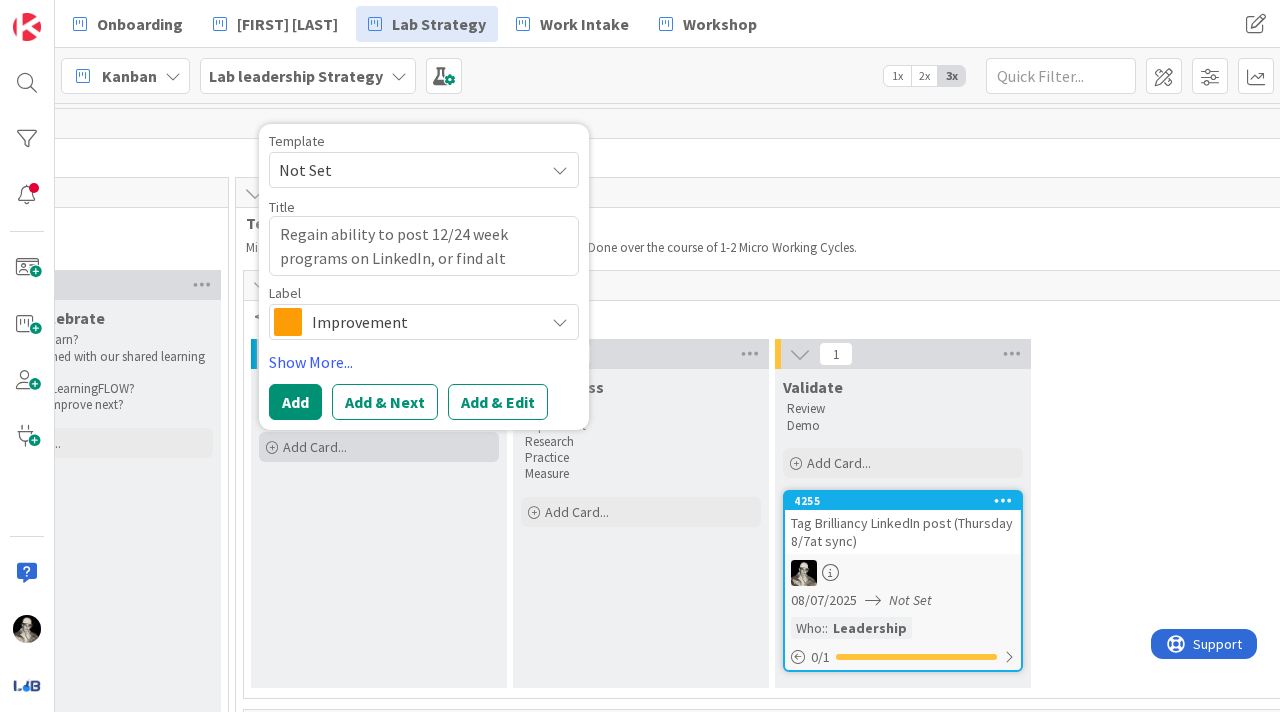 type on "x" 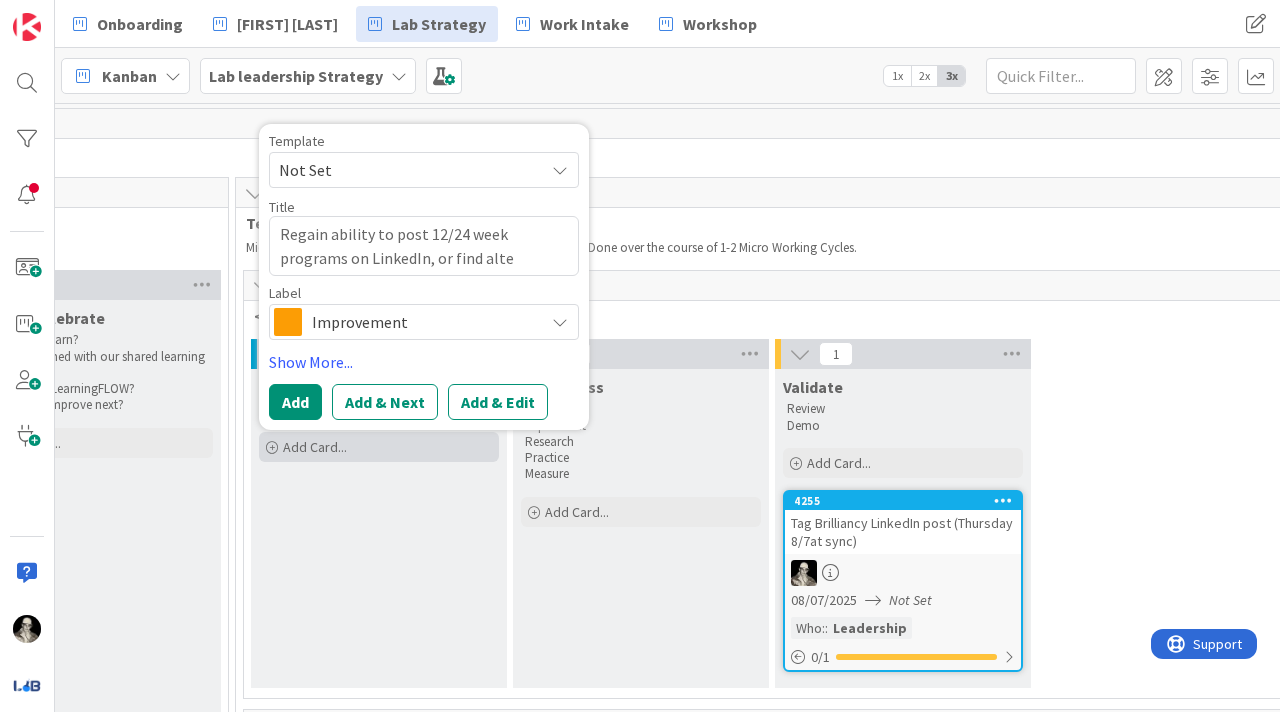 type on "x" 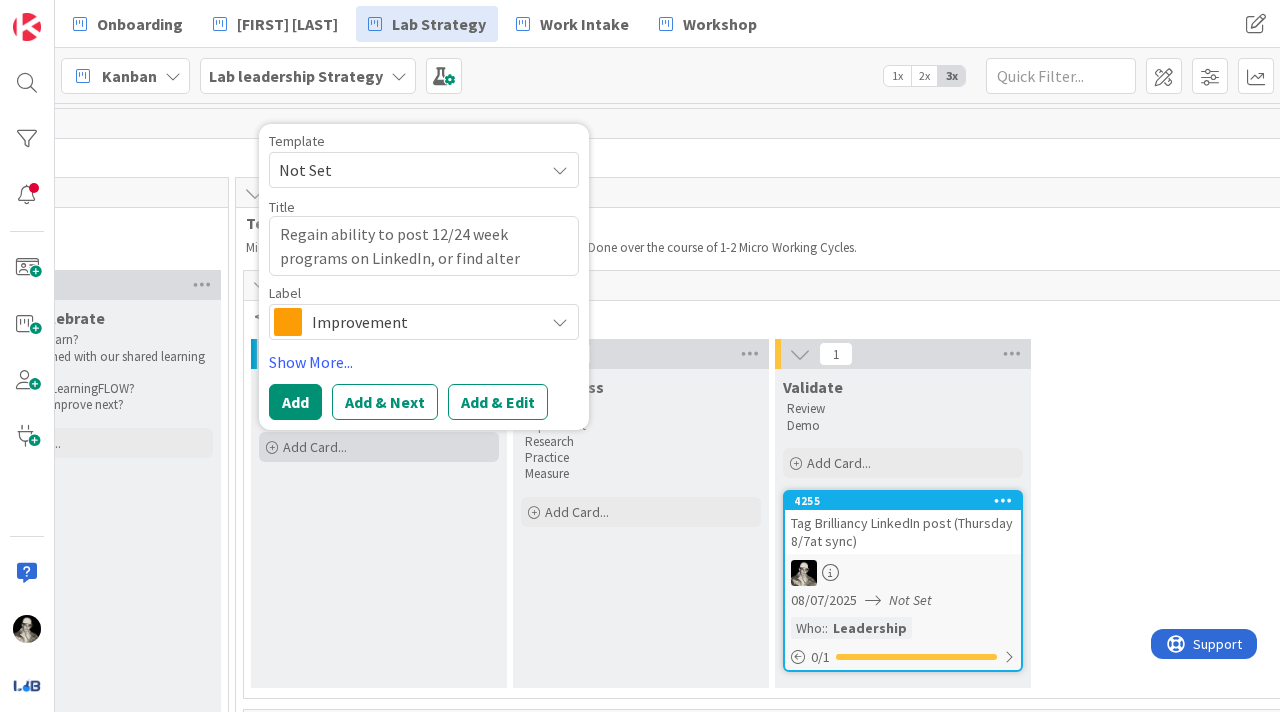 type on "x" 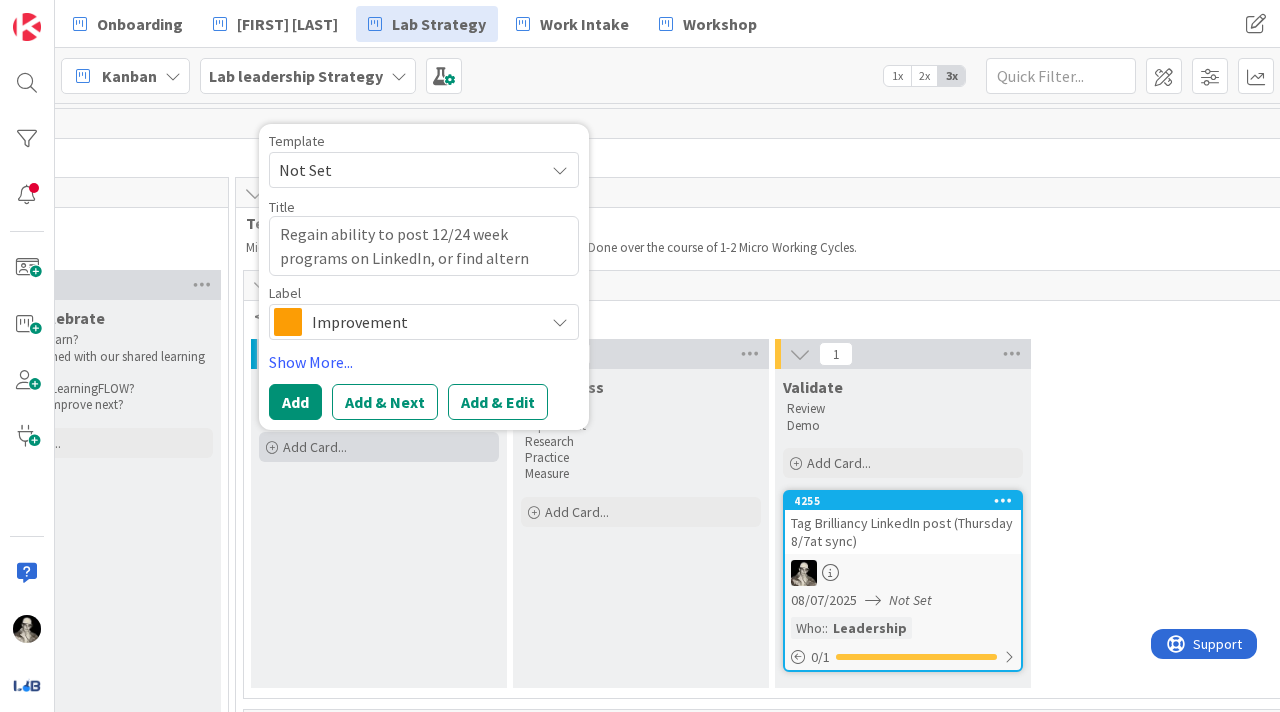 type on "x" 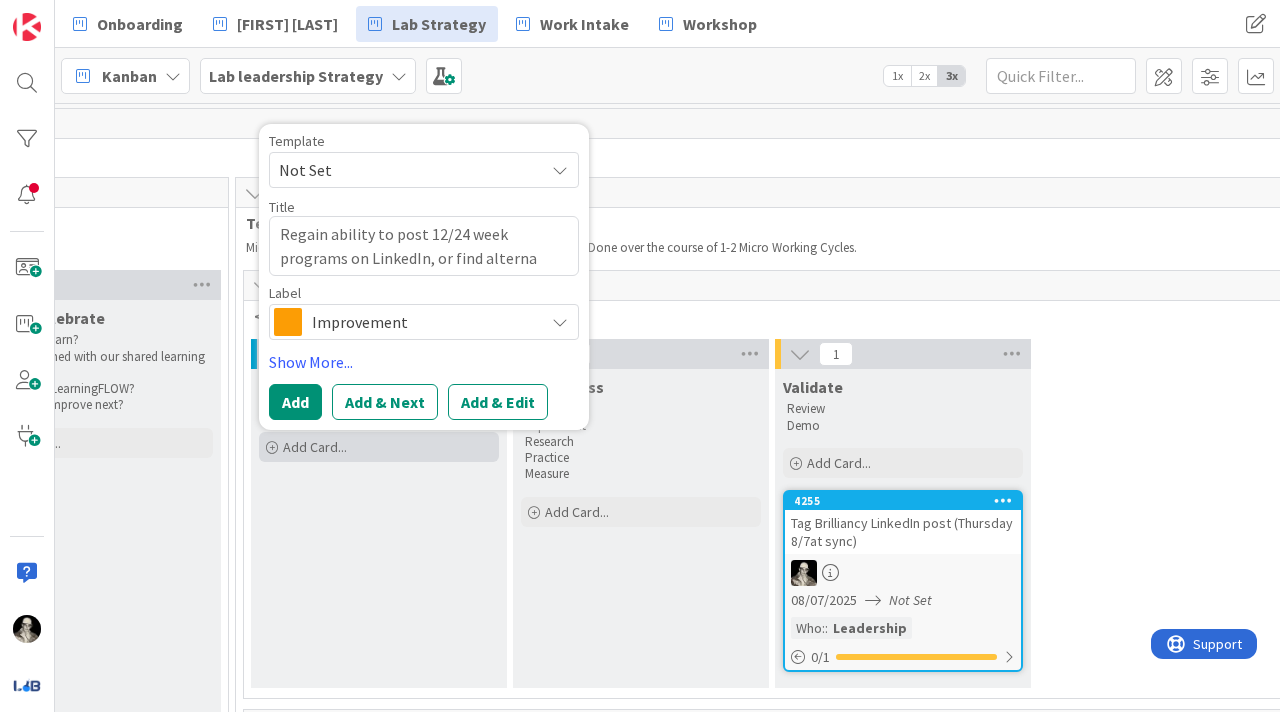 type on "x" 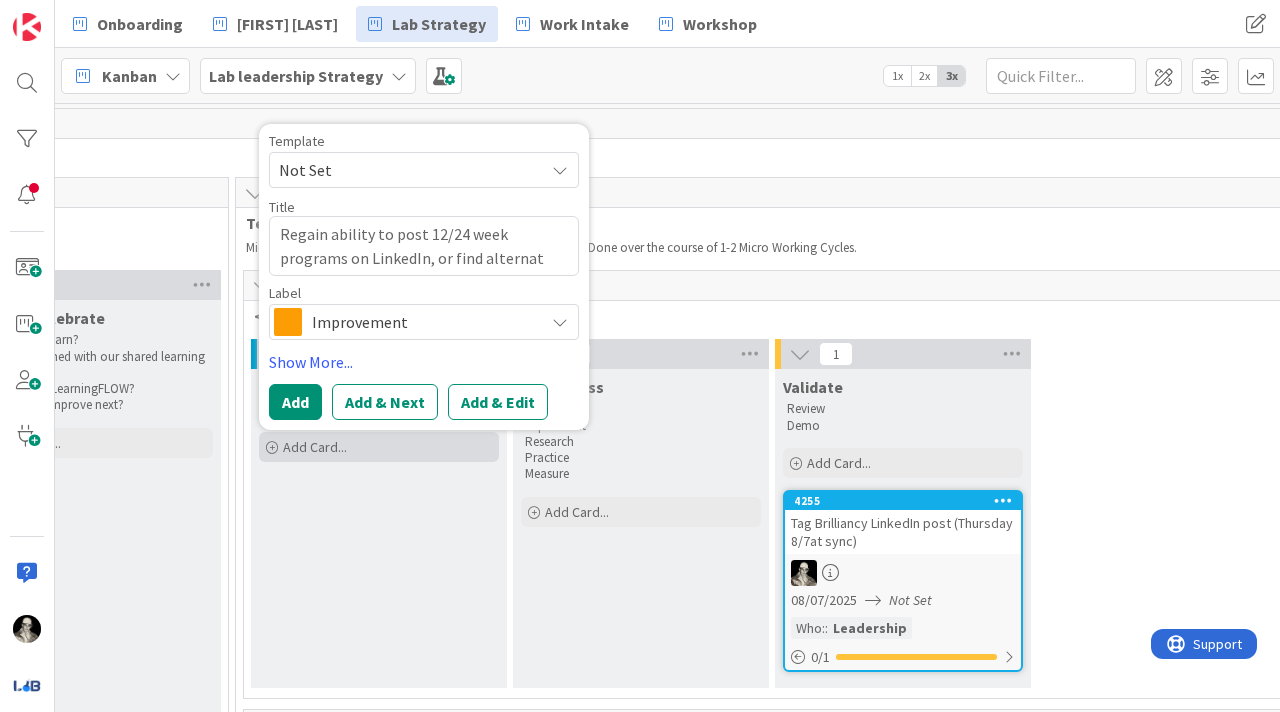 type on "x" 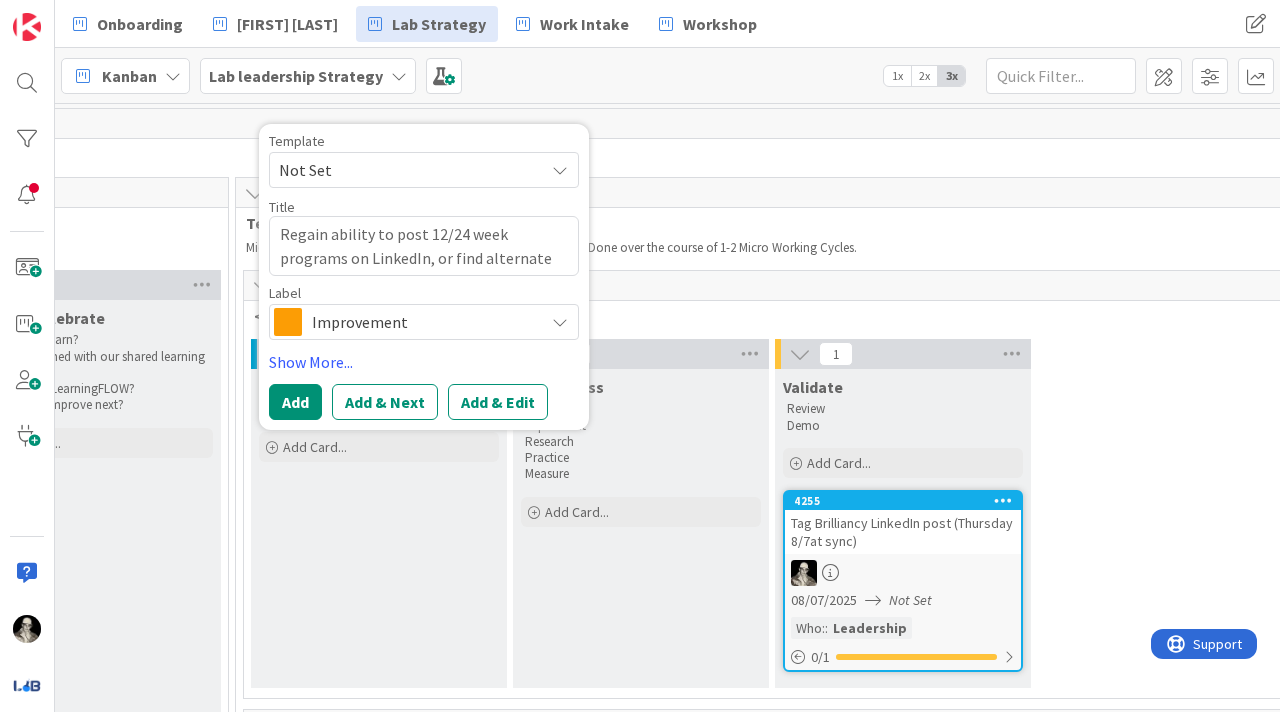 type on "Regain ability to post 12/24 week programs on LinkedIn, or find alternate" 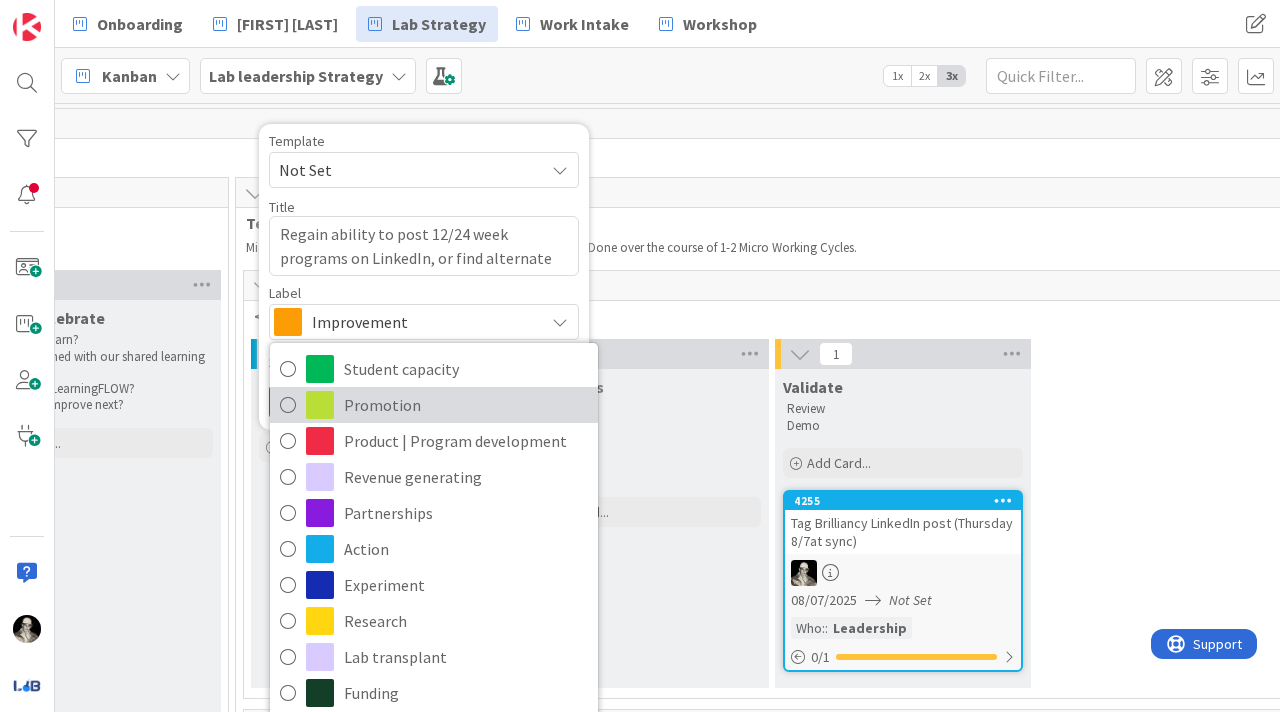 scroll, scrollTop: 14, scrollLeft: 0, axis: vertical 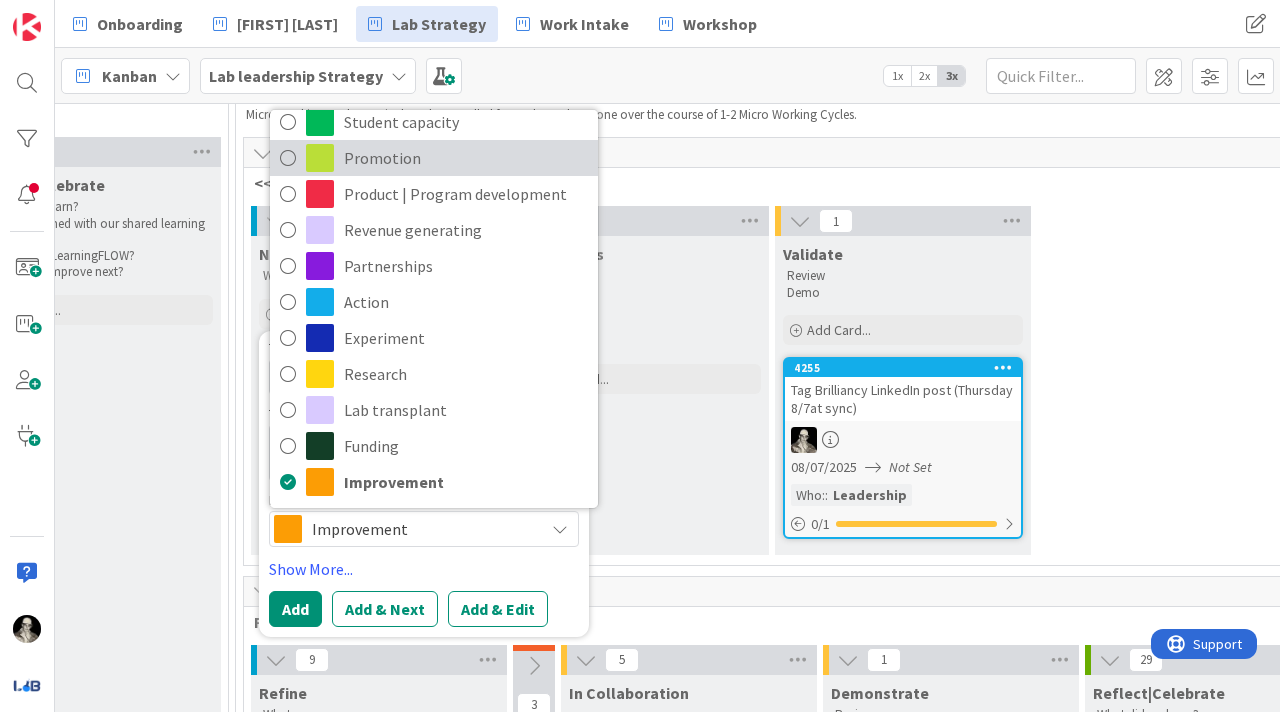 click at bounding box center [288, 158] 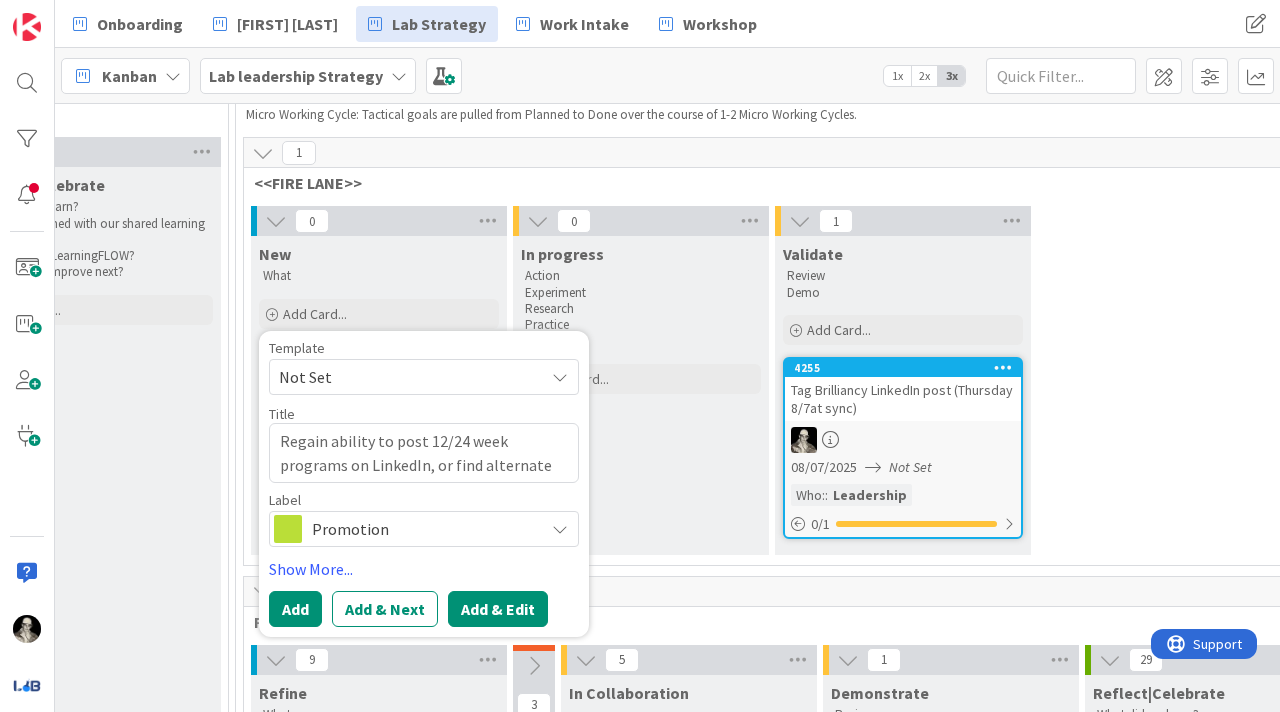 click on "Add & Edit" at bounding box center (498, 609) 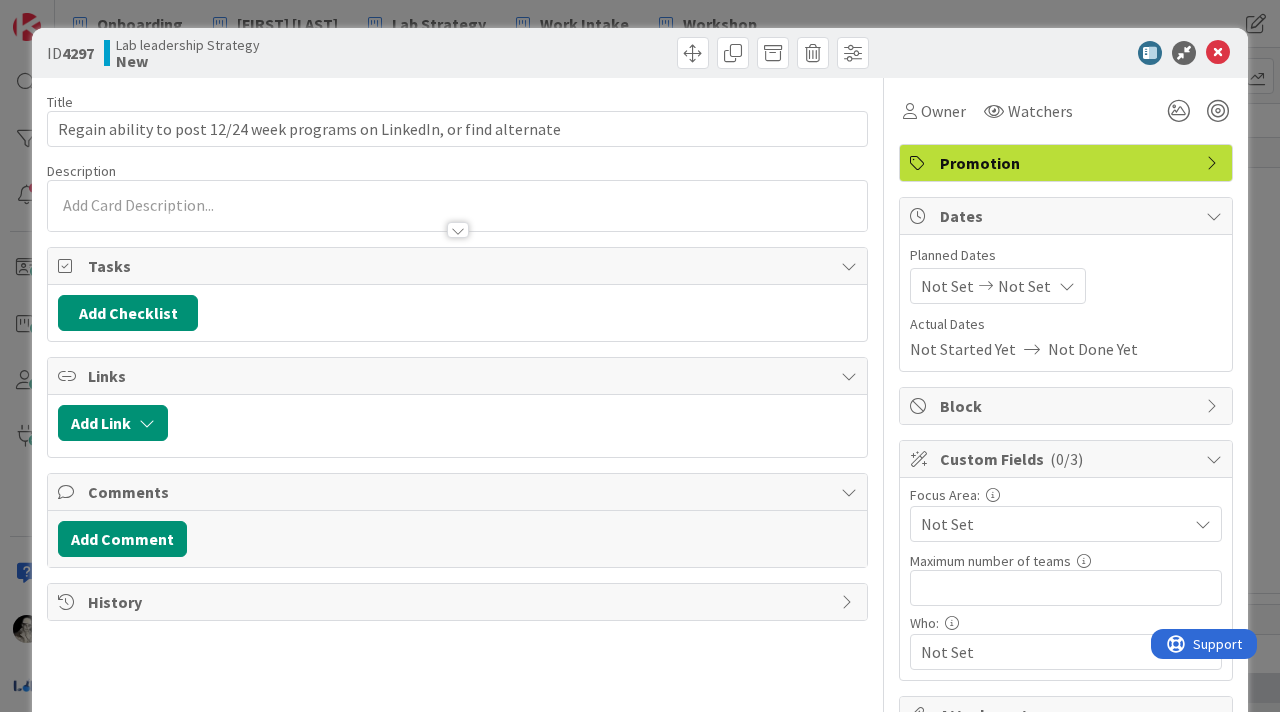 scroll, scrollTop: 0, scrollLeft: 0, axis: both 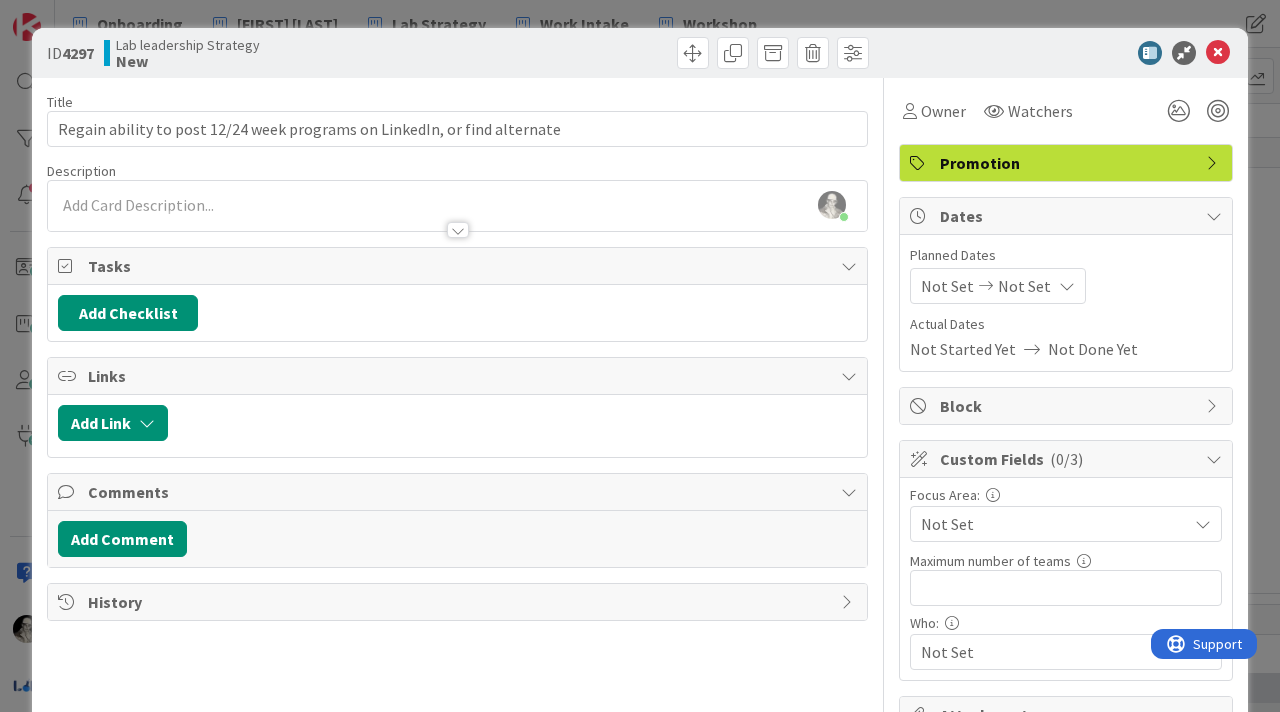 click on "Wes Sutkin joined  2 m ago" at bounding box center [457, 206] 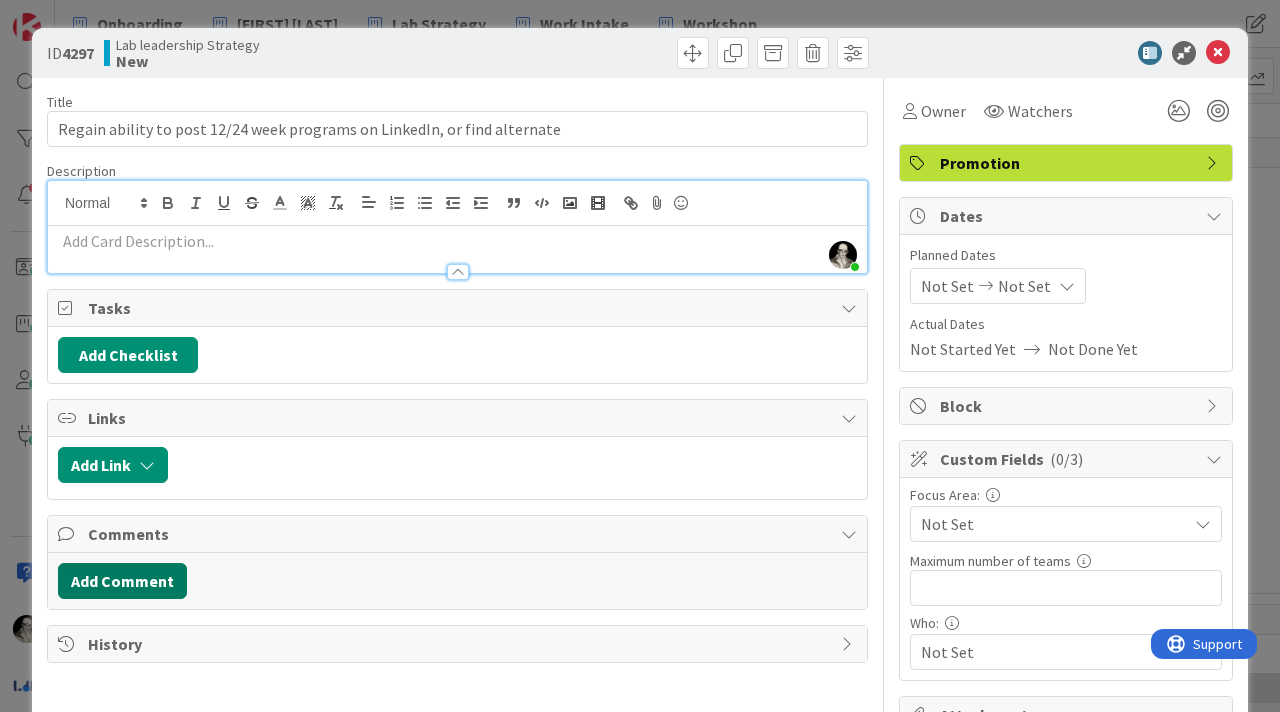 click on "Add Comment" at bounding box center (122, 581) 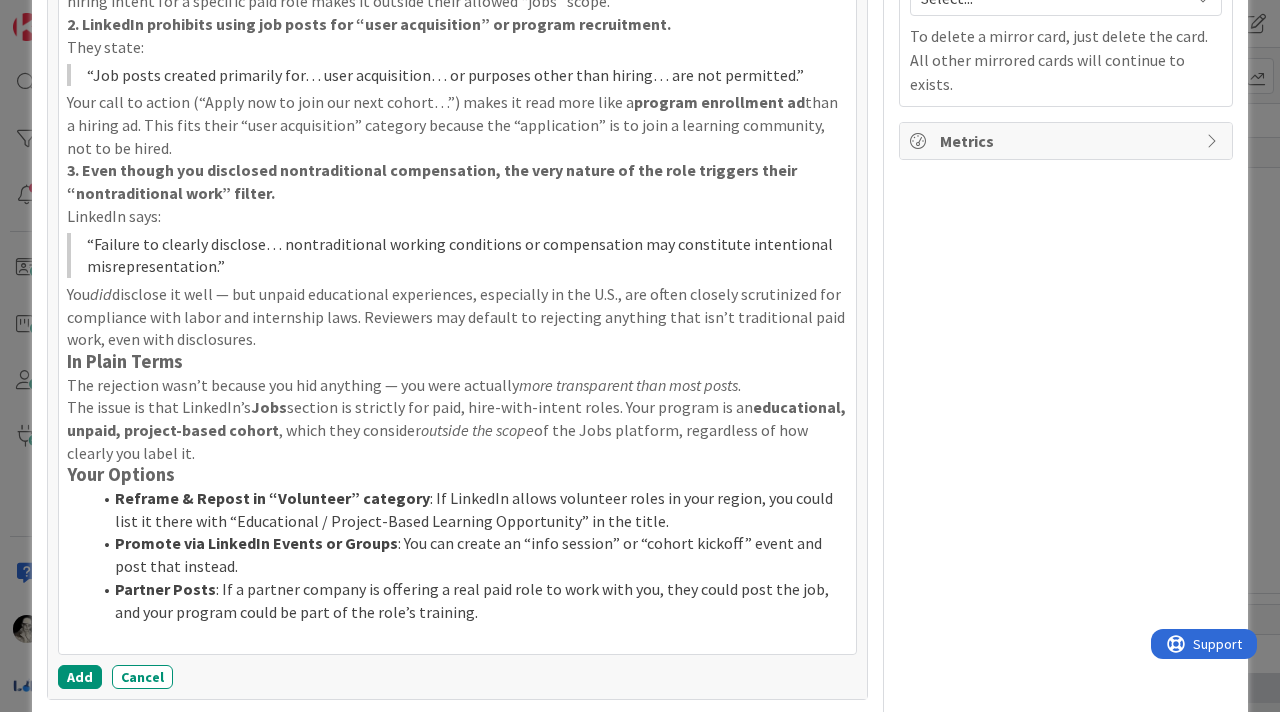 scroll, scrollTop: 988, scrollLeft: 0, axis: vertical 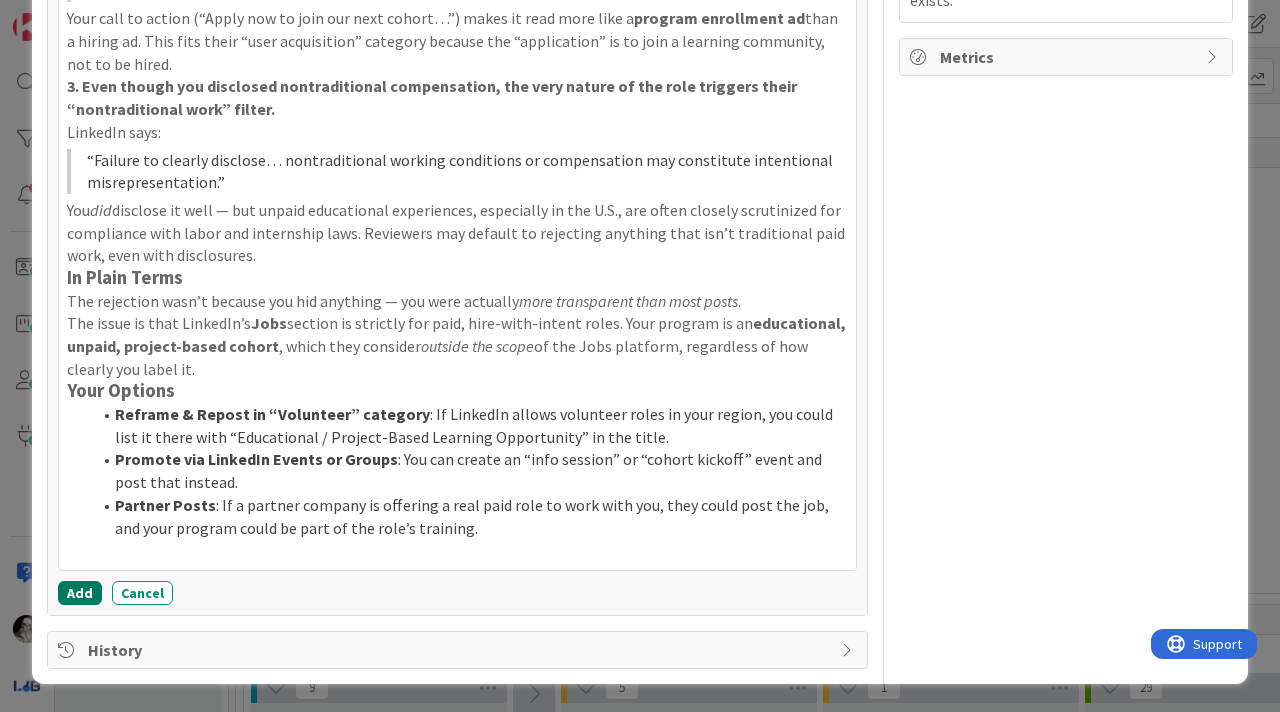 click on "Add" at bounding box center (80, 593) 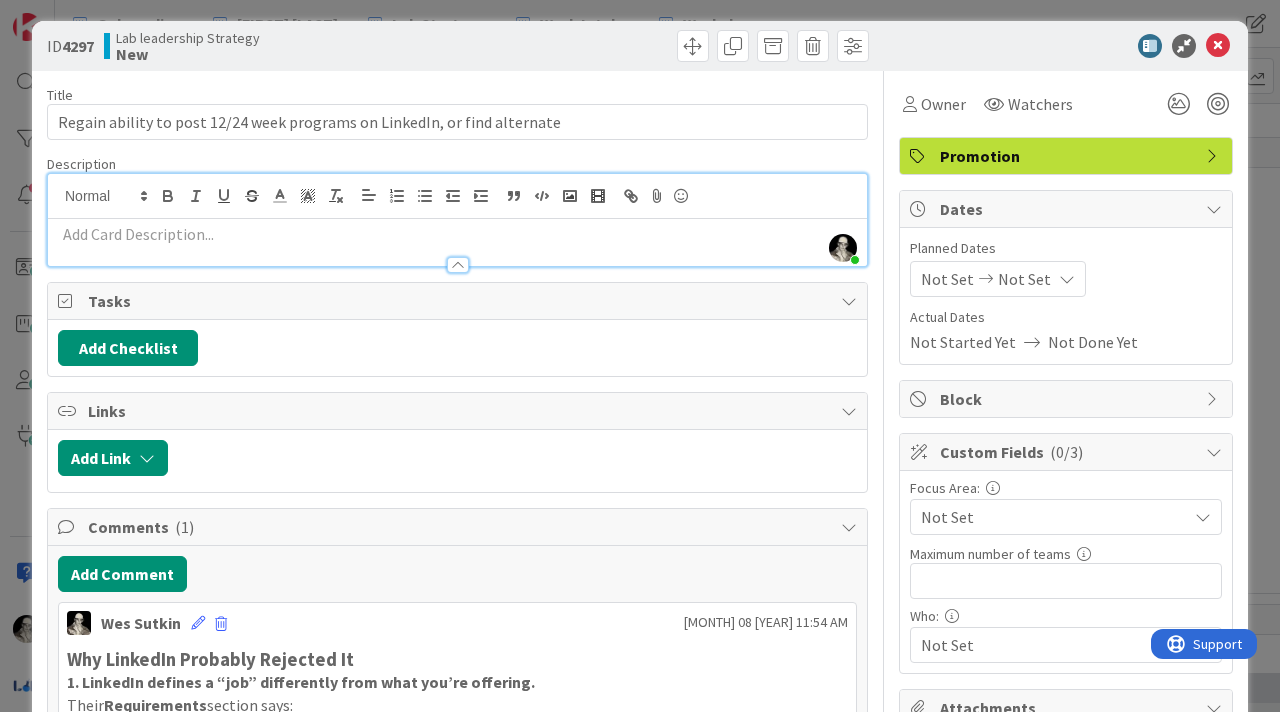 scroll, scrollTop: 0, scrollLeft: 0, axis: both 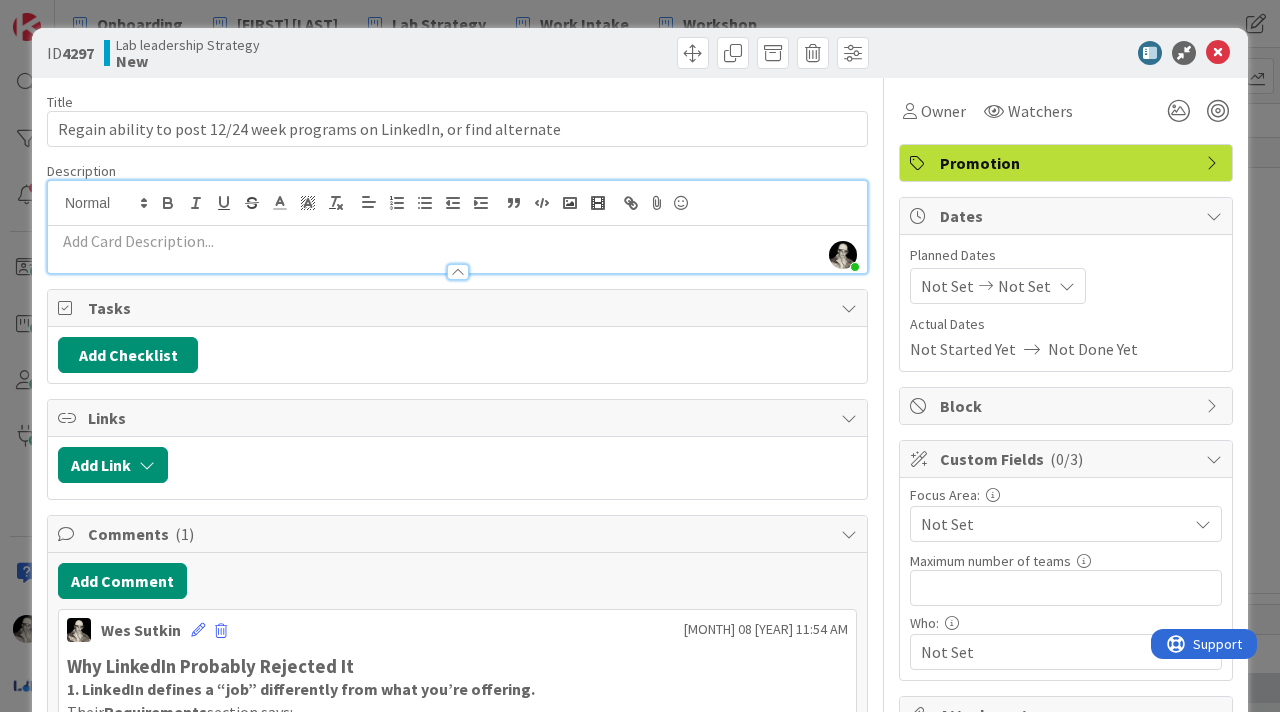 click at bounding box center [457, 241] 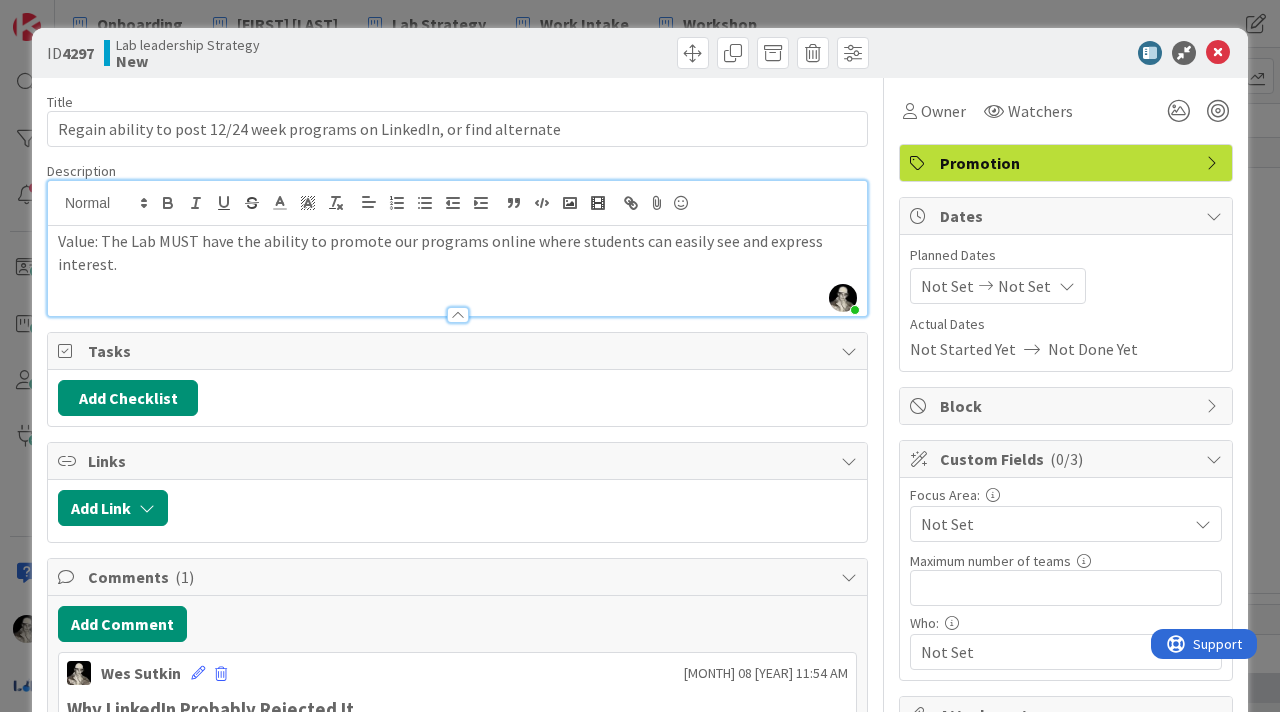 click on "Value: The Lab MUST have the ability to promote our programs online where students can easily see and express interest." at bounding box center [457, 252] 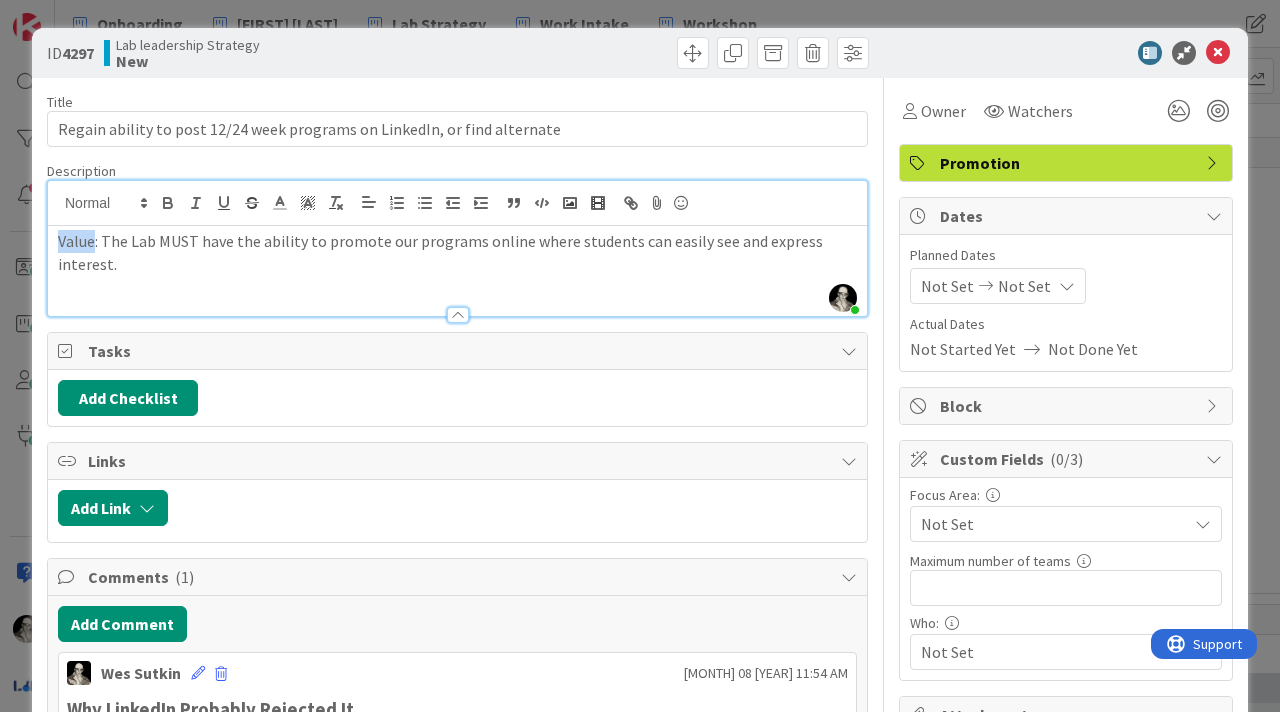 click on "Value: The Lab MUST have the ability to promote our programs online where students can easily see and express interest." at bounding box center [457, 252] 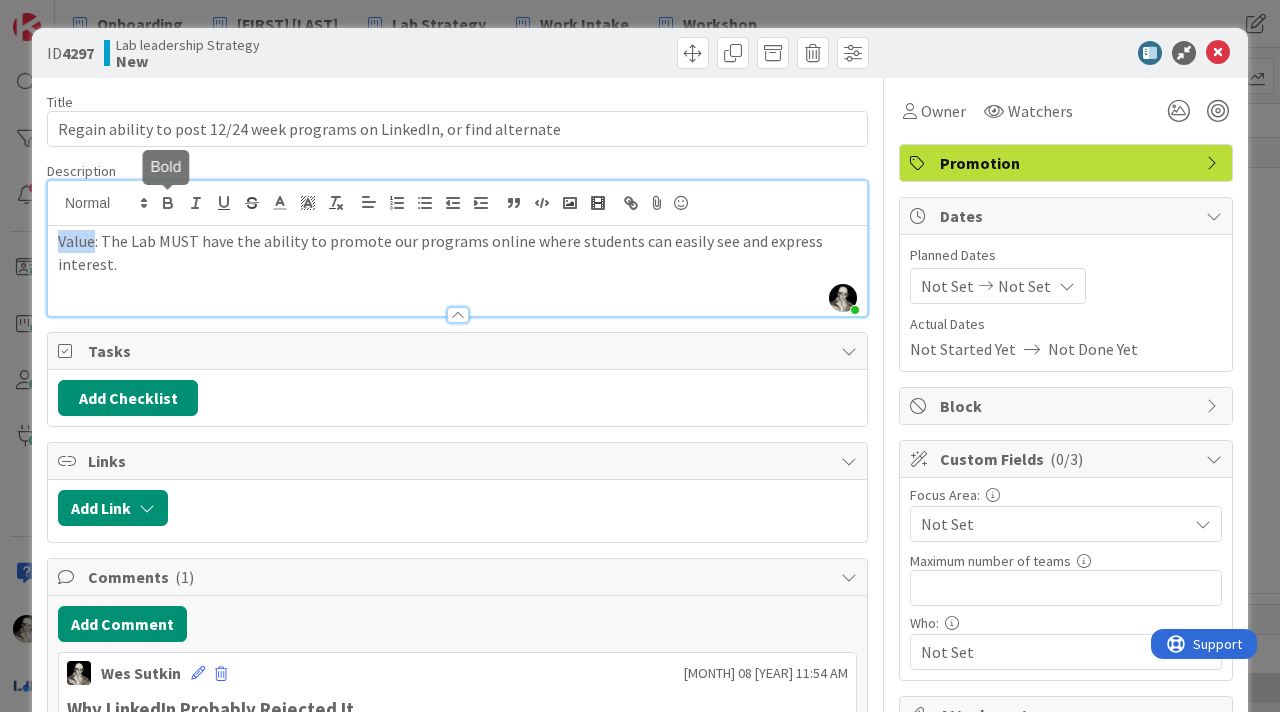 click 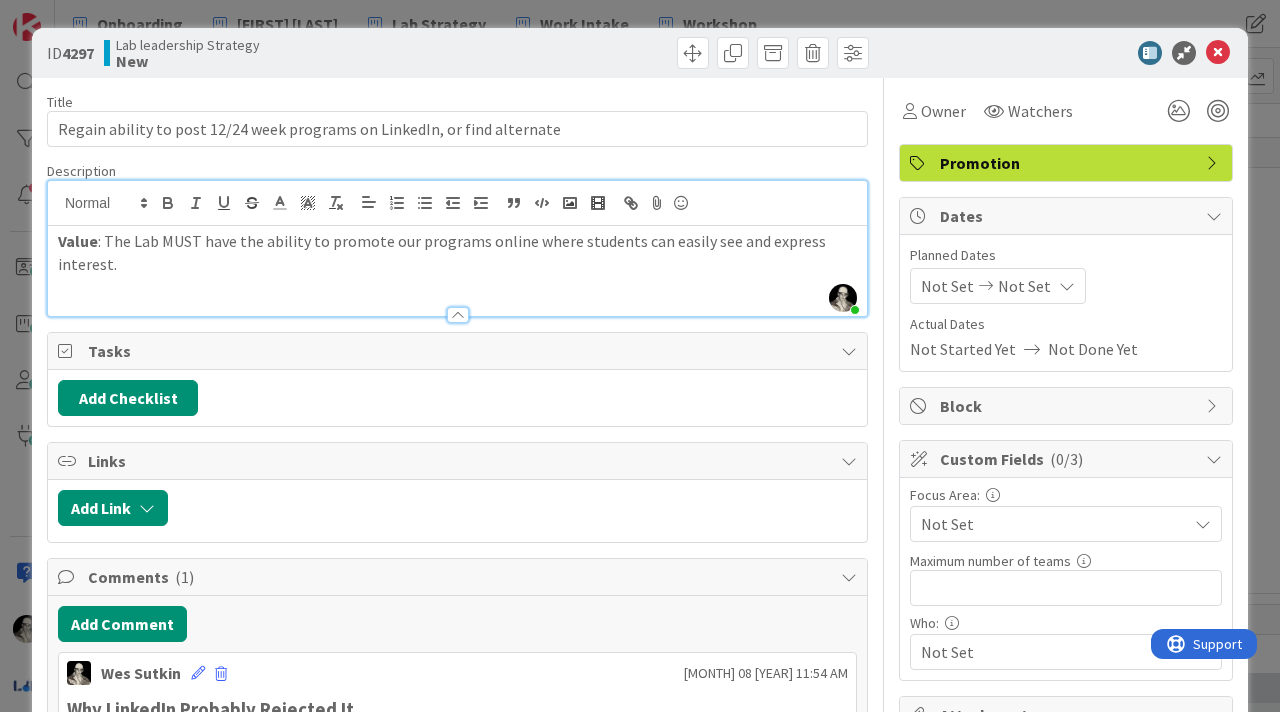 click on "Value : The Lab MUST have the ability to promote our programs online where students can easily see and express interest." at bounding box center [457, 252] 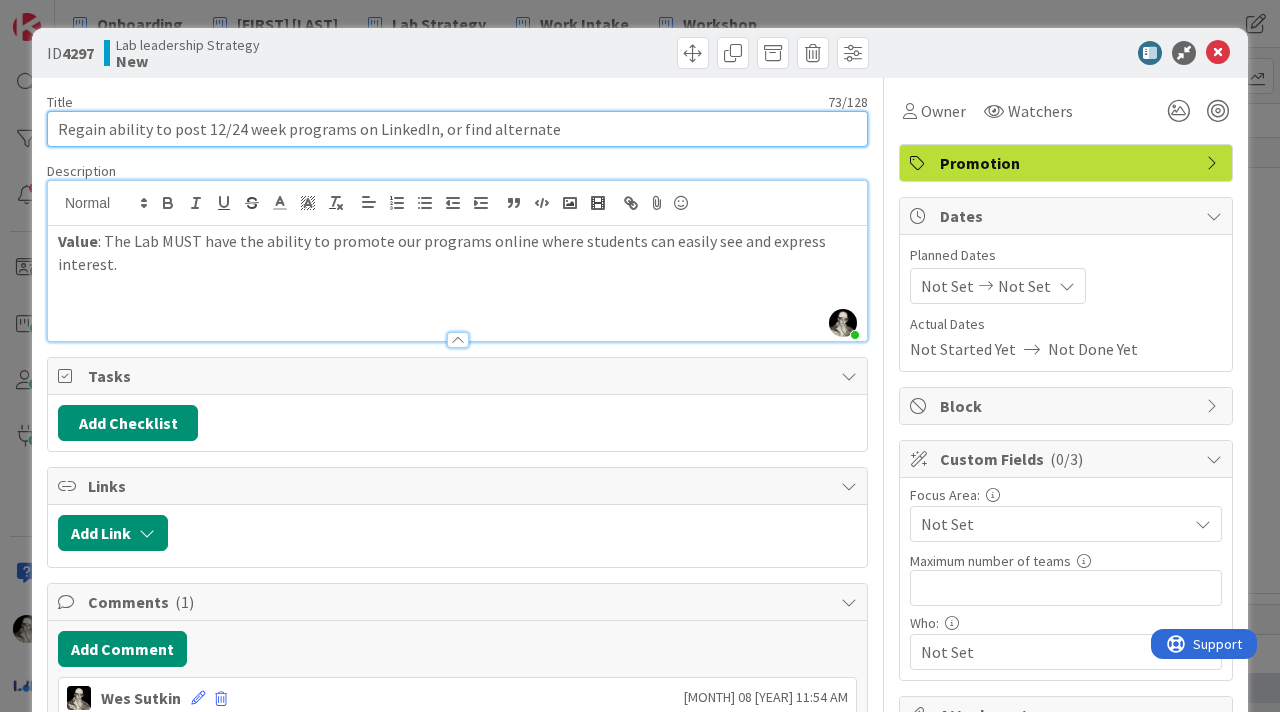 click on "Regain ability to post 12/24 week programs on LinkedIn, or find alternate" at bounding box center [457, 129] 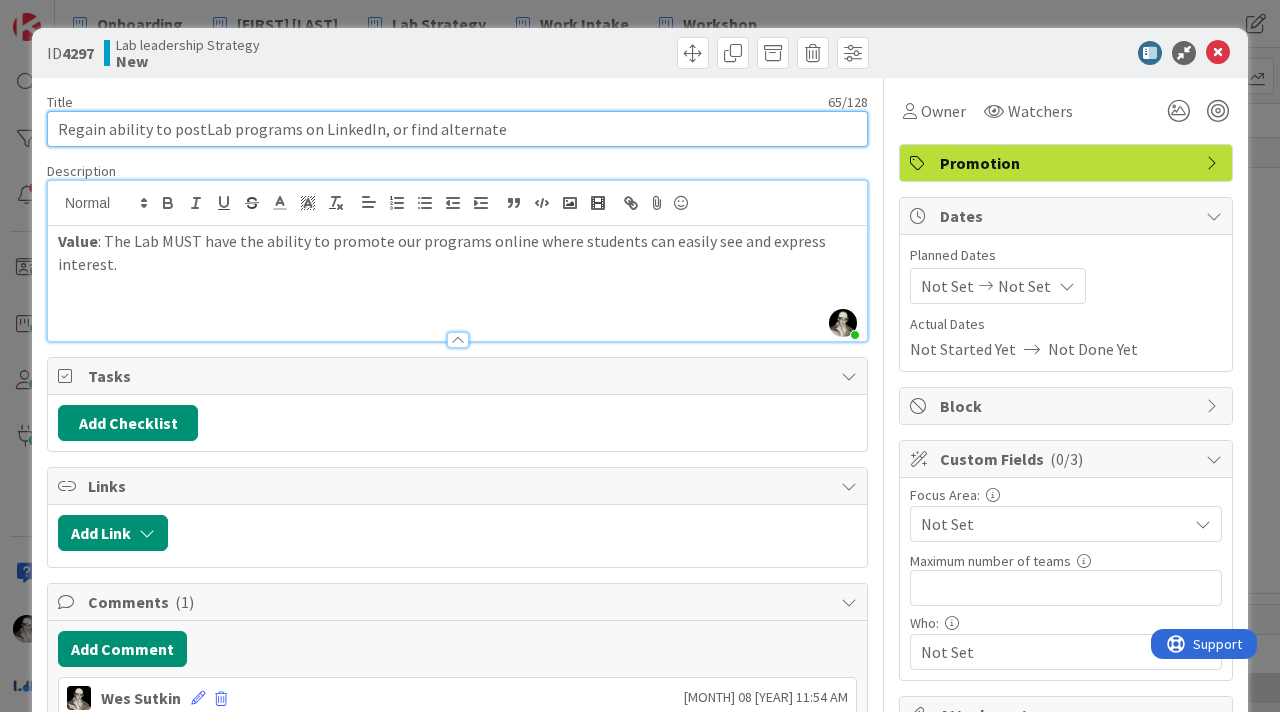 click on "Regain ability to postLab programs on LinkedIn, or find alternate" at bounding box center (457, 129) 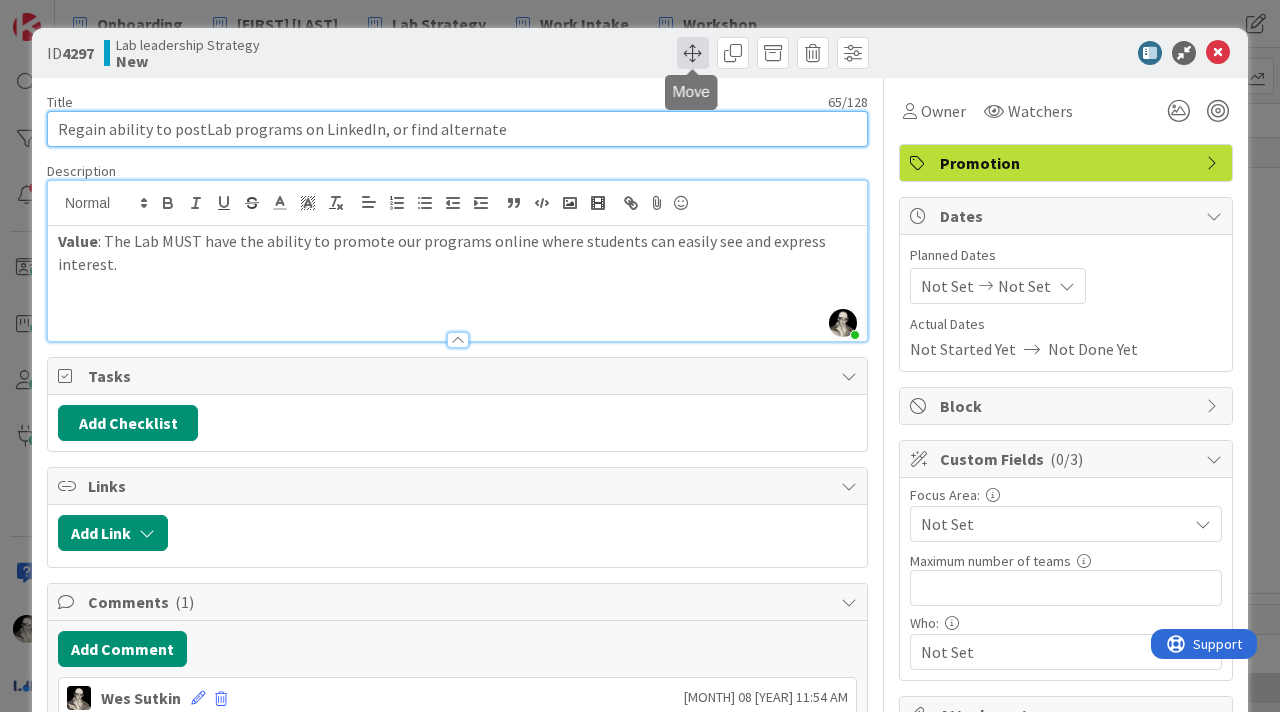 type on "Regain ability to postLab programs on LinkedIn, or find alternate" 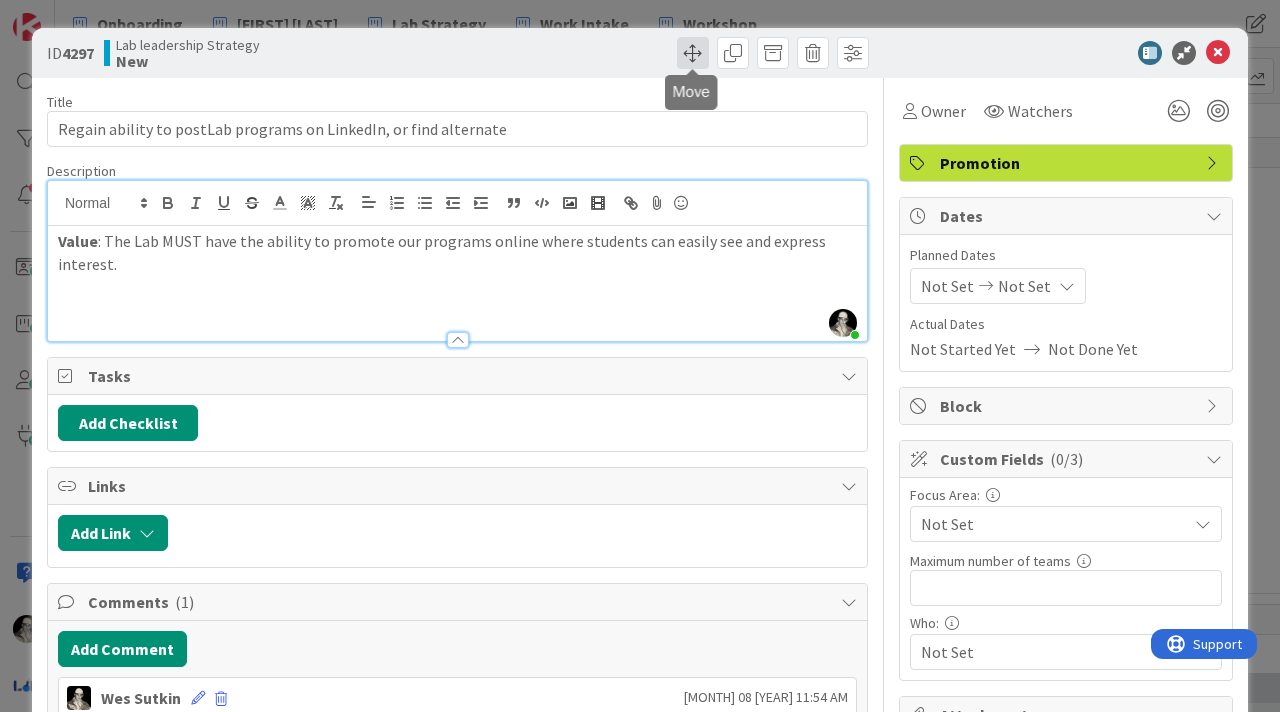 click at bounding box center (693, 53) 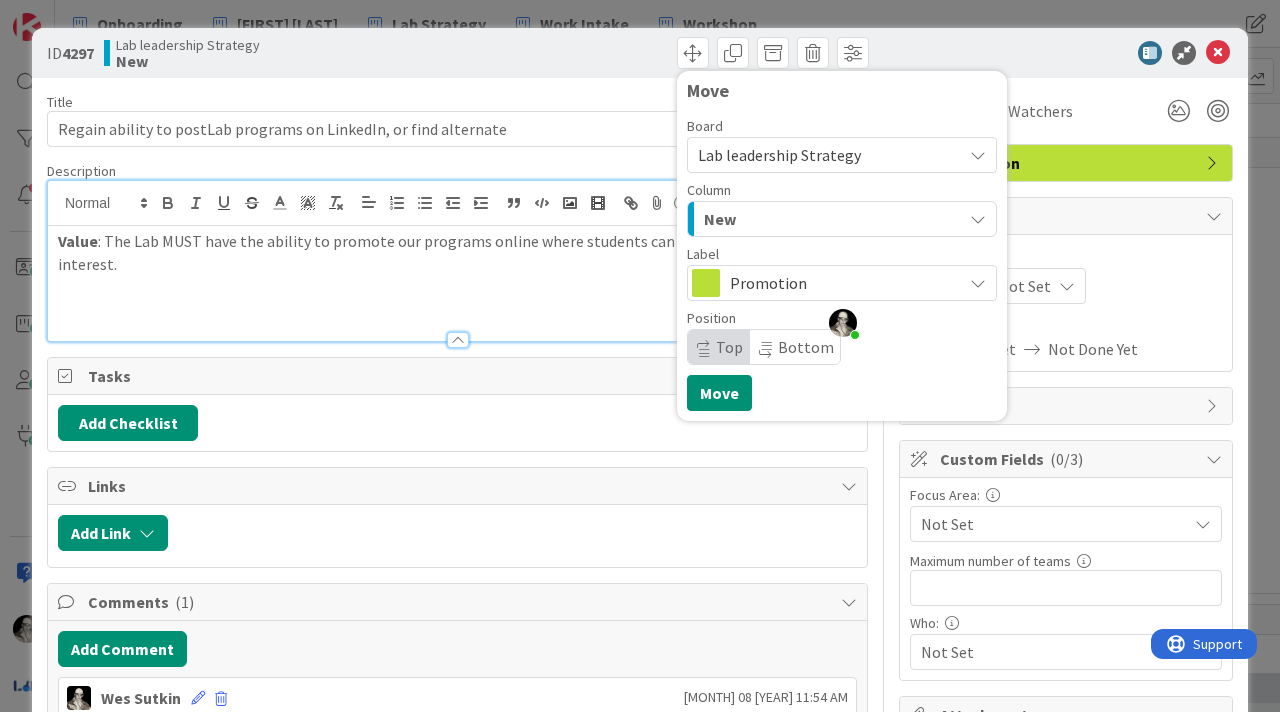 click on "New" at bounding box center (830, 219) 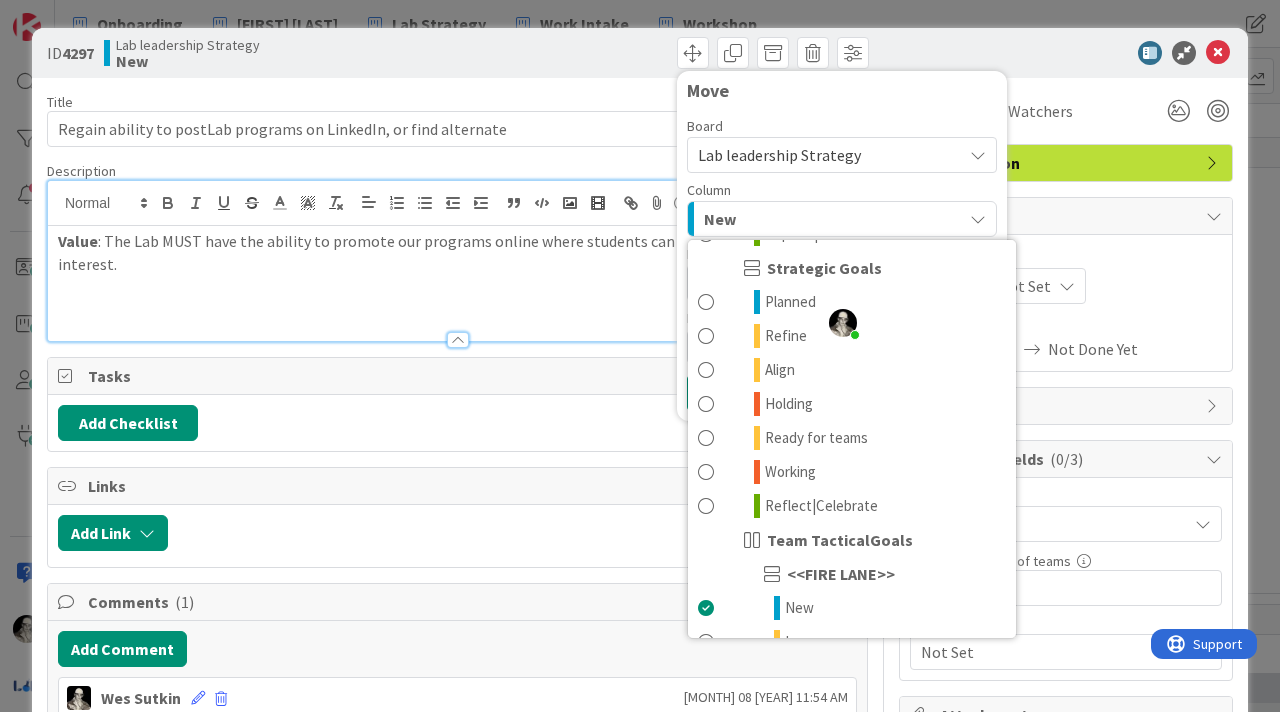 scroll, scrollTop: 307, scrollLeft: 0, axis: vertical 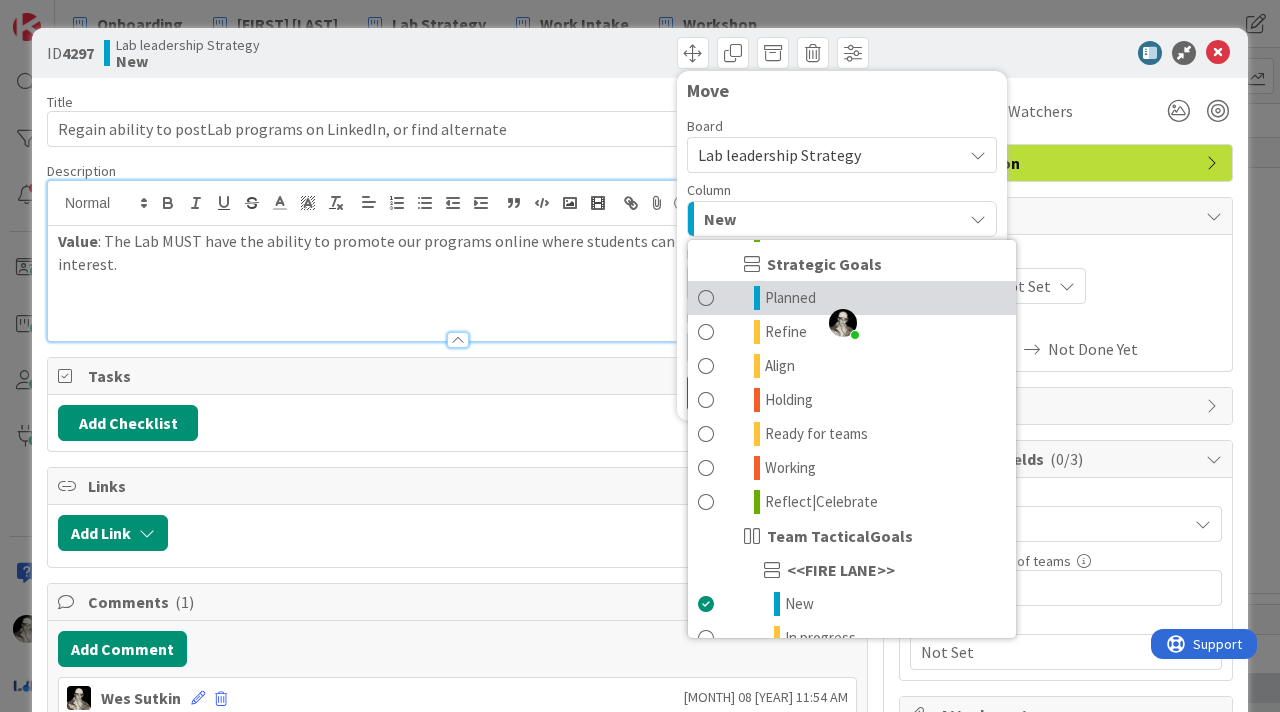 click on "Planned" at bounding box center (790, 298) 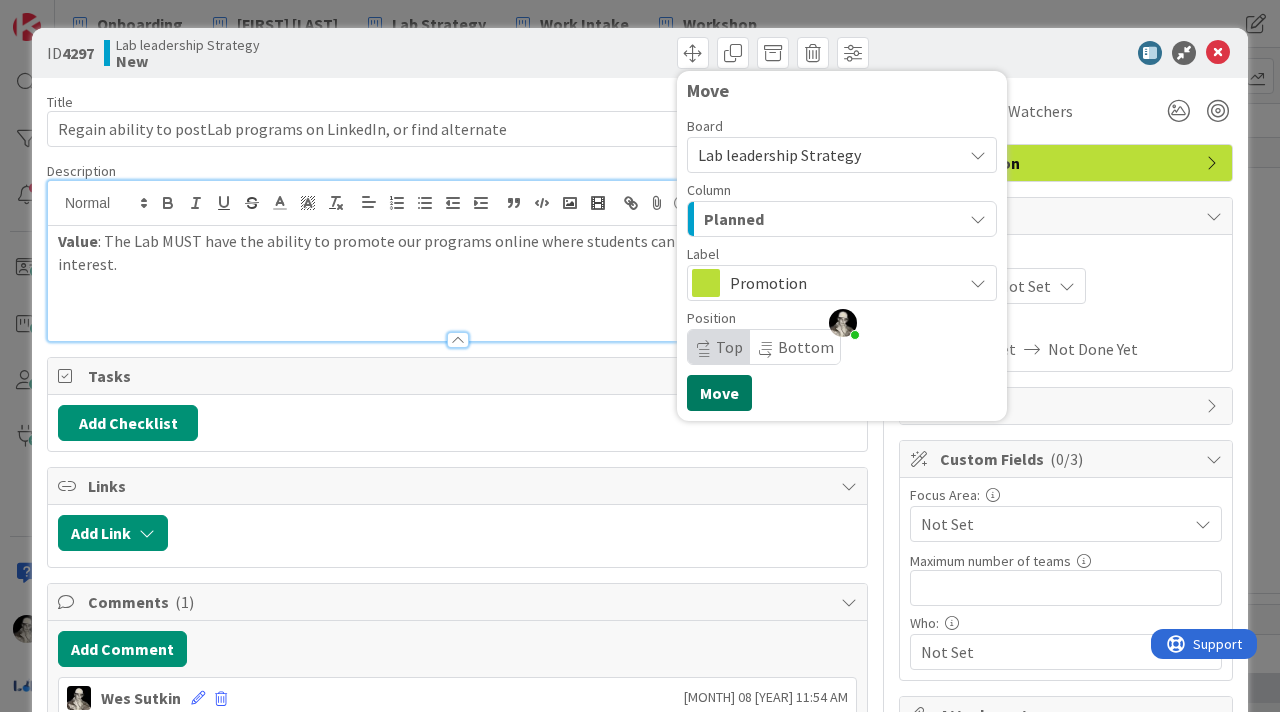 click on "Move" at bounding box center [719, 393] 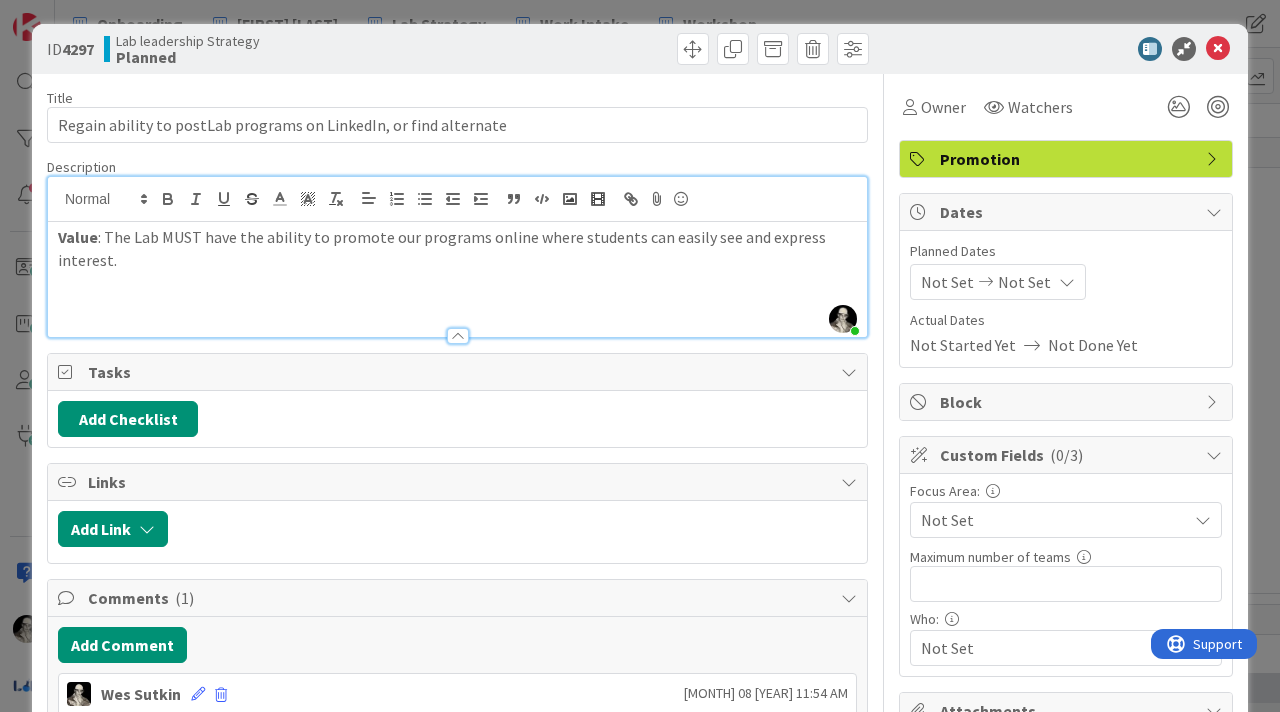 scroll, scrollTop: 0, scrollLeft: 0, axis: both 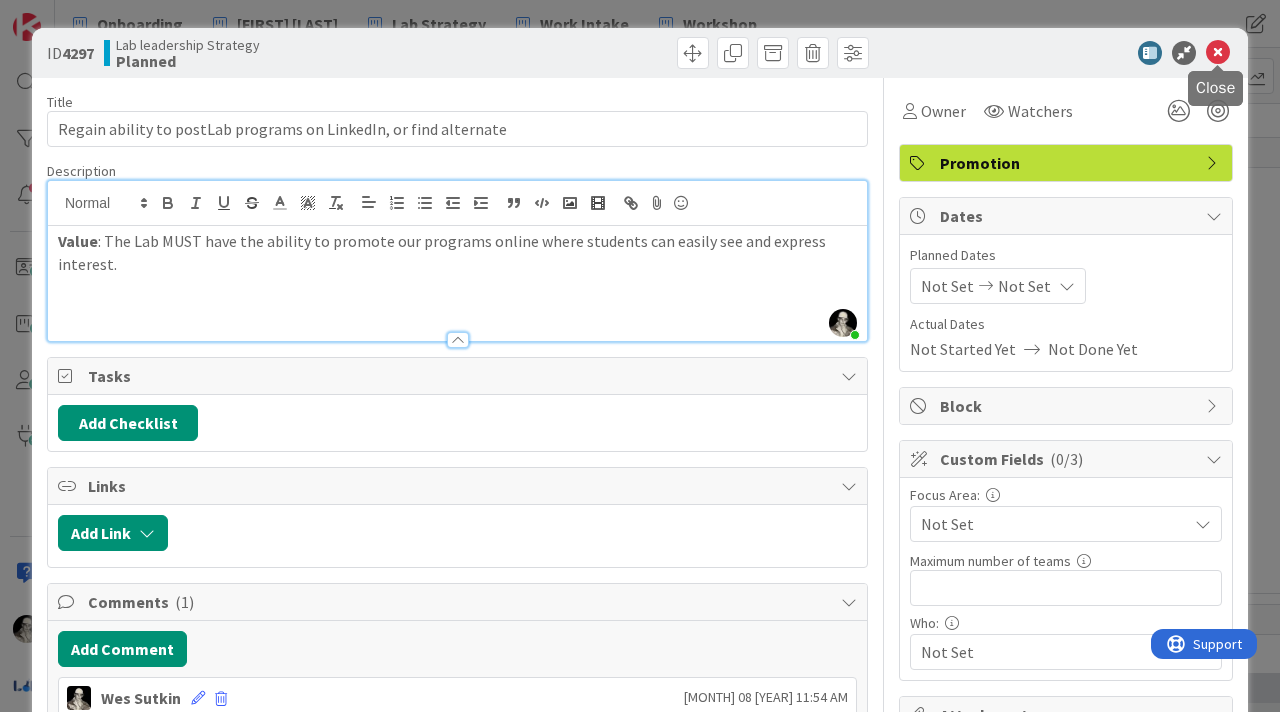 click at bounding box center [1218, 53] 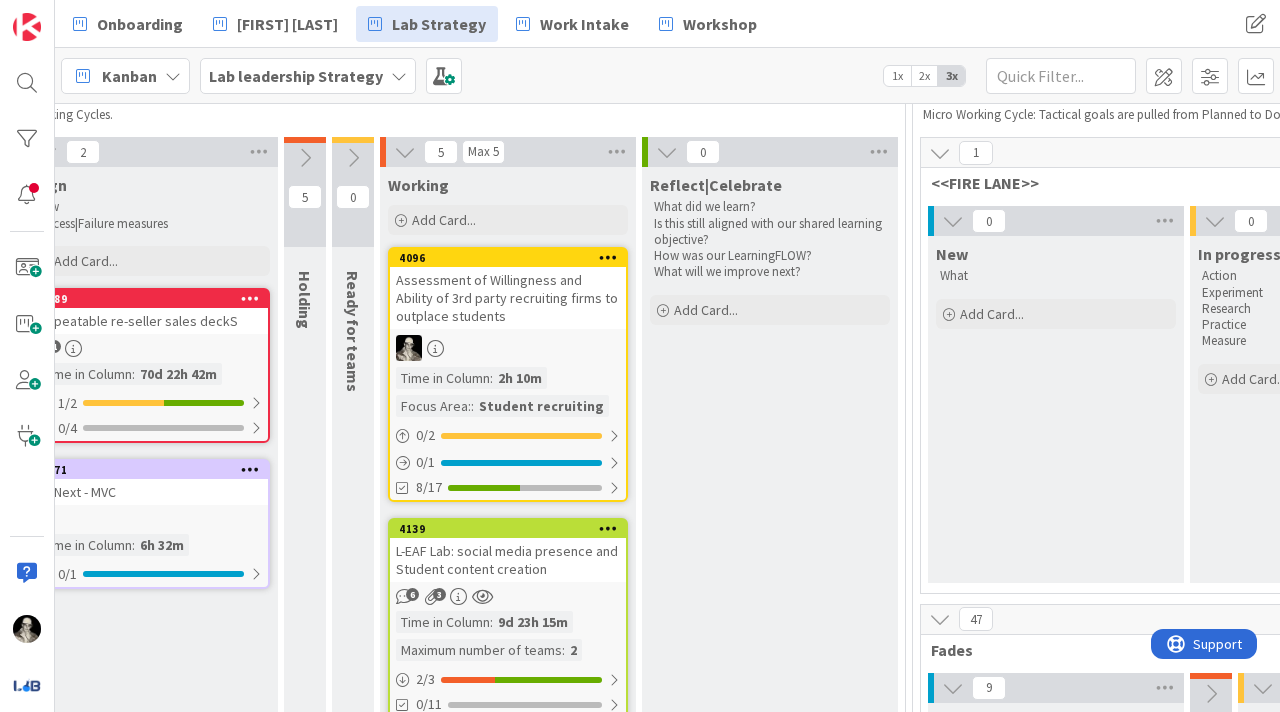 scroll, scrollTop: 133, scrollLeft: 2105, axis: both 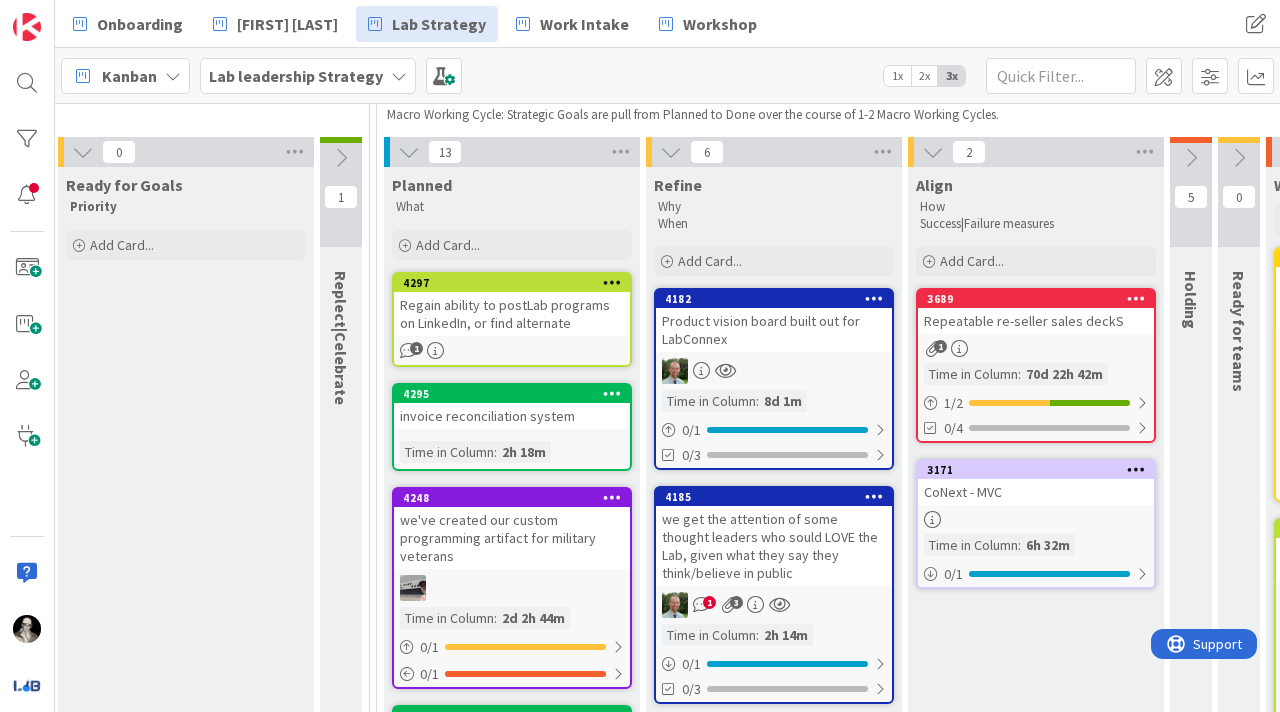 click on "Regain ability to postLab programs on LinkedIn, or find alternate" at bounding box center [512, 314] 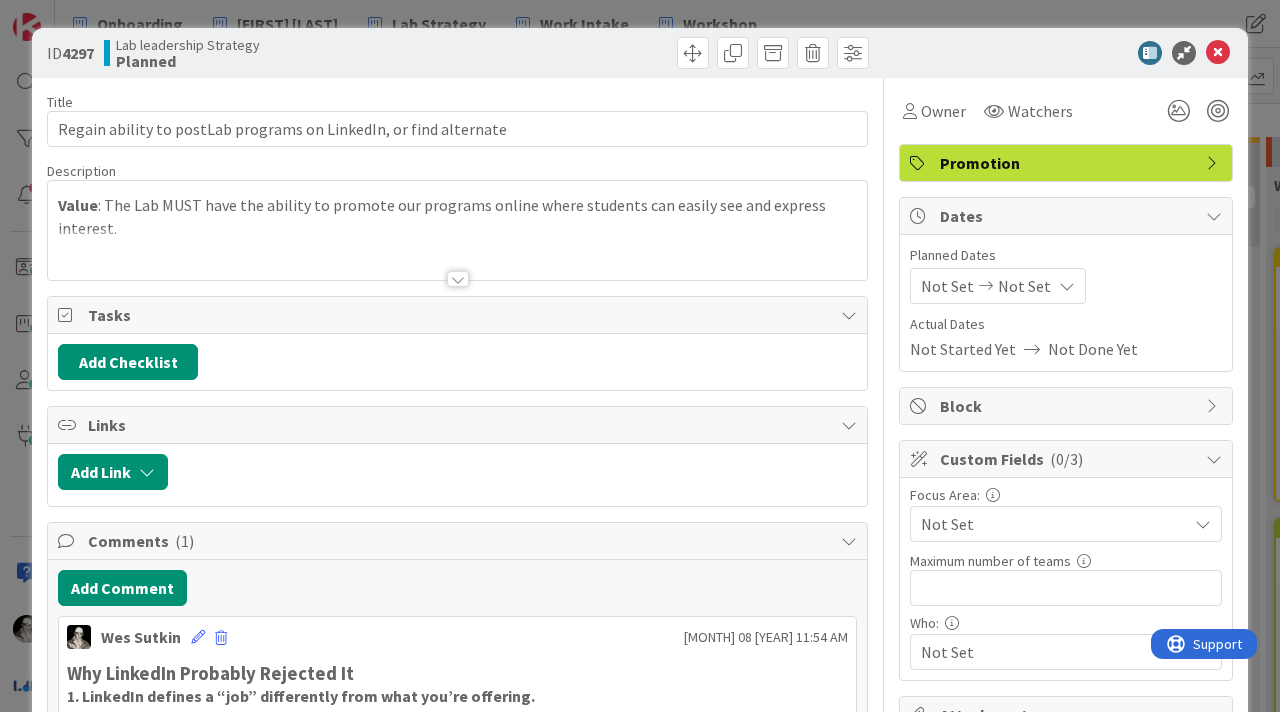 scroll, scrollTop: 0, scrollLeft: 0, axis: both 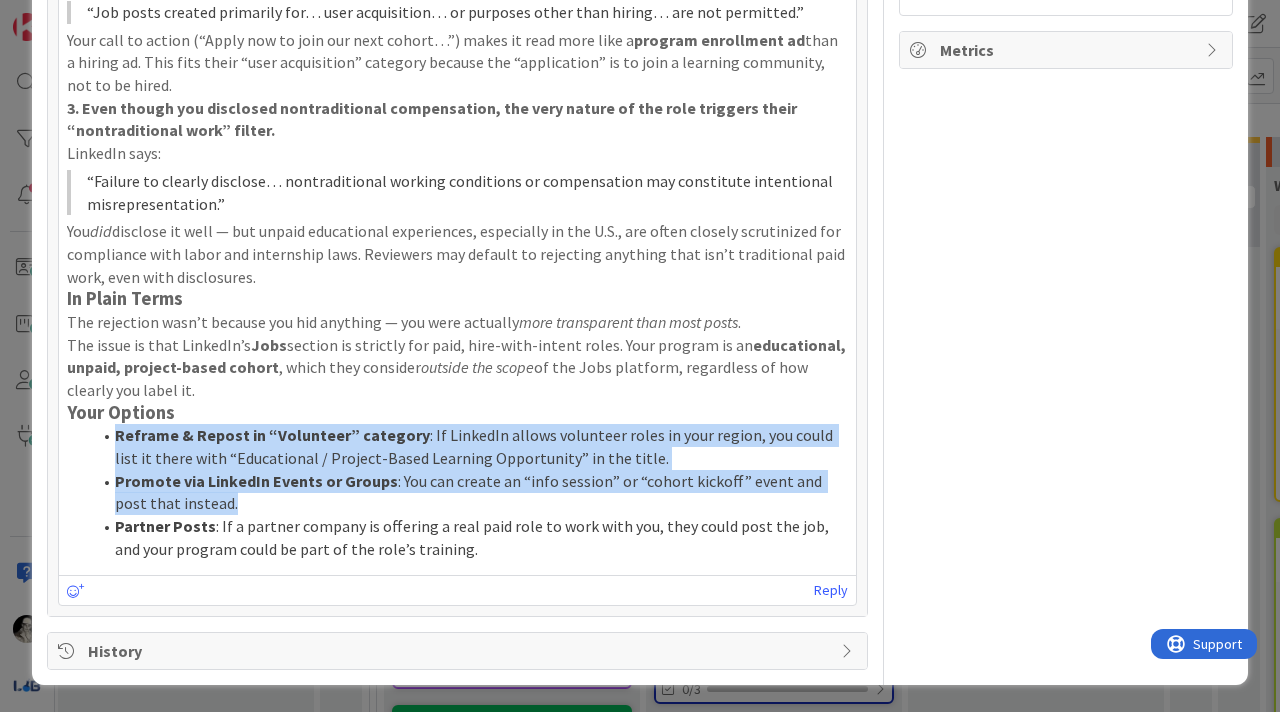 drag, startPoint x: 218, startPoint y: 506, endPoint x: 110, endPoint y: 439, distance: 127.09445 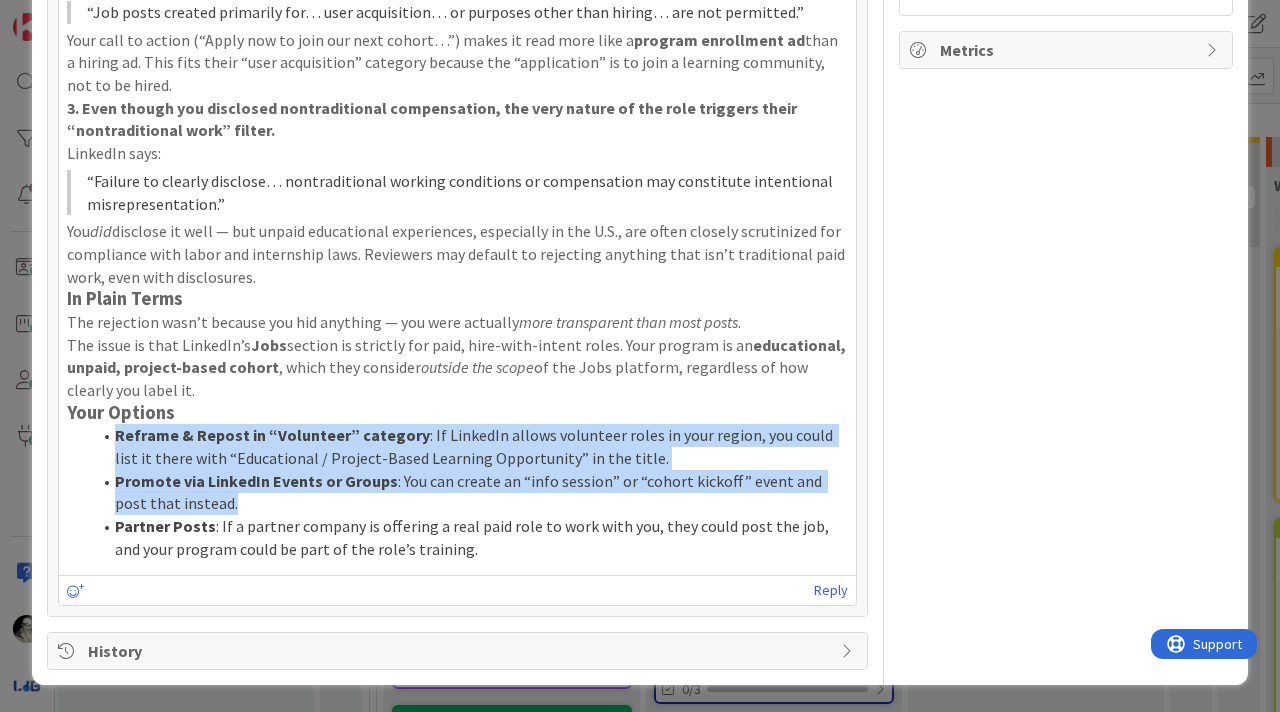 scroll, scrollTop: 0, scrollLeft: 0, axis: both 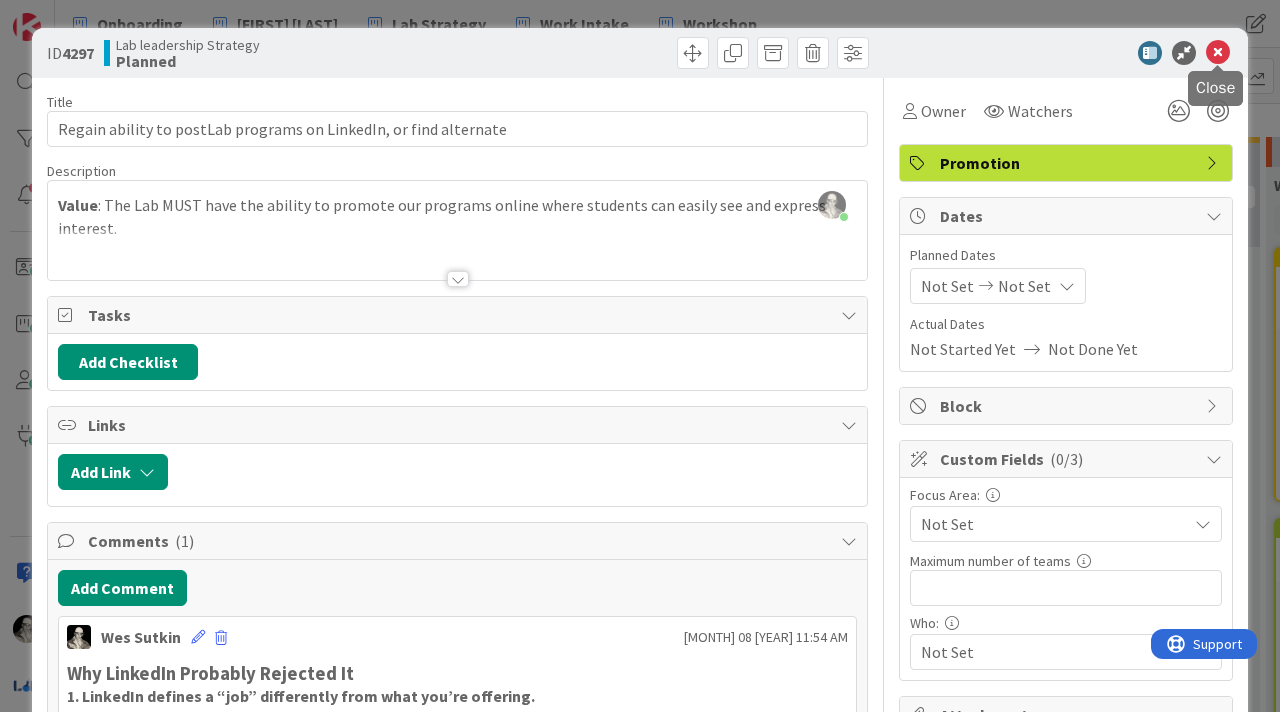 click at bounding box center [1218, 53] 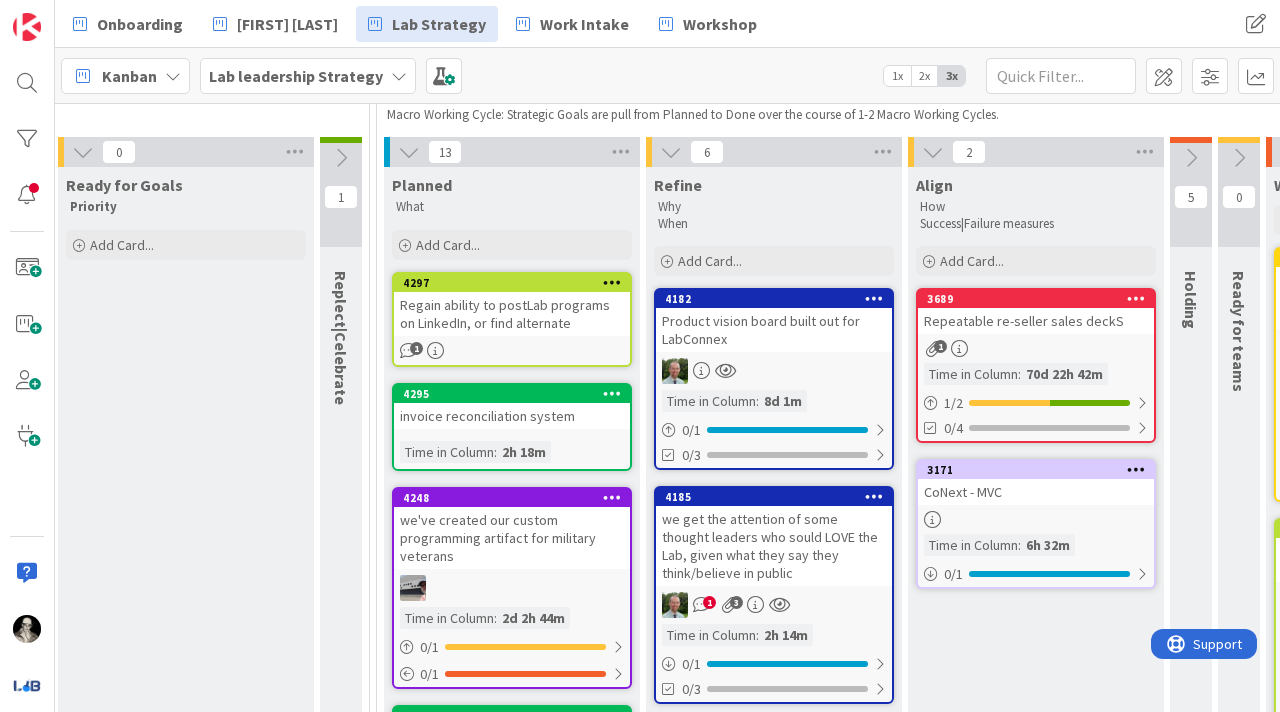 scroll, scrollTop: 0, scrollLeft: 0, axis: both 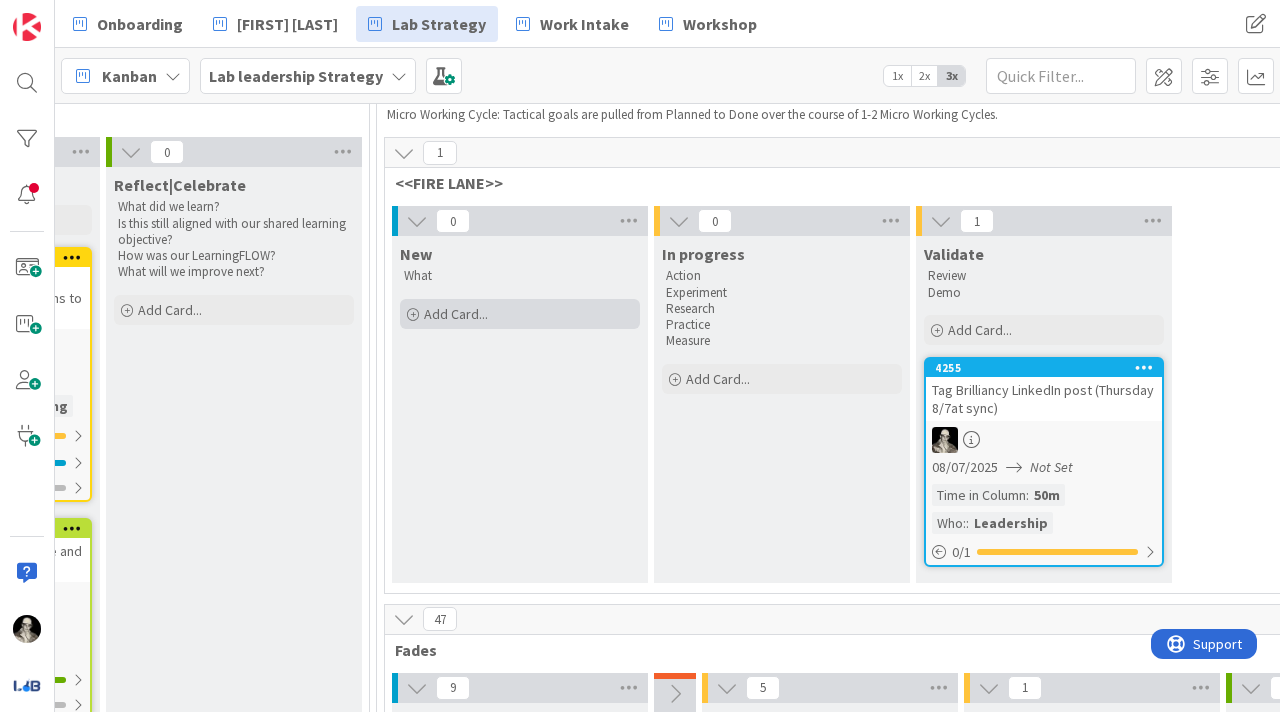 click on "Add Card..." at bounding box center [456, 314] 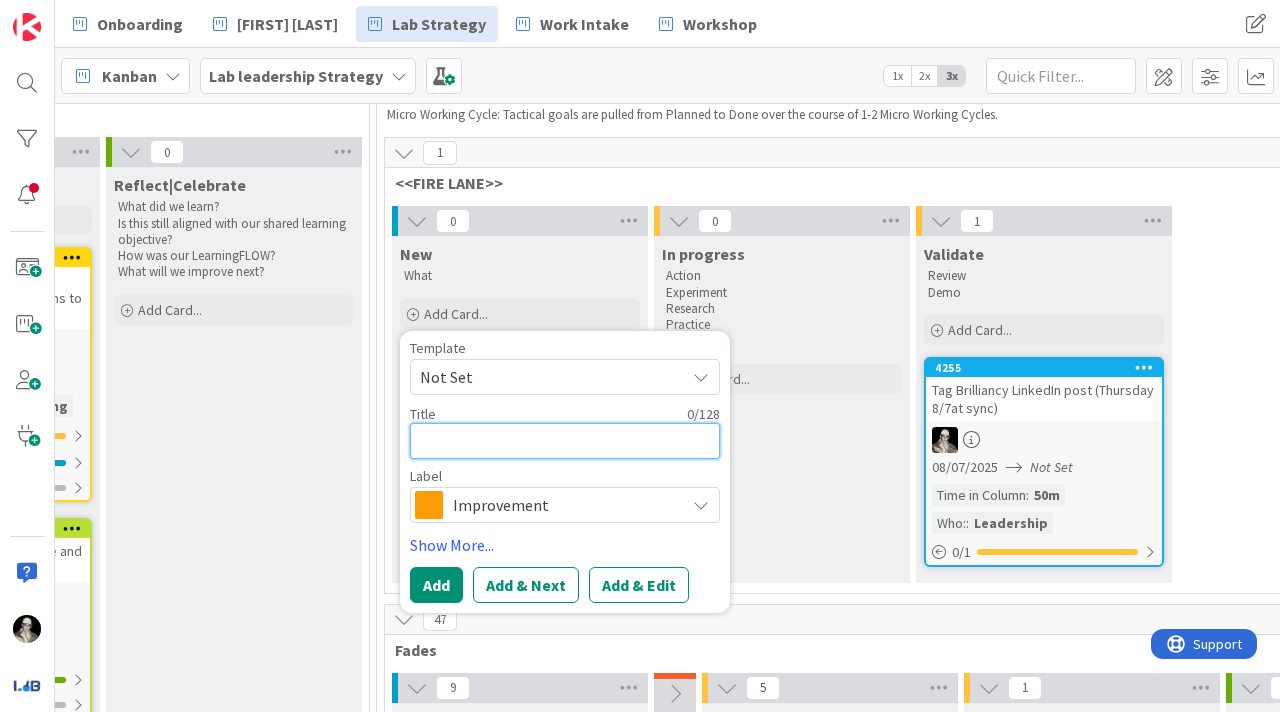 click at bounding box center [565, 441] 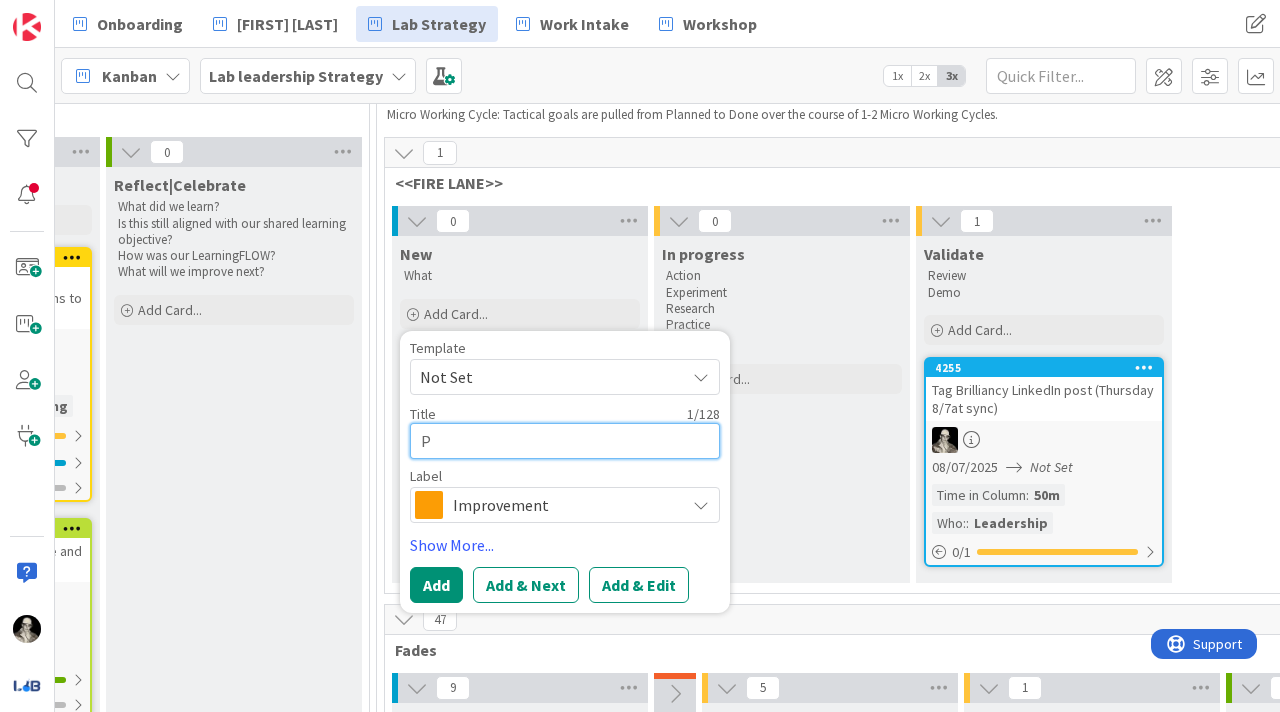 type on "x" 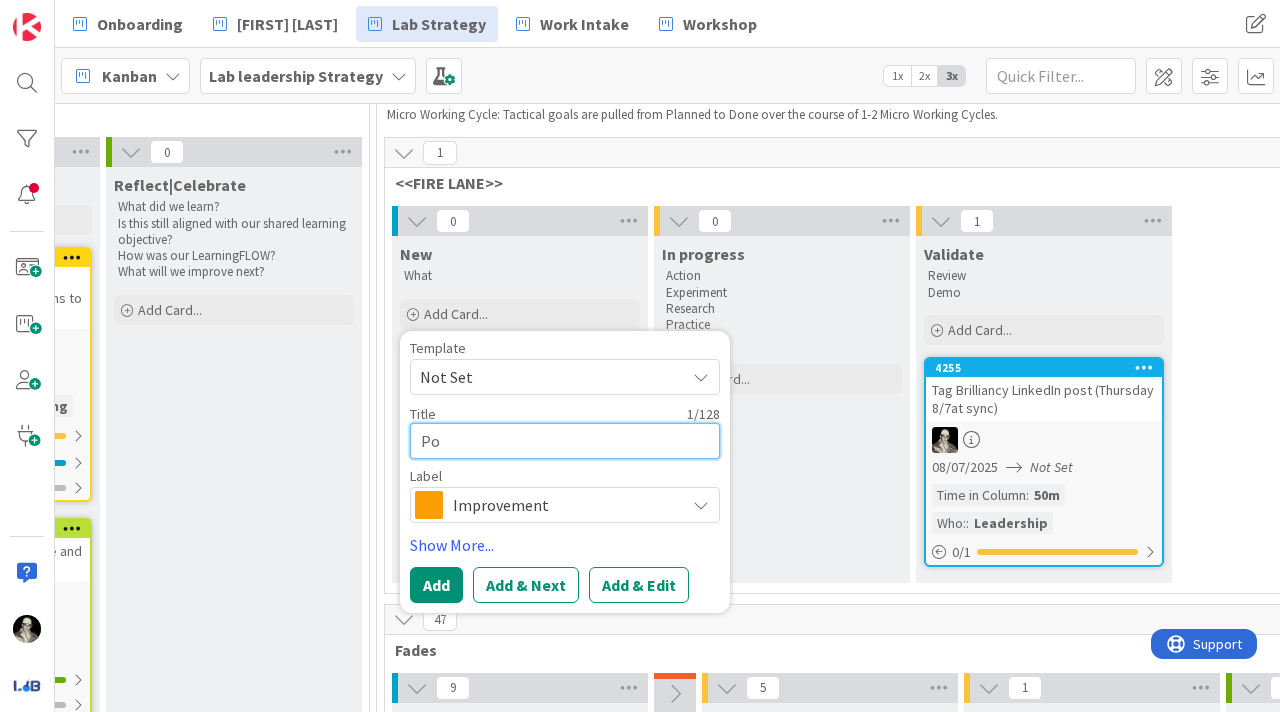 type on "x" 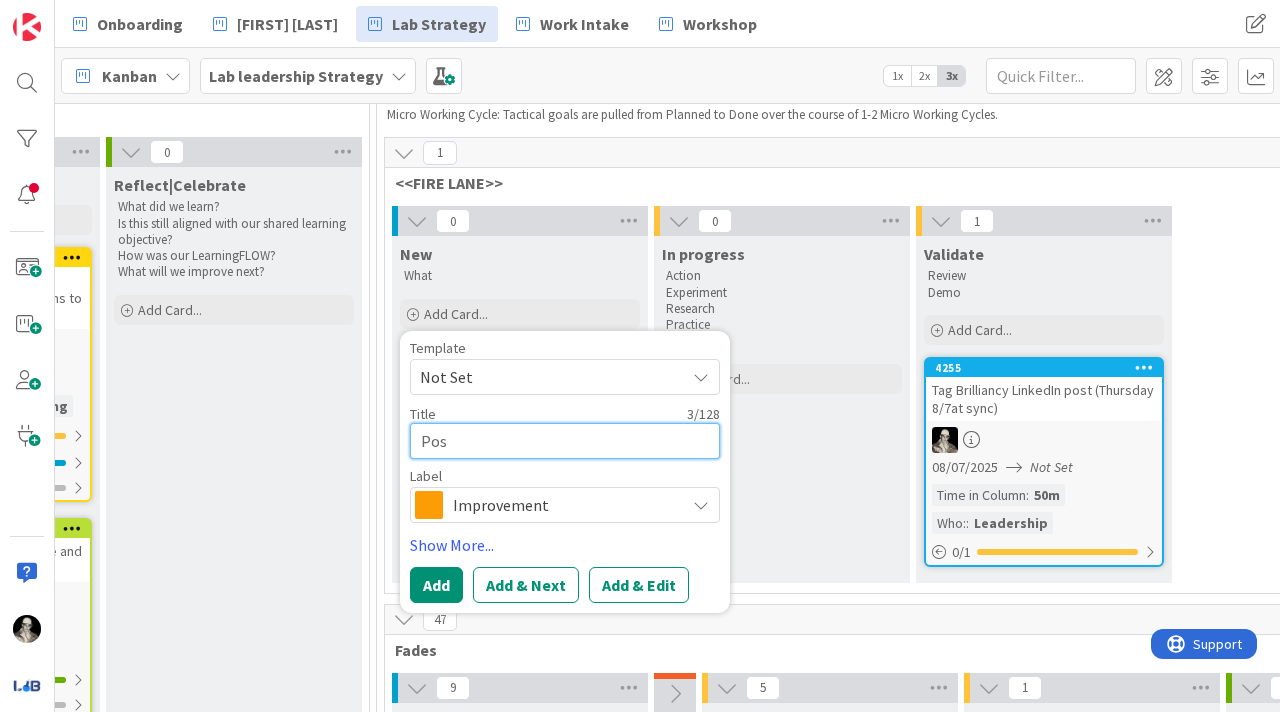 type on "x" 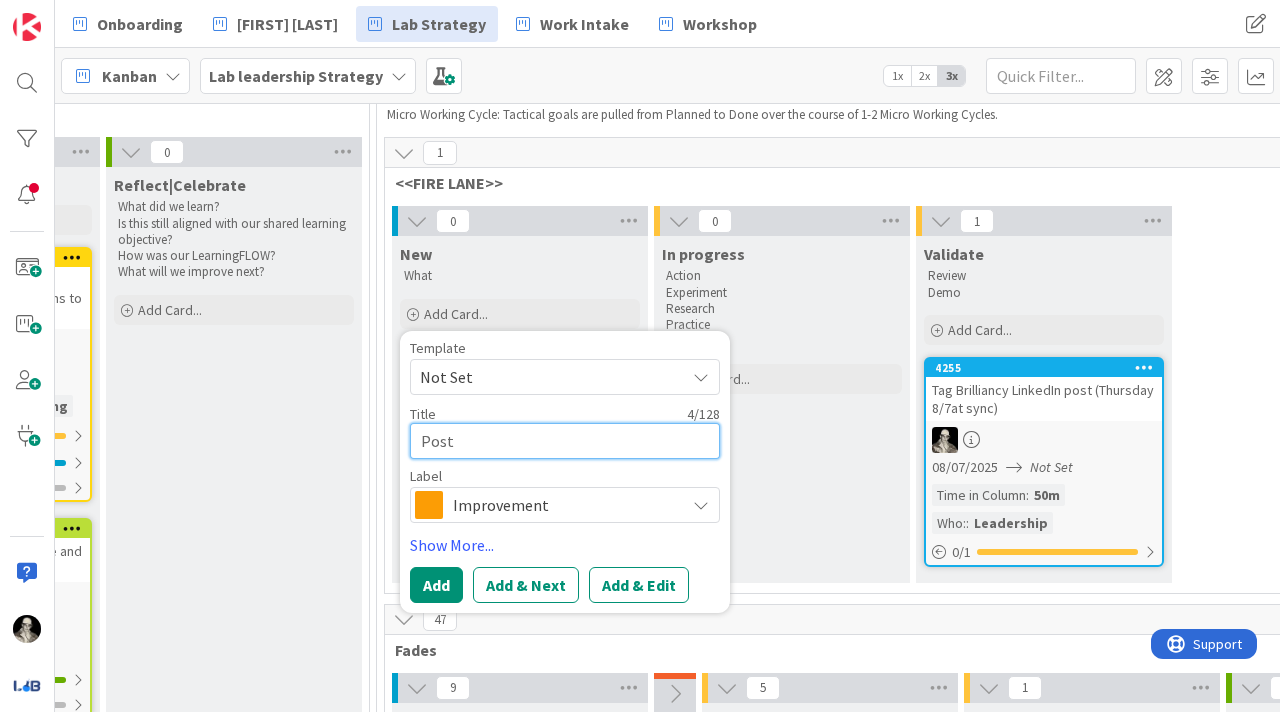 type on "x" 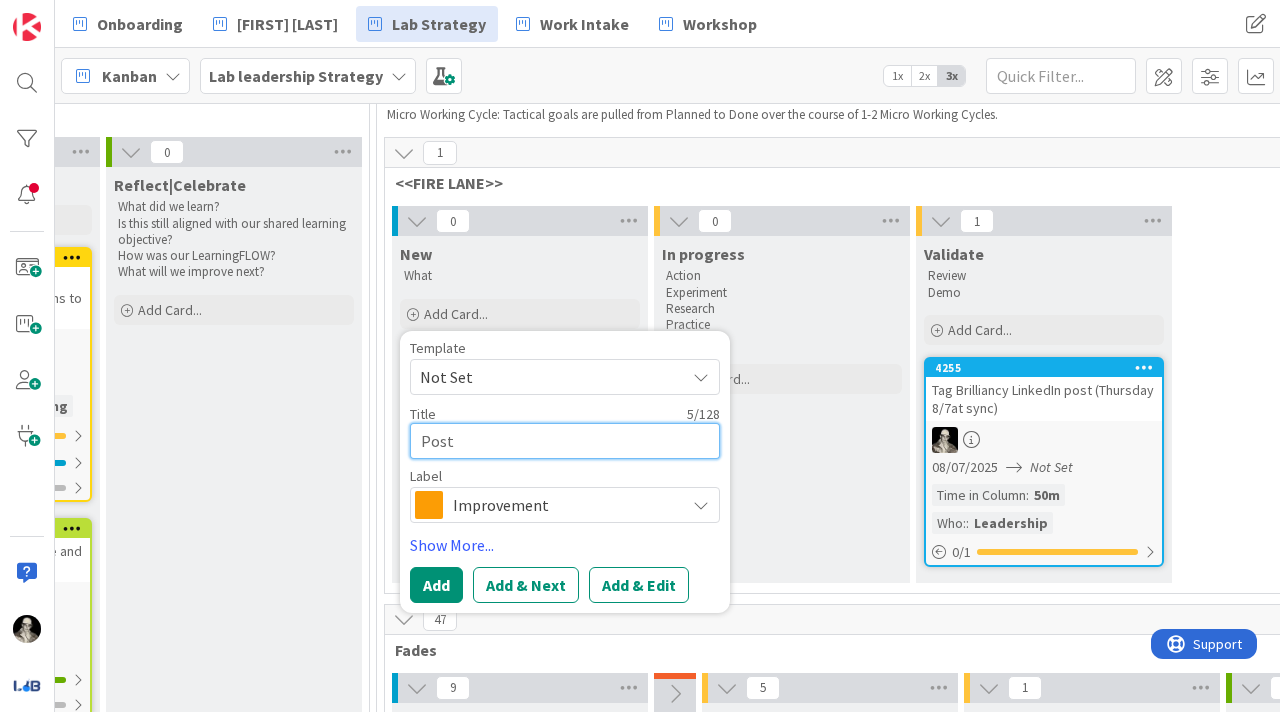 type on "x" 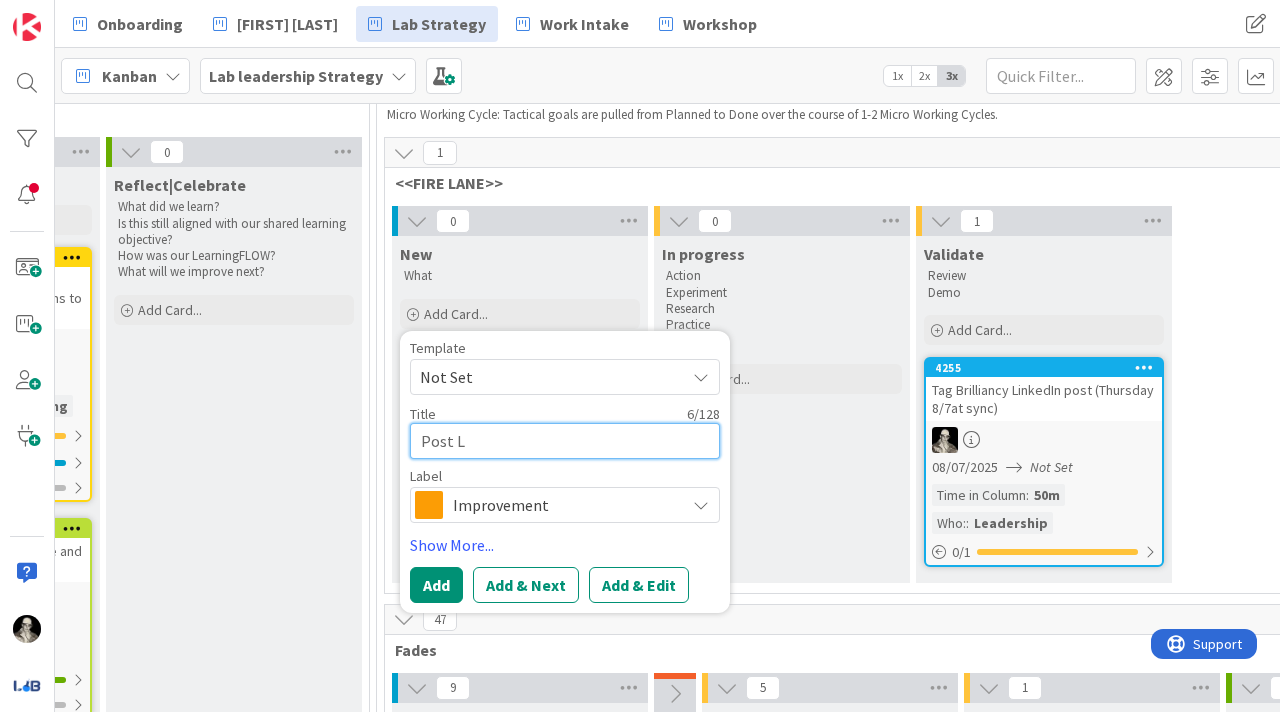 type on "x" 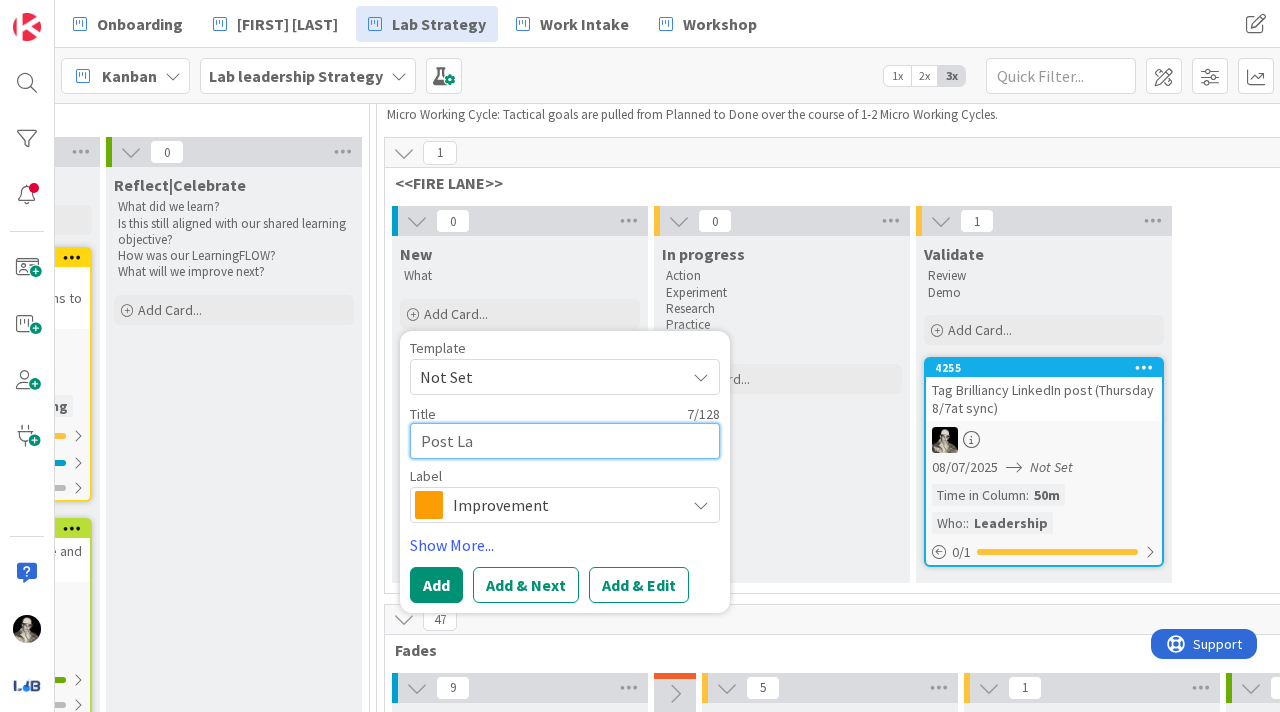 type on "x" 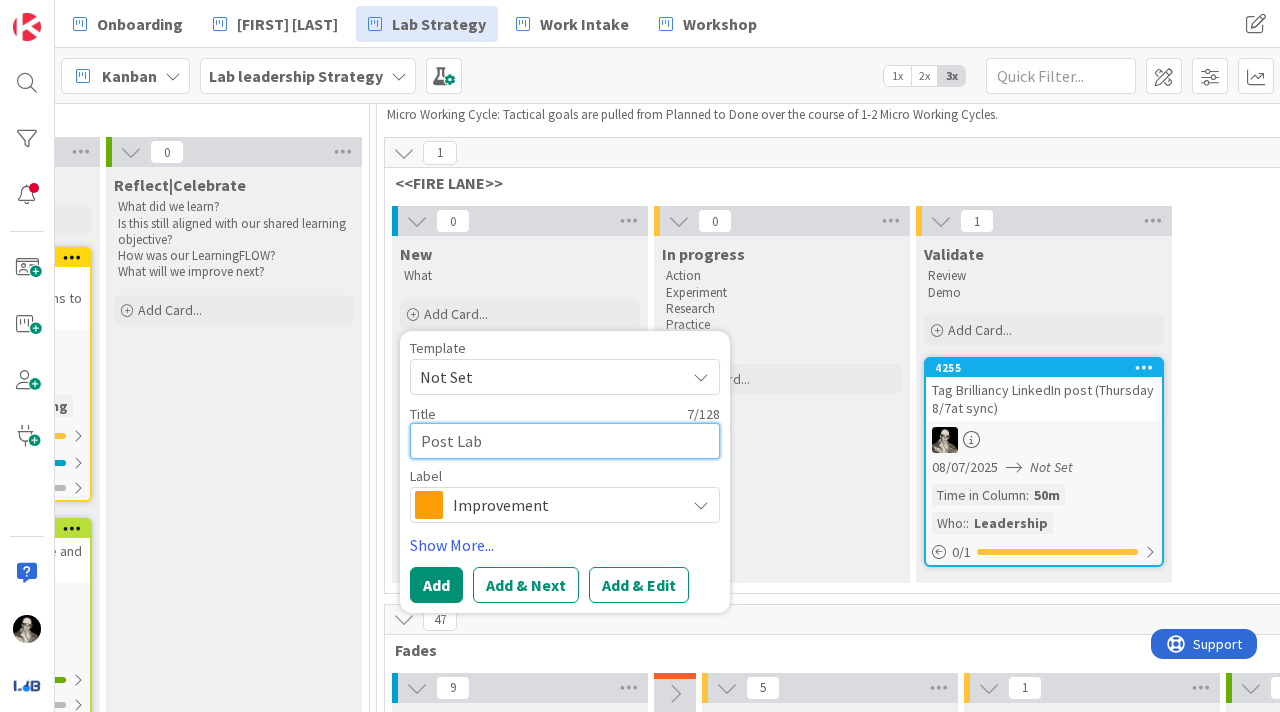 type on "x" 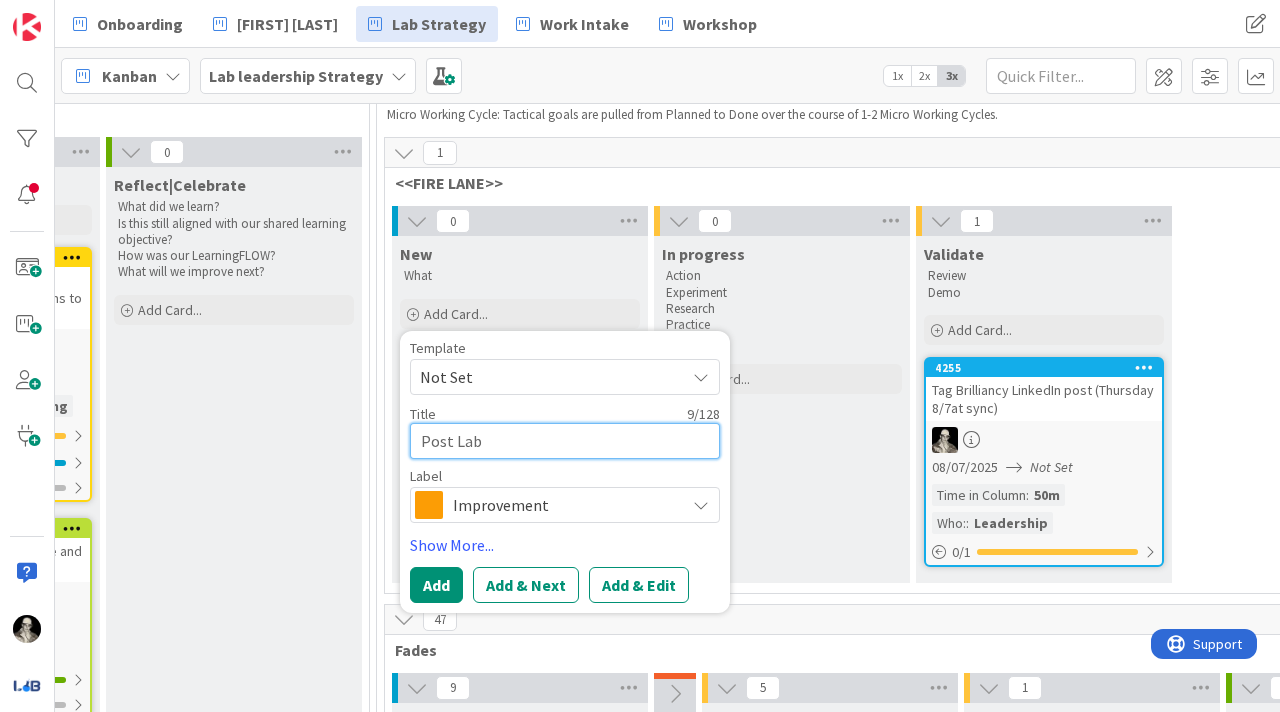 type on "x" 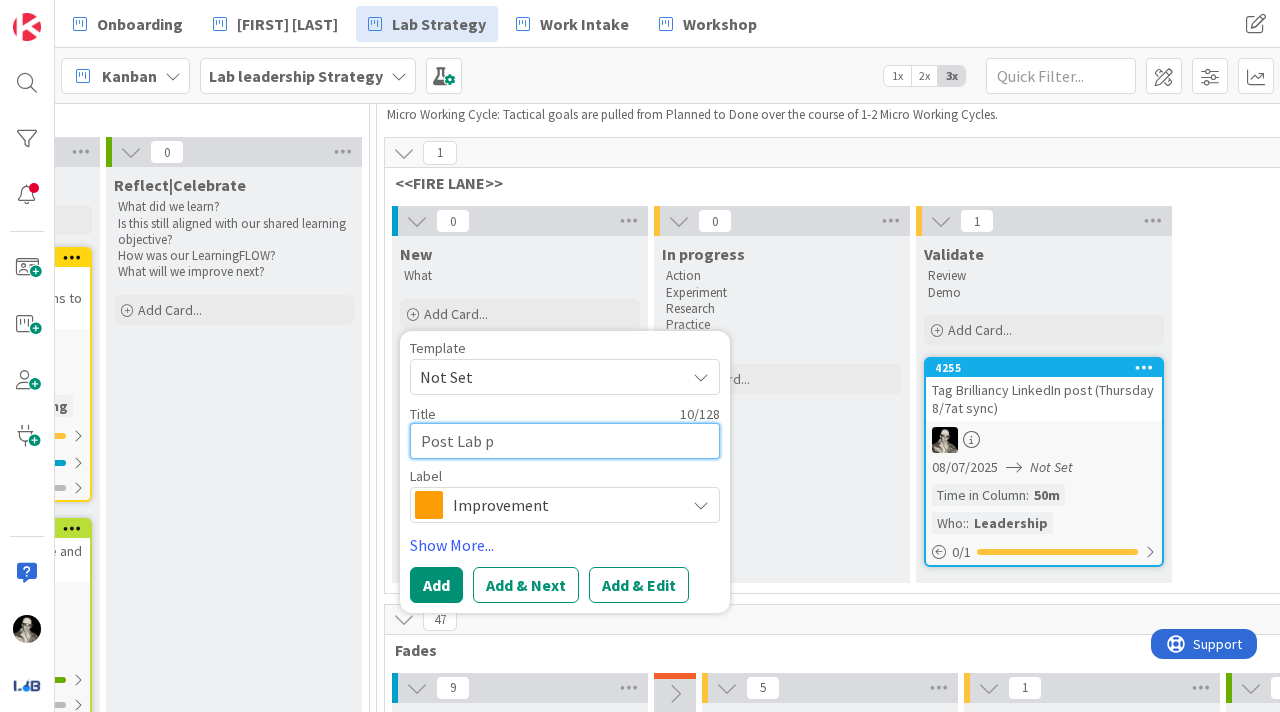 type on "x" 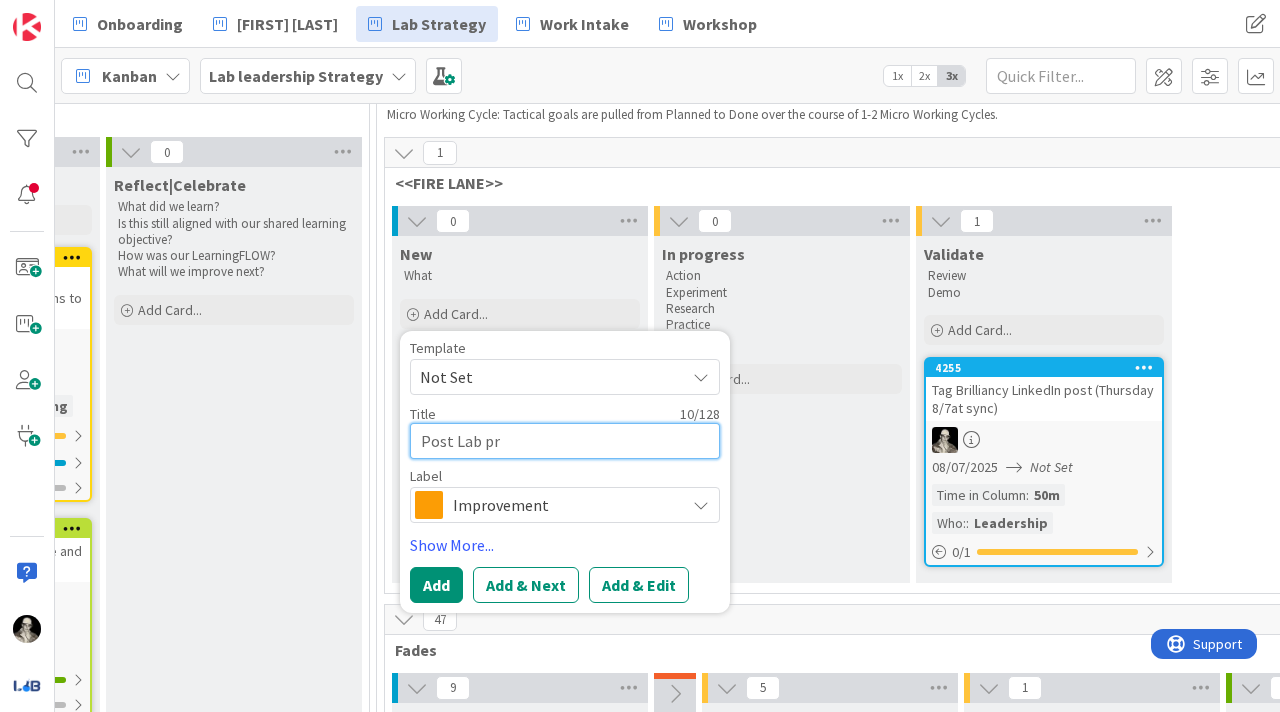 type on "x" 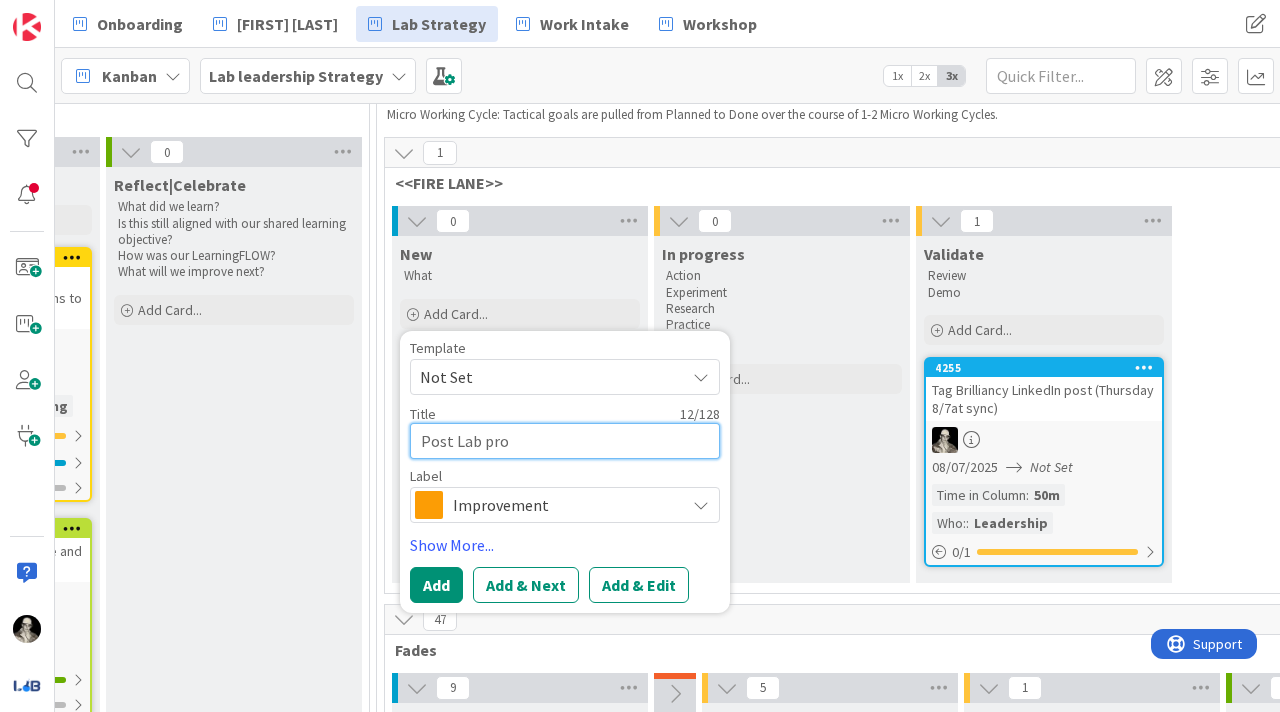 type on "x" 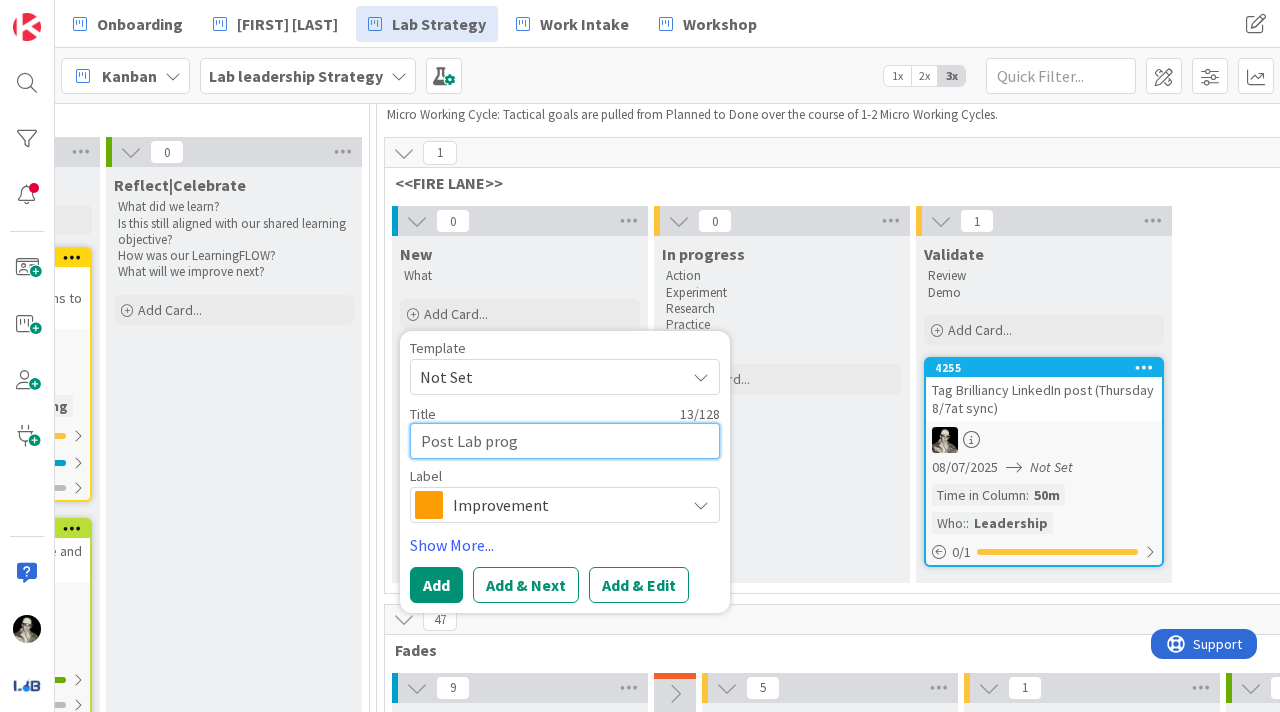 type on "x" 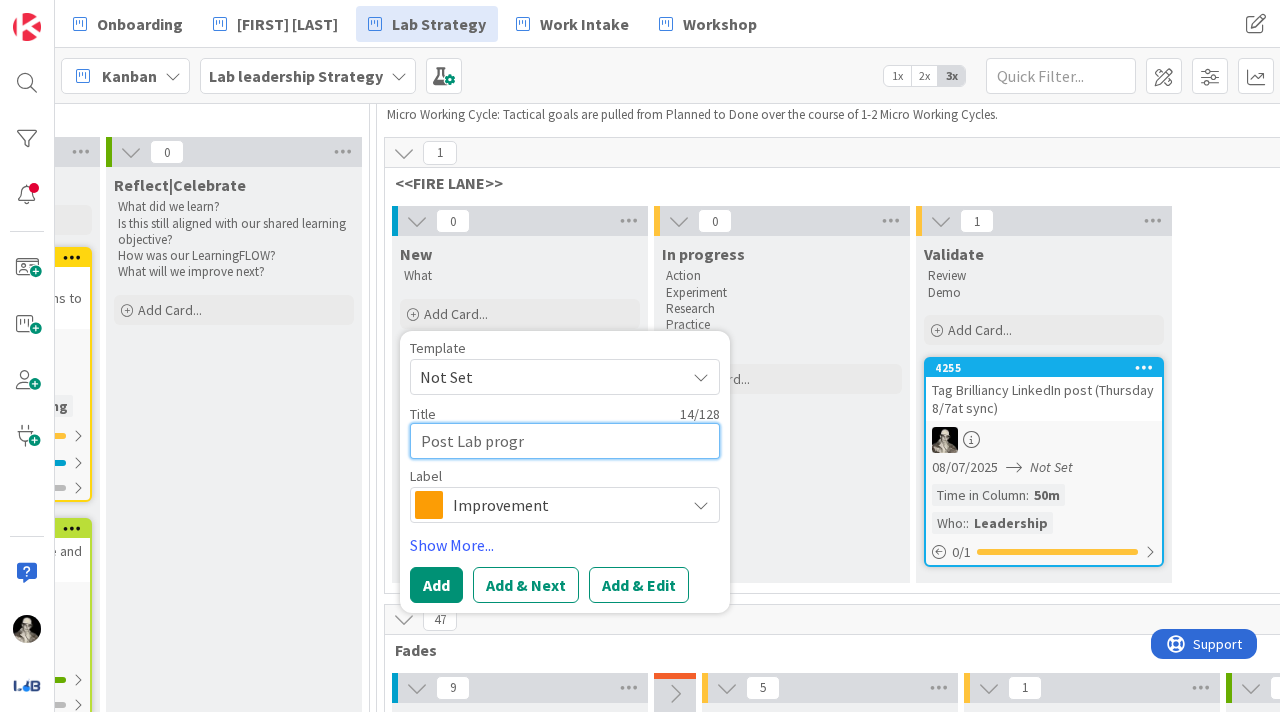 type on "x" 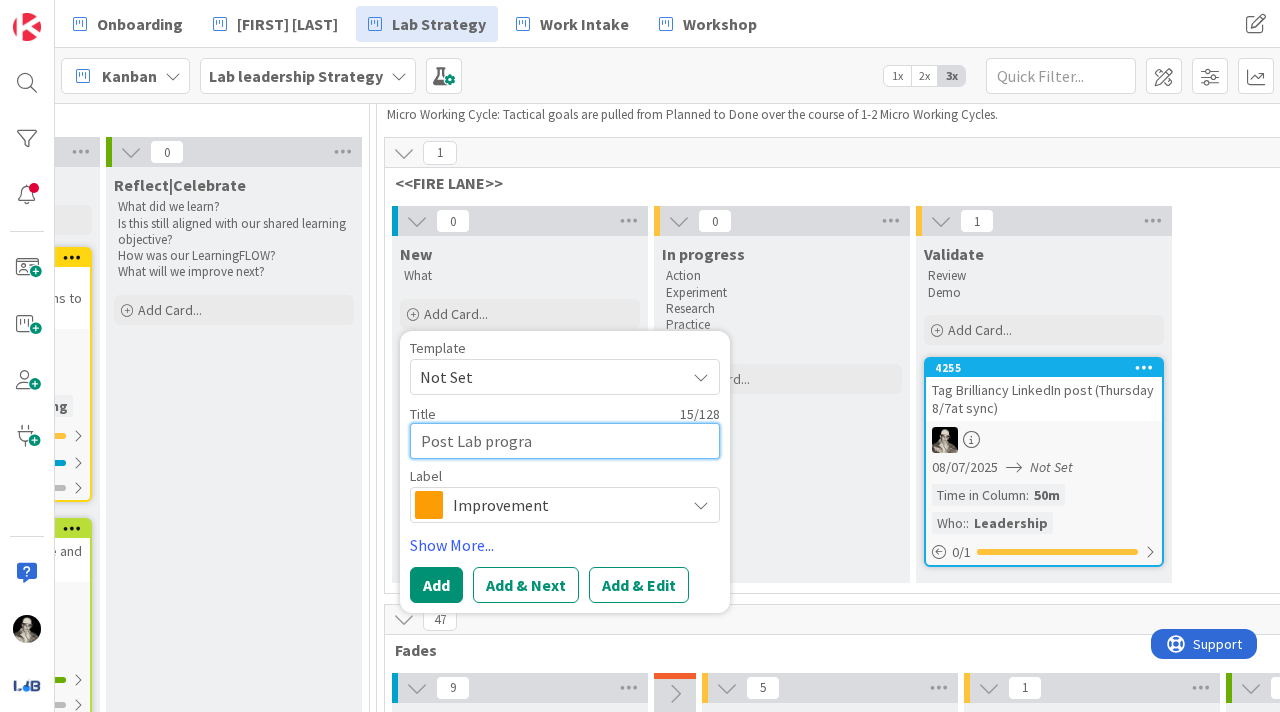 type on "x" 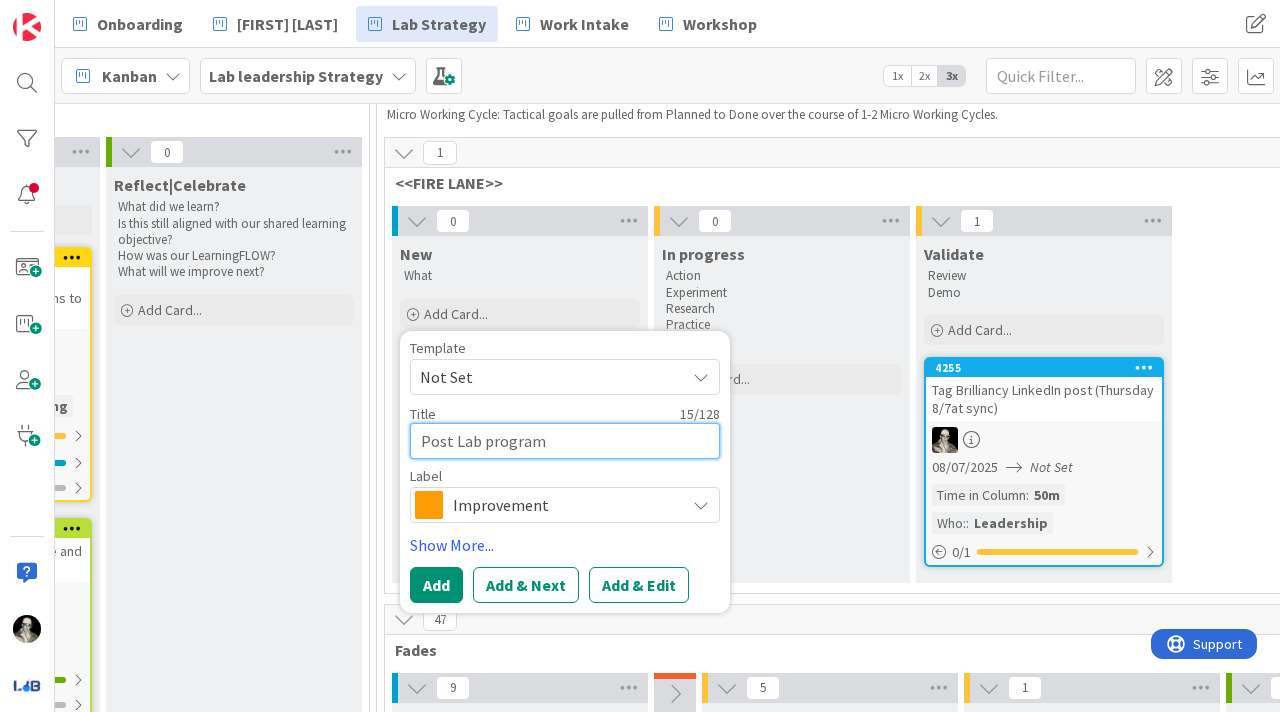 type on "x" 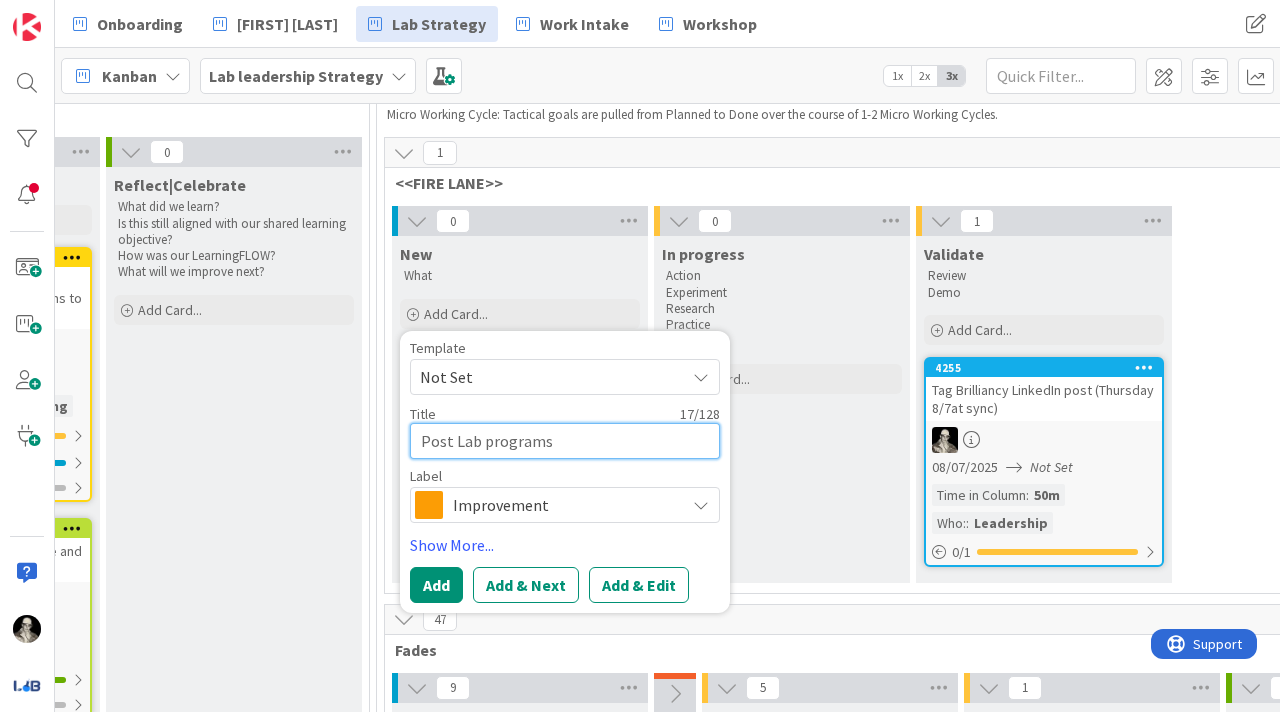 type on "Post Lab programs" 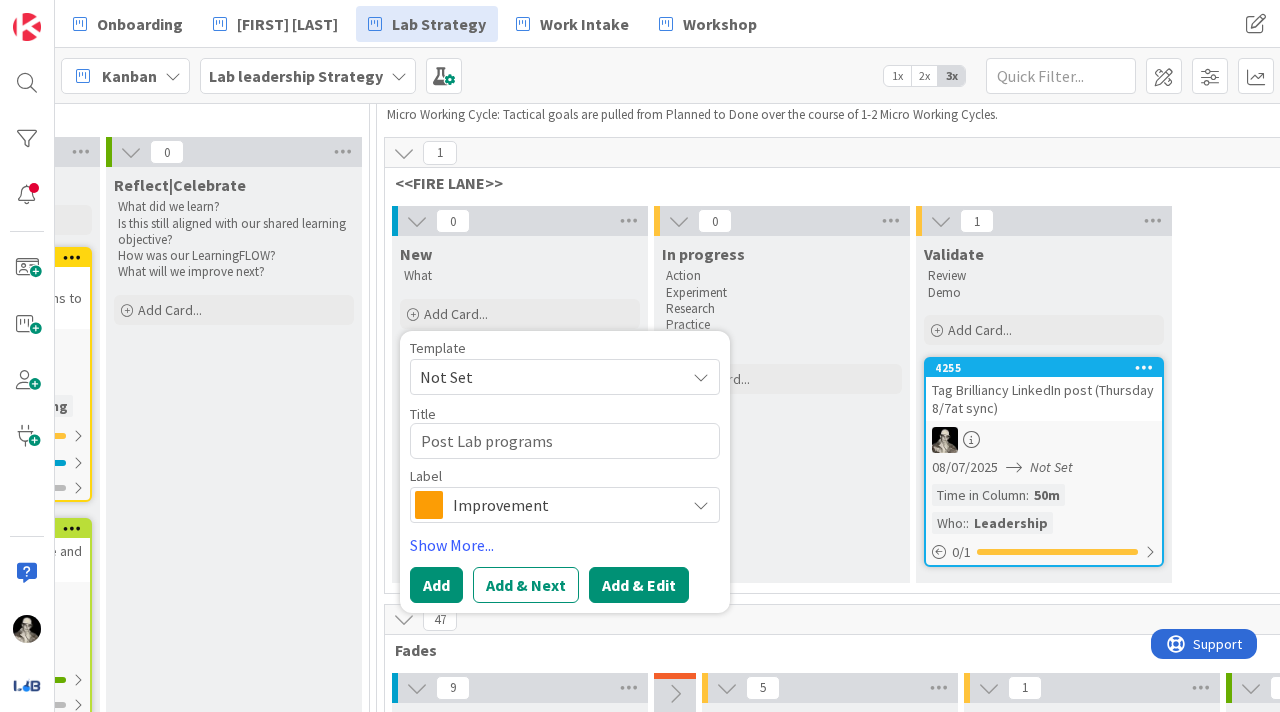 click on "Add & Edit" at bounding box center (639, 585) 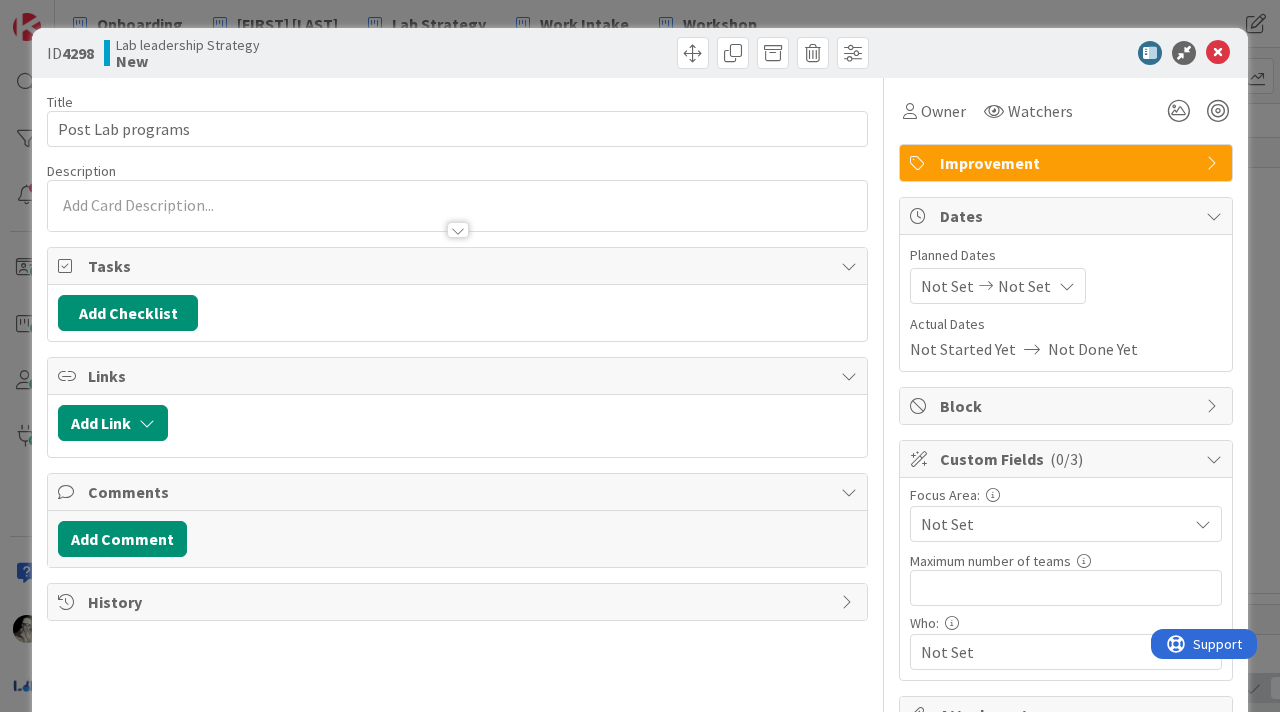 scroll, scrollTop: 0, scrollLeft: 0, axis: both 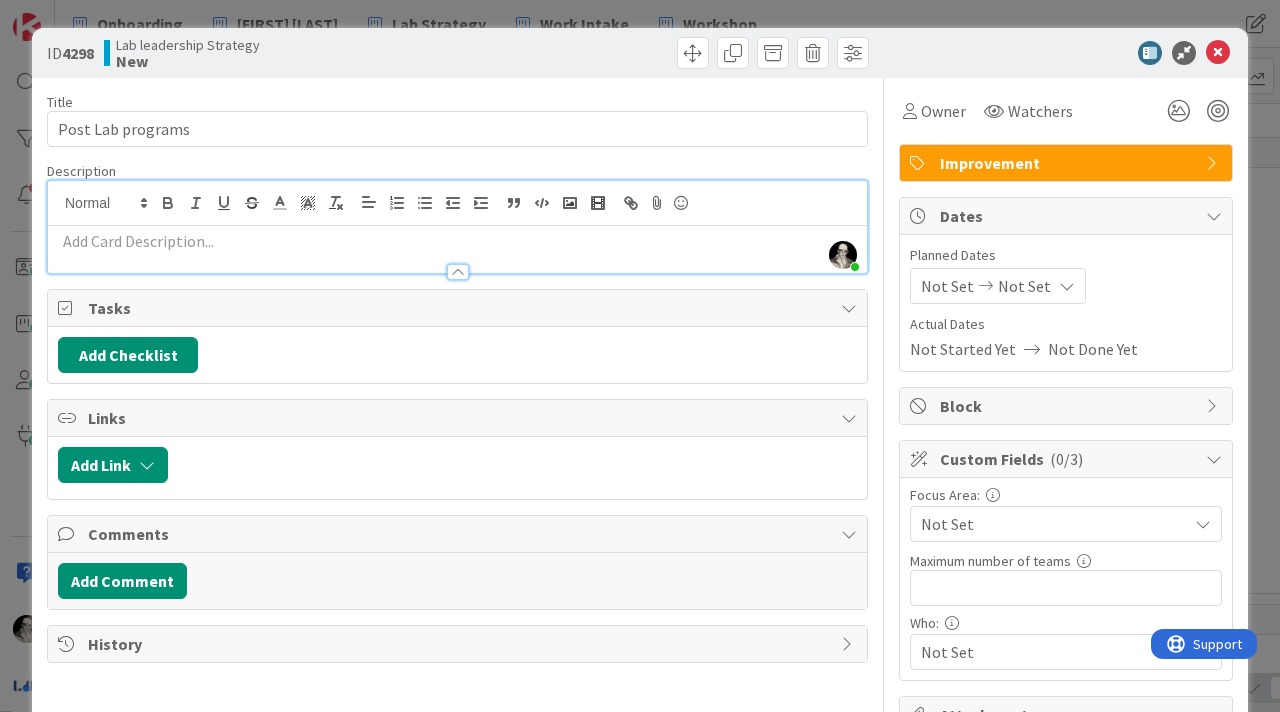click on "Wes Sutkin just joined" at bounding box center (457, 227) 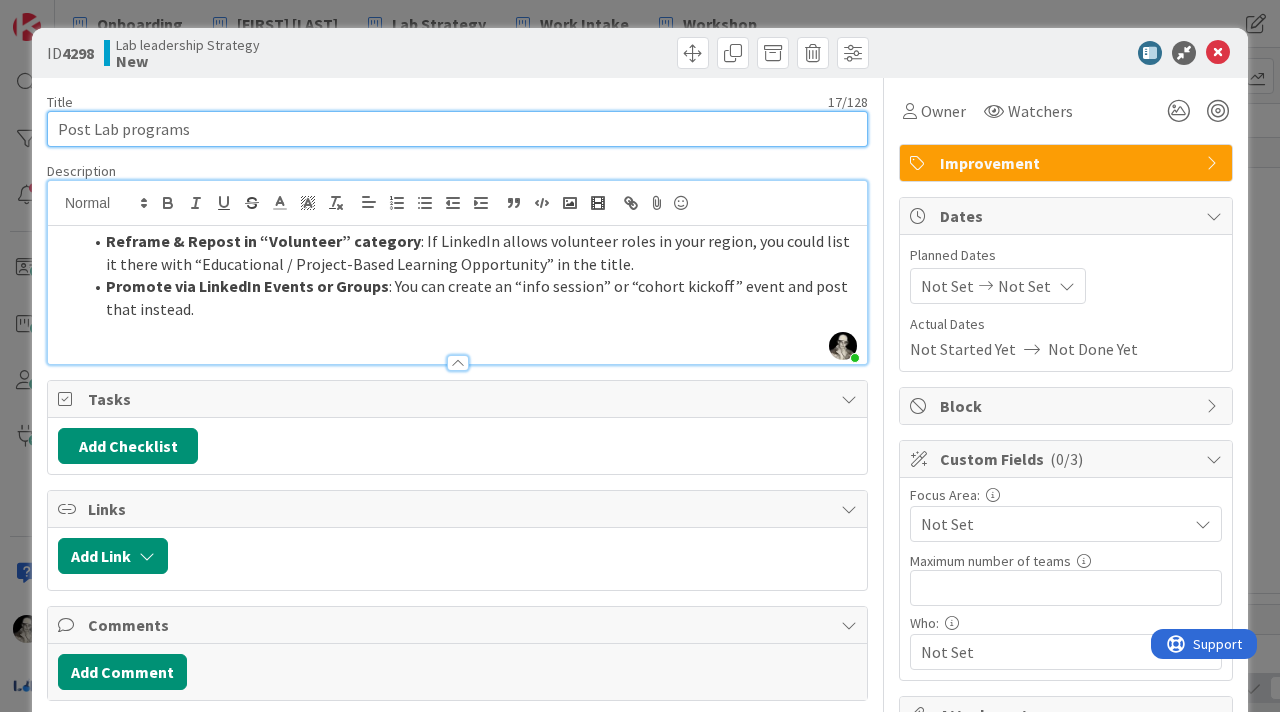 click on "Post Lab programs" at bounding box center [457, 129] 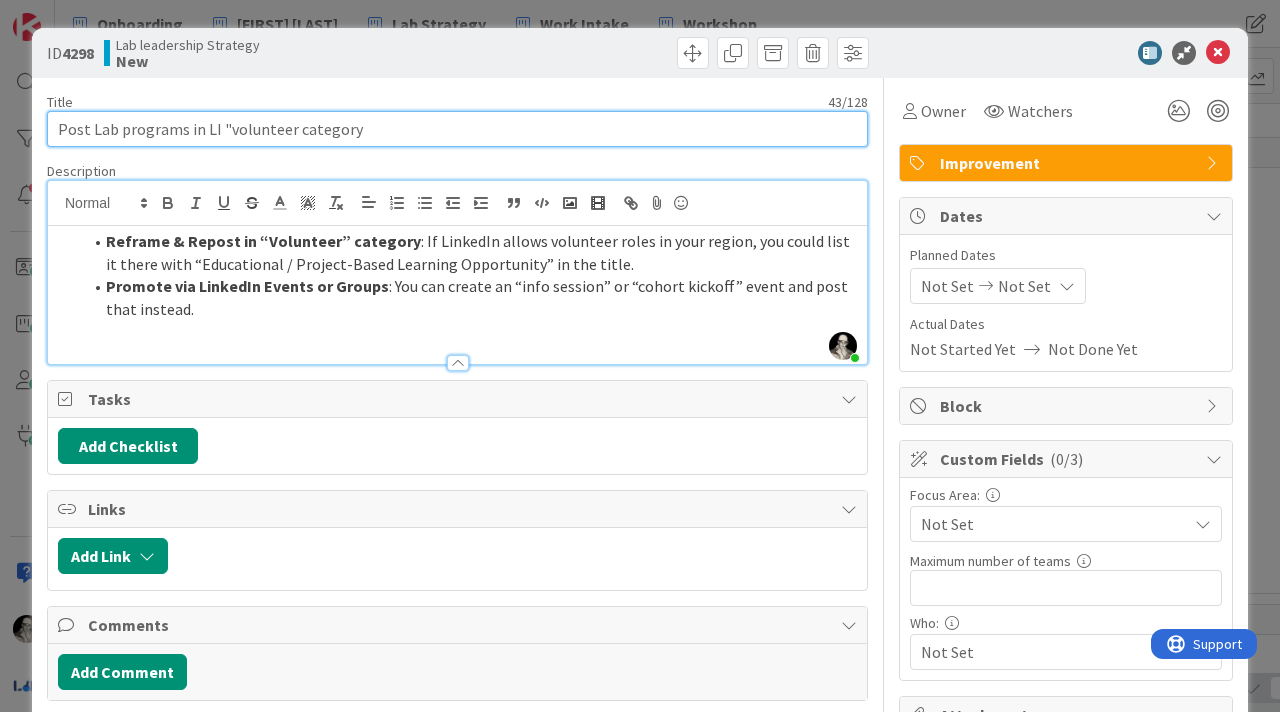 type on "Post Lab programs in LI "volunteer category" 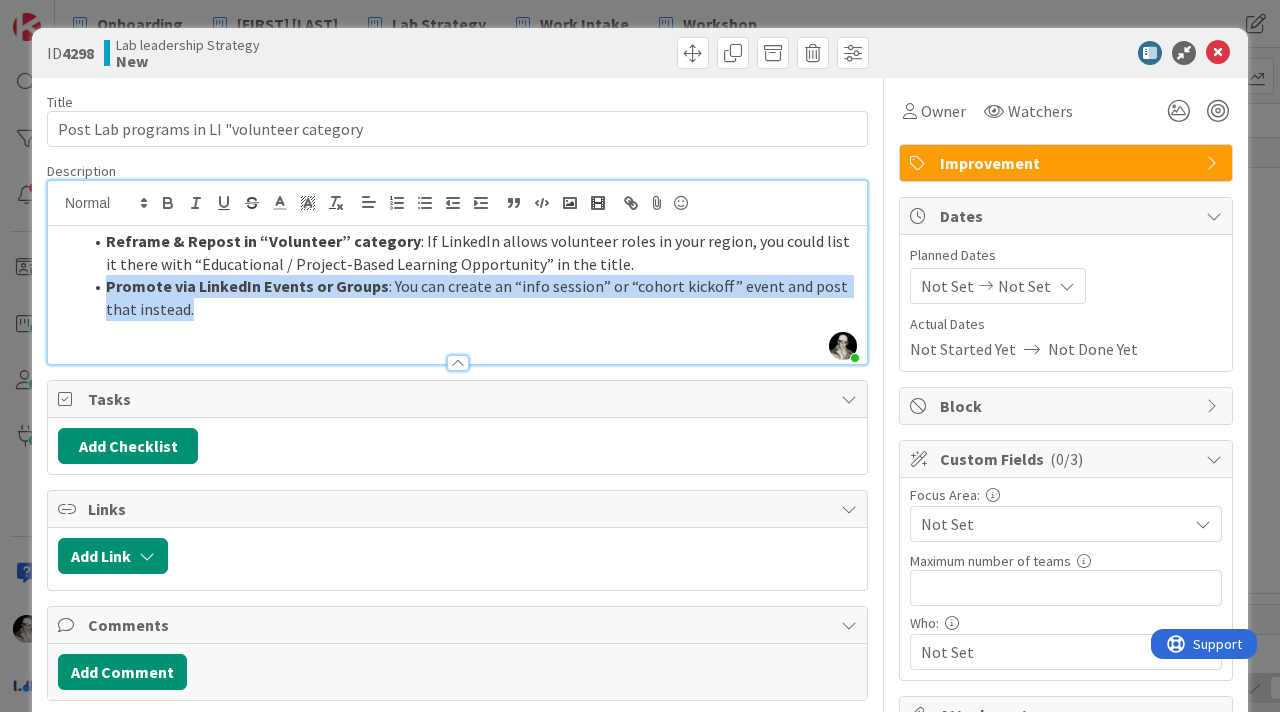 drag, startPoint x: 178, startPoint y: 310, endPoint x: 92, endPoint y: 293, distance: 87.66413 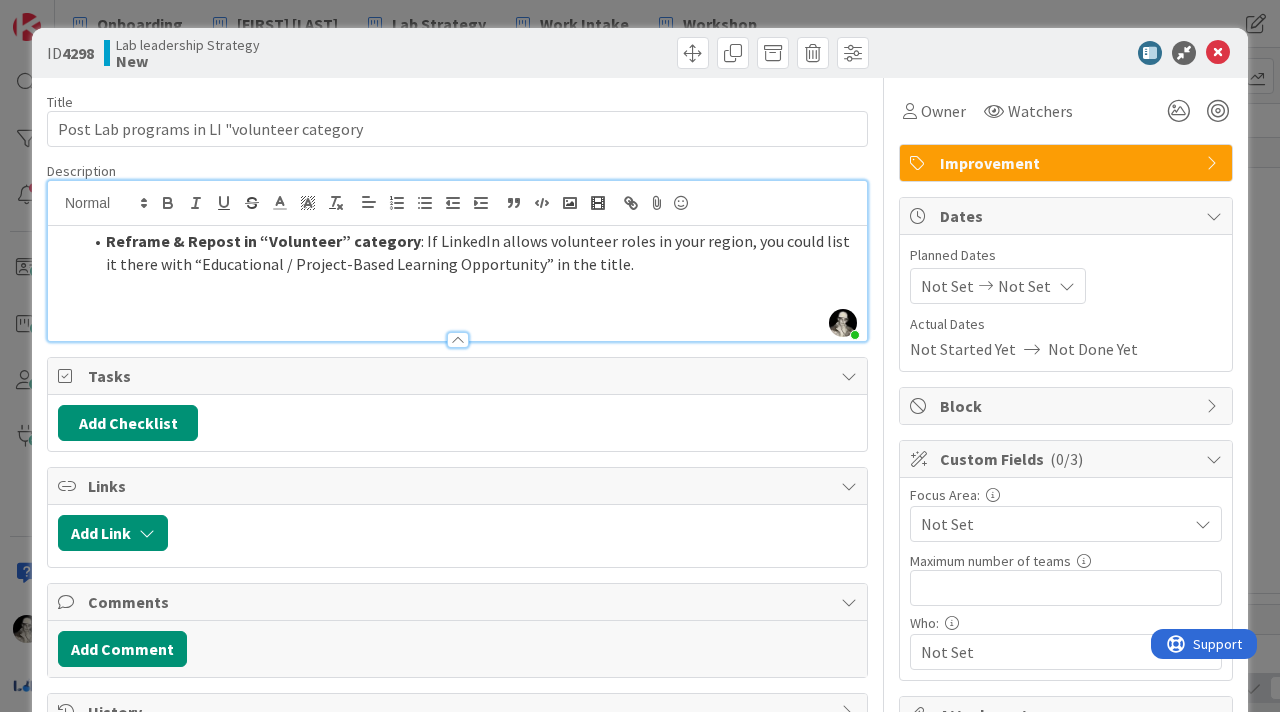 click on "Reframe & Repost in “Volunteer” category" at bounding box center (263, 241) 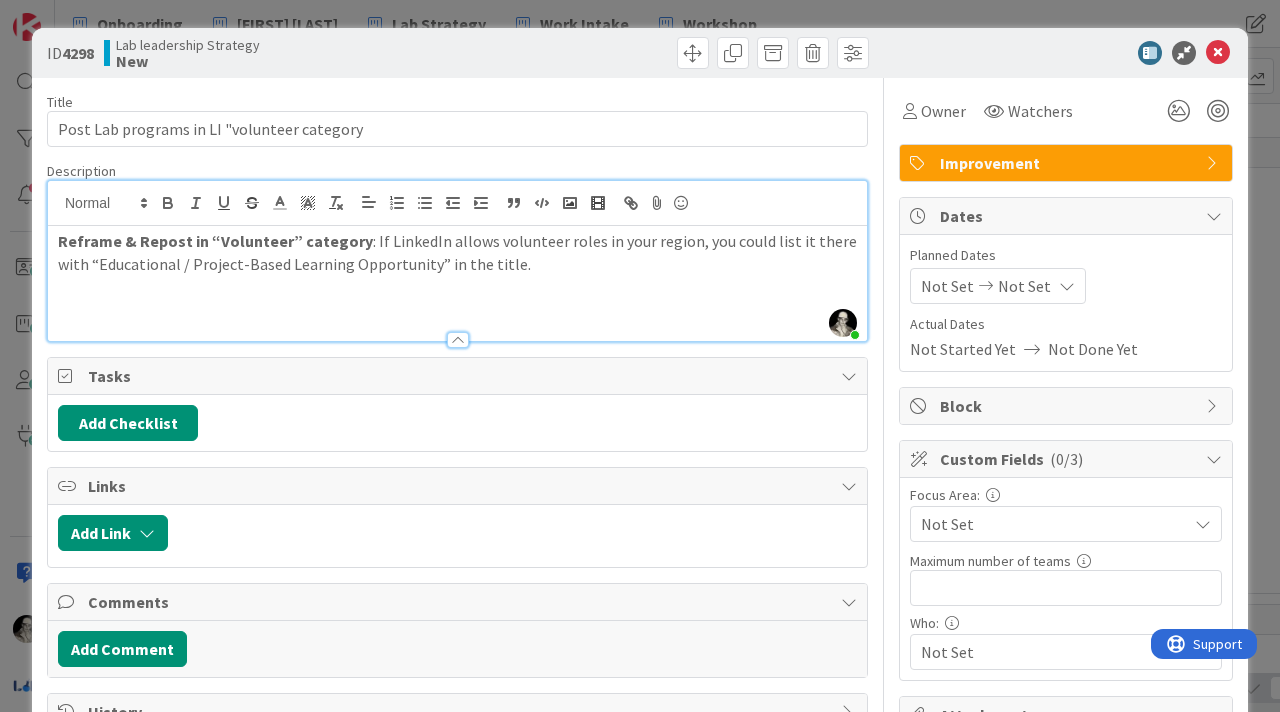type 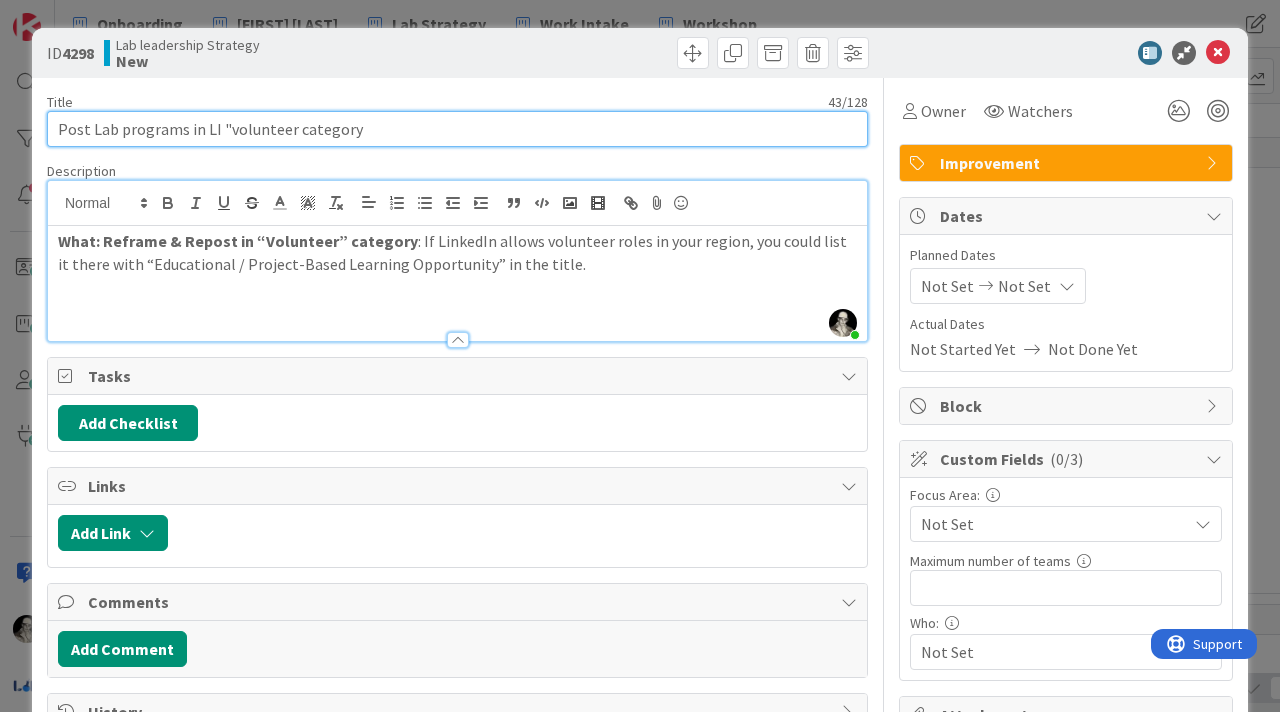 drag, startPoint x: 221, startPoint y: 133, endPoint x: 235, endPoint y: 58, distance: 76.29548 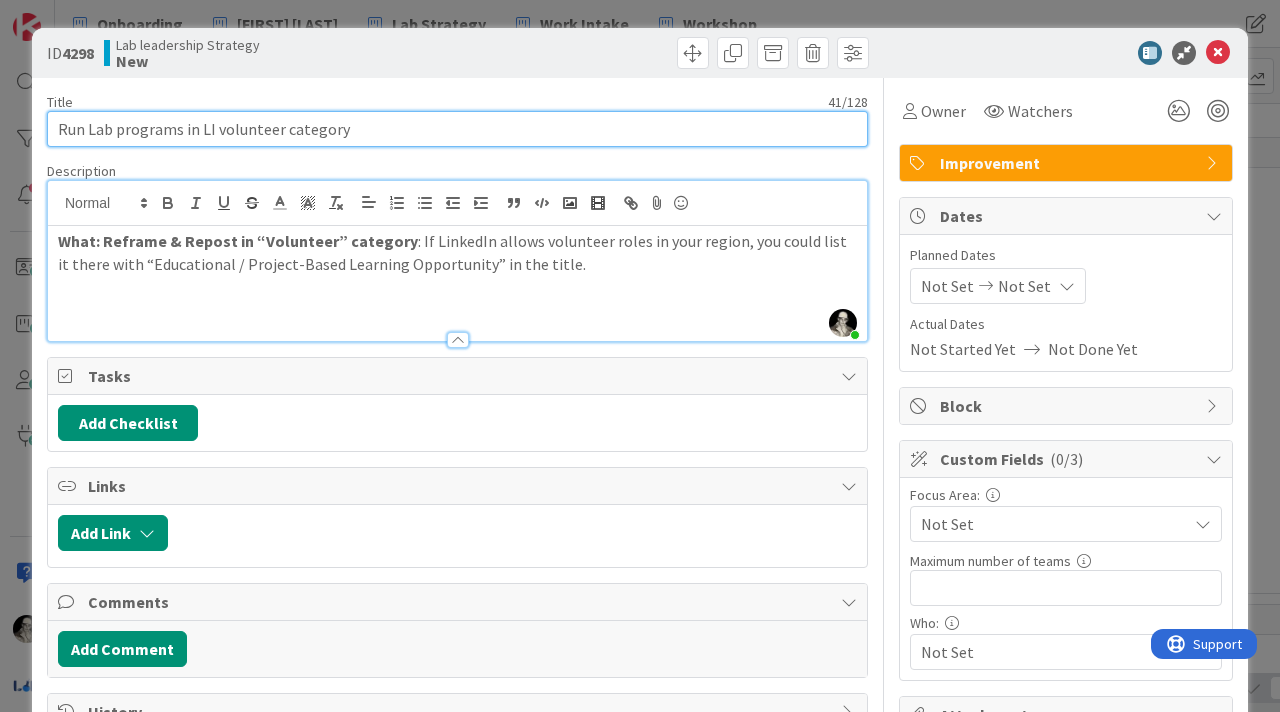 click on "Run Lab programs in LI volunteer category" at bounding box center [457, 129] 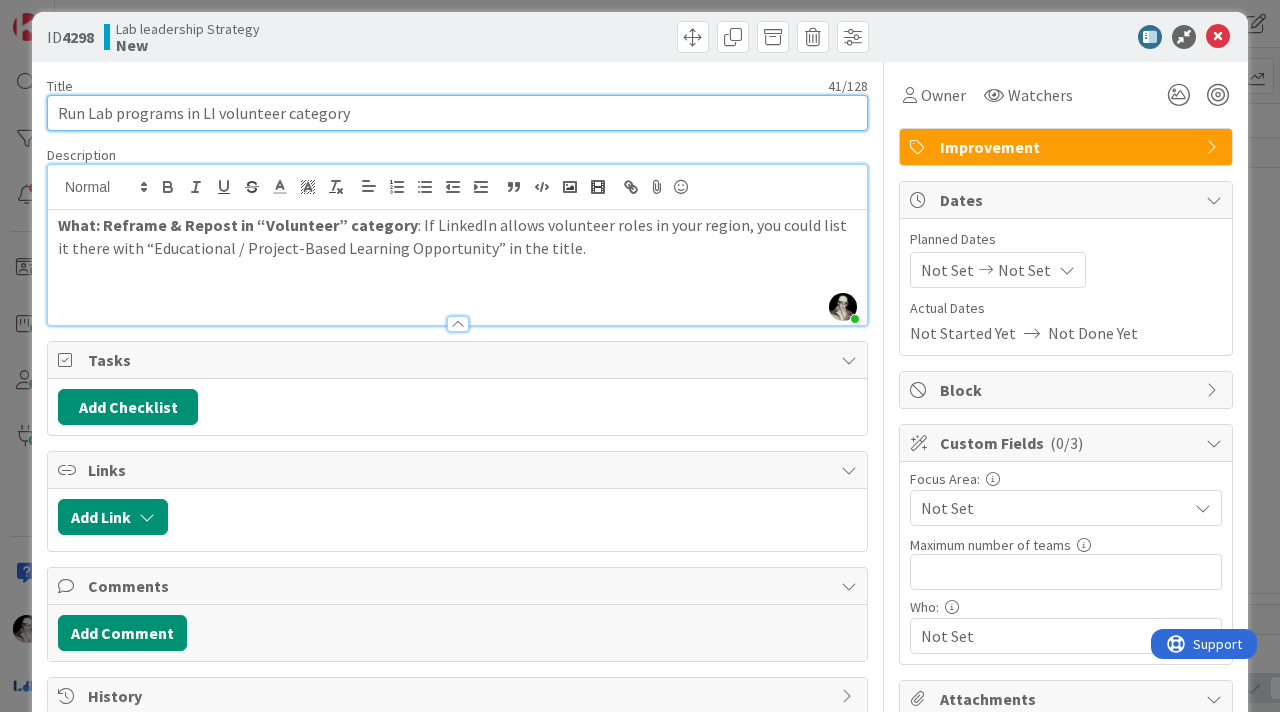 scroll, scrollTop: 0, scrollLeft: 0, axis: both 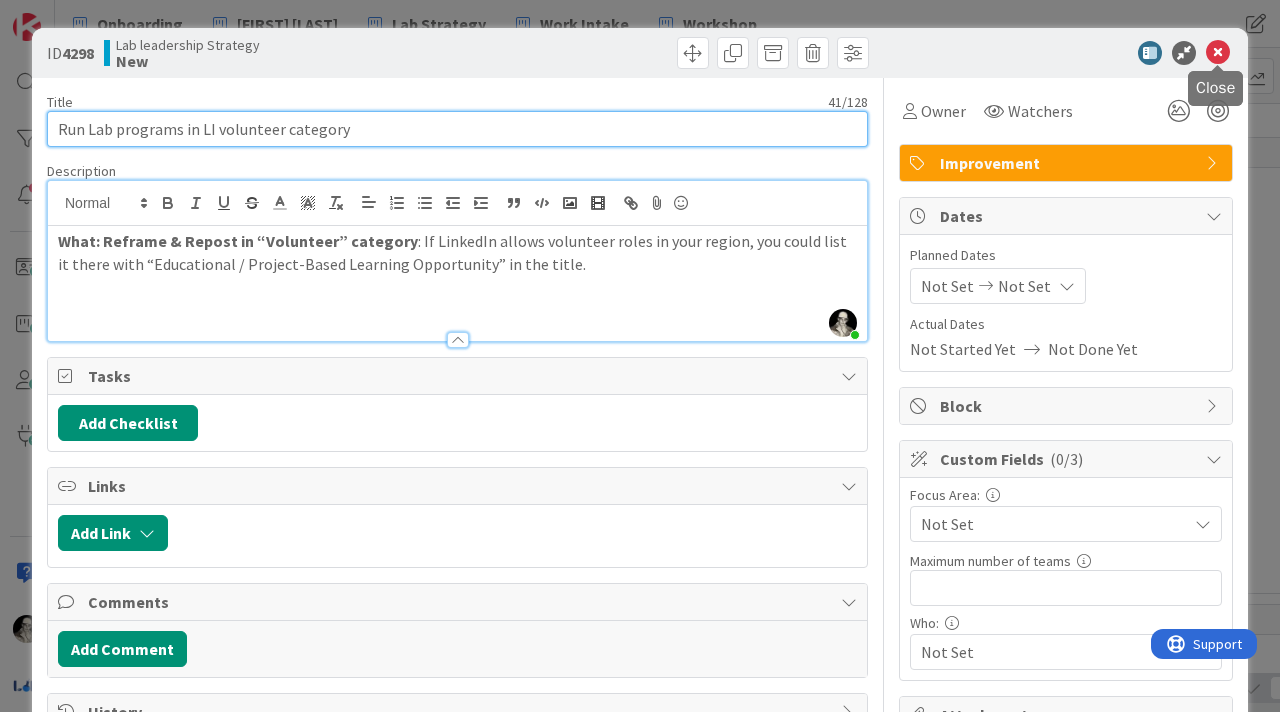 type on "Run Lab programs in LI volunteer category" 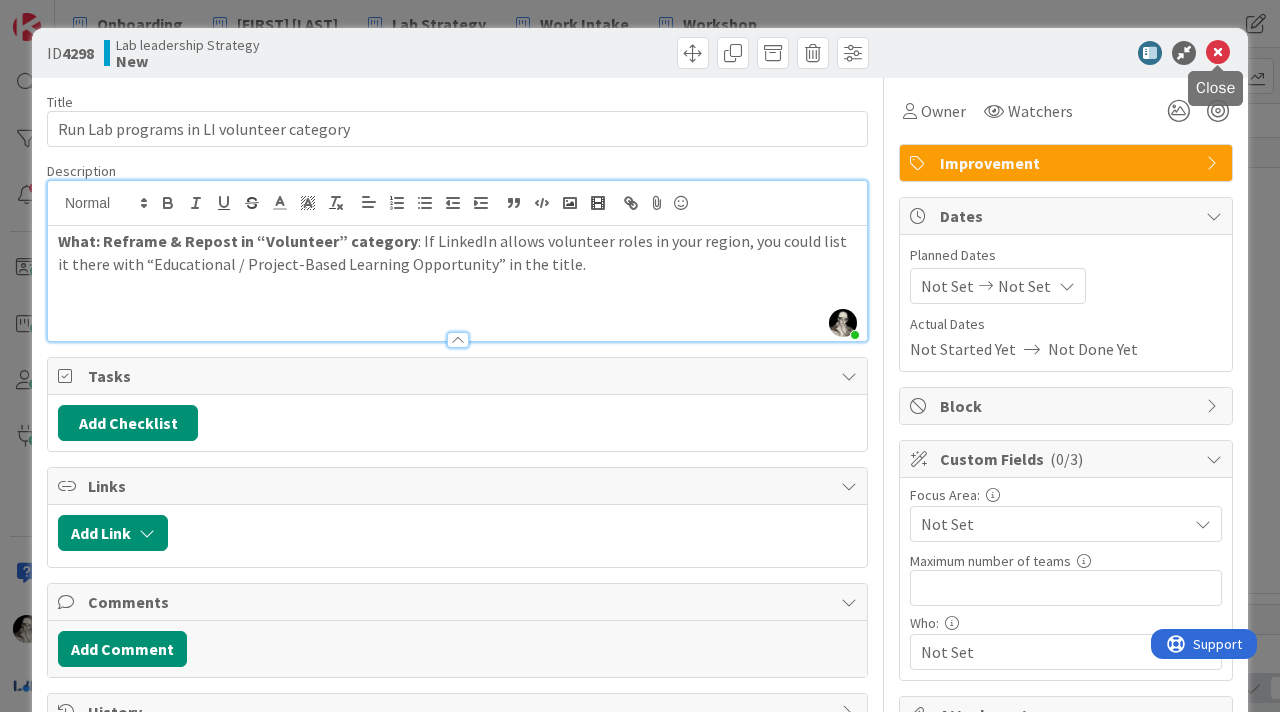 click at bounding box center (1218, 53) 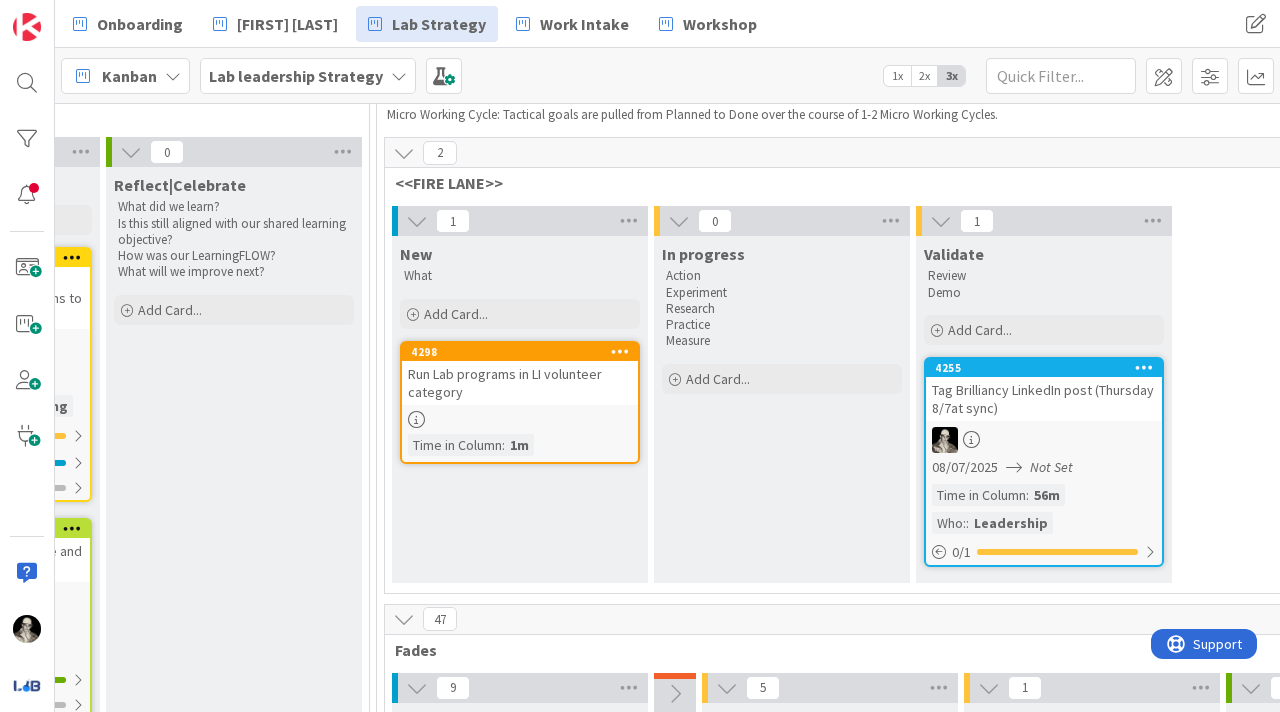 scroll, scrollTop: 0, scrollLeft: 0, axis: both 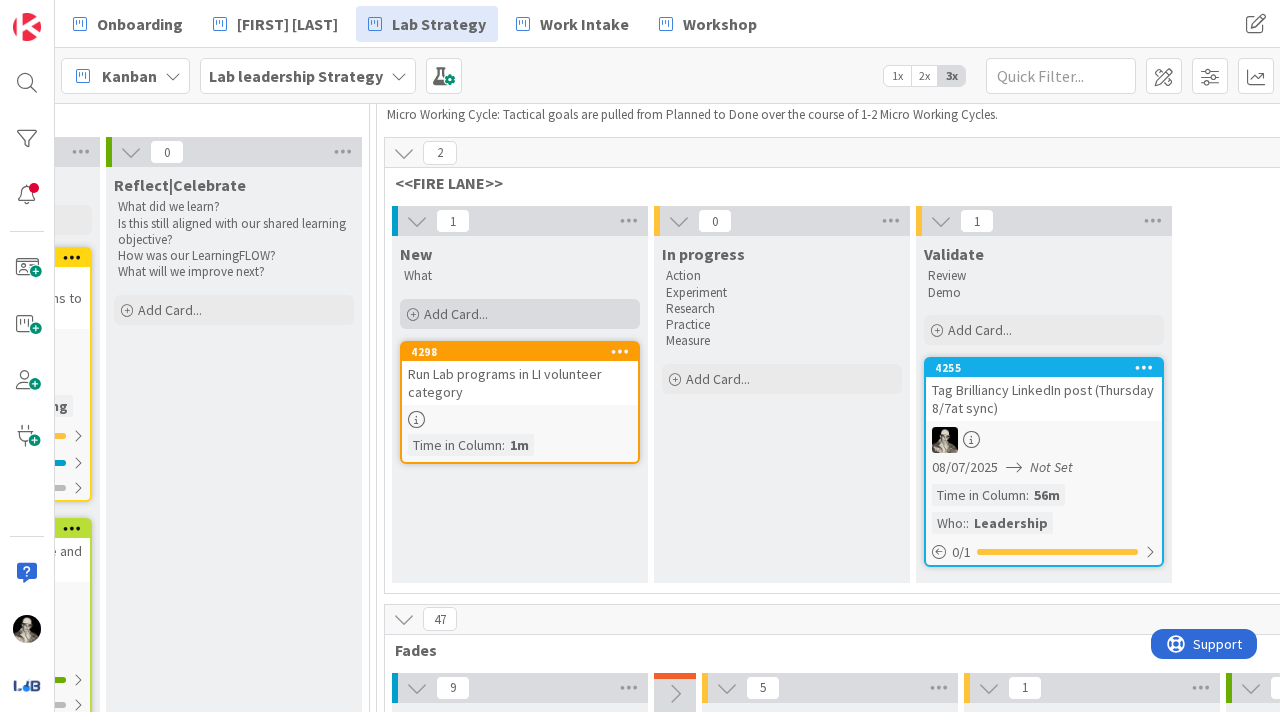 click on "Add Card..." at bounding box center [456, 314] 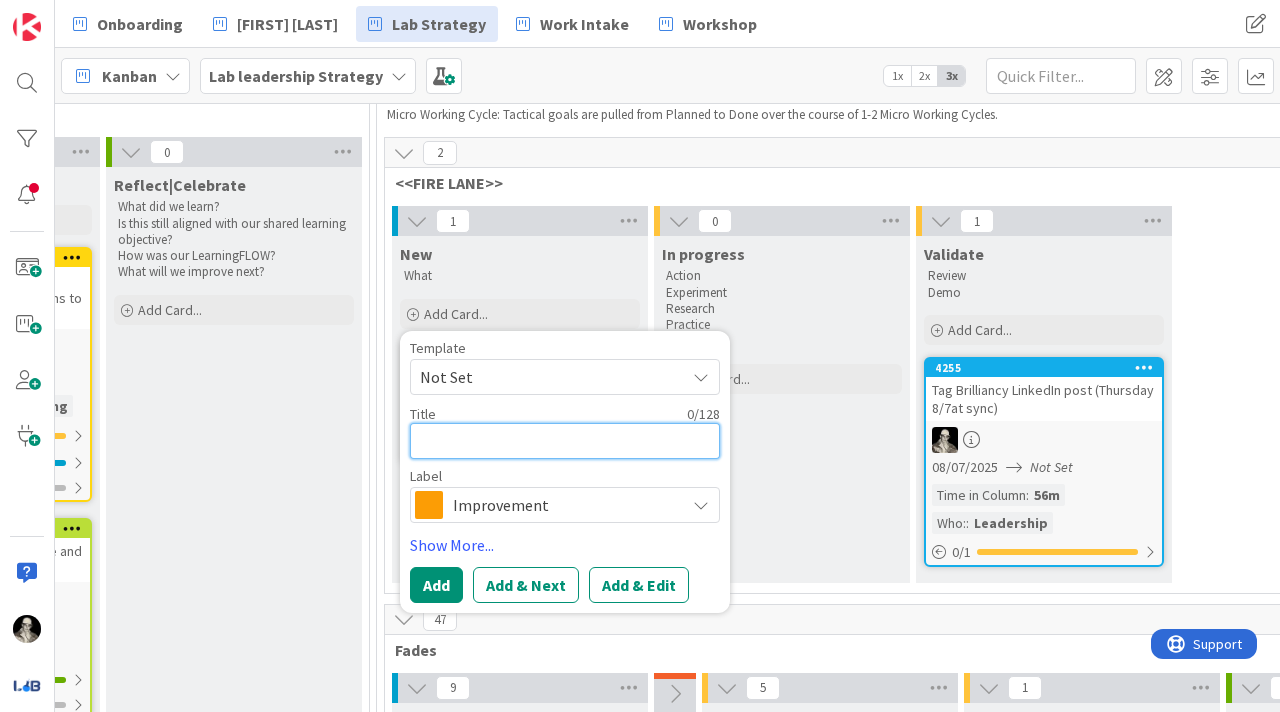type on "x" 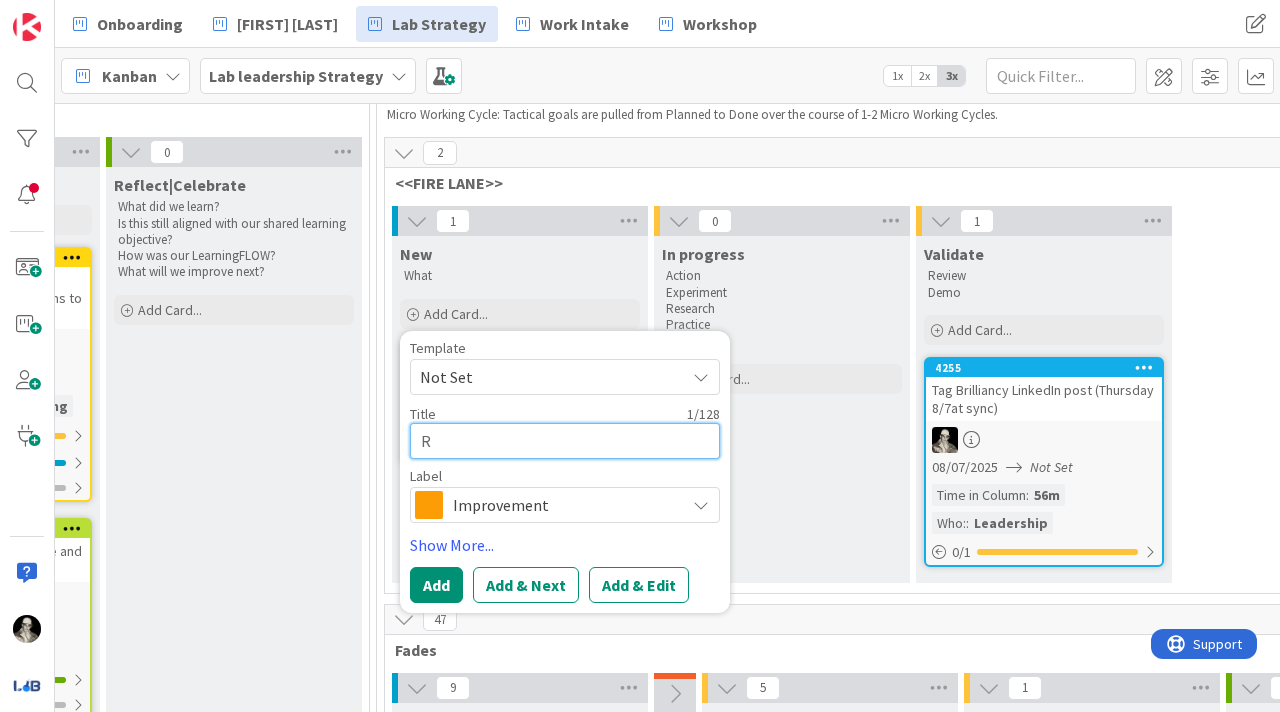 type on "x" 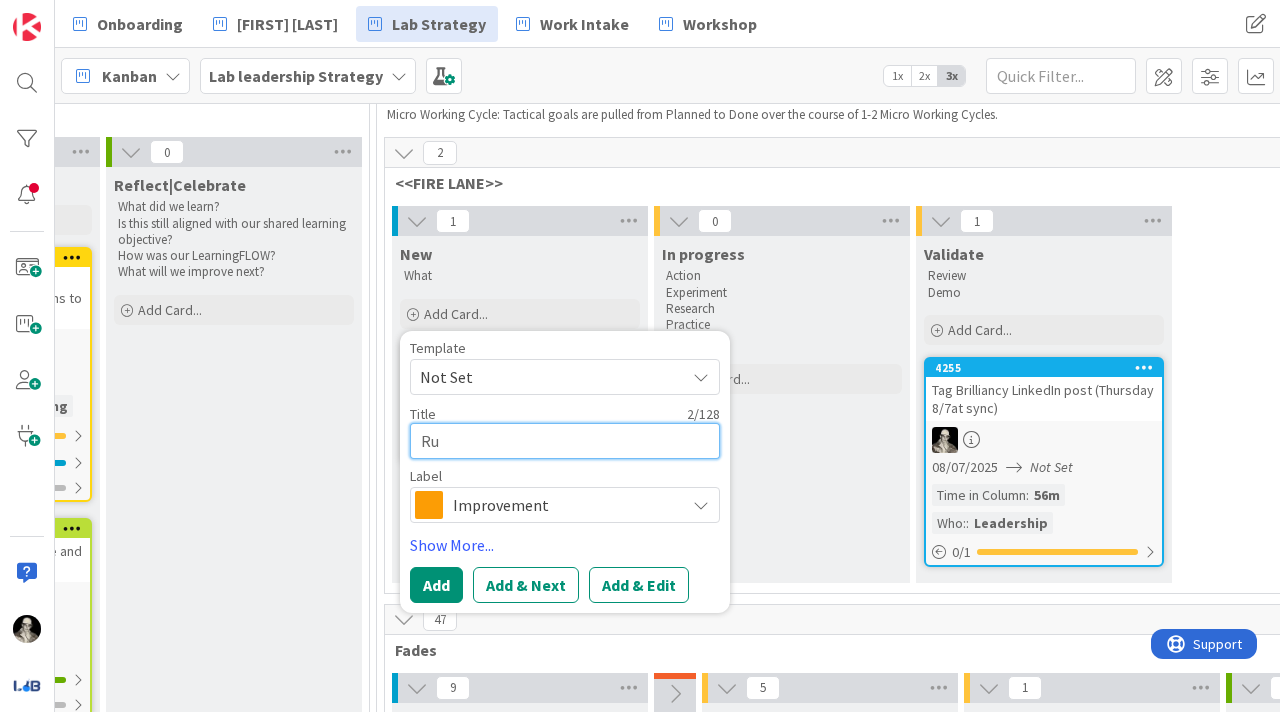type on "x" 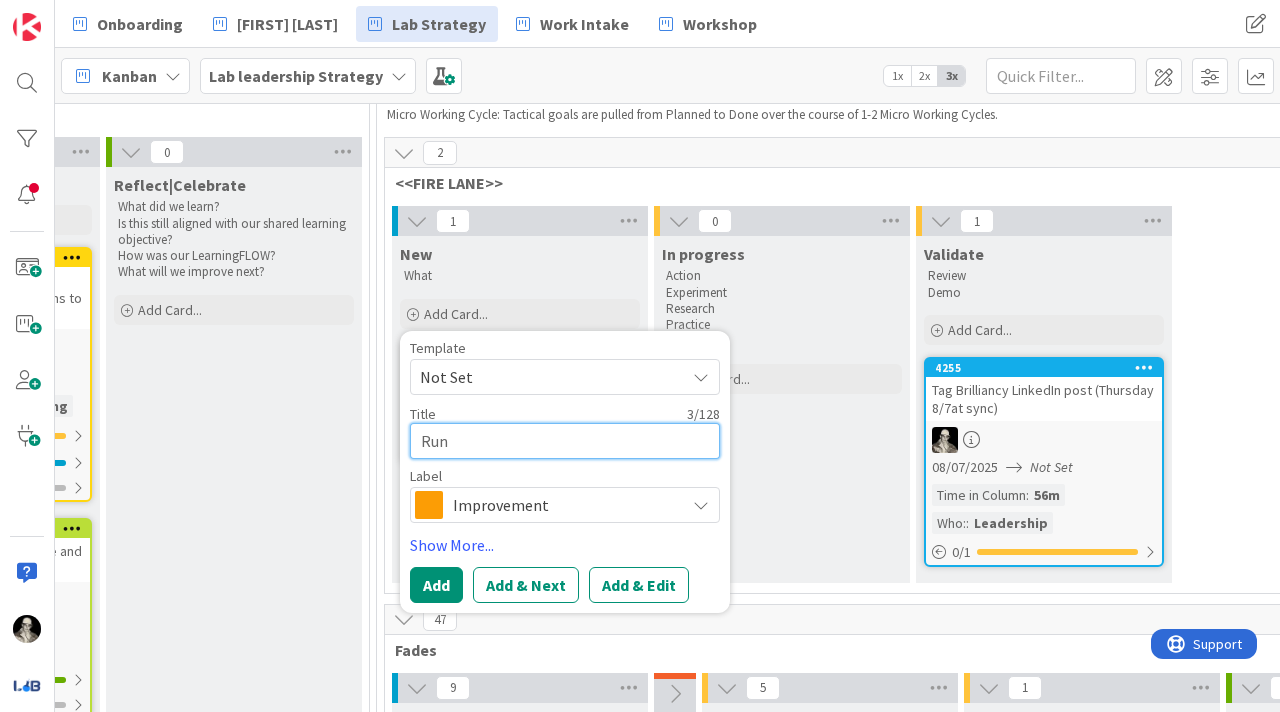 type on "x" 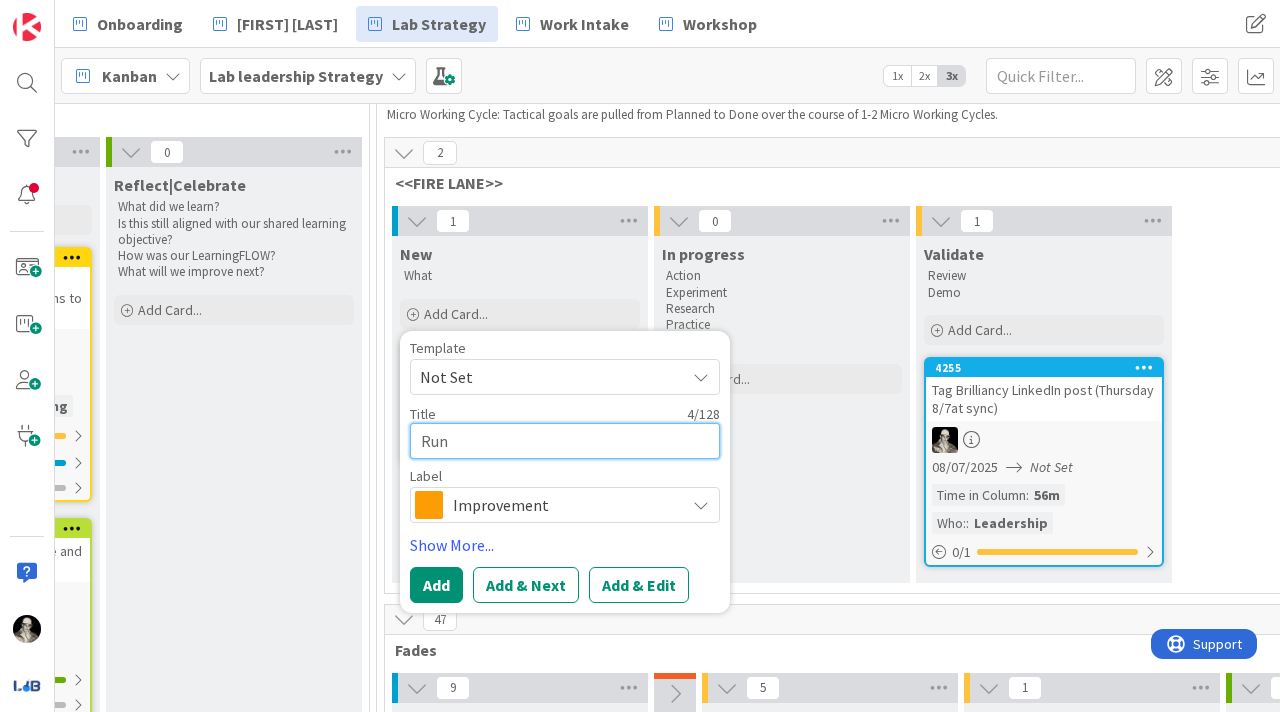 type on "x" 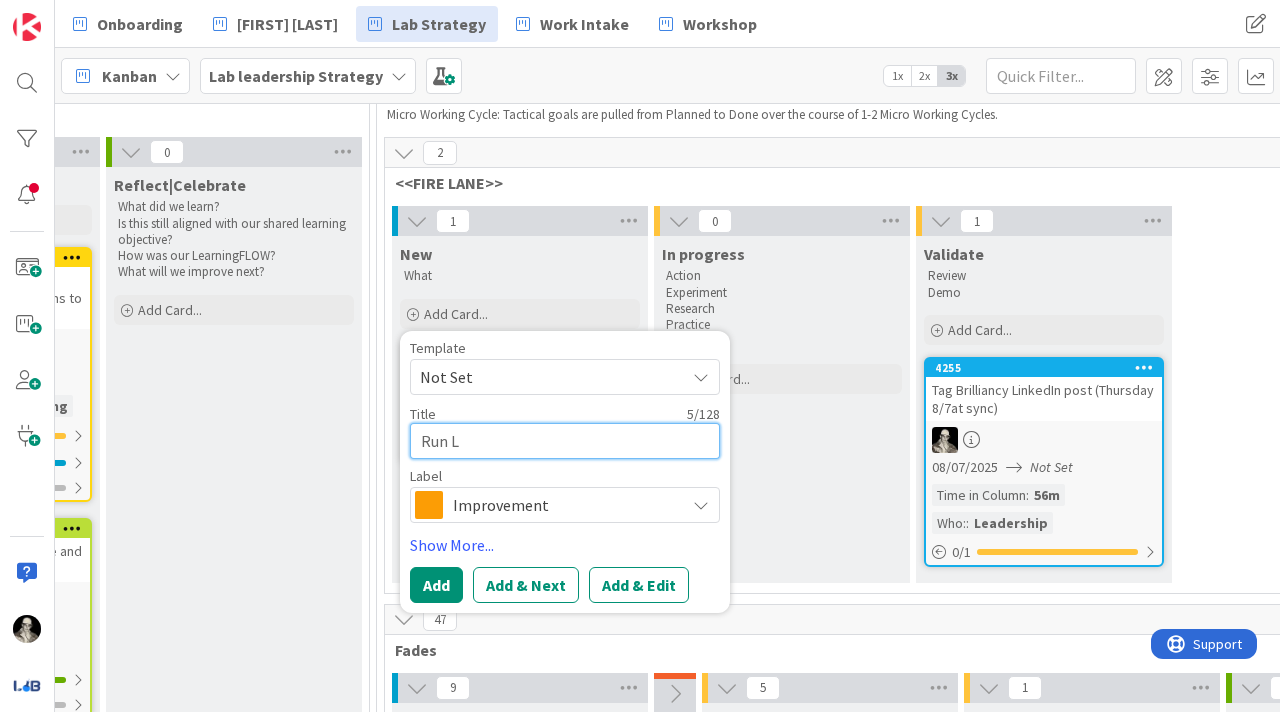 type on "x" 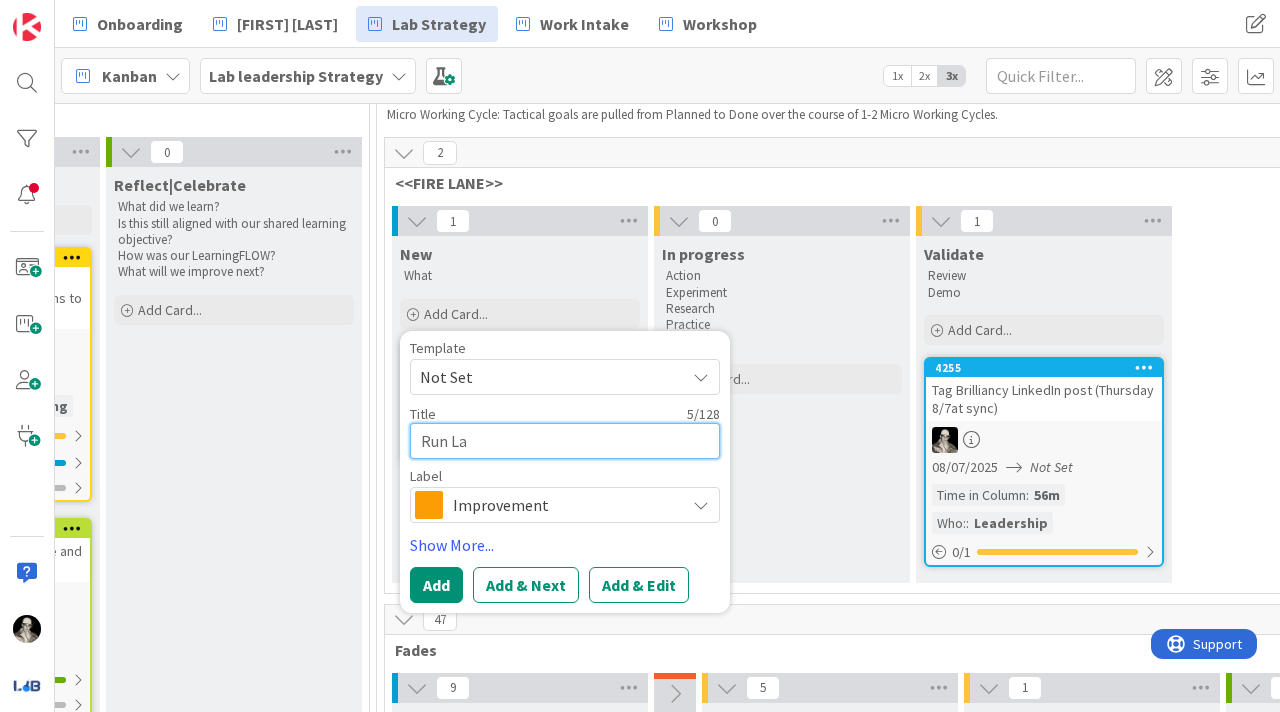 type on "x" 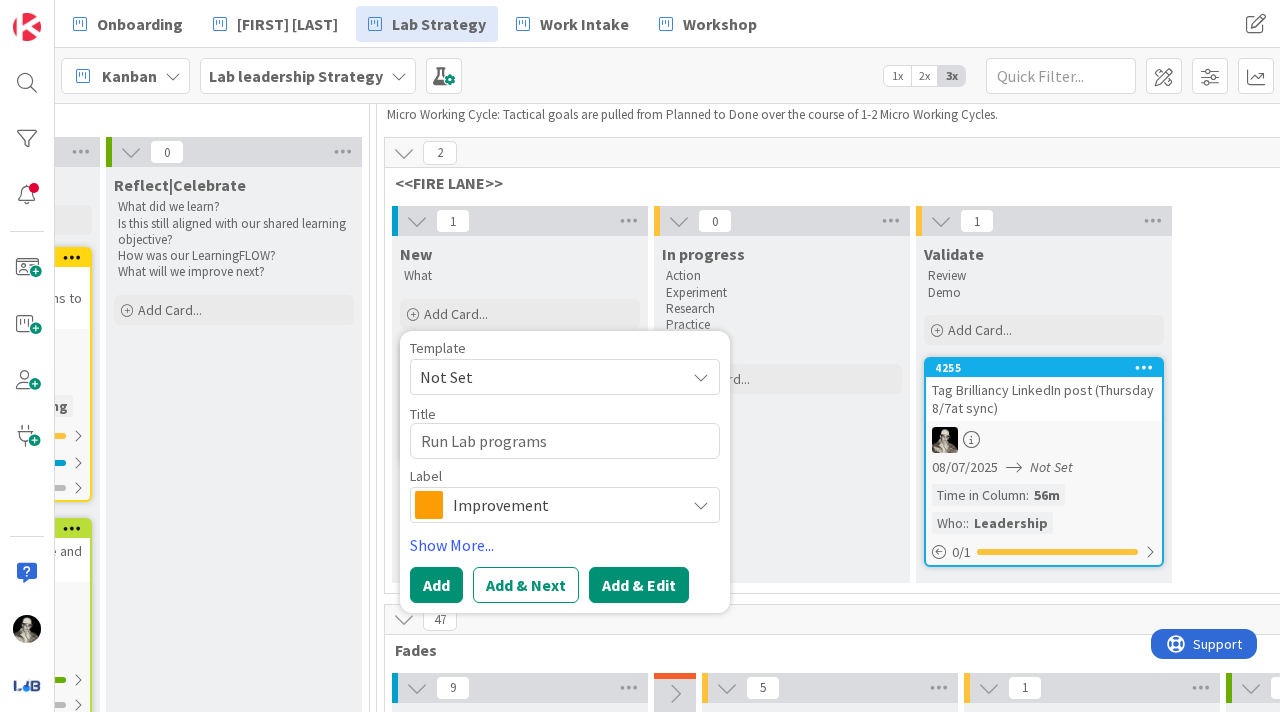 click on "Add & Edit" at bounding box center (639, 585) 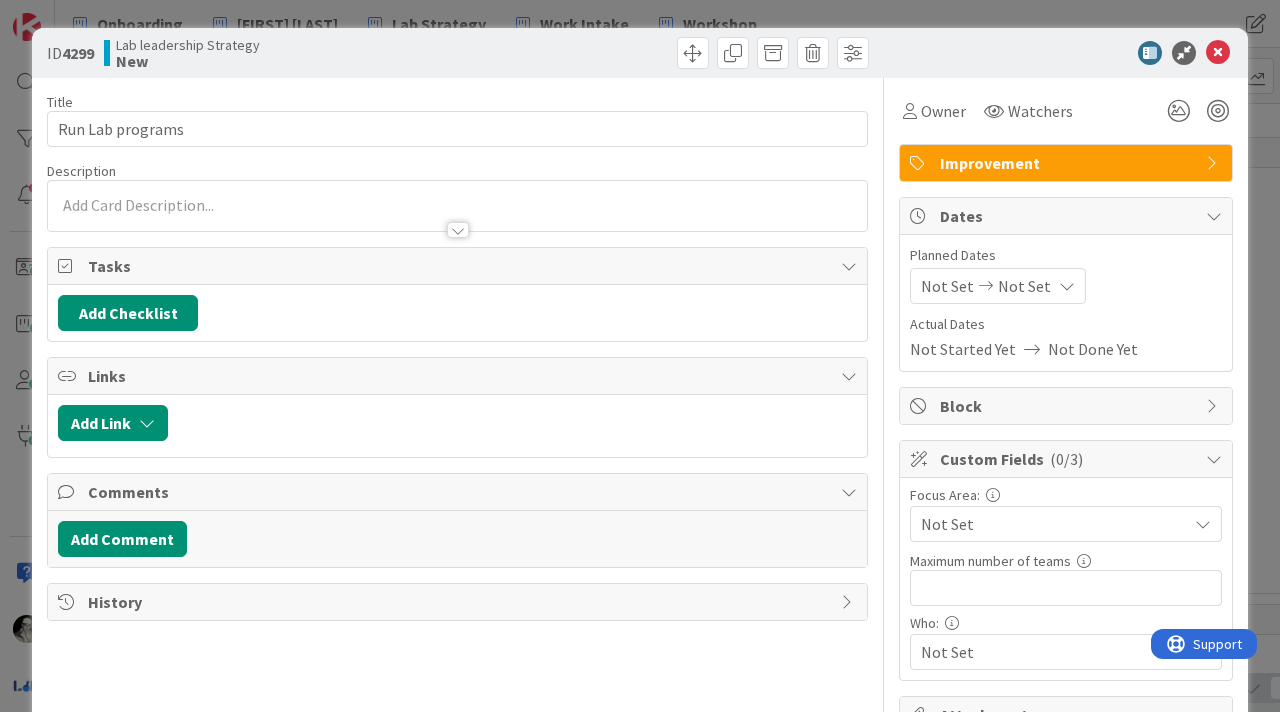 scroll, scrollTop: 0, scrollLeft: 0, axis: both 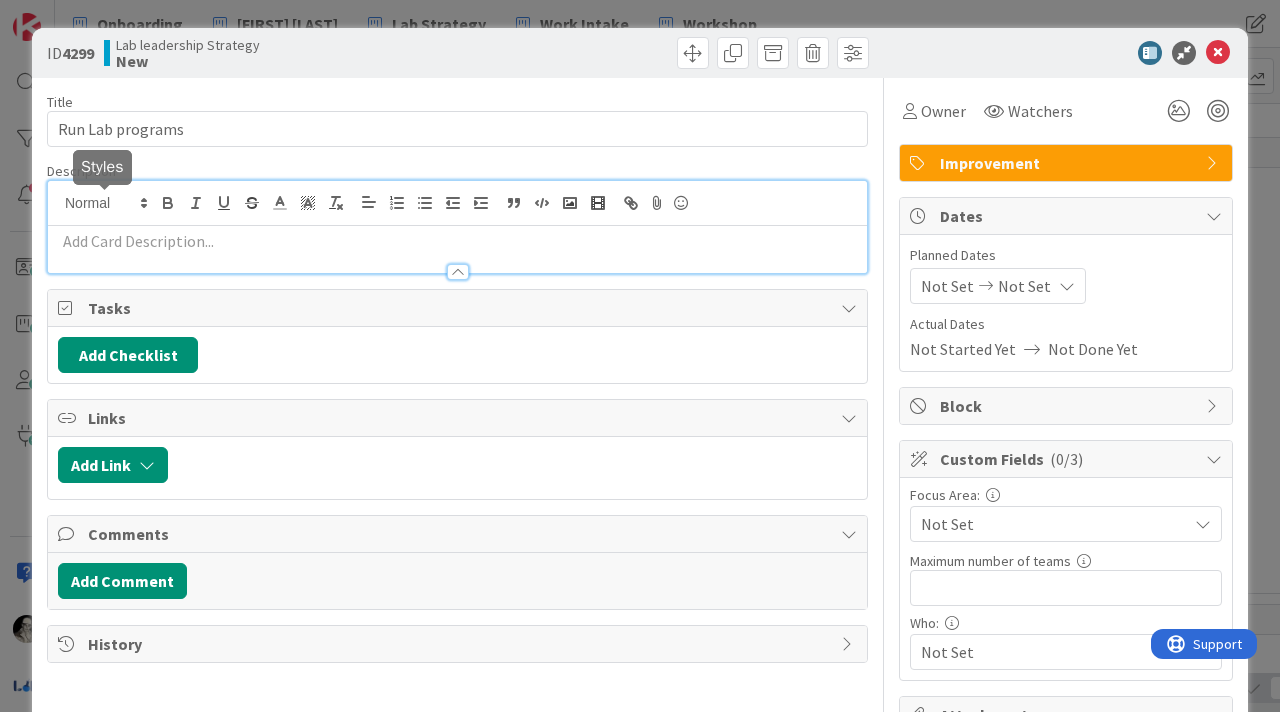 click at bounding box center [457, 227] 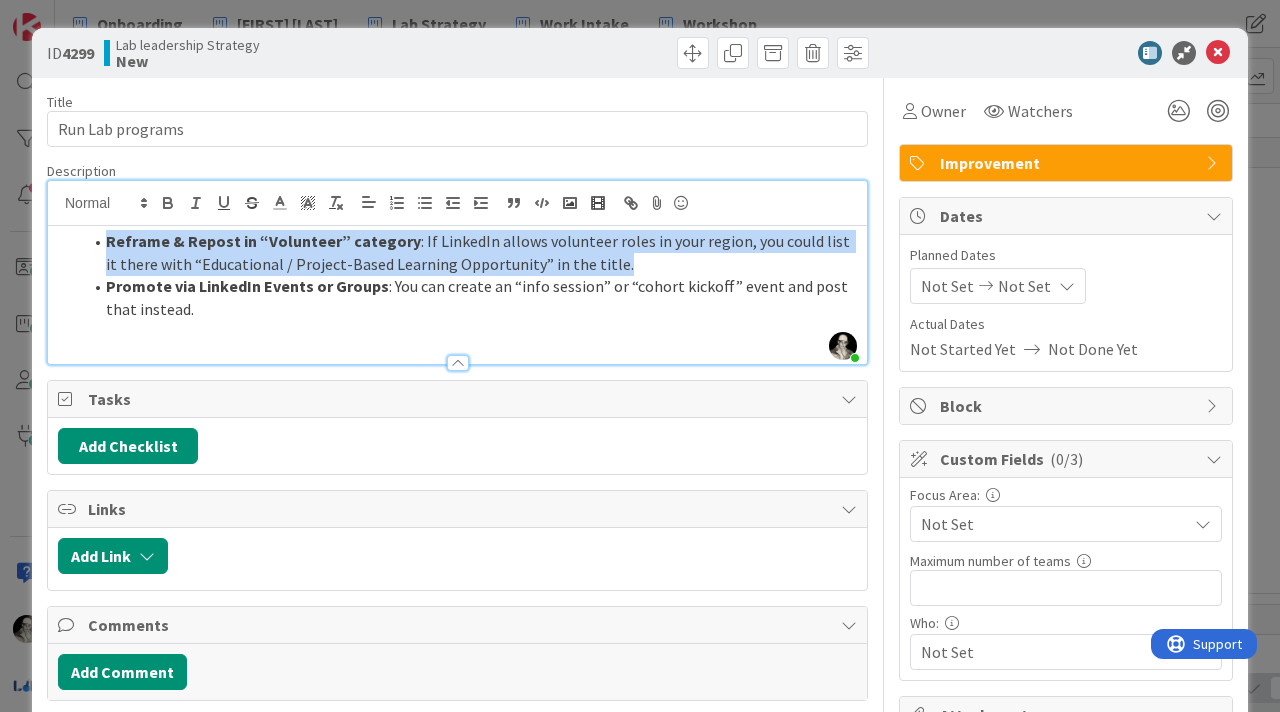drag, startPoint x: 630, startPoint y: 258, endPoint x: 5, endPoint y: 231, distance: 625.58295 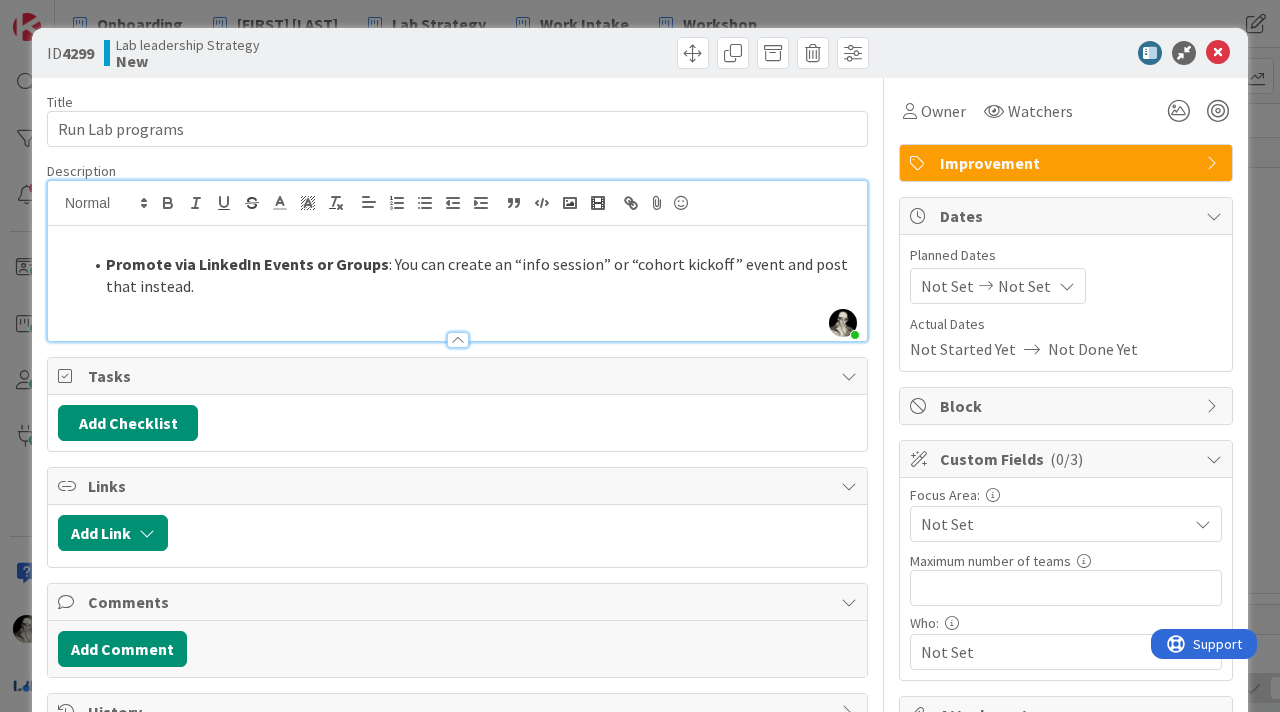 click on "Promote via LinkedIn Events or Groups" at bounding box center (247, 264) 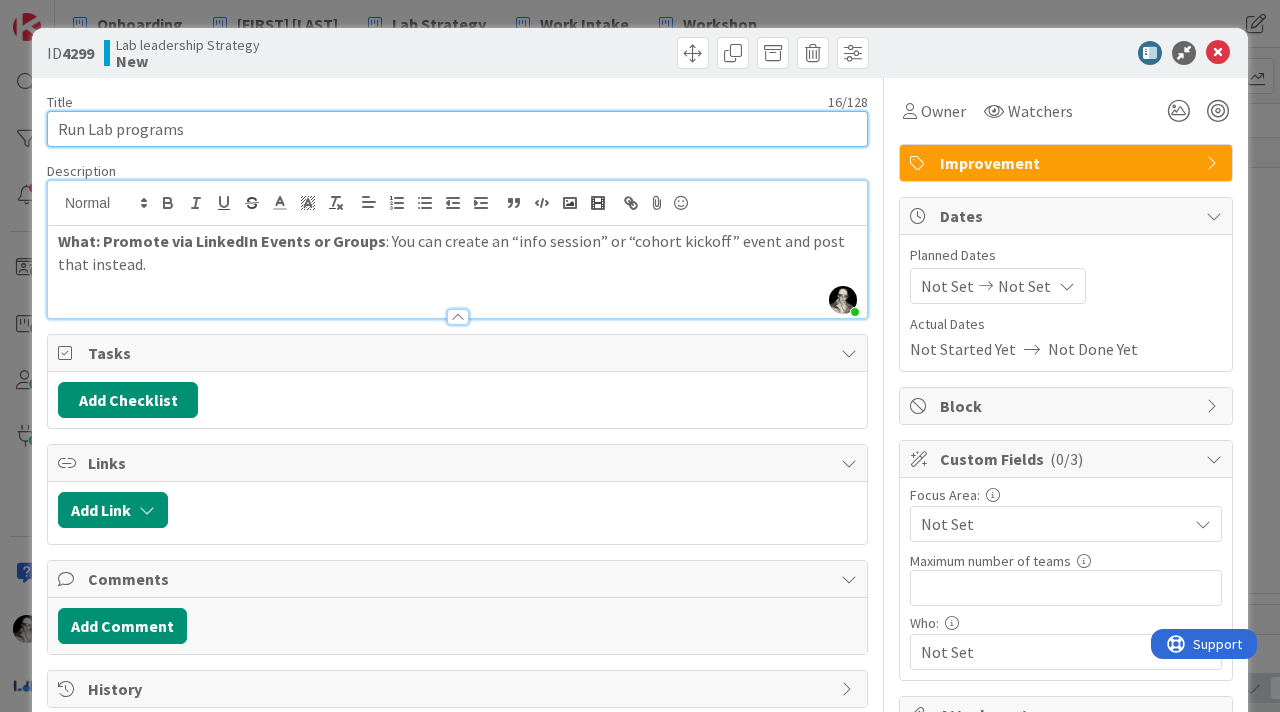 click on "Run Lab programs" at bounding box center [457, 129] 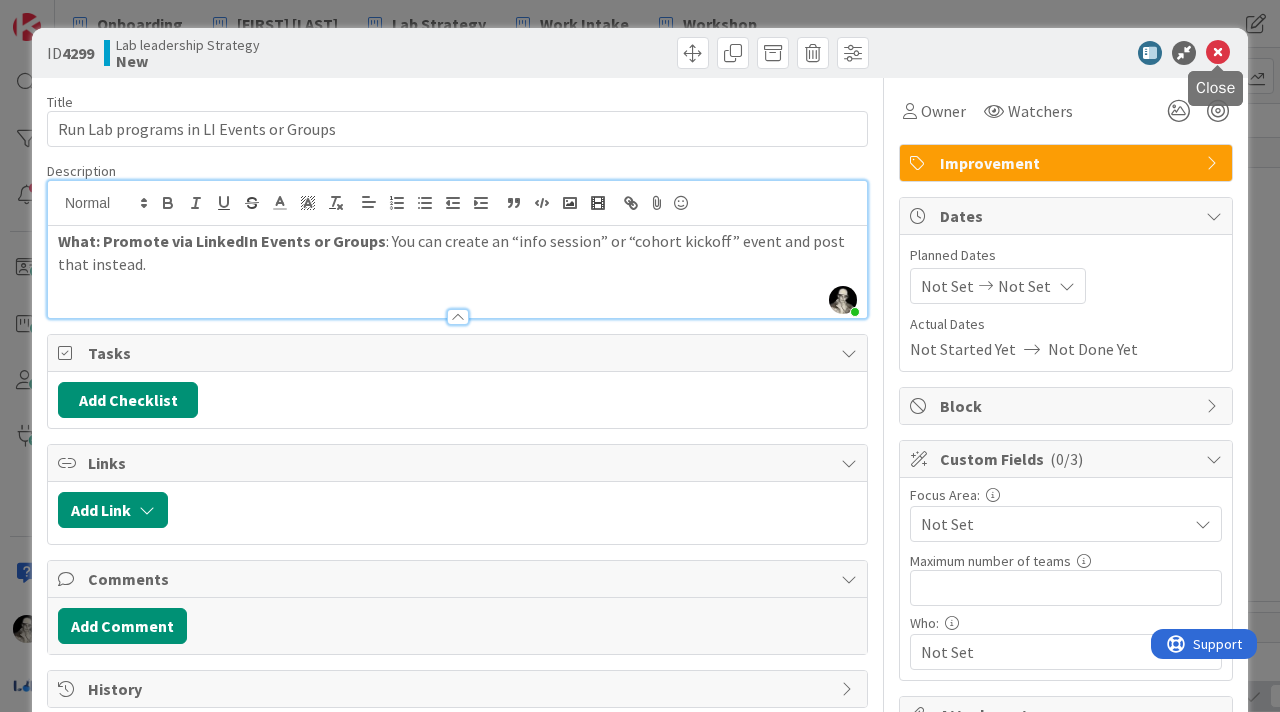 click at bounding box center (1218, 53) 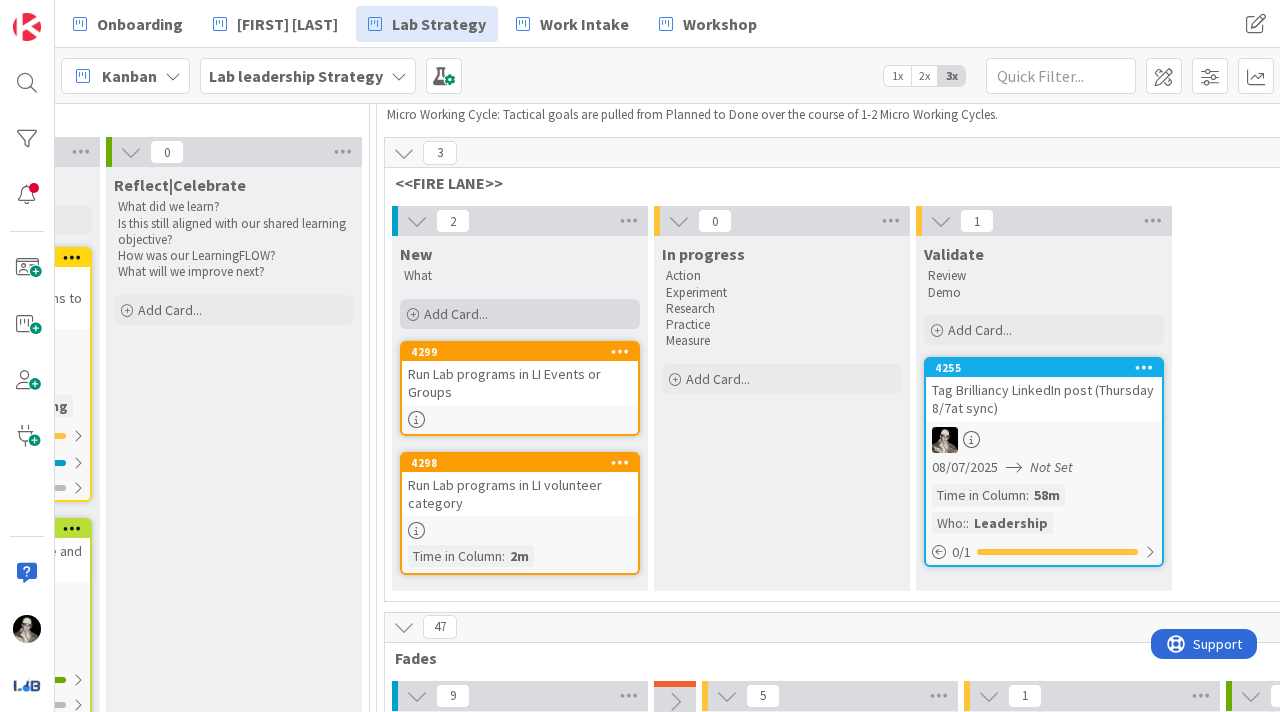 scroll, scrollTop: 0, scrollLeft: 0, axis: both 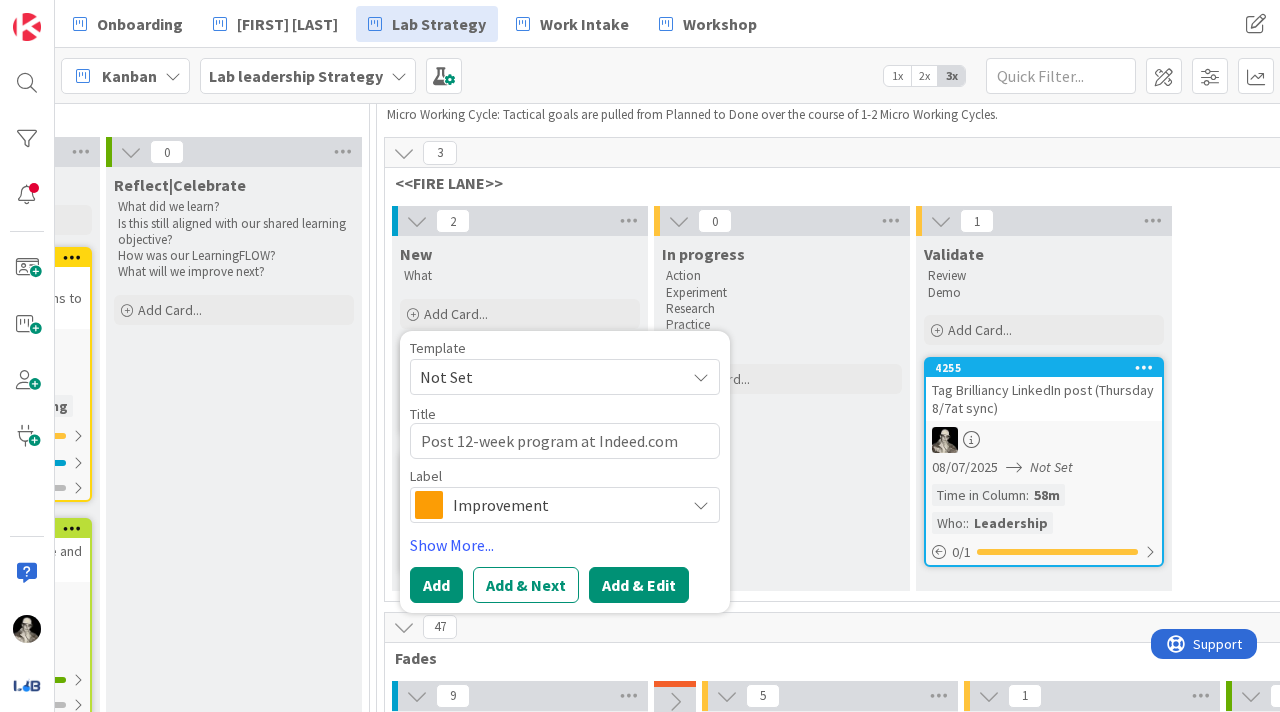 click on "Add & Edit" at bounding box center [639, 585] 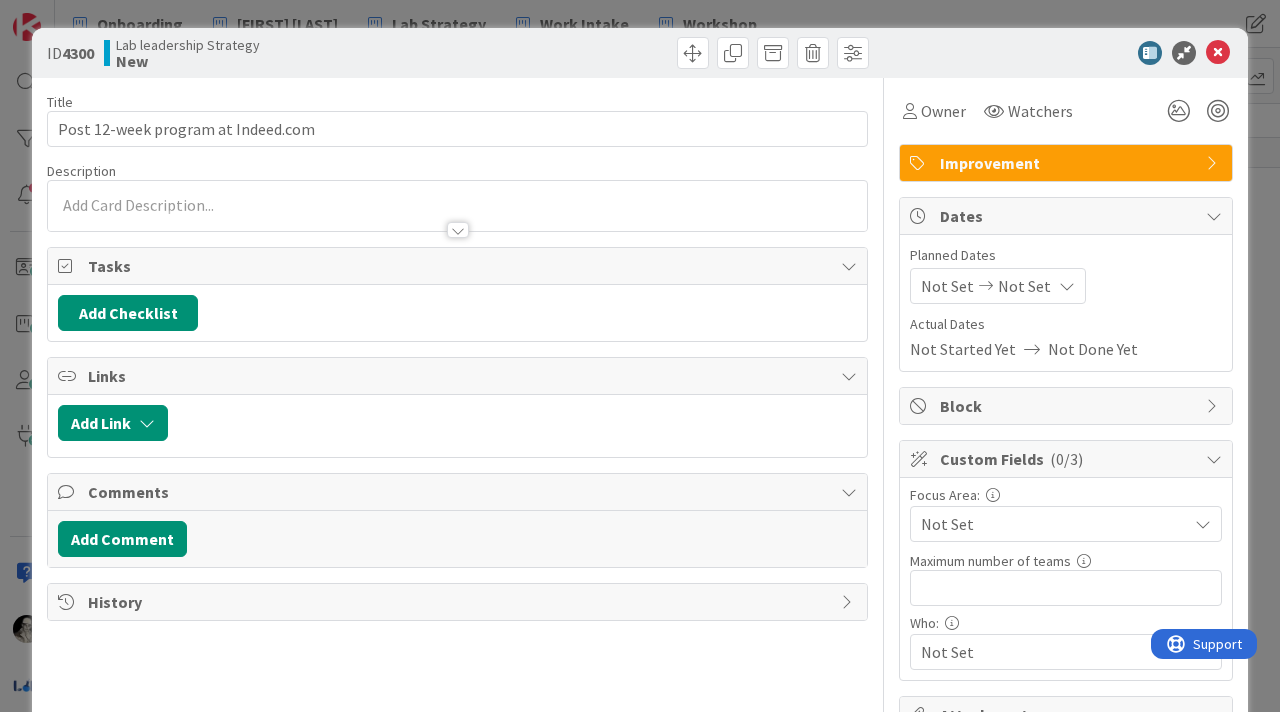 scroll, scrollTop: 0, scrollLeft: 0, axis: both 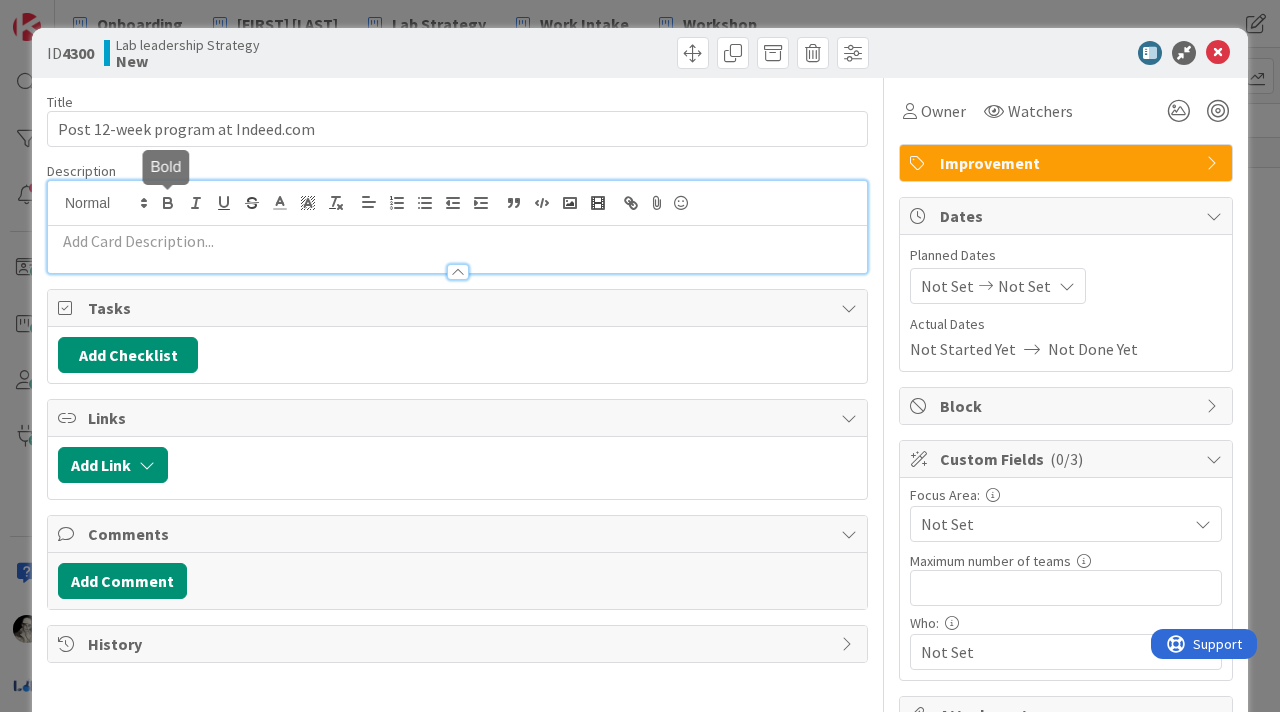 click at bounding box center [457, 227] 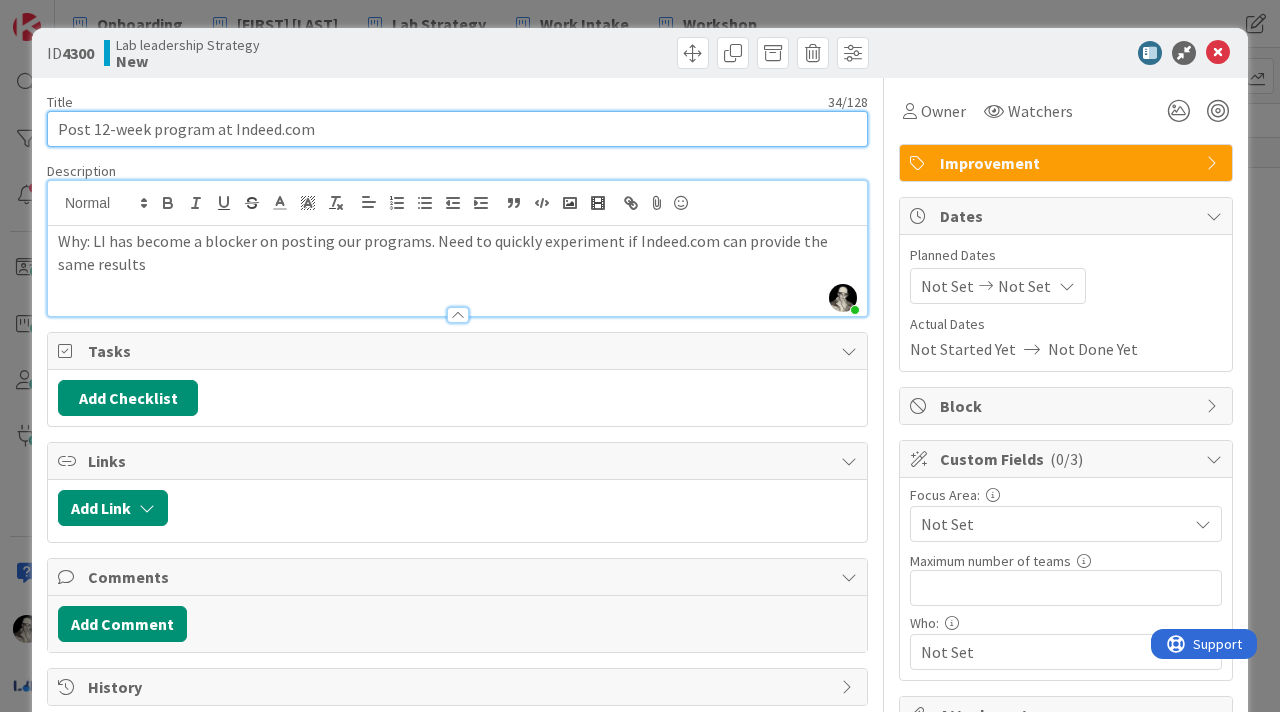 drag, startPoint x: 316, startPoint y: 135, endPoint x: 28, endPoint y: 139, distance: 288.02777 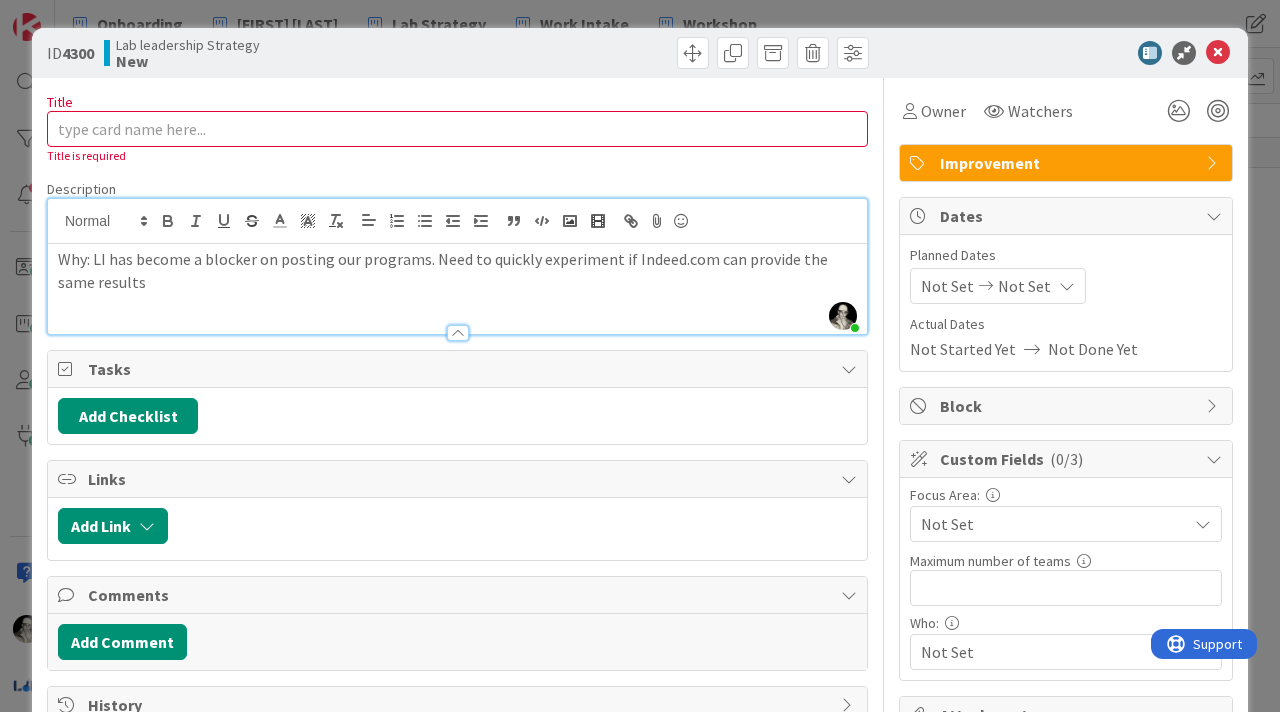 click on "Why: LI has become a blocker on posting our programs. Need to quickly experiment if Indeed.com can provide the same results" at bounding box center [457, 270] 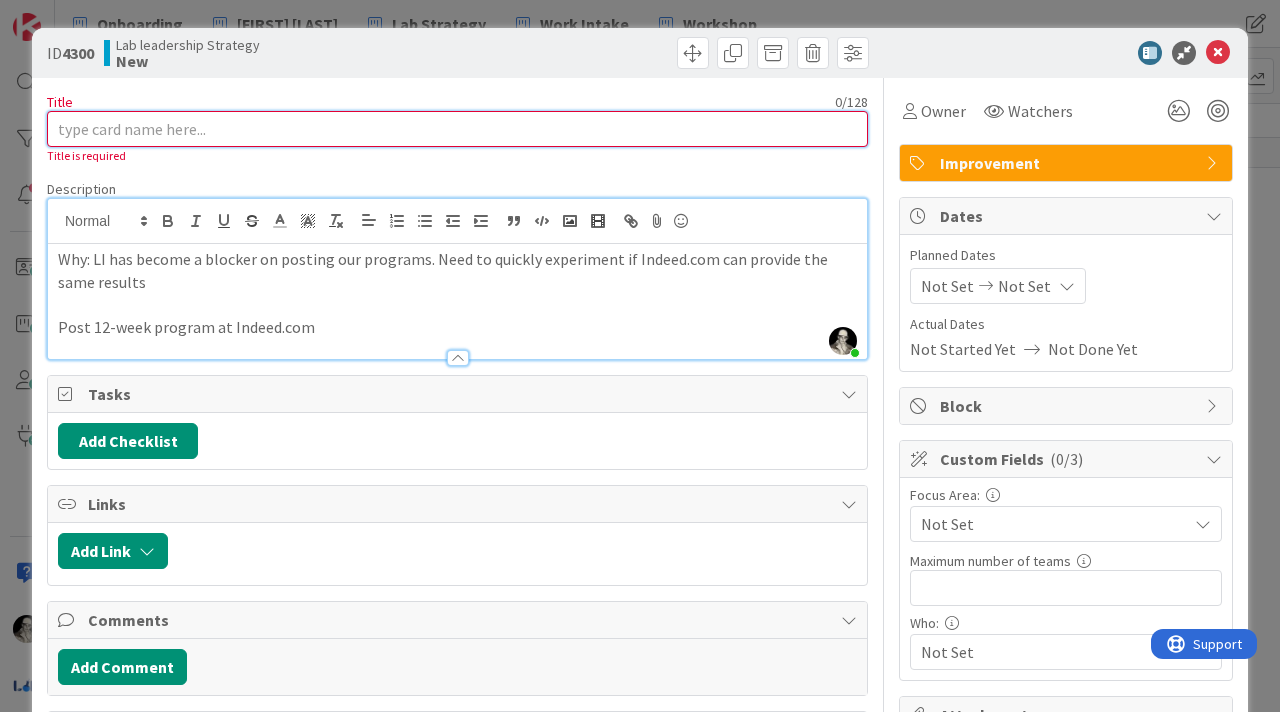 click on "Title" at bounding box center [457, 129] 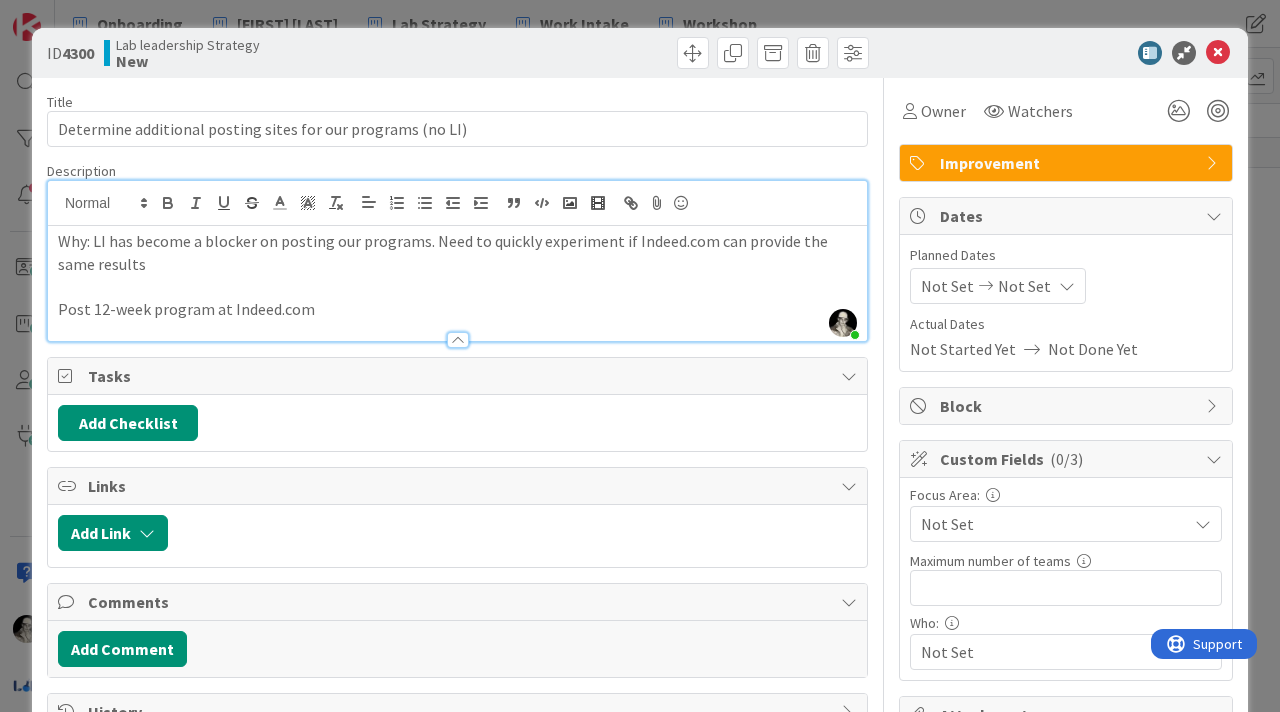 click on "Why: LI has become a blocker on posting our programs. Need to quickly experiment if Indeed.com can provide the same results" at bounding box center [457, 252] 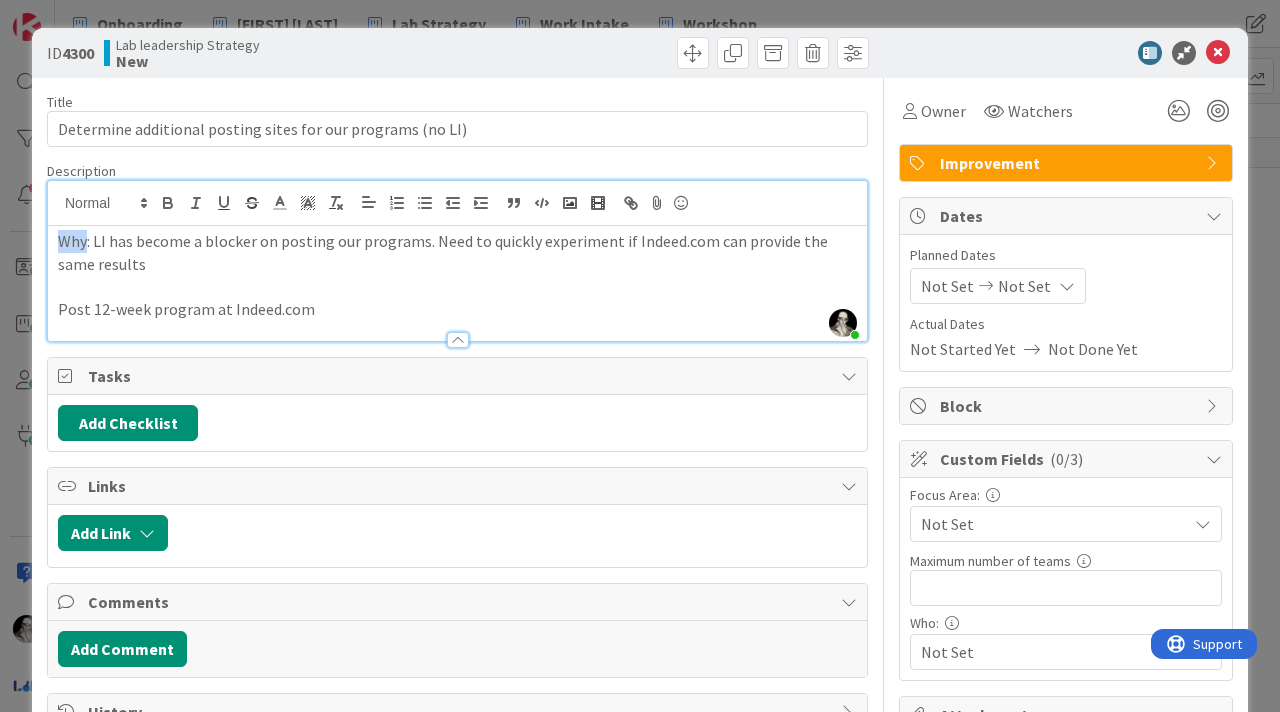 click on "Why: LI has become a blocker on posting our programs. Need to quickly experiment if Indeed.com can provide the same results" at bounding box center [457, 252] 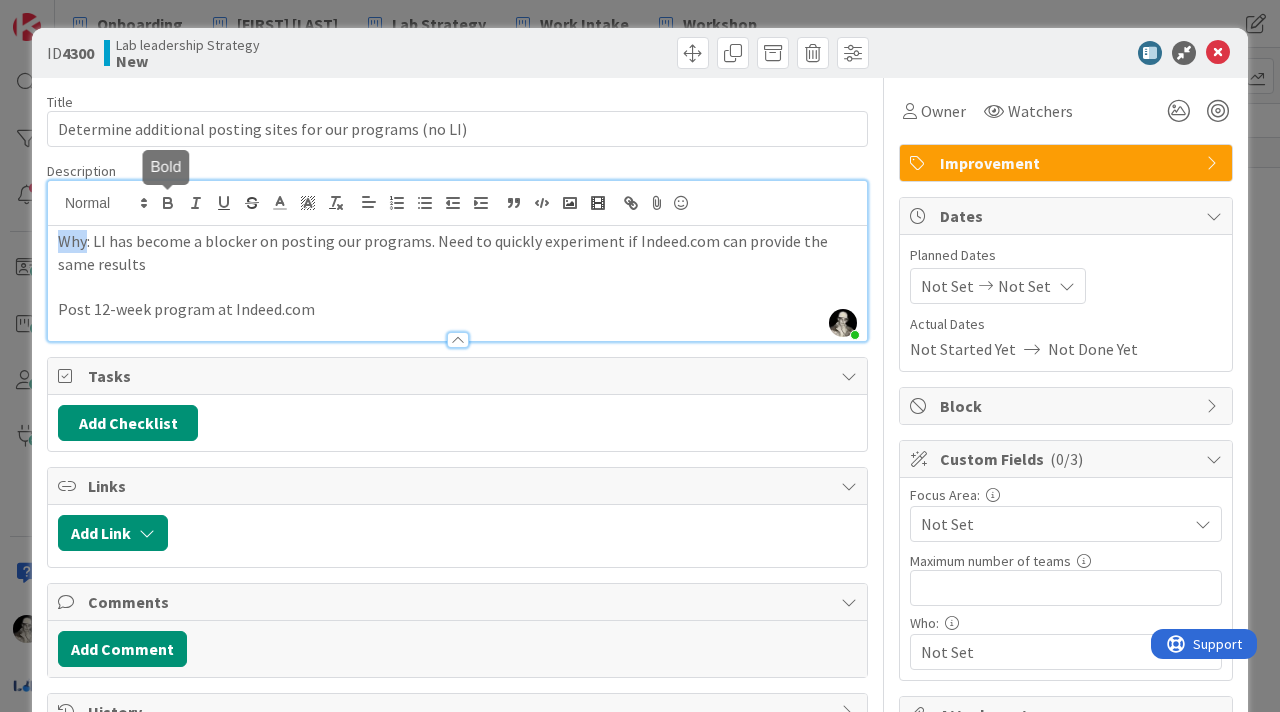 click 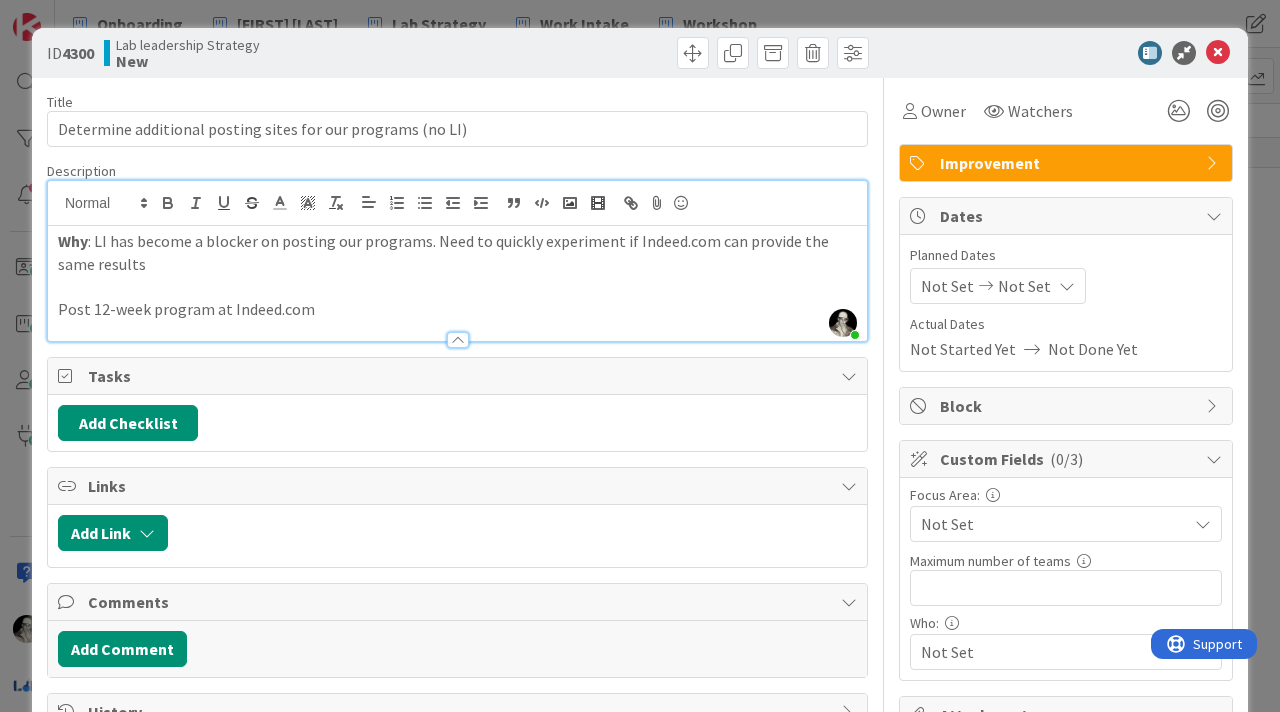 click on "Why : LI has become a blocker on posting our programs. Need to quickly experiment if Indeed.com can provide the same results" at bounding box center (457, 252) 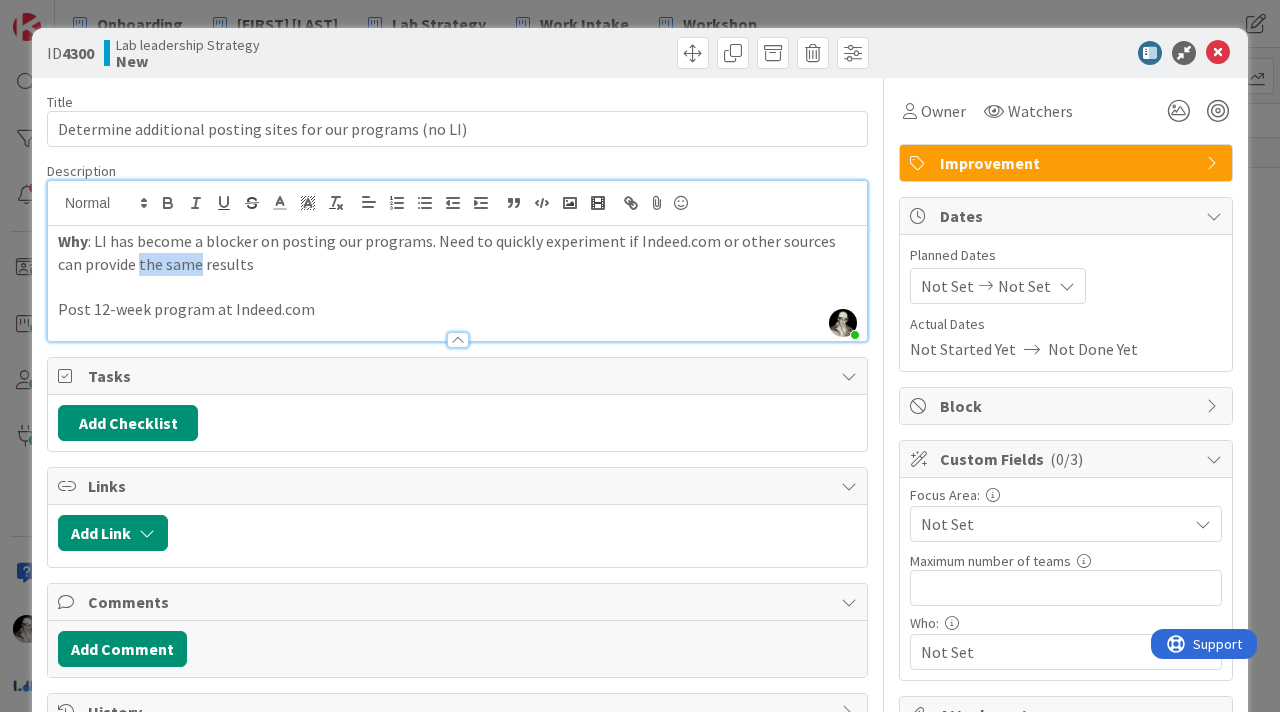 drag, startPoint x: 113, startPoint y: 265, endPoint x: 172, endPoint y: 269, distance: 59.135437 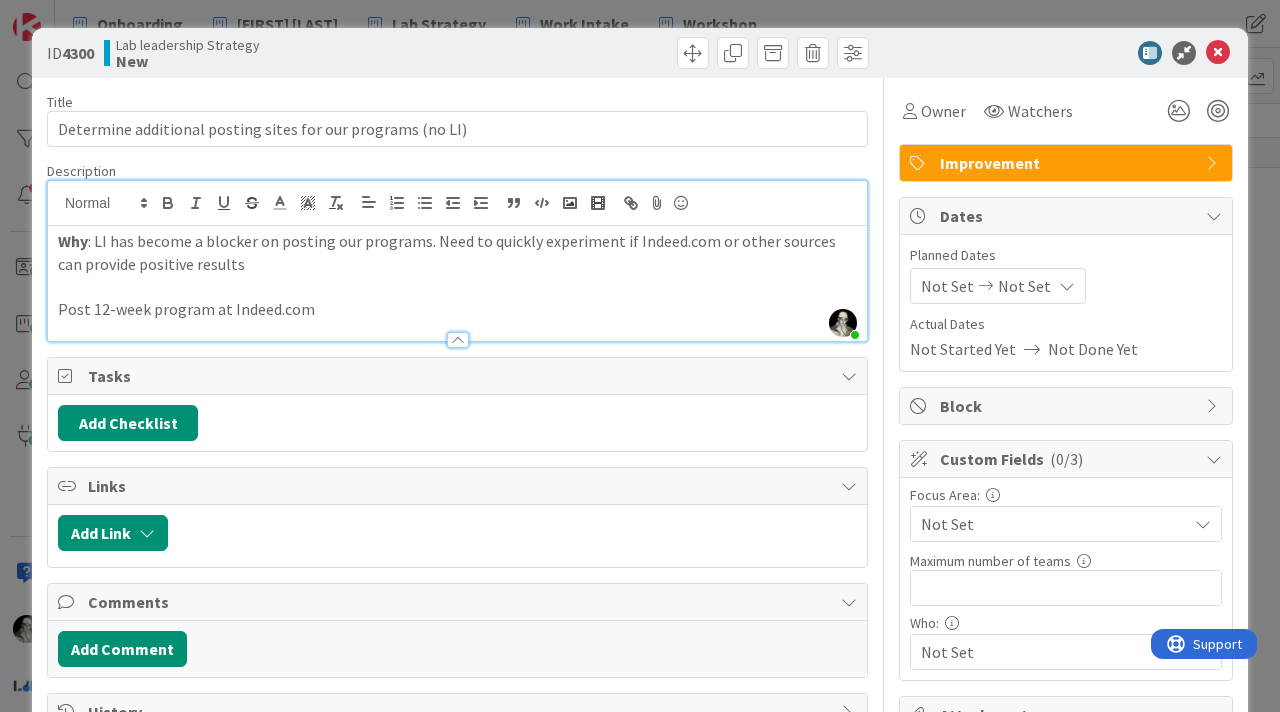 click on "Post 12-week program at Indeed.com" at bounding box center (457, 309) 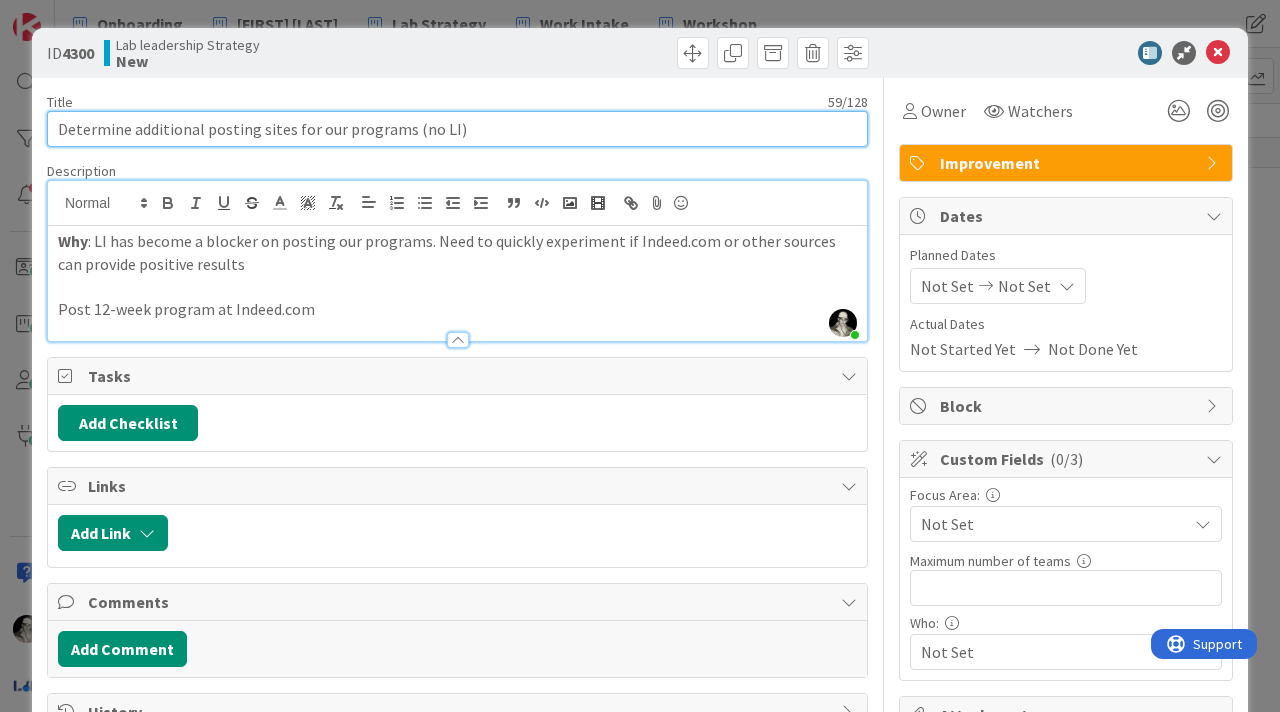 click on "Determine additional posting sites for our programs (no LI)" at bounding box center [457, 129] 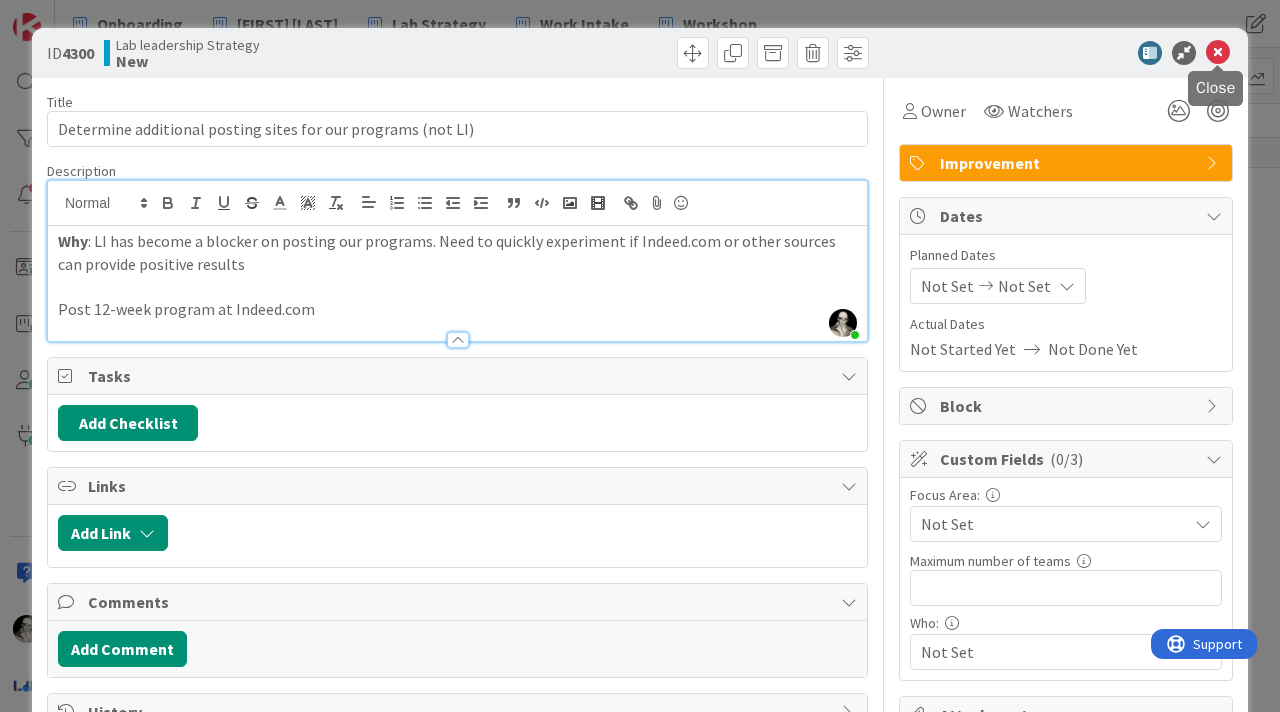 click at bounding box center (1218, 53) 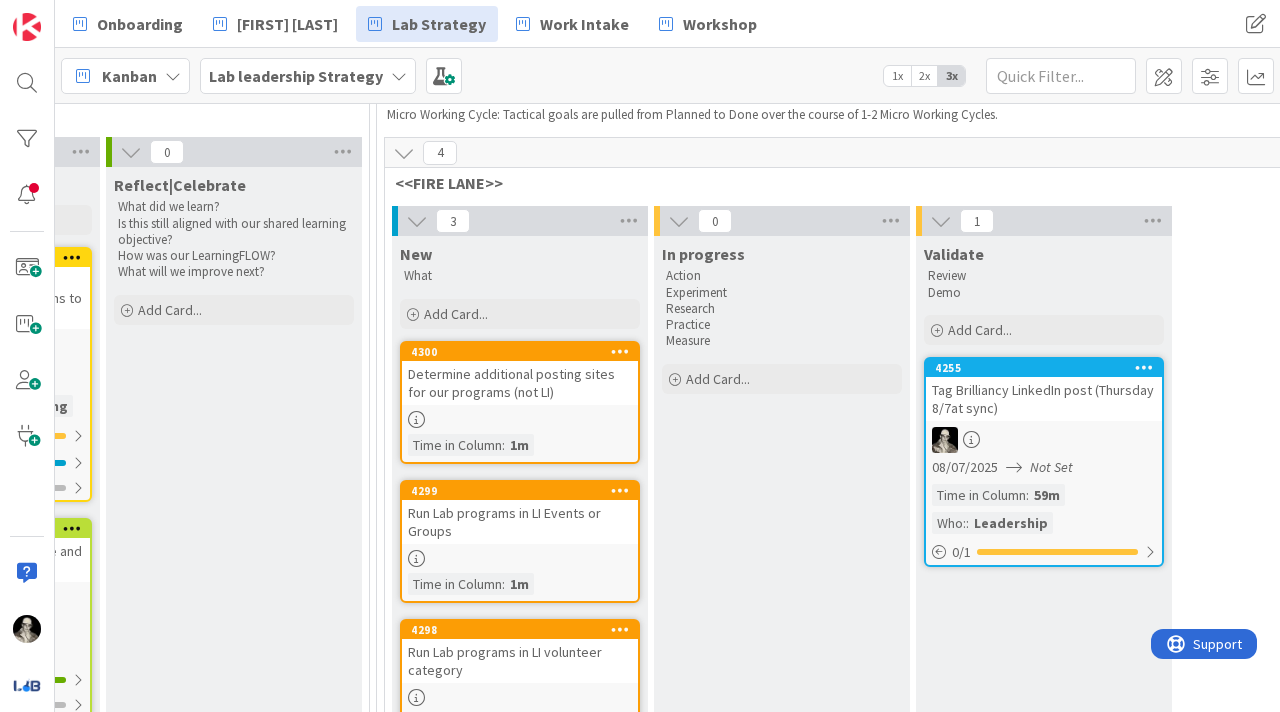 scroll, scrollTop: 0, scrollLeft: 0, axis: both 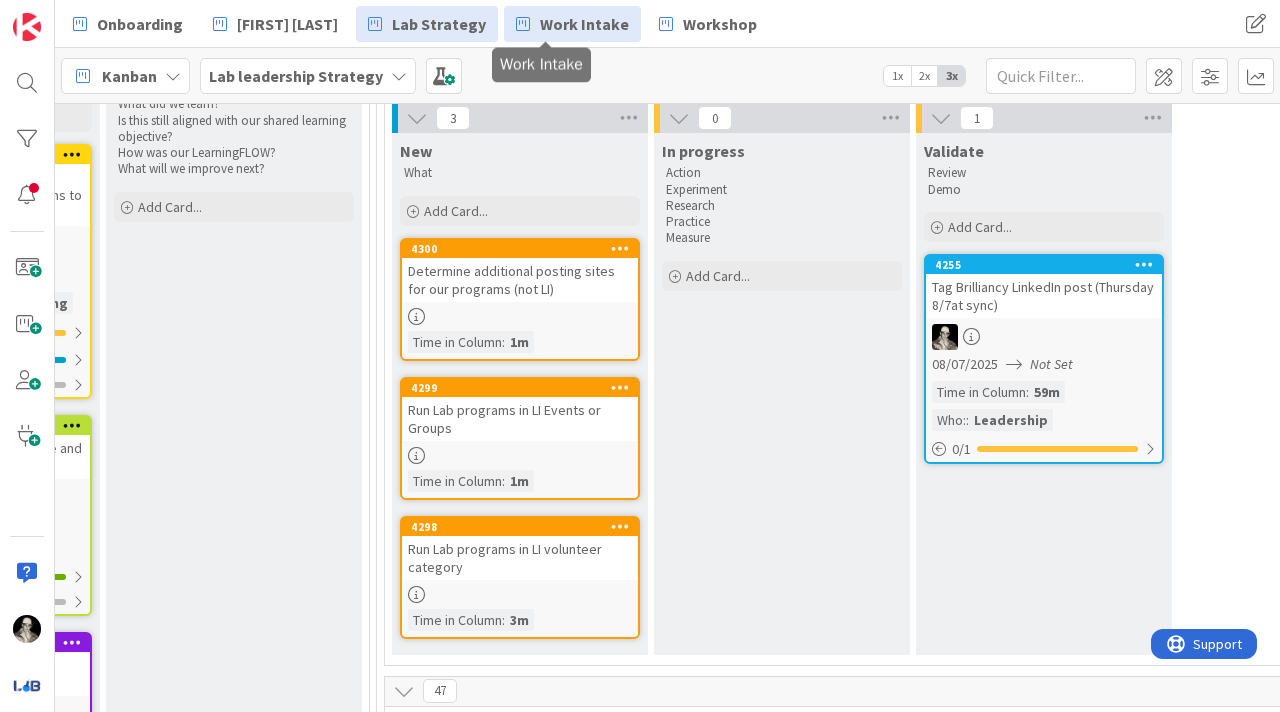 click on "Work Intake" at bounding box center (584, 24) 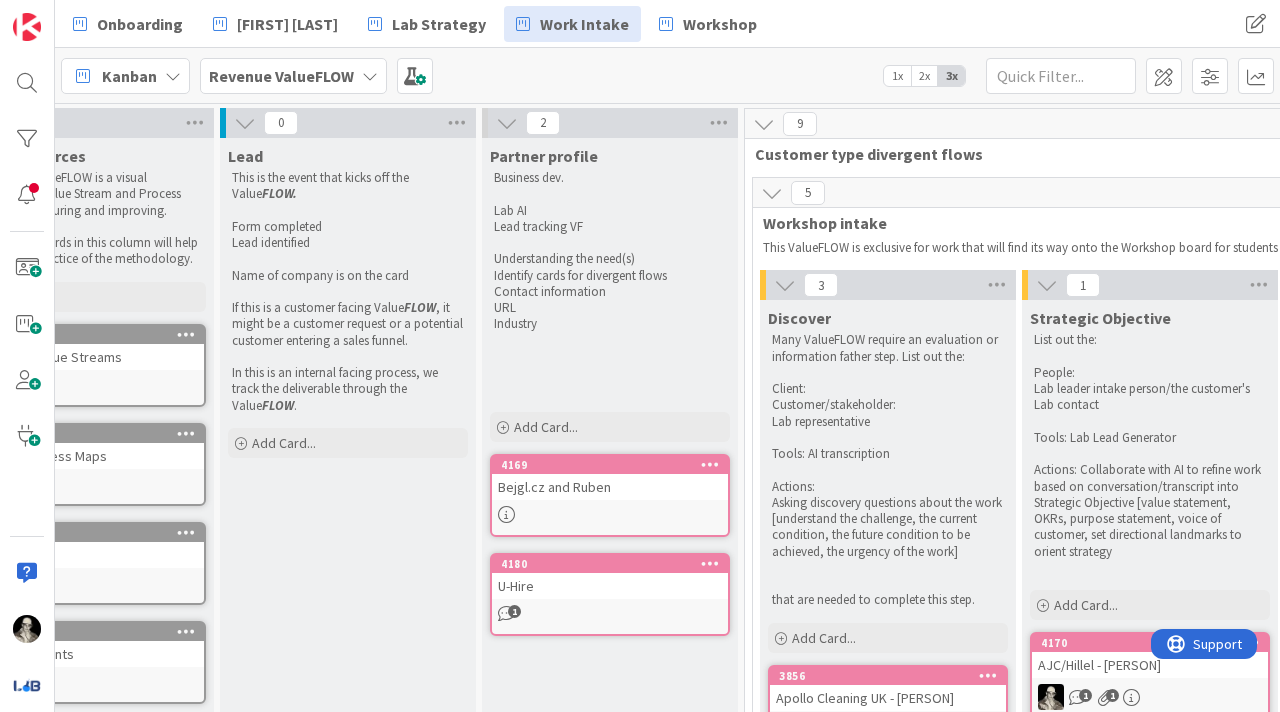 scroll, scrollTop: 0, scrollLeft: 0, axis: both 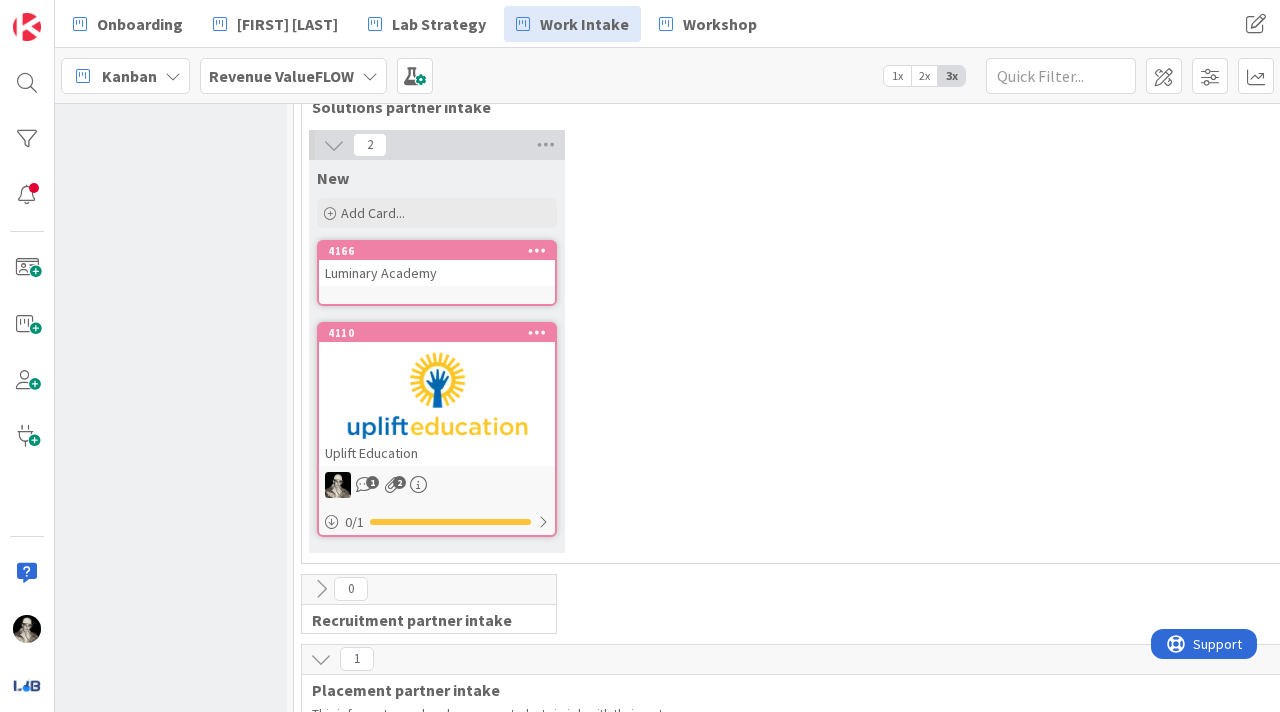 click at bounding box center (437, 395) 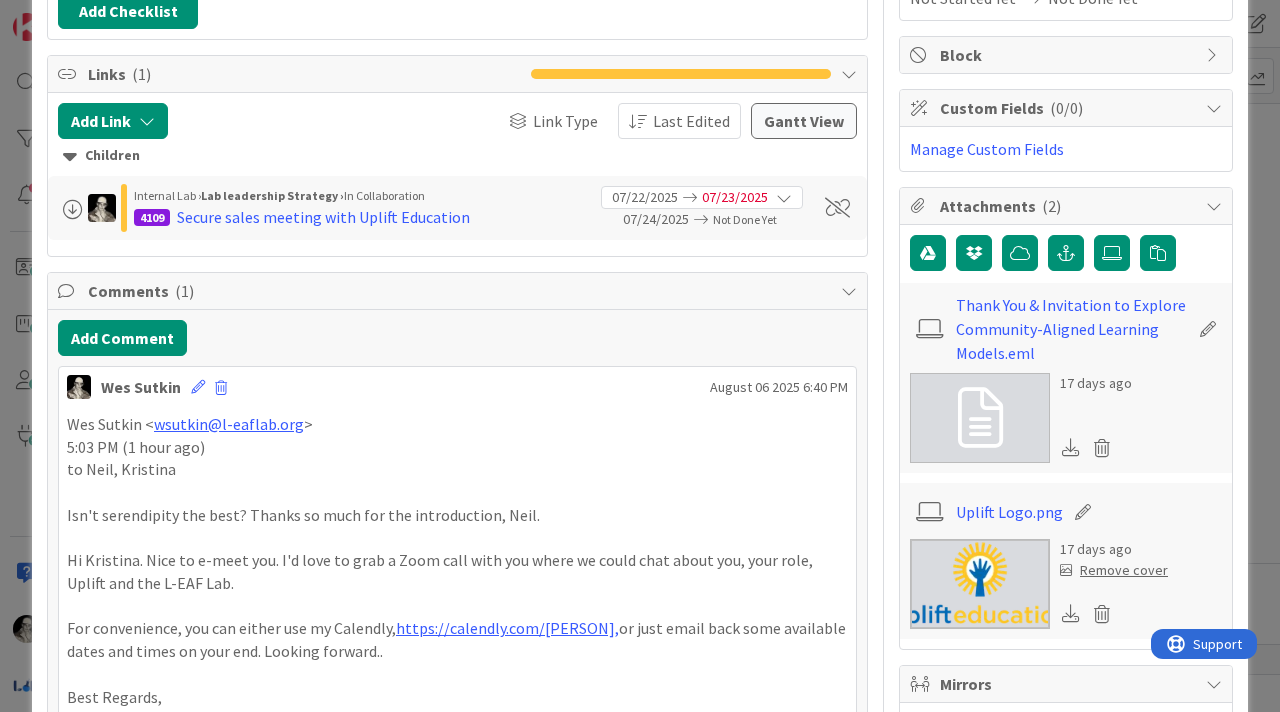 scroll, scrollTop: 576, scrollLeft: 0, axis: vertical 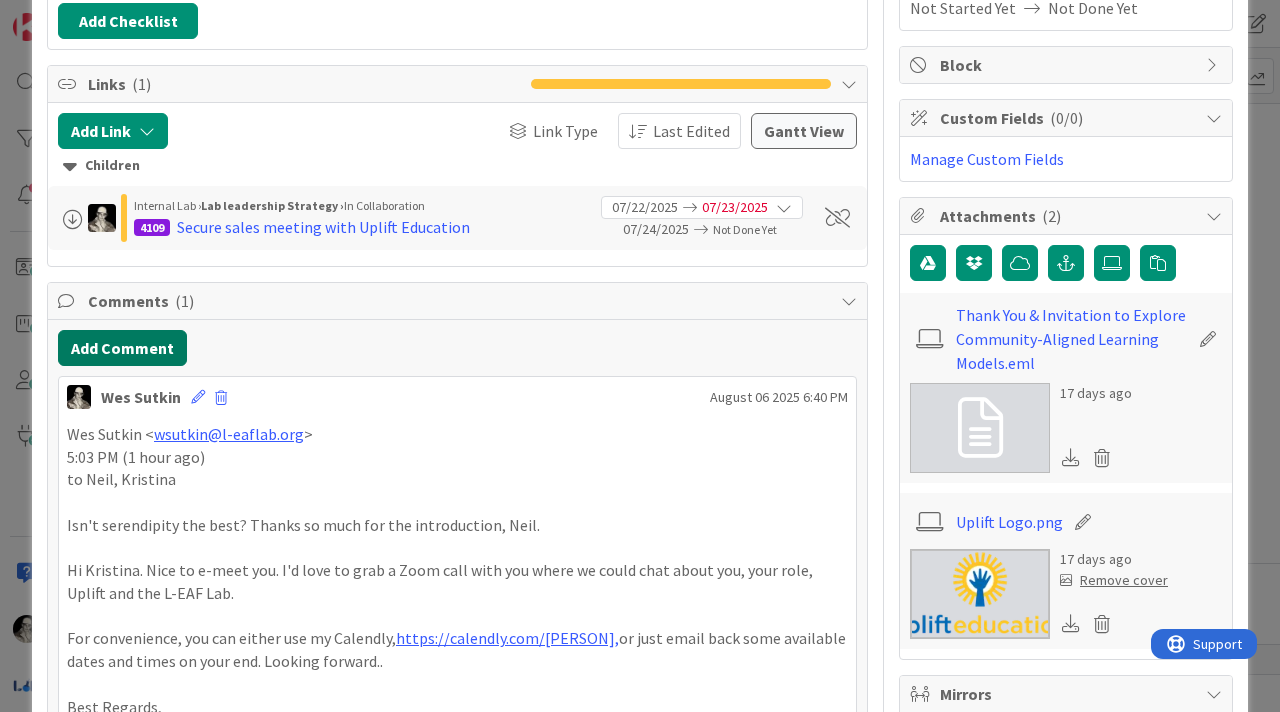 click on "Add Comment" at bounding box center [122, 348] 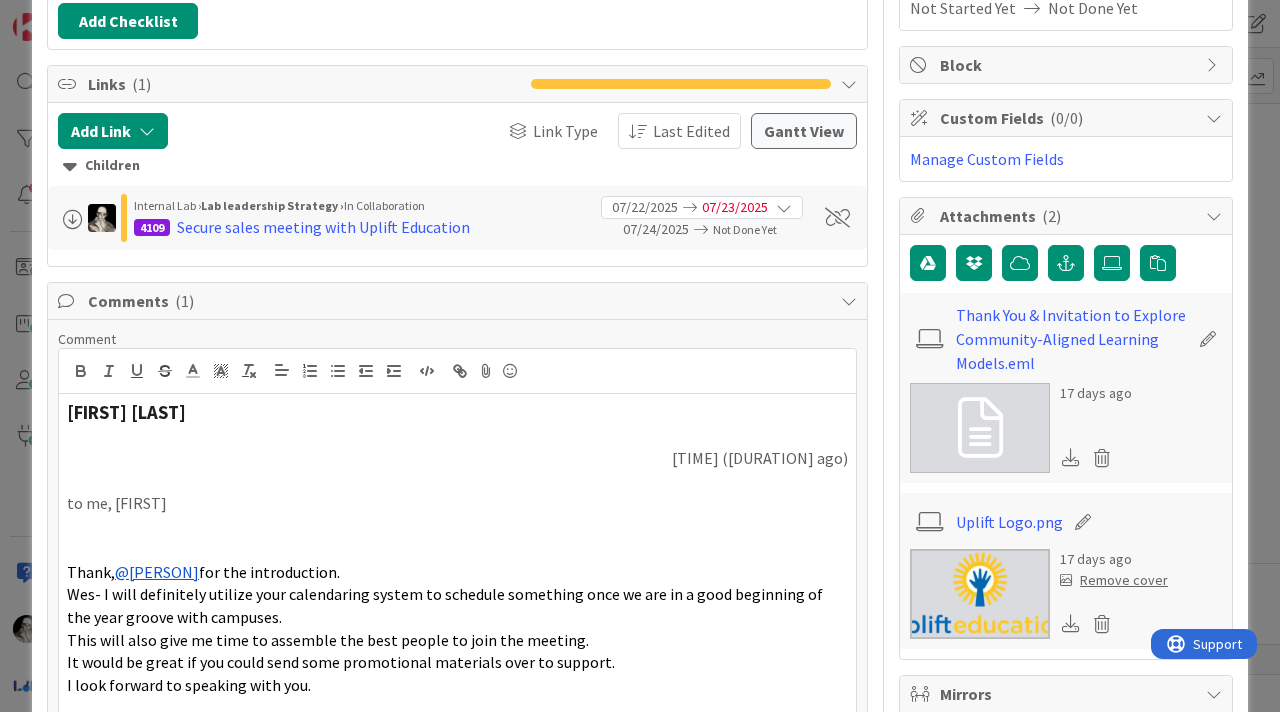 scroll, scrollTop: 506, scrollLeft: 0, axis: vertical 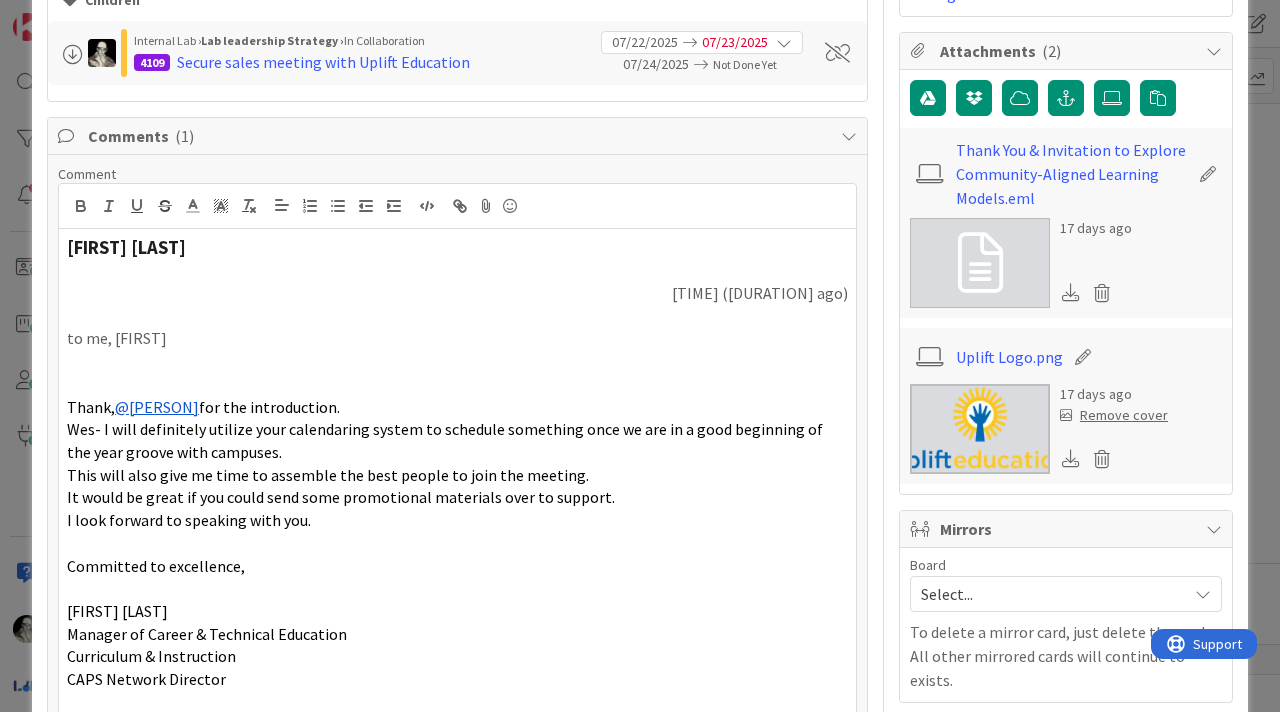click on "[FIRST] [LAST]" at bounding box center (126, 247) 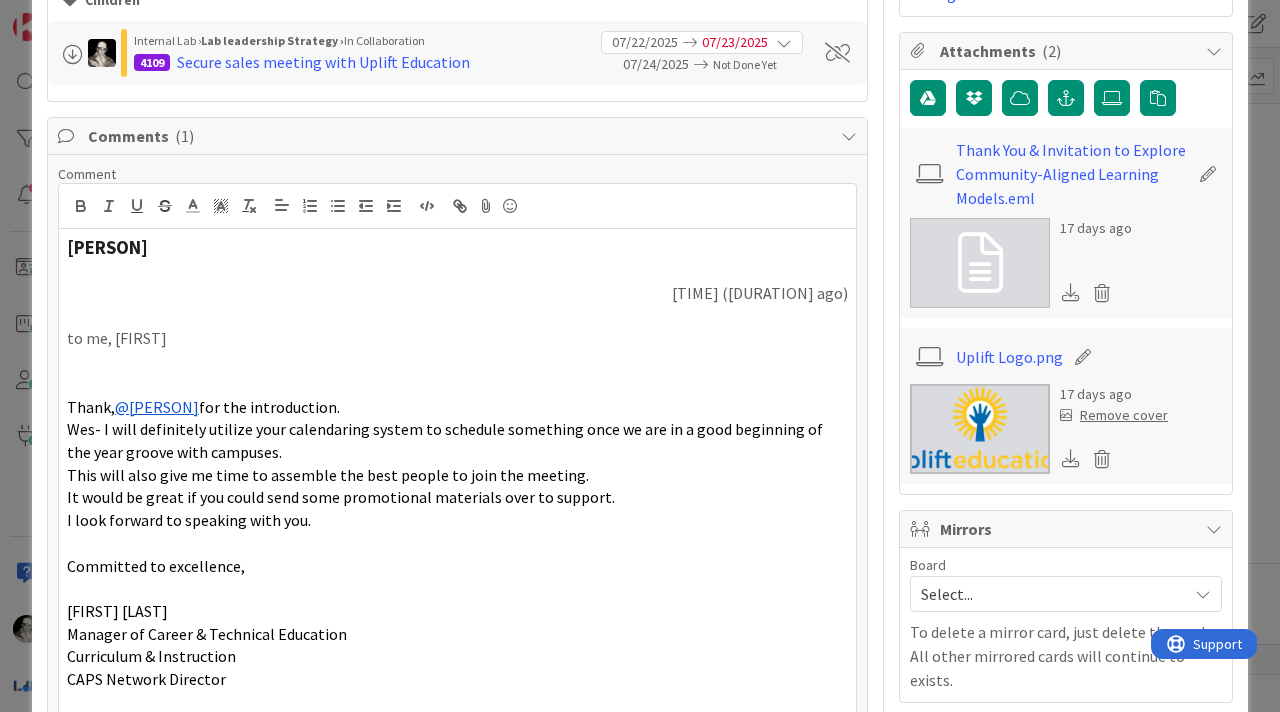 click at bounding box center (457, 384) 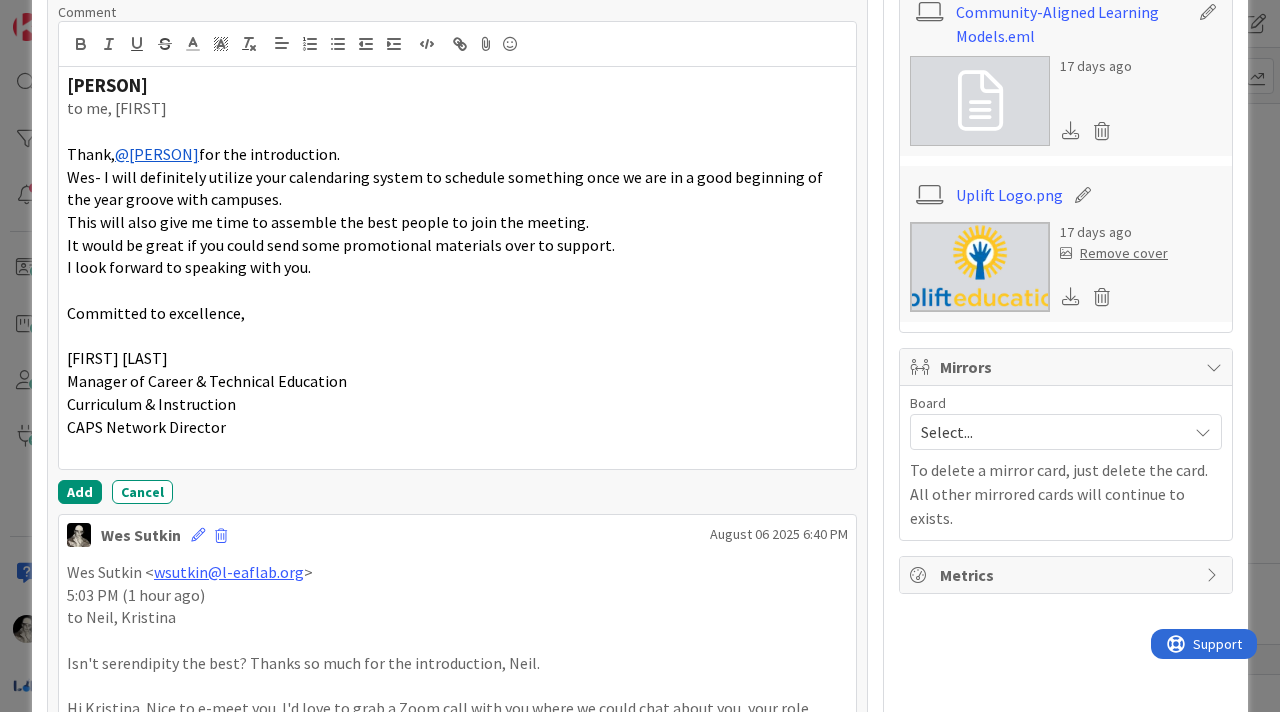 scroll, scrollTop: 682, scrollLeft: 0, axis: vertical 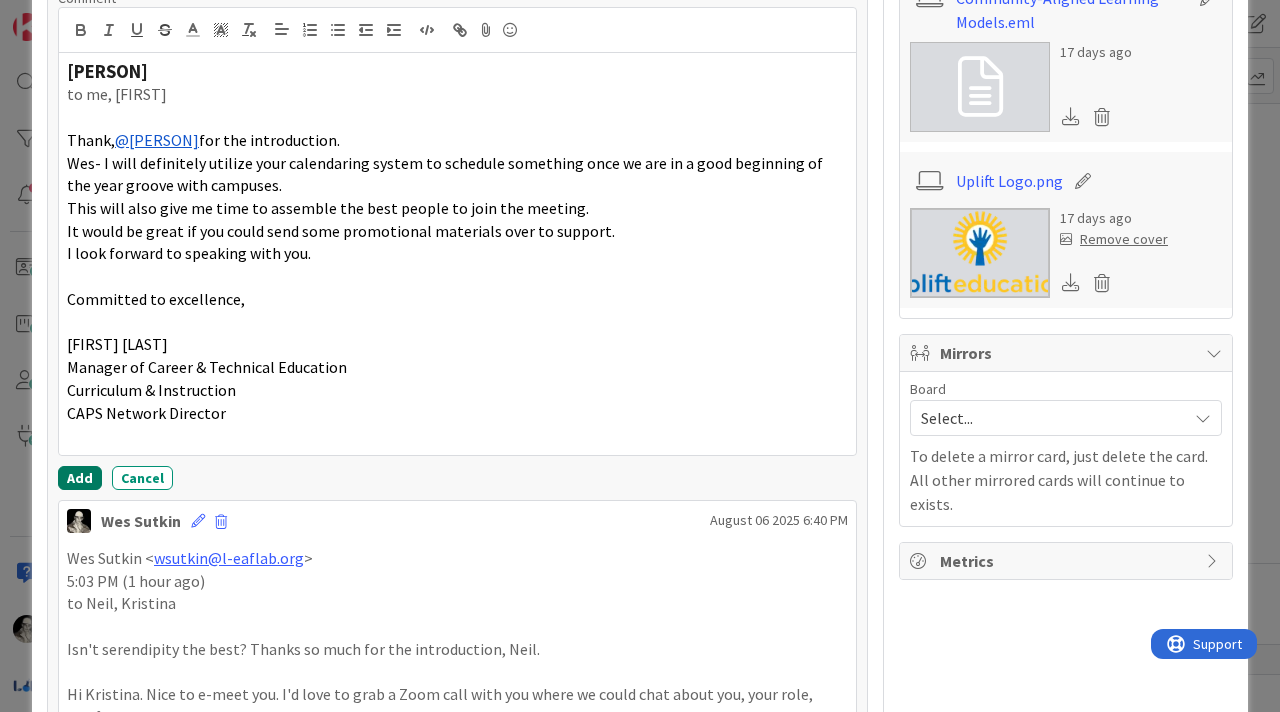 click on "Add" at bounding box center [80, 478] 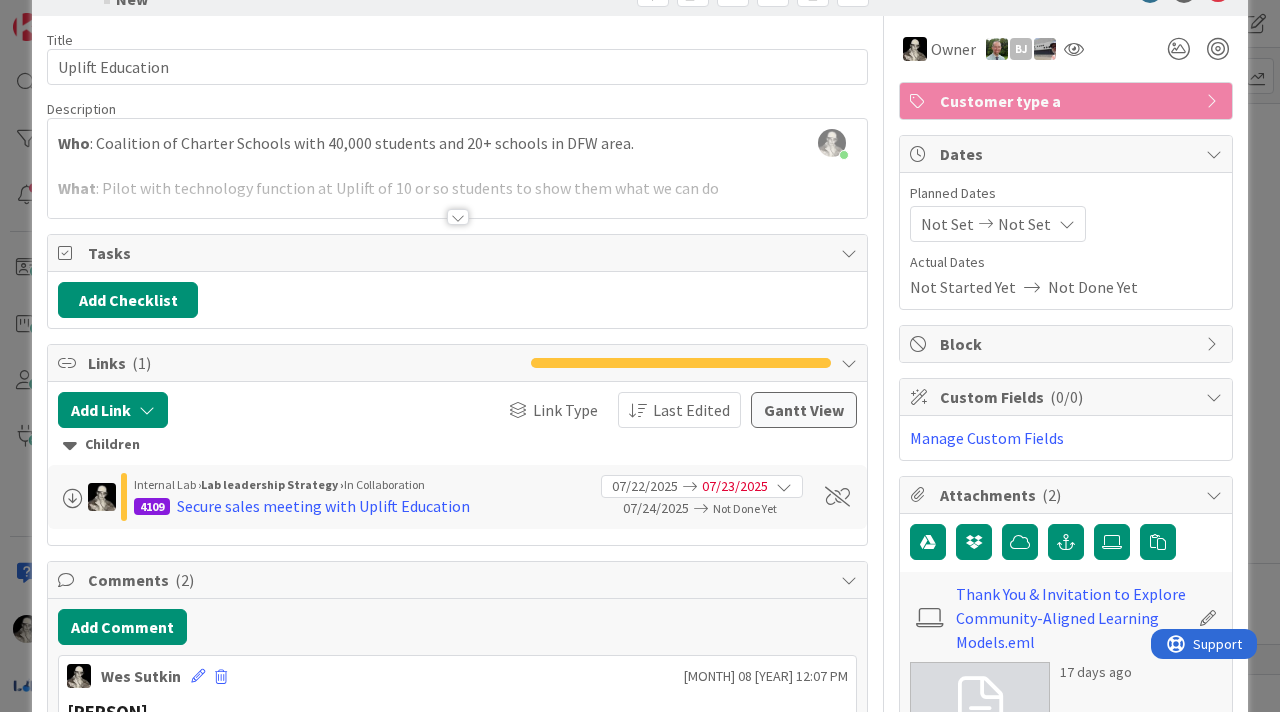 scroll, scrollTop: 50, scrollLeft: 0, axis: vertical 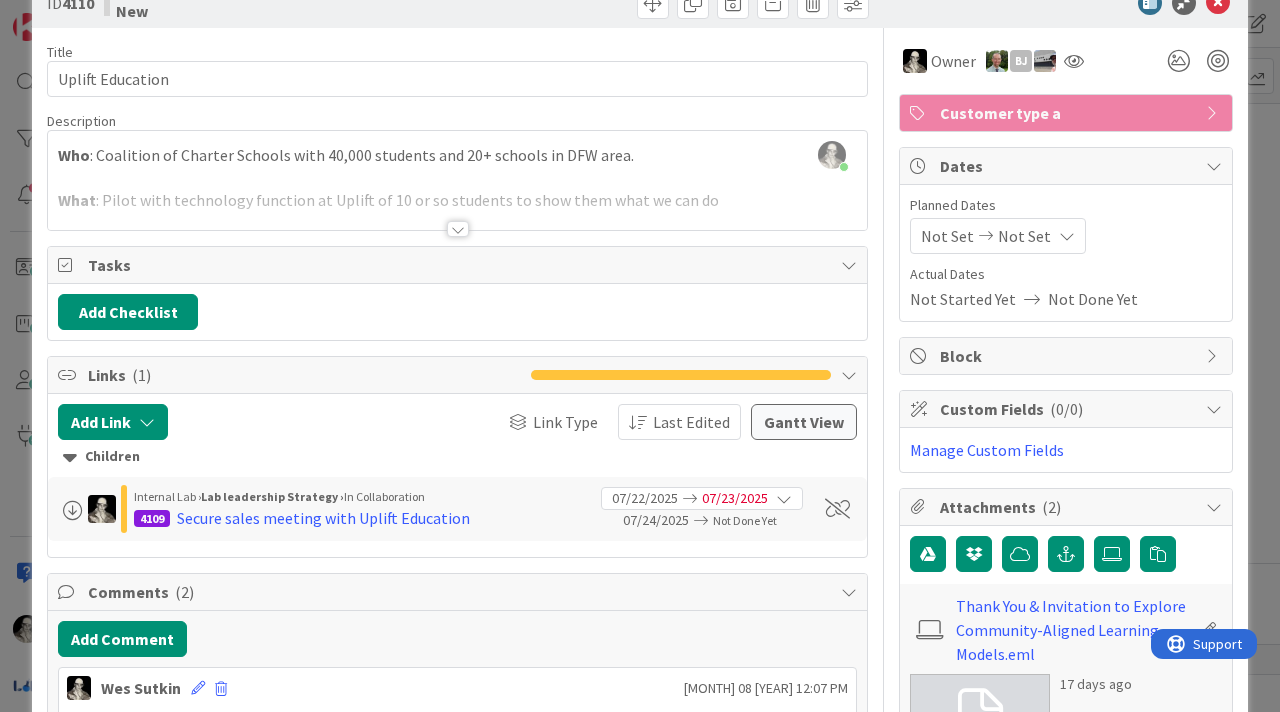 click at bounding box center [458, 229] 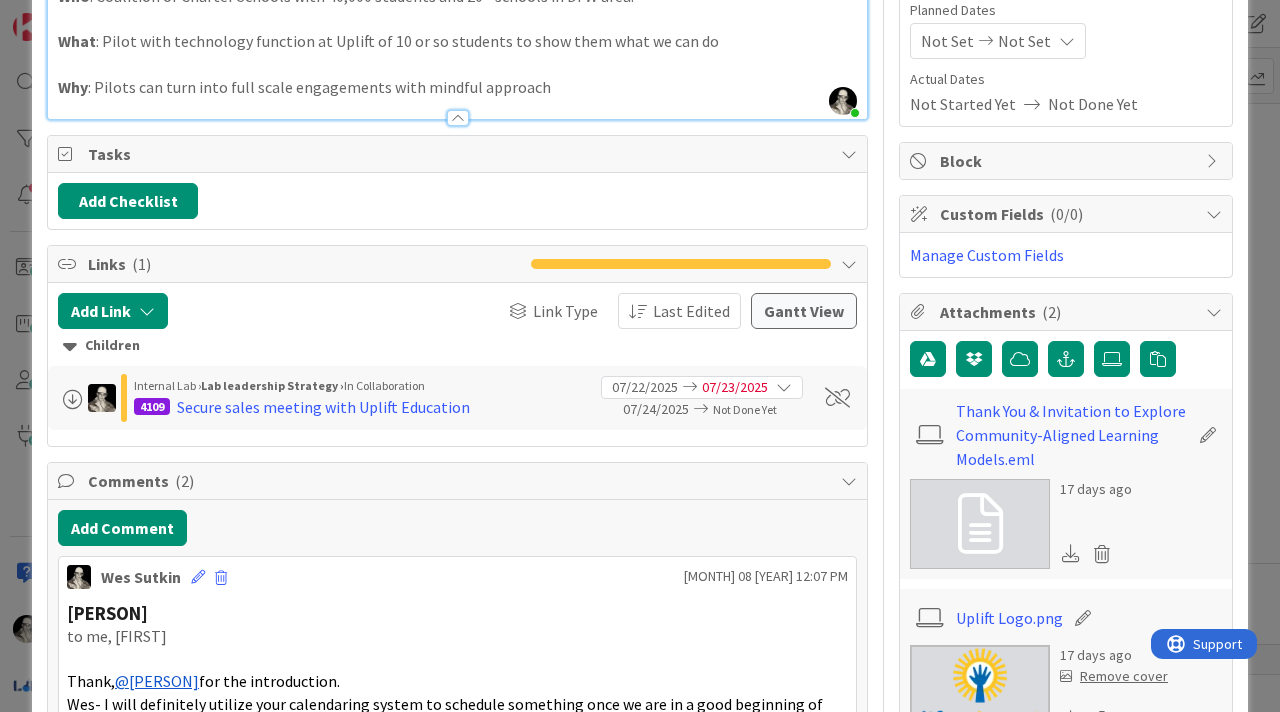 scroll, scrollTop: 0, scrollLeft: 0, axis: both 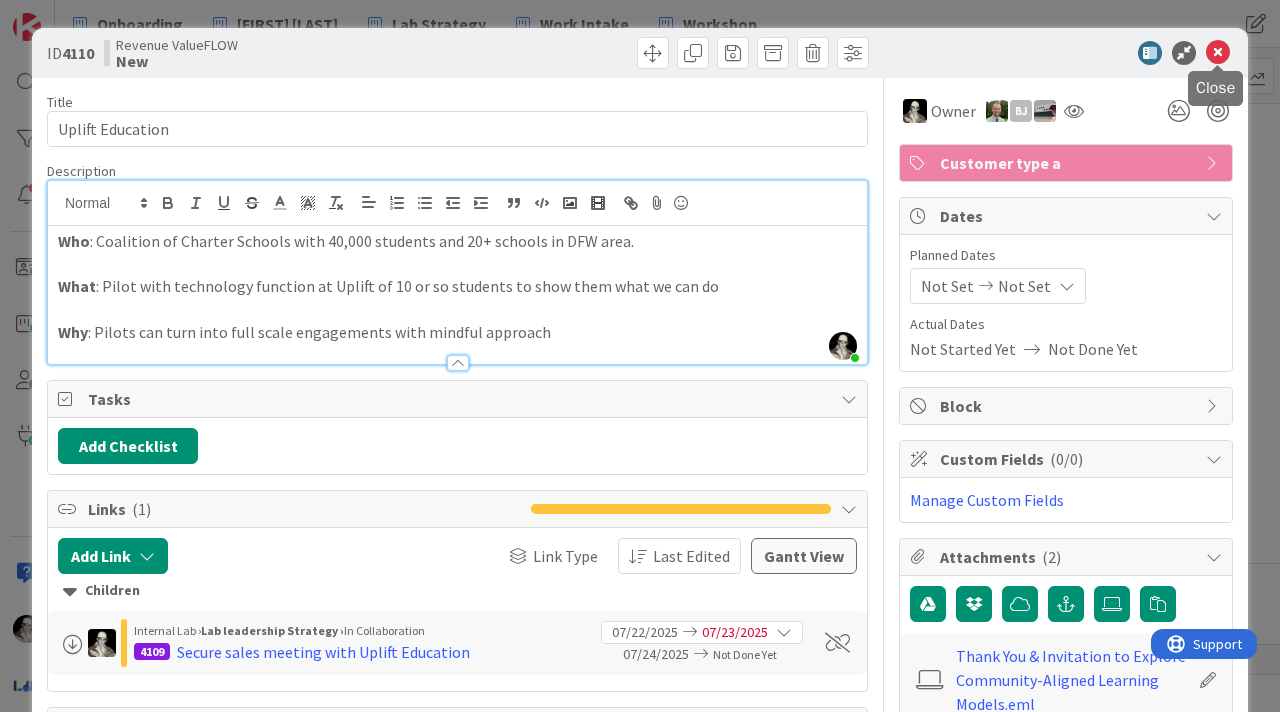 click at bounding box center (1218, 53) 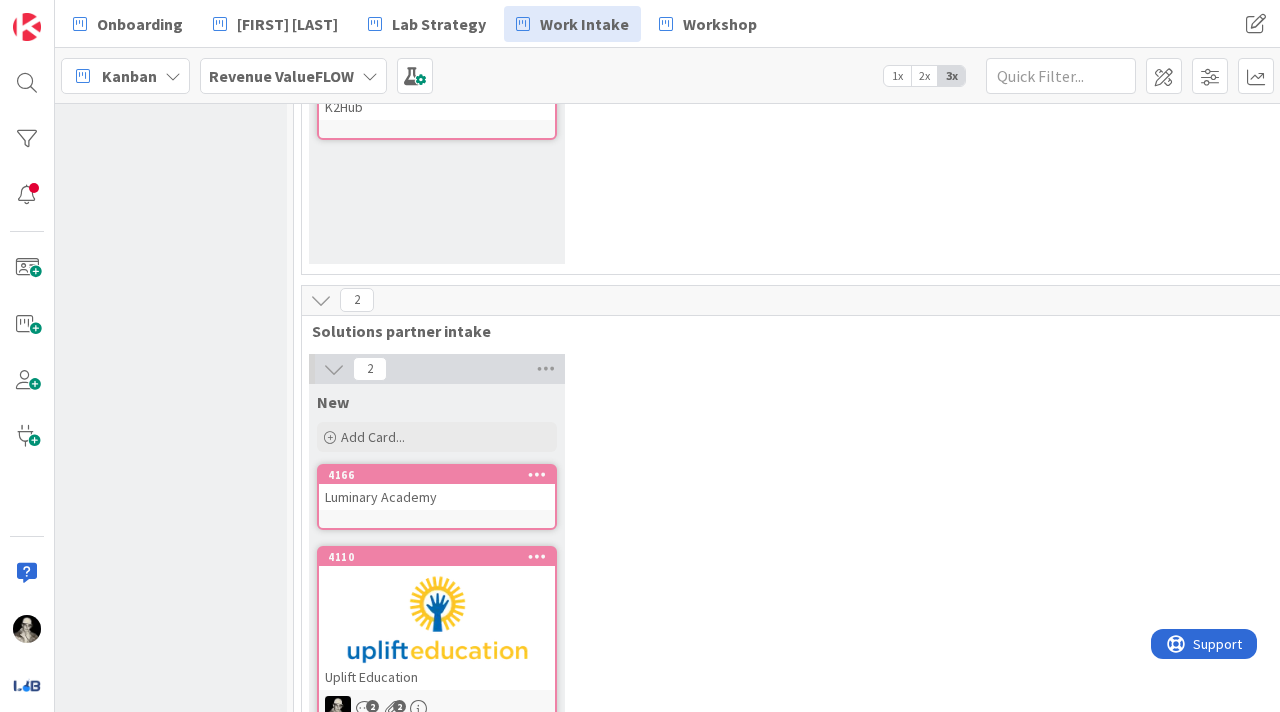 scroll, scrollTop: 682, scrollLeft: 555, axis: both 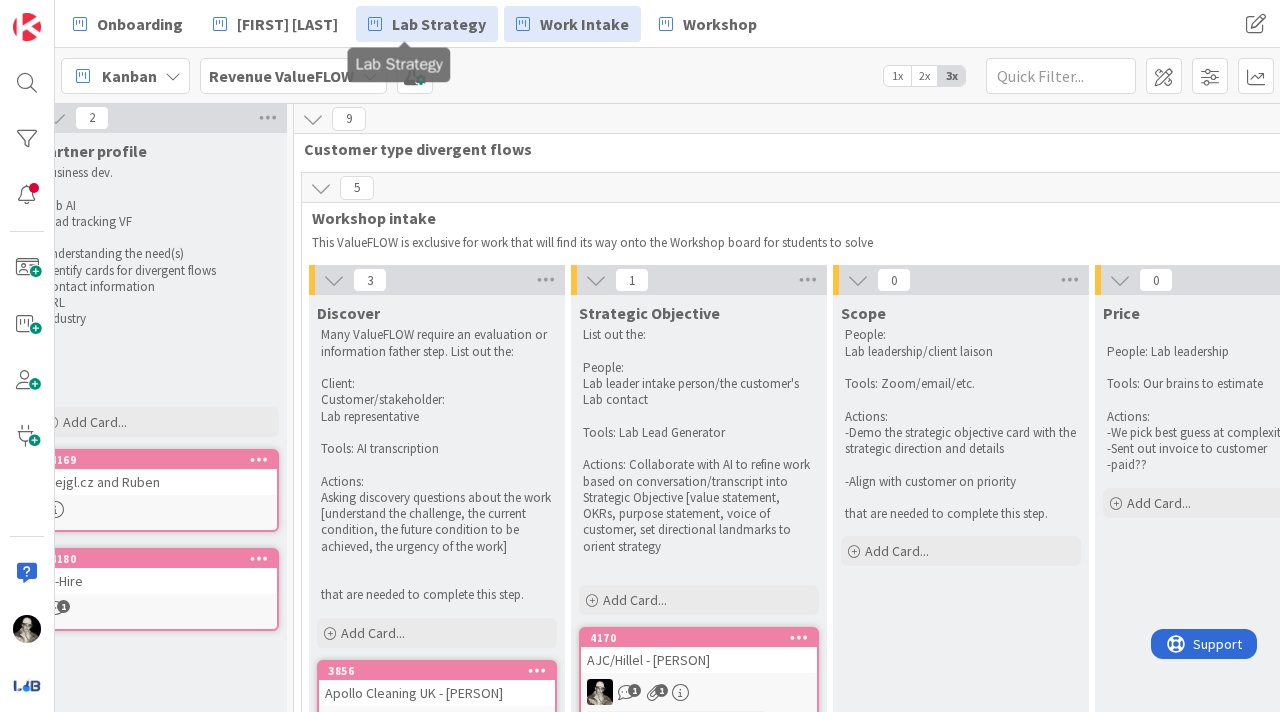 click on "Lab Strategy" at bounding box center (439, 24) 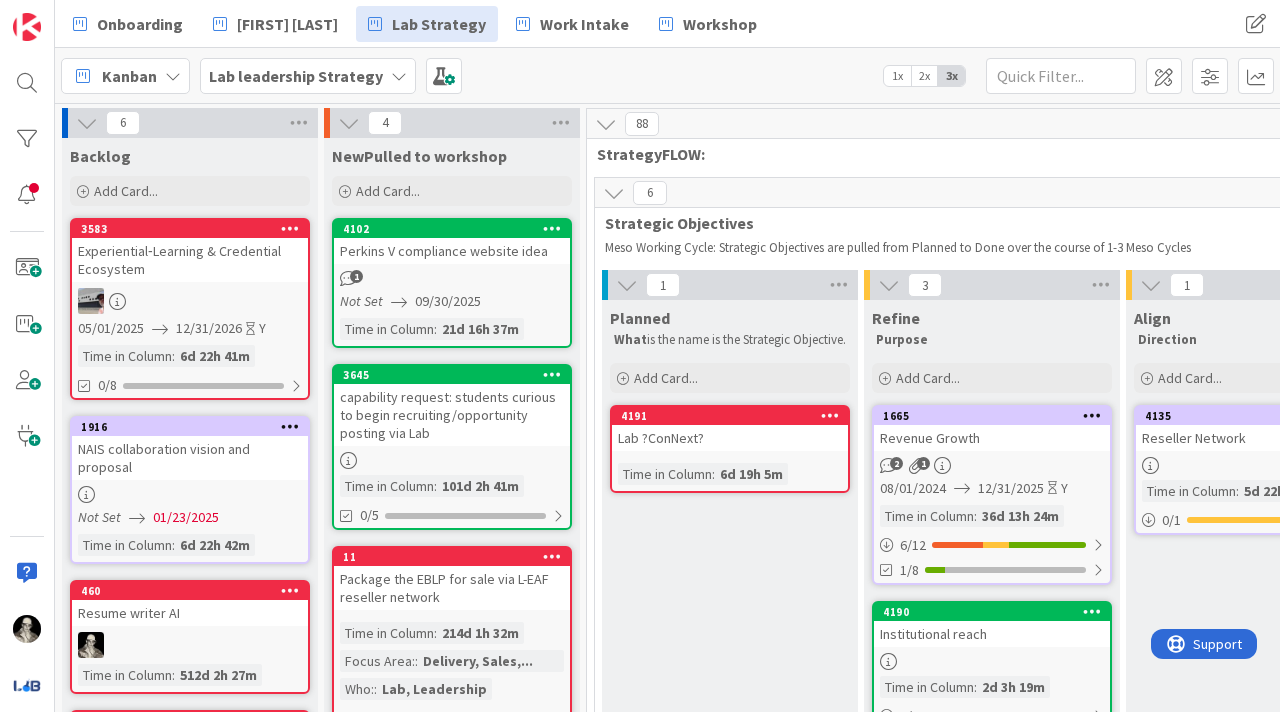 scroll, scrollTop: 0, scrollLeft: 0, axis: both 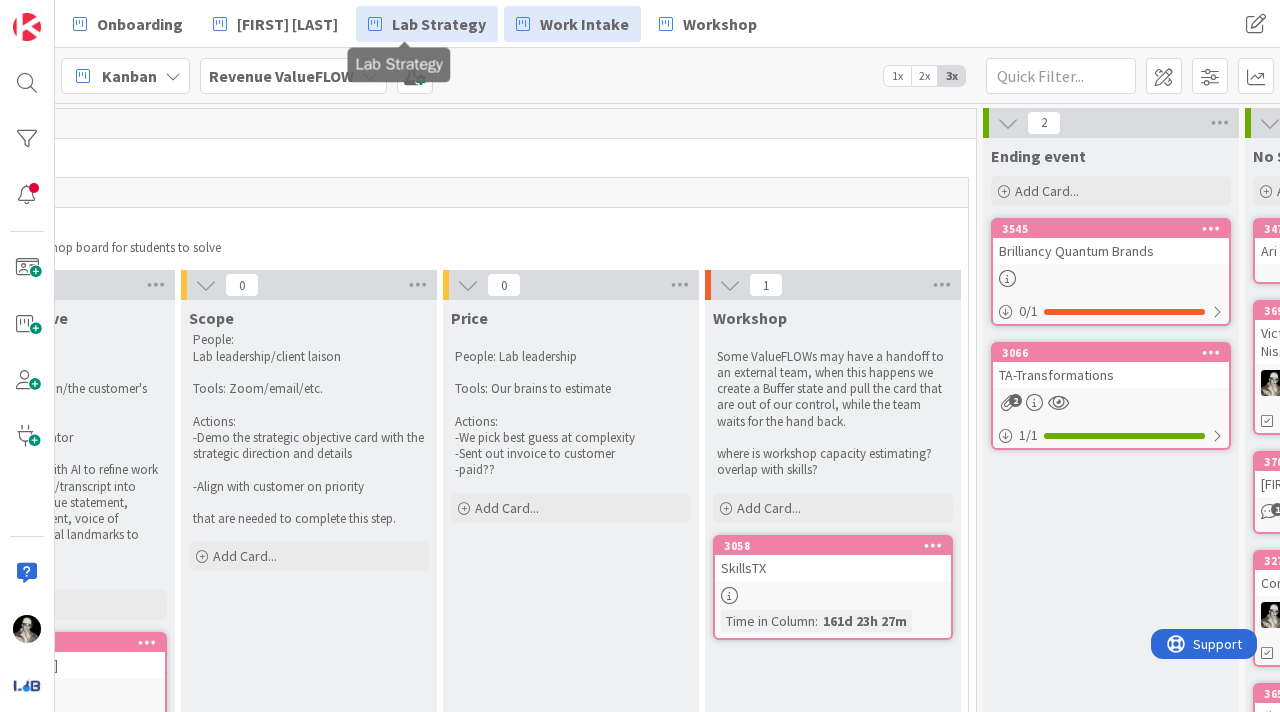 click on "Lab Strategy" at bounding box center (439, 24) 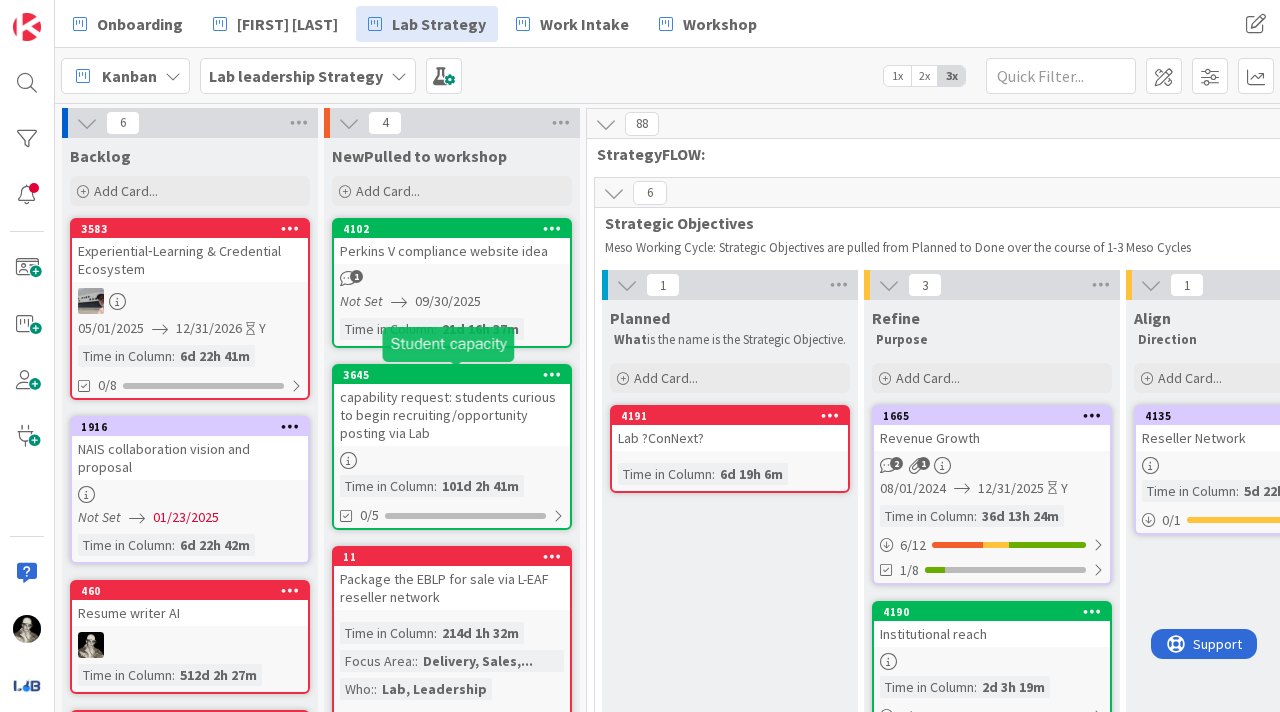 scroll, scrollTop: 0, scrollLeft: 0, axis: both 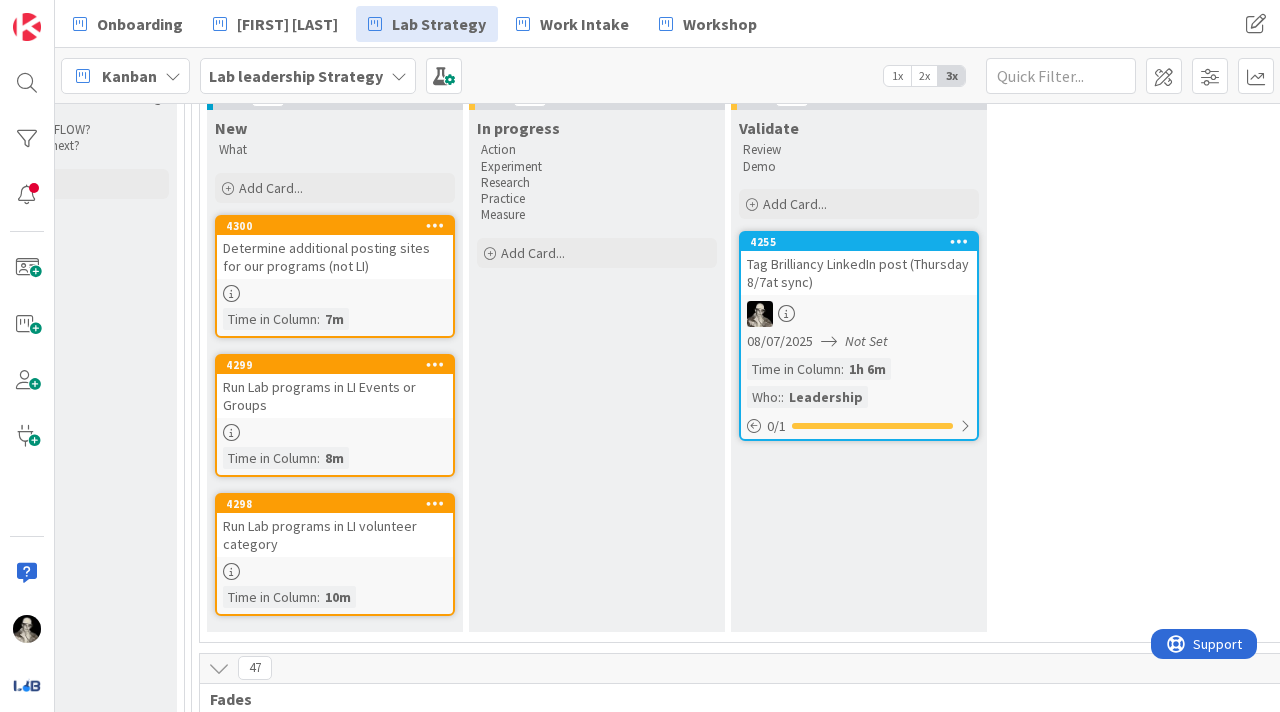 click on "Determine additional posting sites for our programs (not LI)" at bounding box center [335, 257] 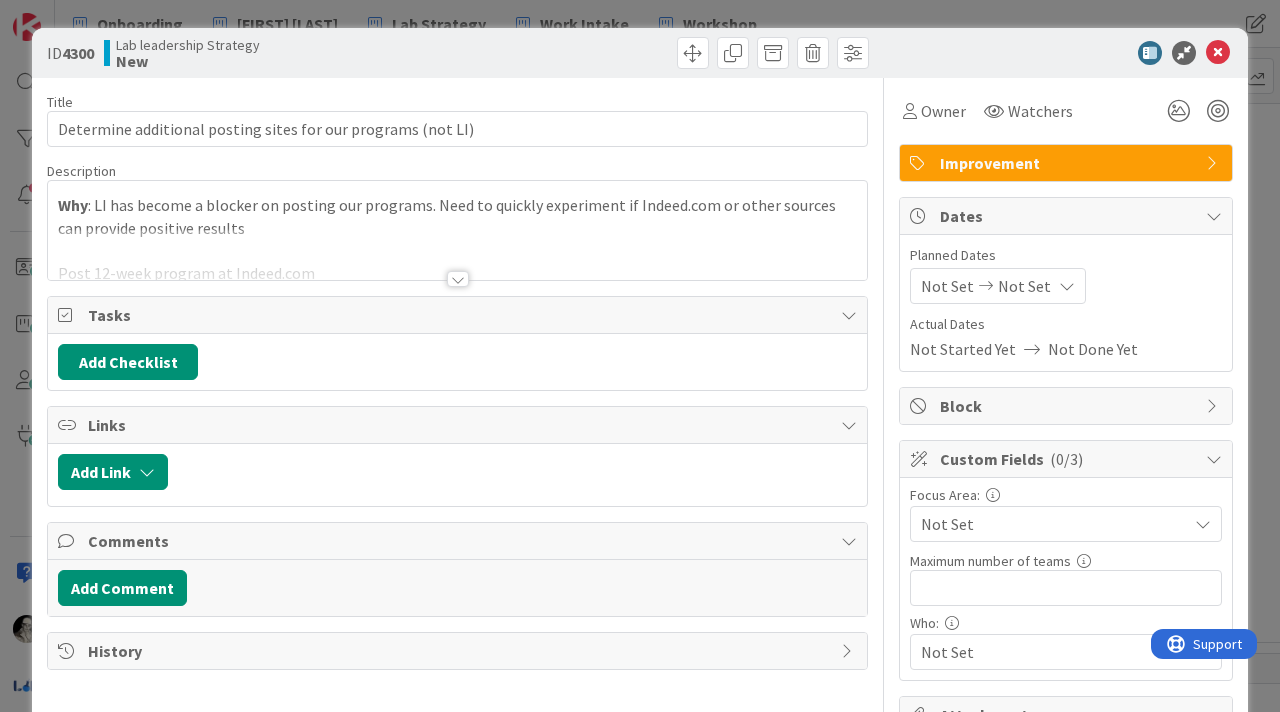 scroll, scrollTop: 0, scrollLeft: 0, axis: both 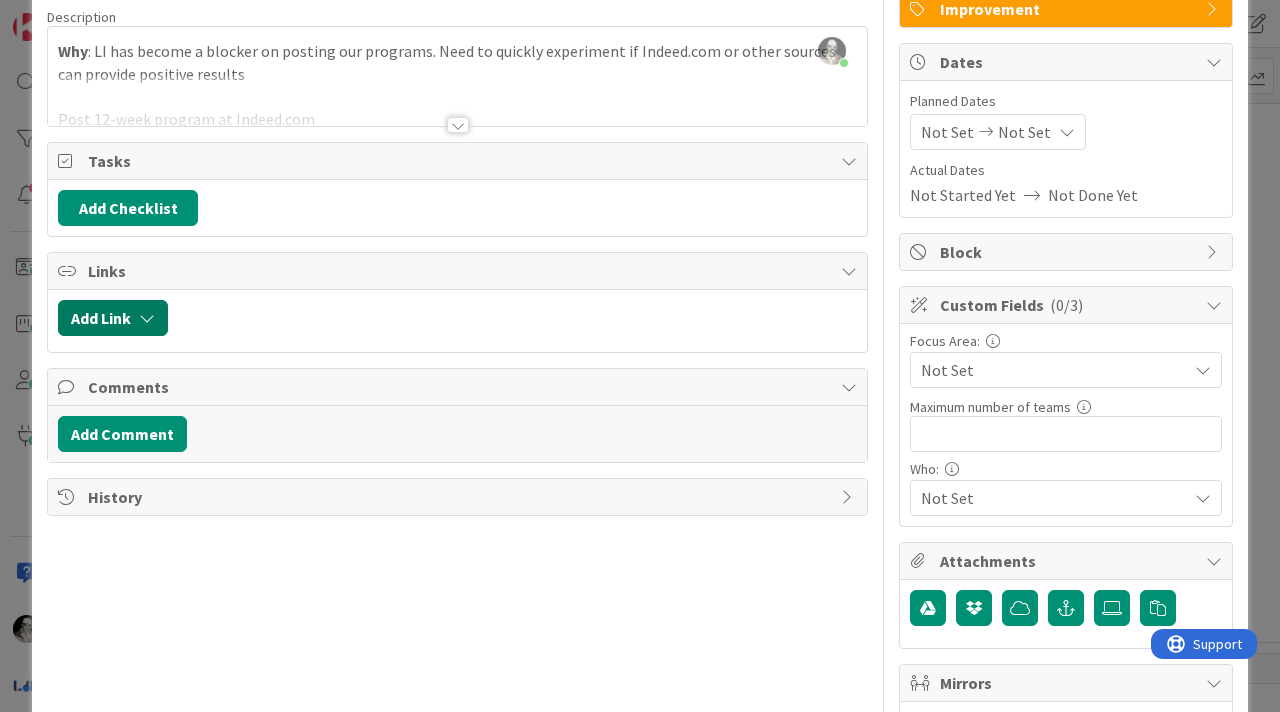 click at bounding box center [147, 318] 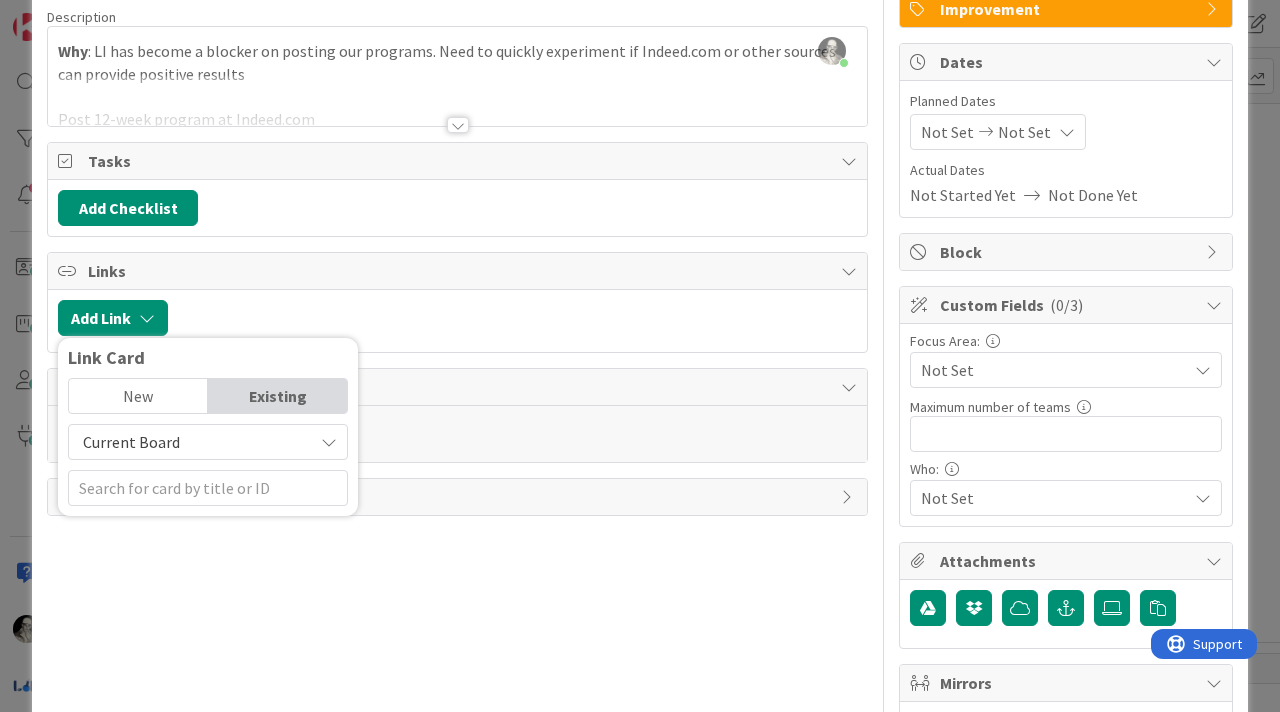 click on "Current Board" at bounding box center (191, 442) 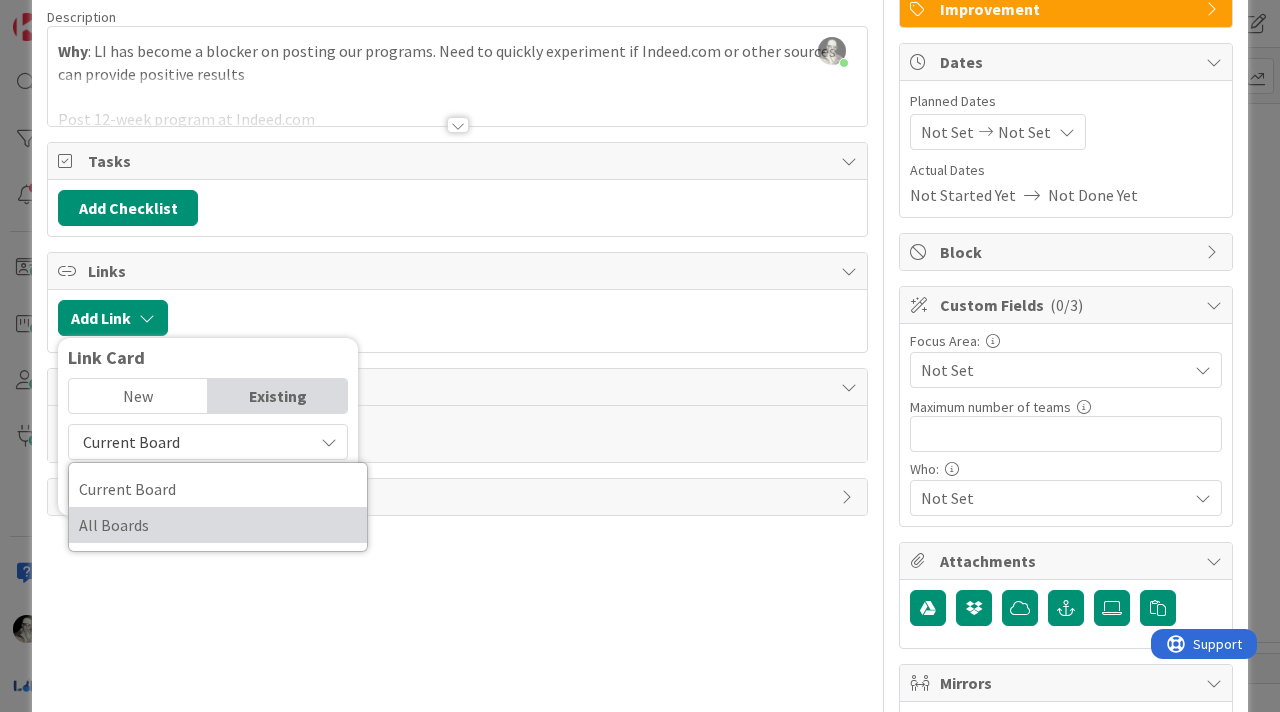 click on "All Boards" at bounding box center (218, 525) 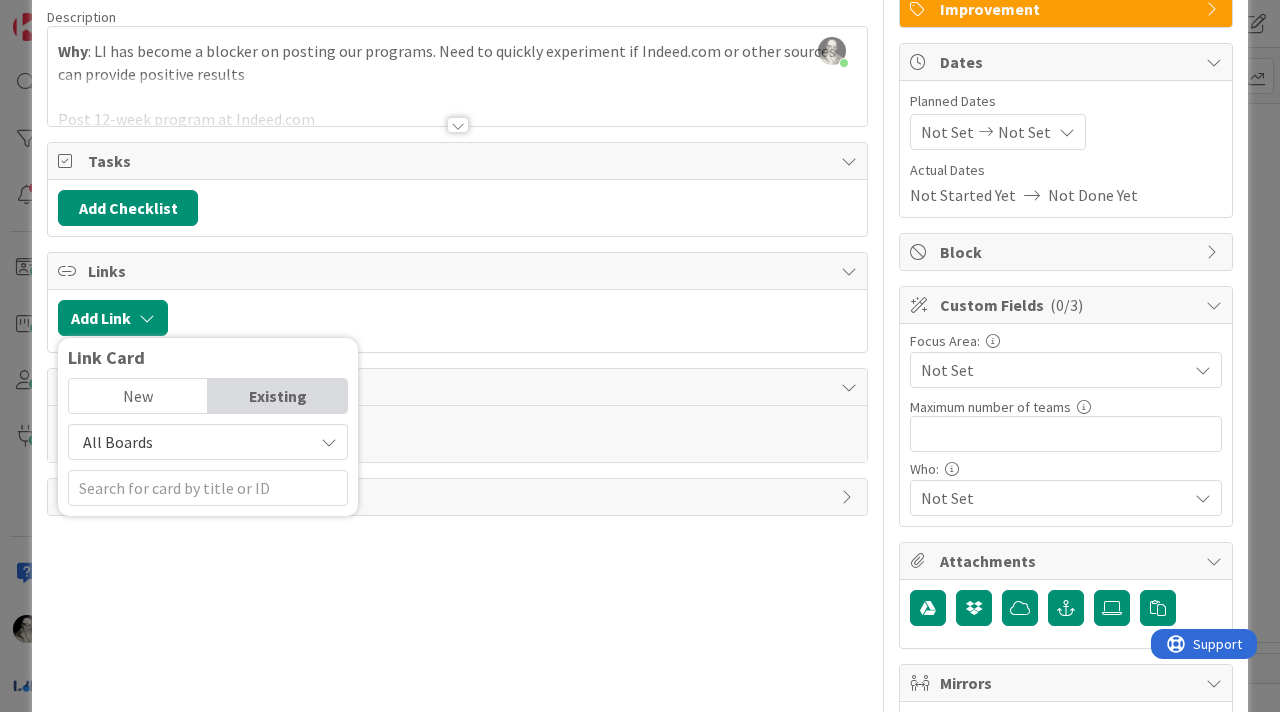 click on "New" at bounding box center [138, 396] 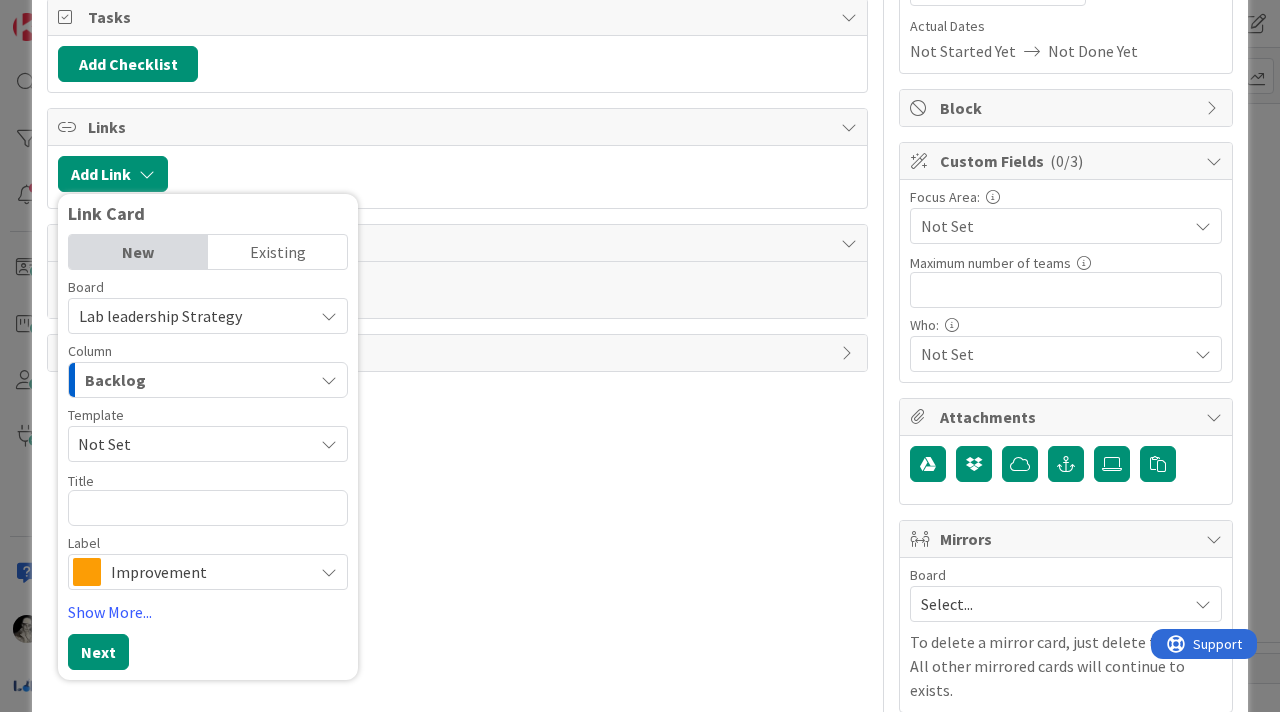 scroll, scrollTop: 310, scrollLeft: 0, axis: vertical 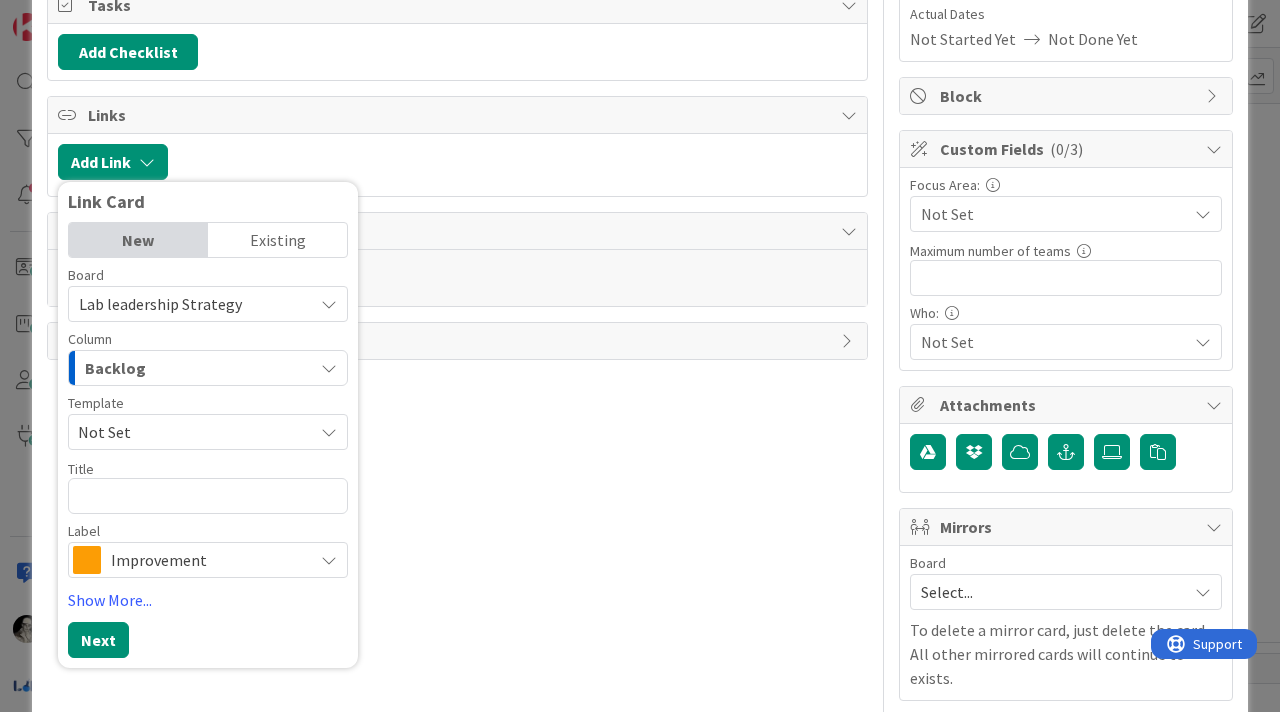 click on "Link Card" at bounding box center [208, 202] 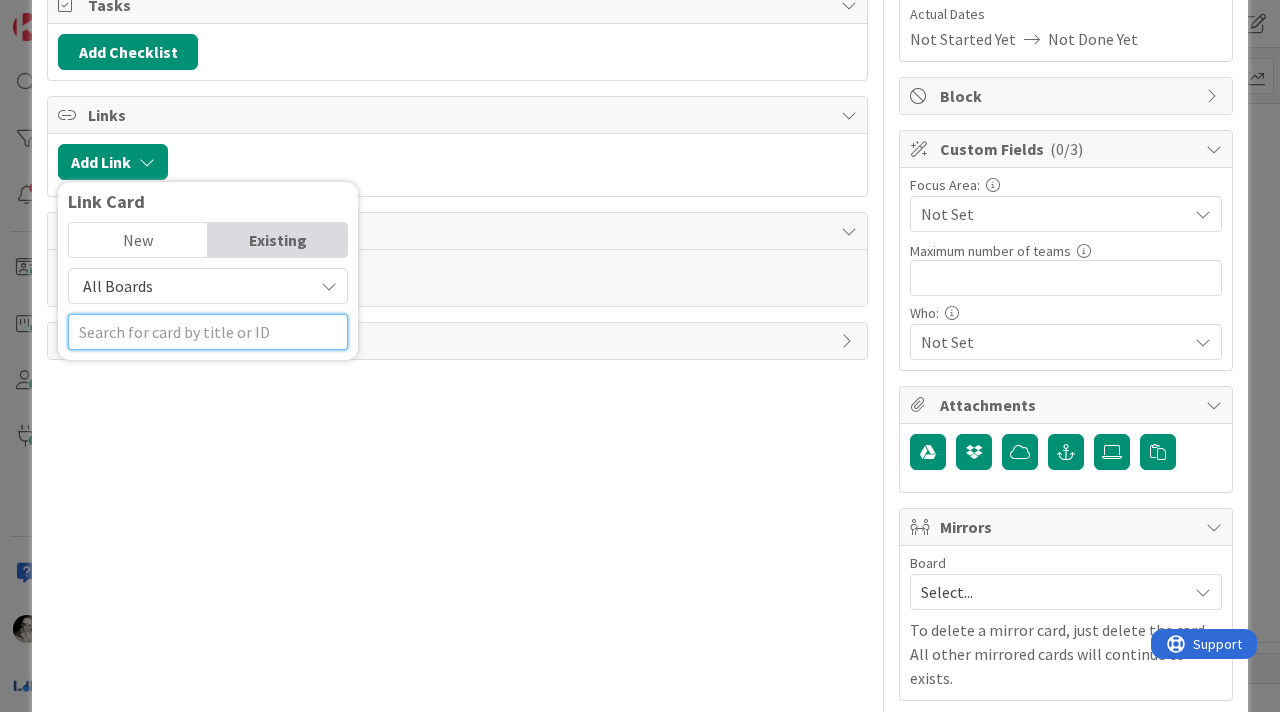 click at bounding box center [208, 332] 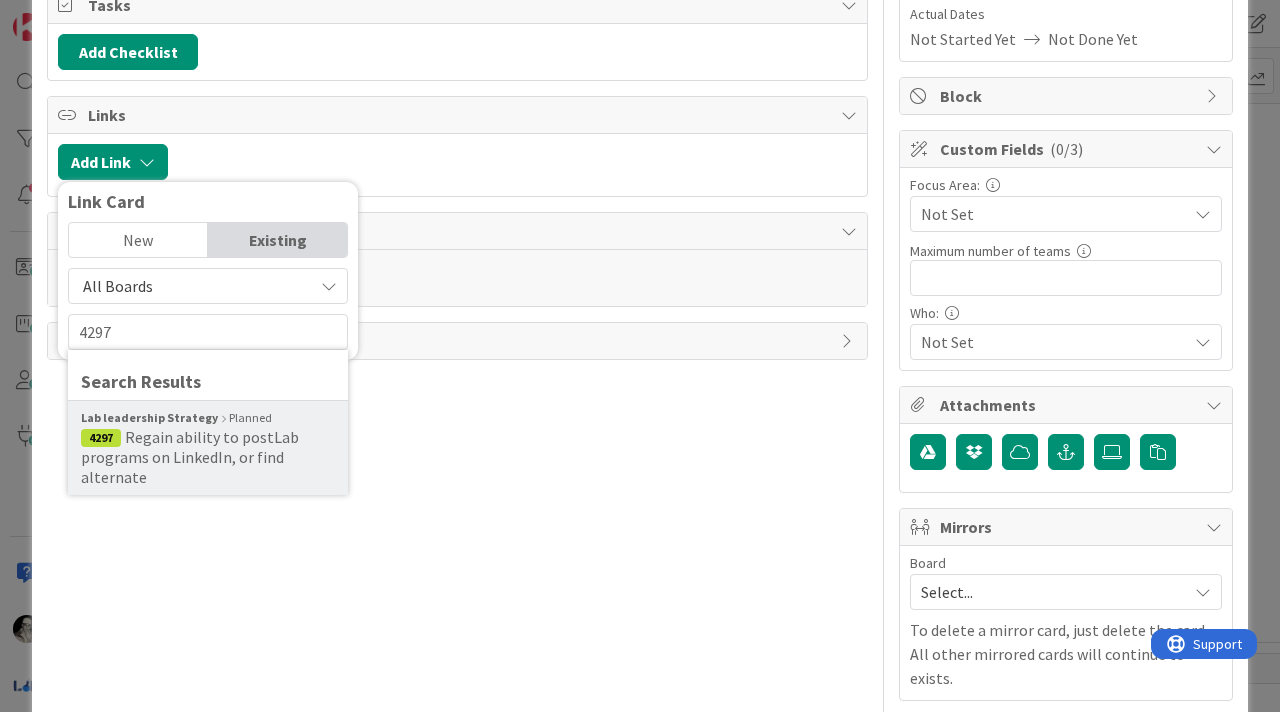 click on "Regain ability to postLab programs on LinkedIn, or find alternate" at bounding box center (190, 457) 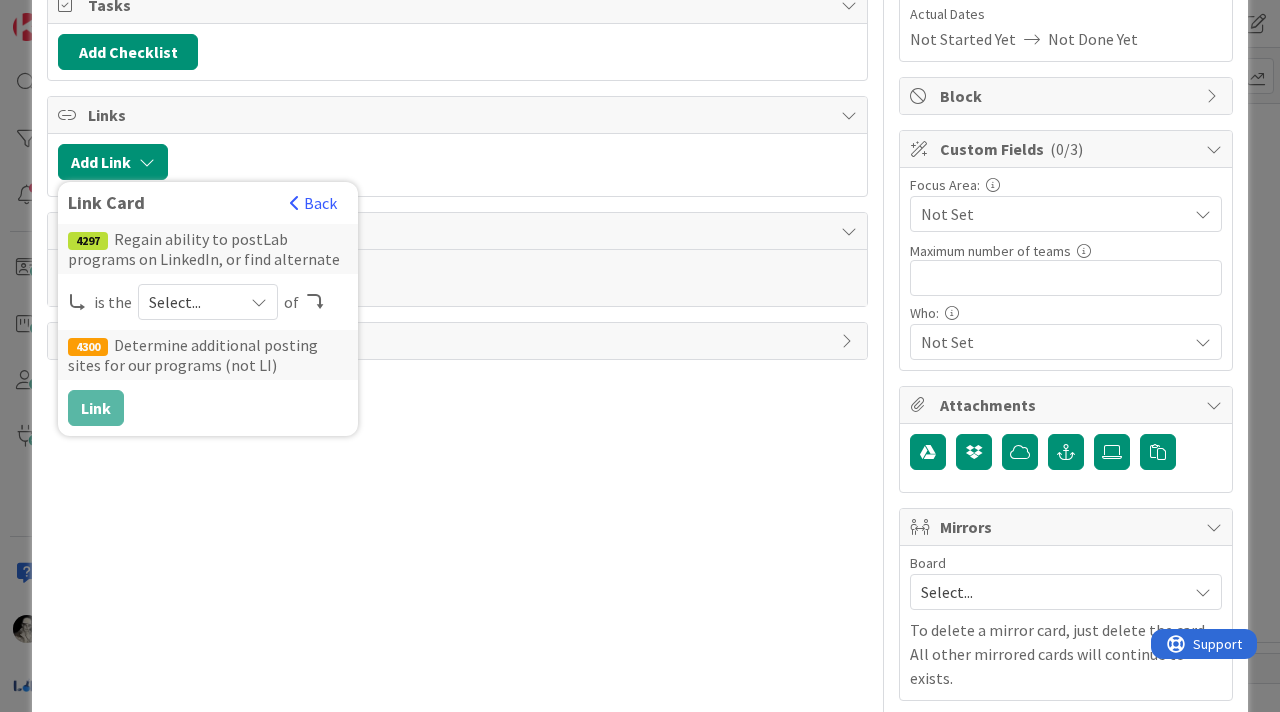 click at bounding box center (259, 302) 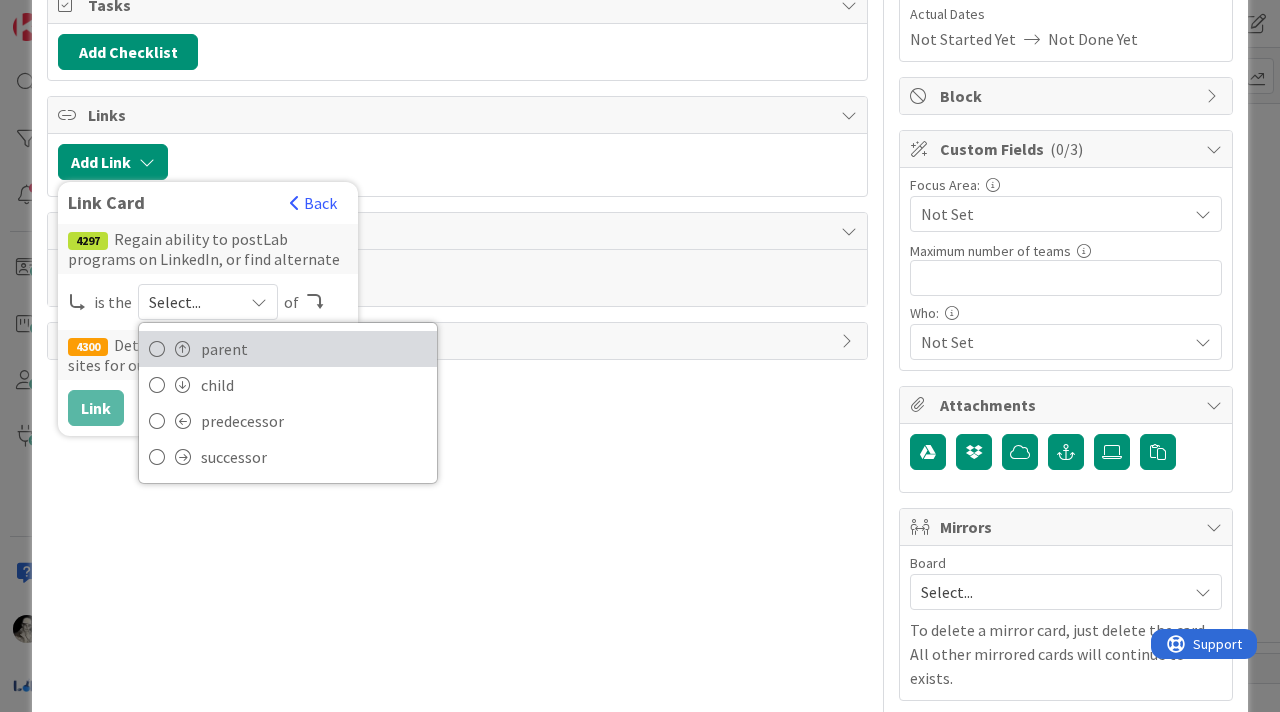 click on "parent" at bounding box center [314, 349] 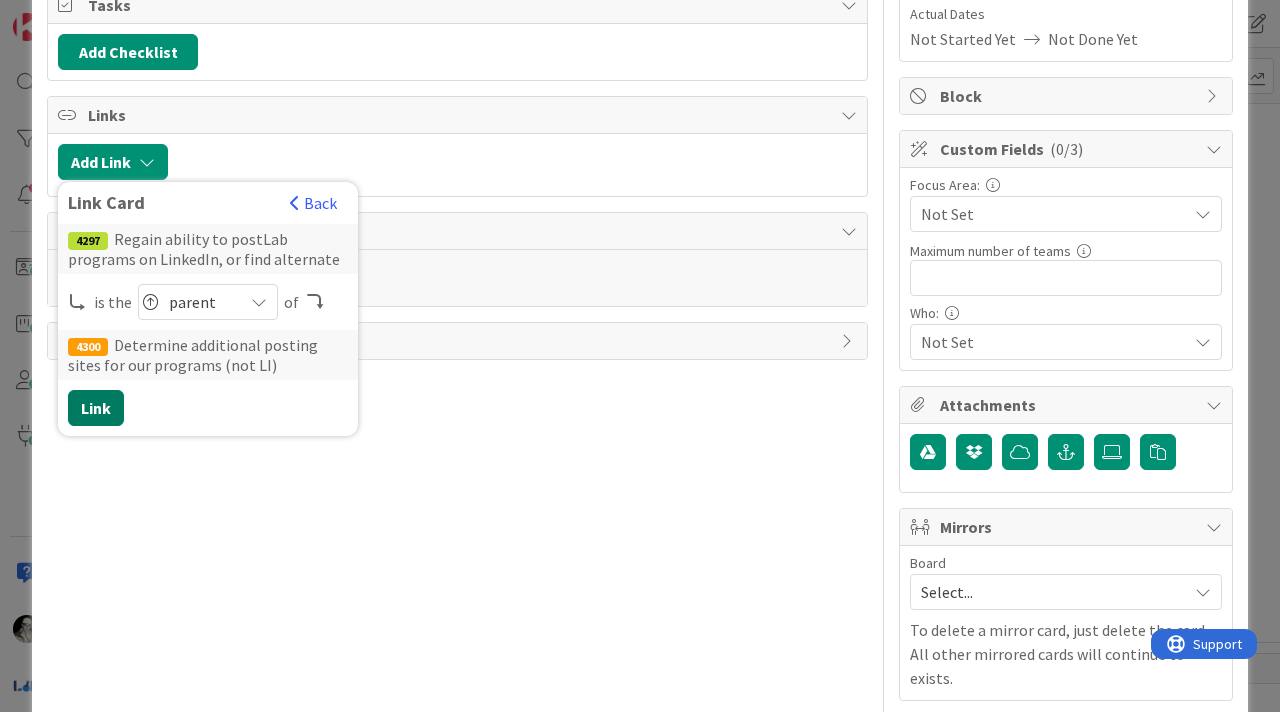 click on "Link" at bounding box center (96, 408) 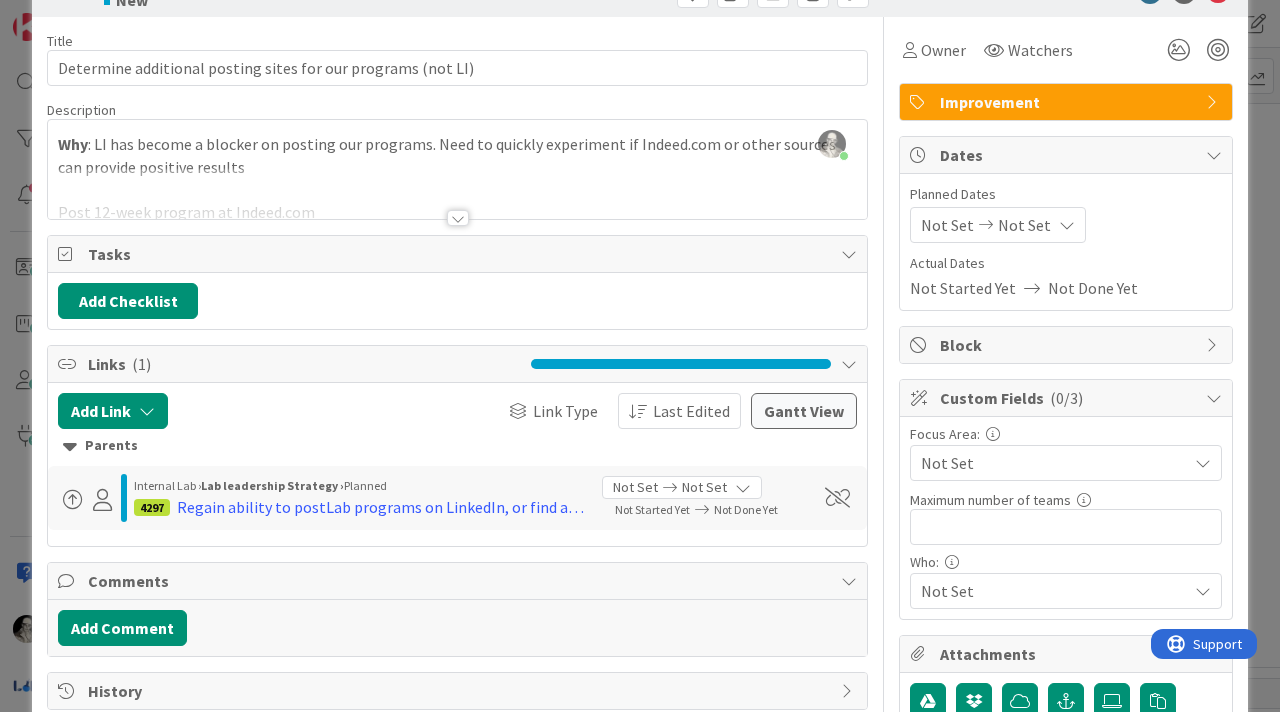 scroll, scrollTop: 0, scrollLeft: 0, axis: both 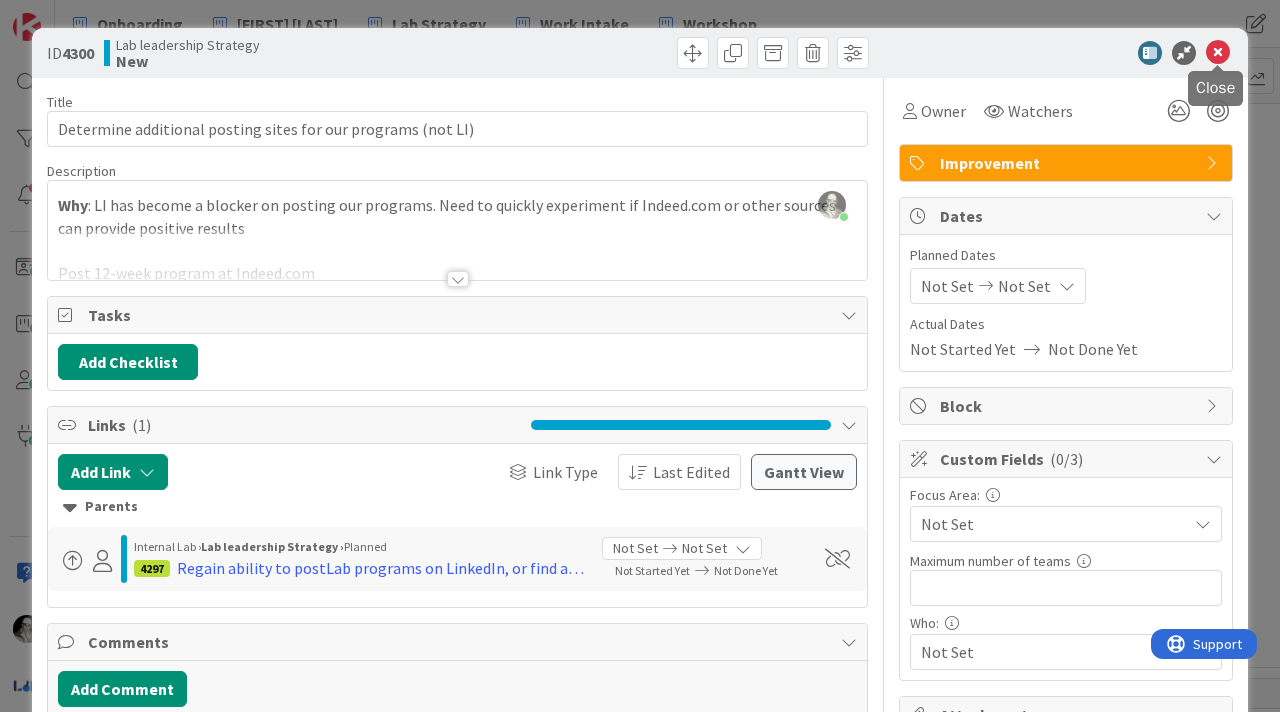 click at bounding box center [1218, 53] 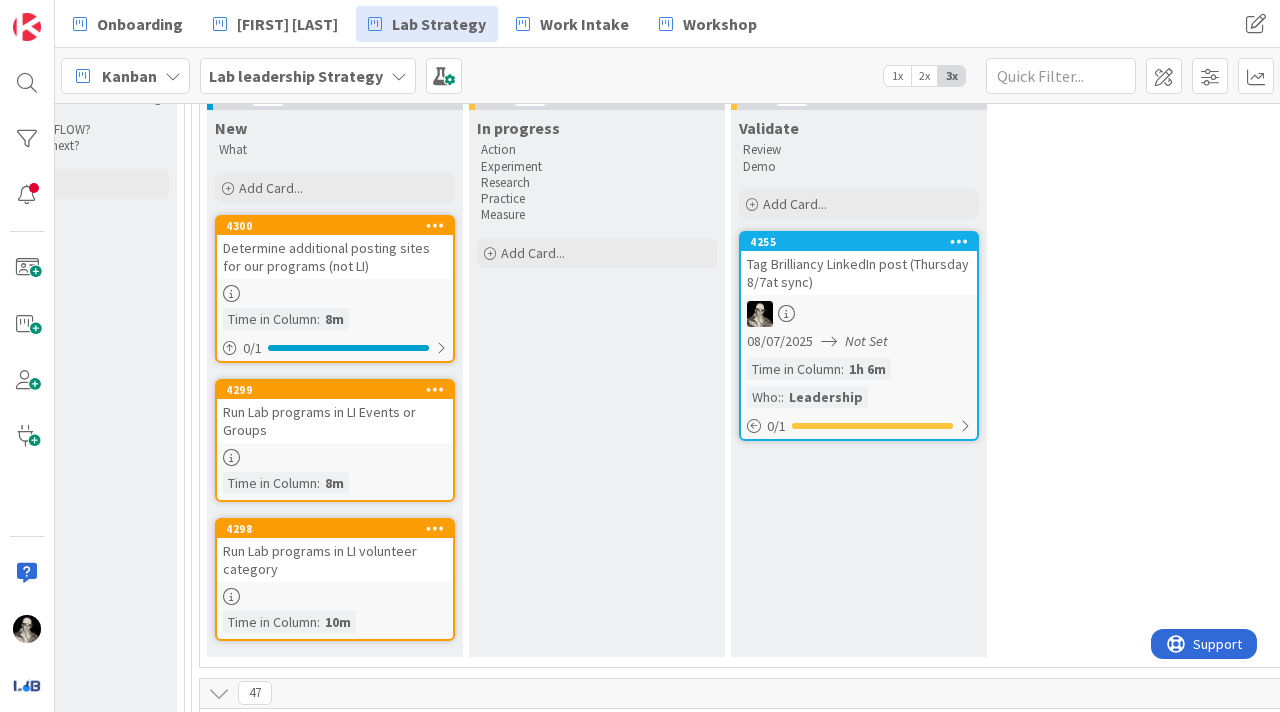scroll, scrollTop: 0, scrollLeft: 0, axis: both 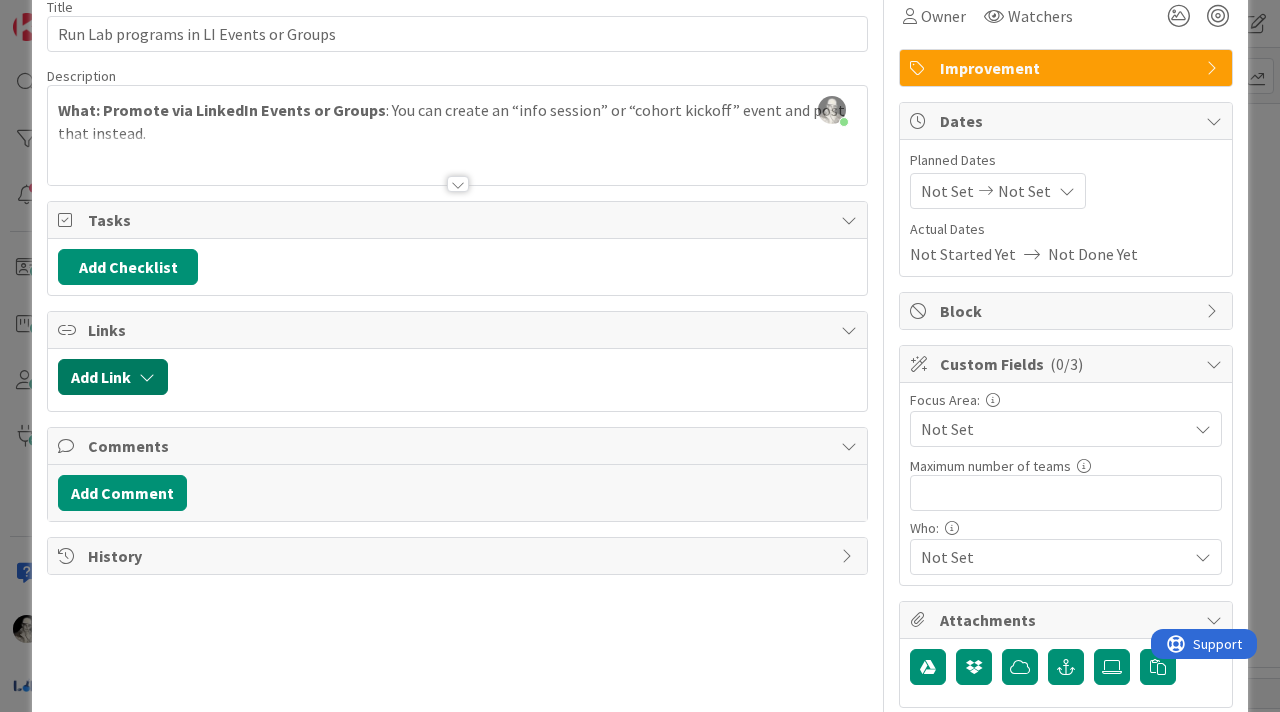 click at bounding box center [147, 377] 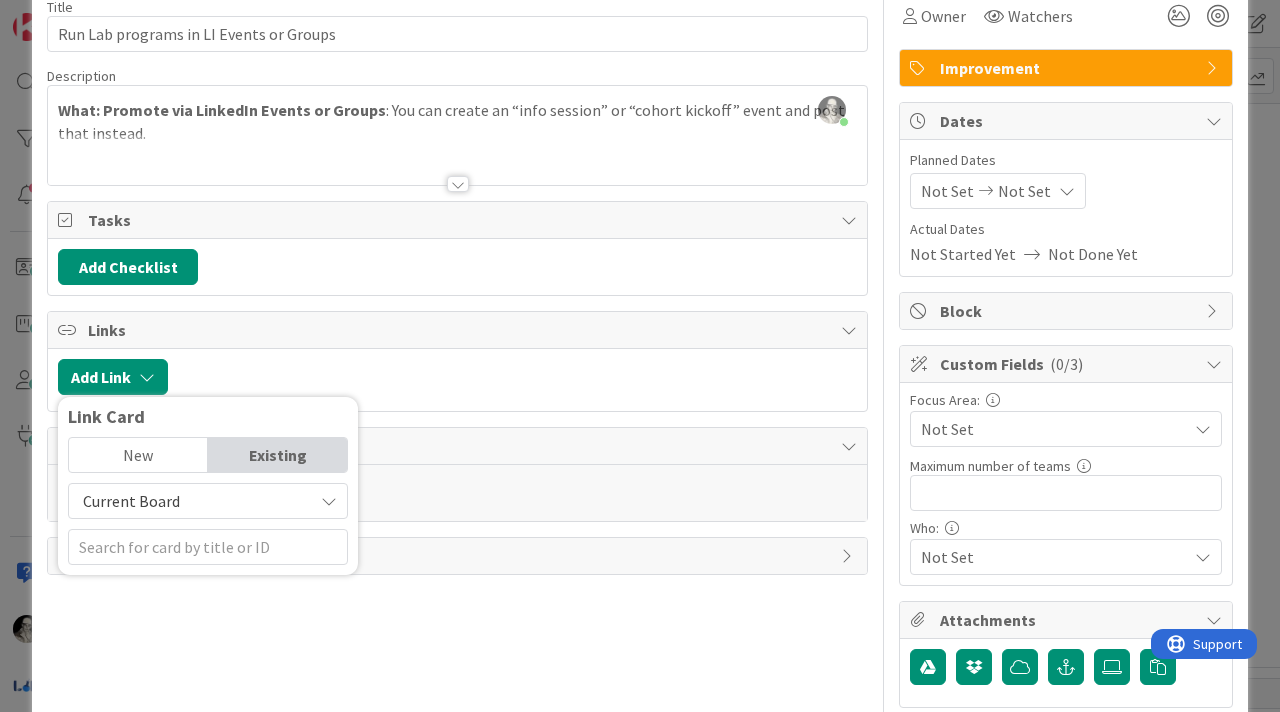 click on "Current Board" at bounding box center (131, 501) 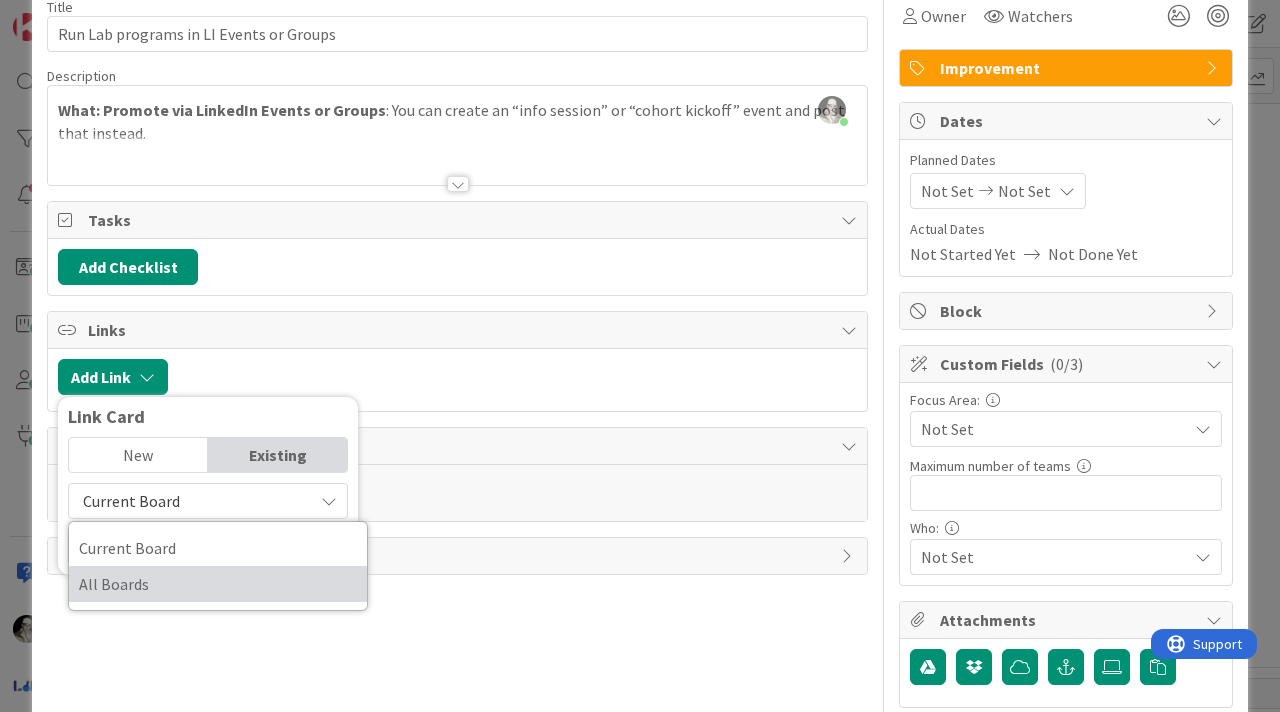 click on "All Boards" at bounding box center (218, 584) 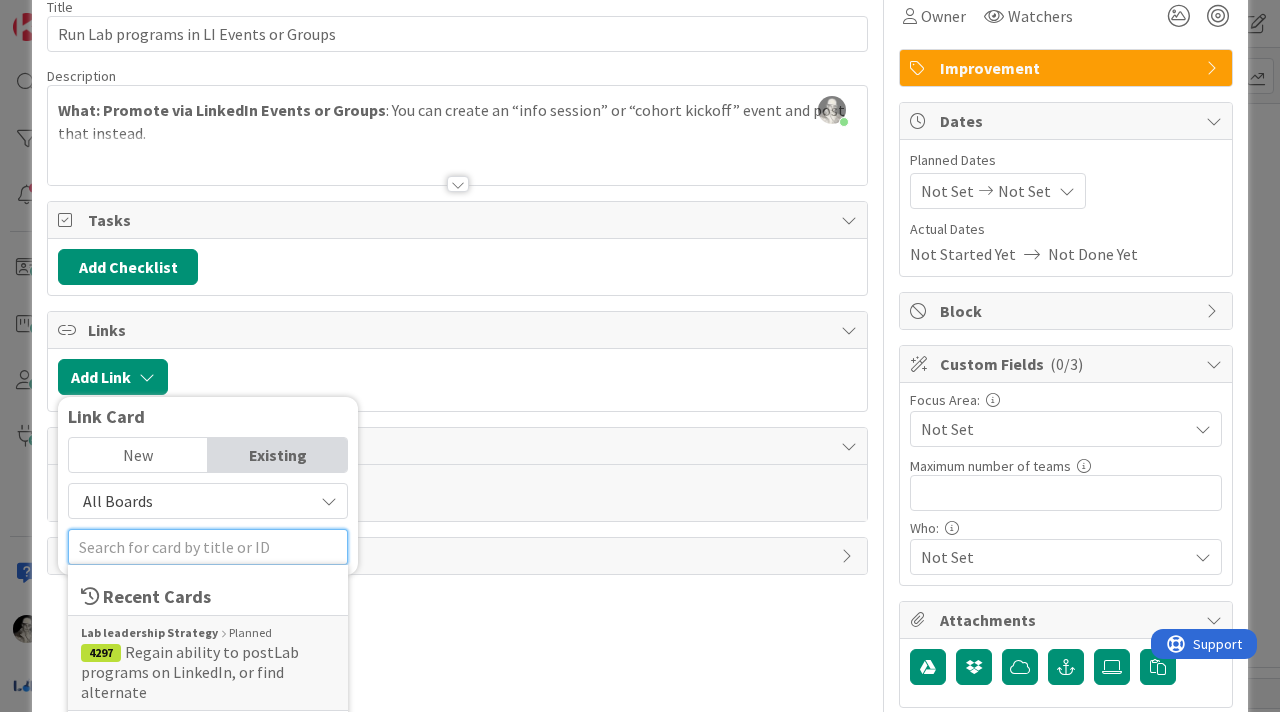 click at bounding box center [208, 547] 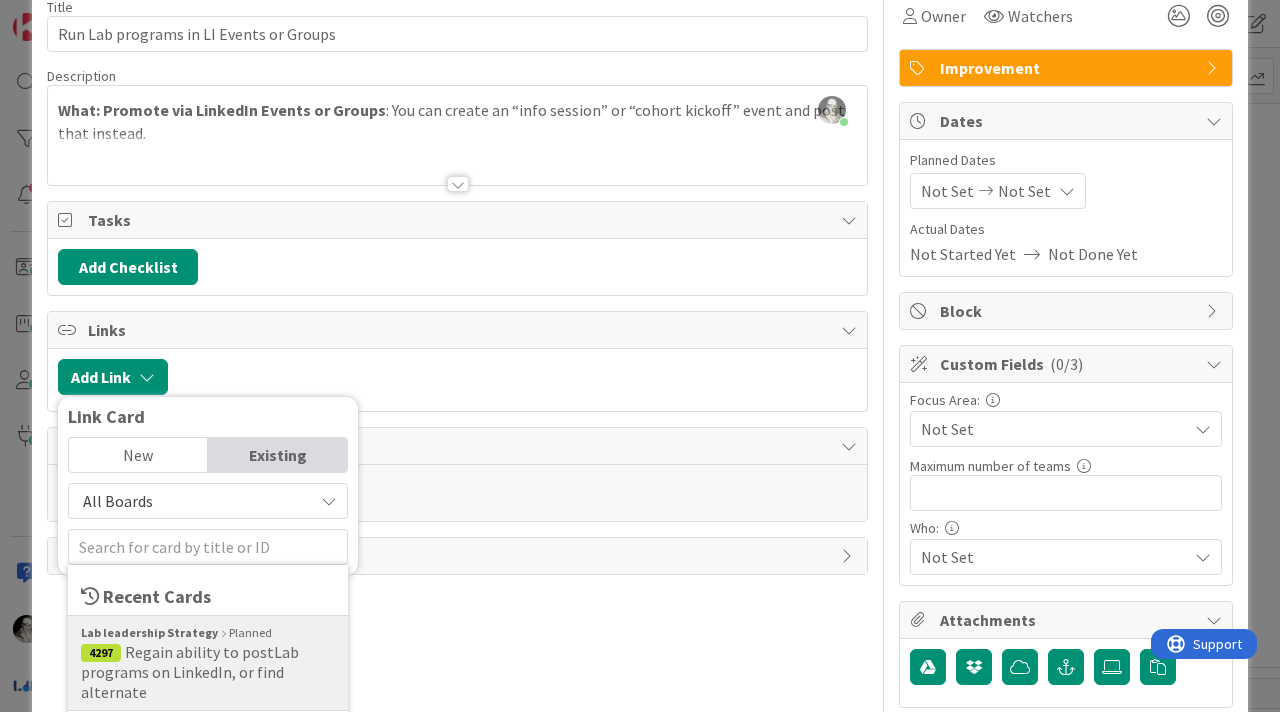 click on "Regain ability to postLab programs on LinkedIn, or find alternate" at bounding box center [190, 672] 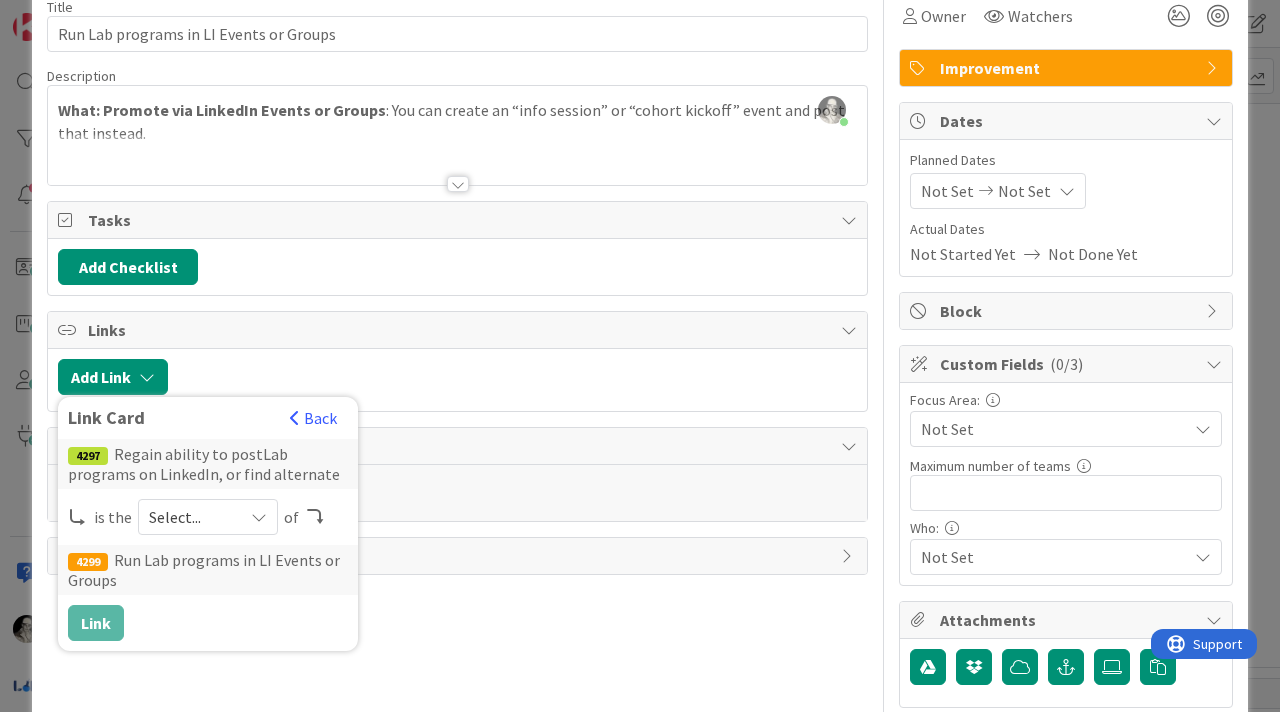 click on "Select..." at bounding box center (191, 517) 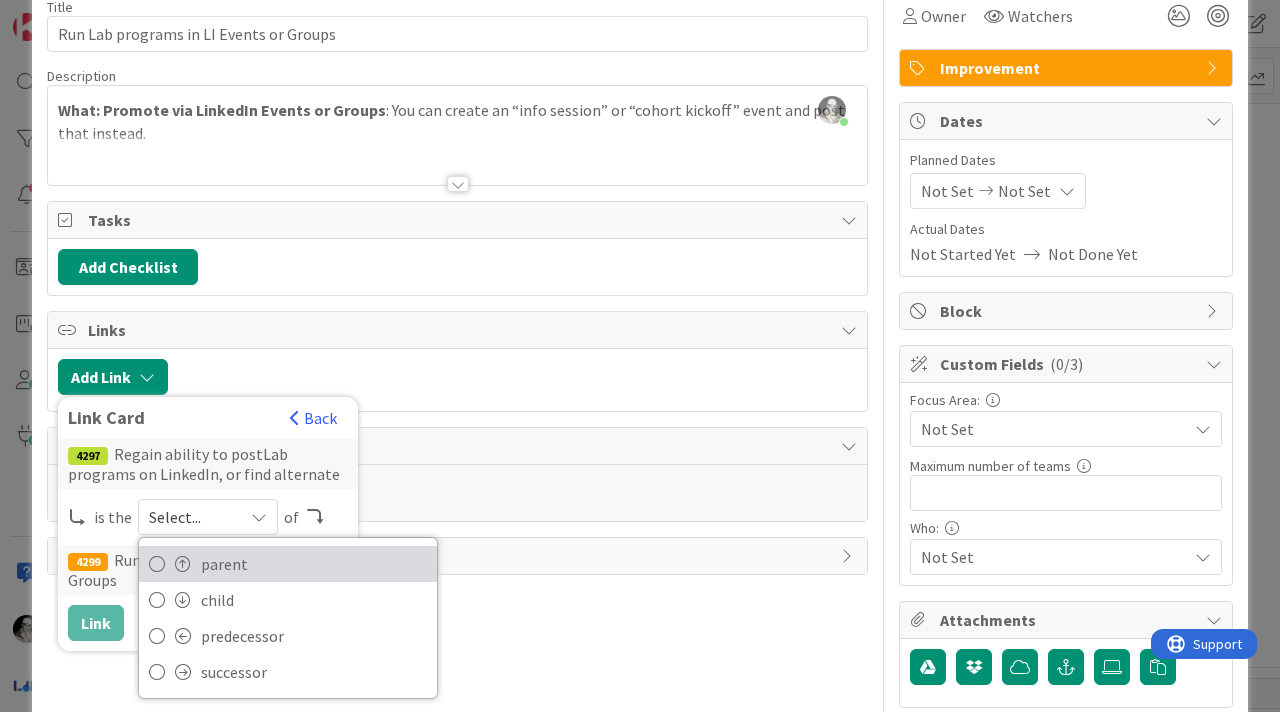 click at bounding box center (157, 564) 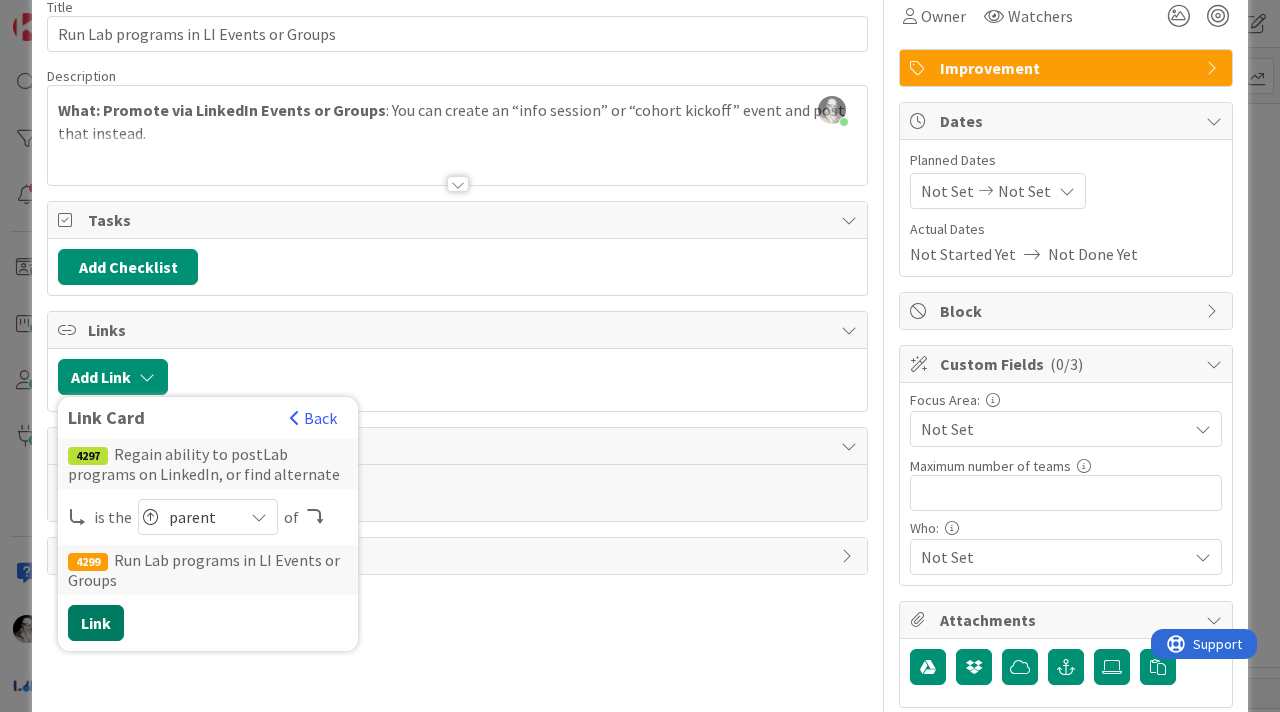 click on "Link" at bounding box center (96, 623) 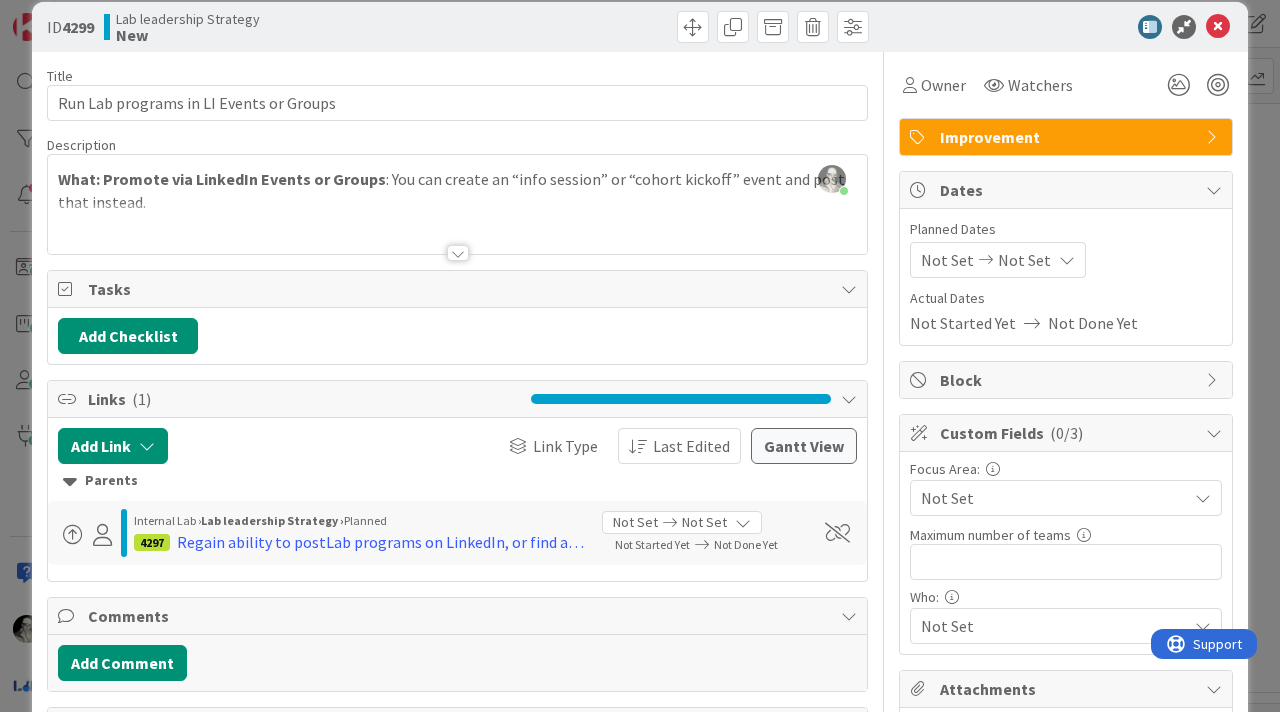 scroll, scrollTop: 0, scrollLeft: 0, axis: both 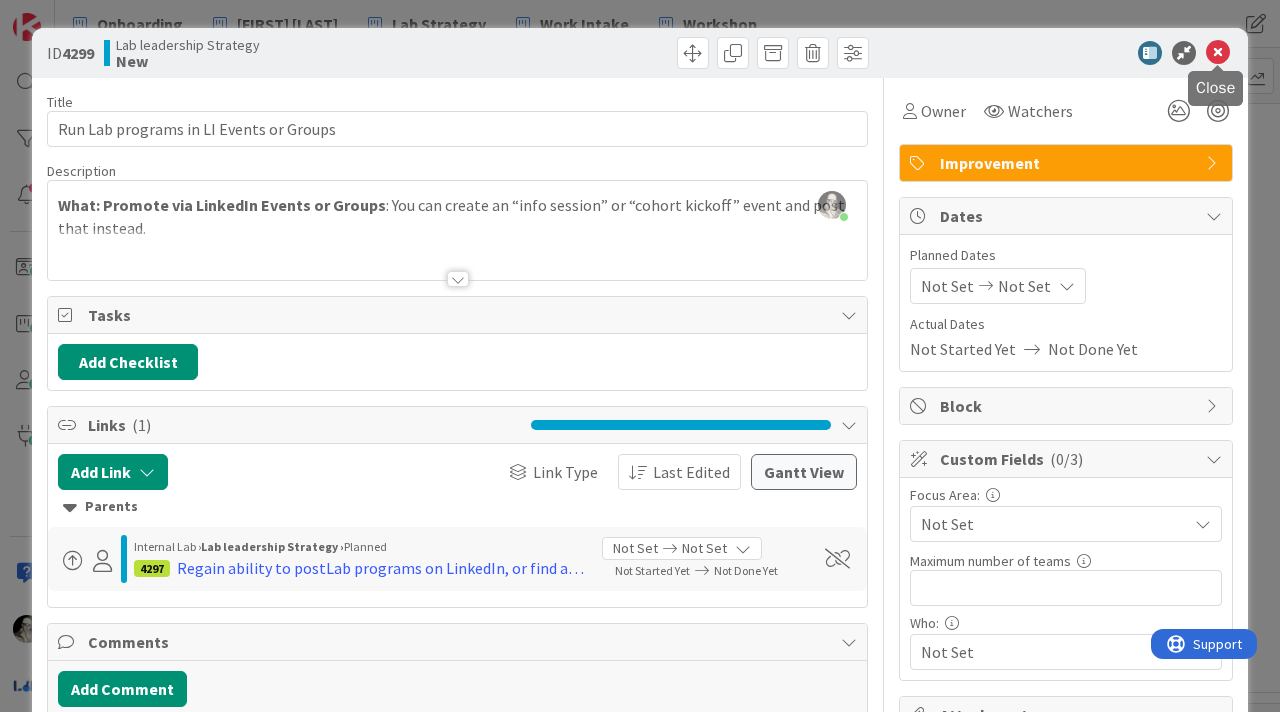 click at bounding box center (1218, 53) 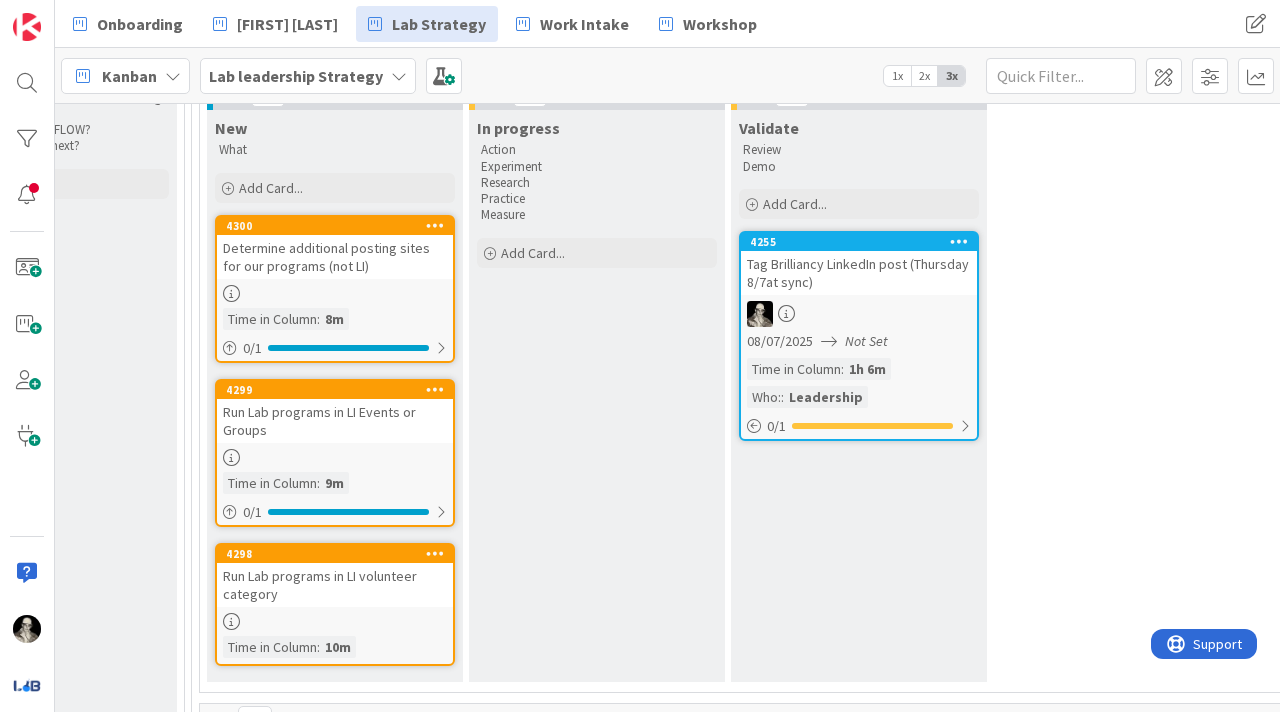 scroll, scrollTop: 0, scrollLeft: 0, axis: both 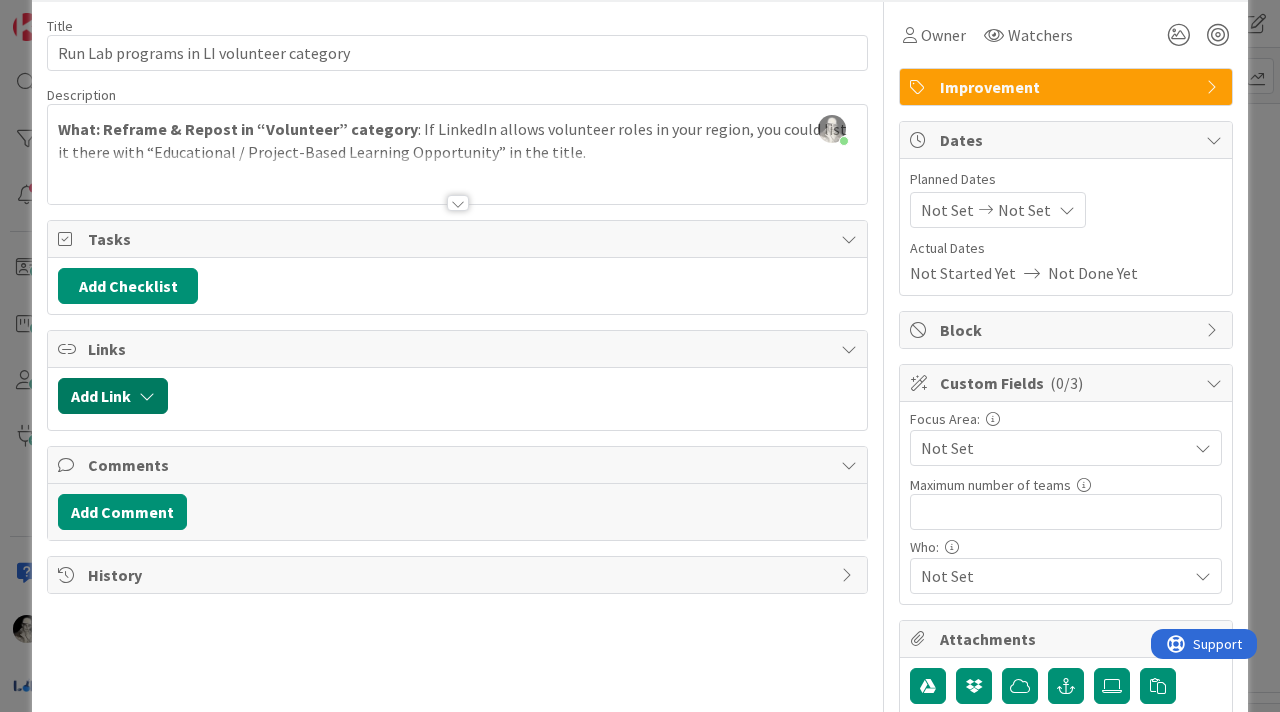 click at bounding box center [147, 396] 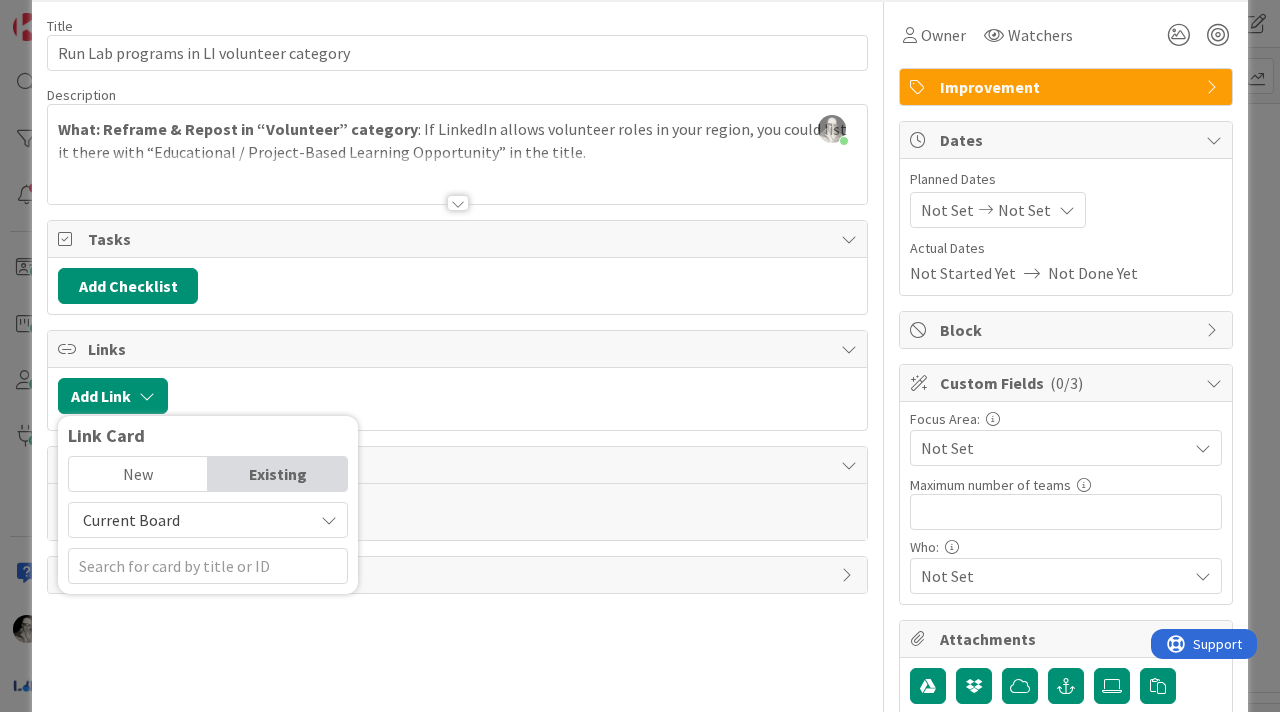 click on "Current Board" at bounding box center [131, 520] 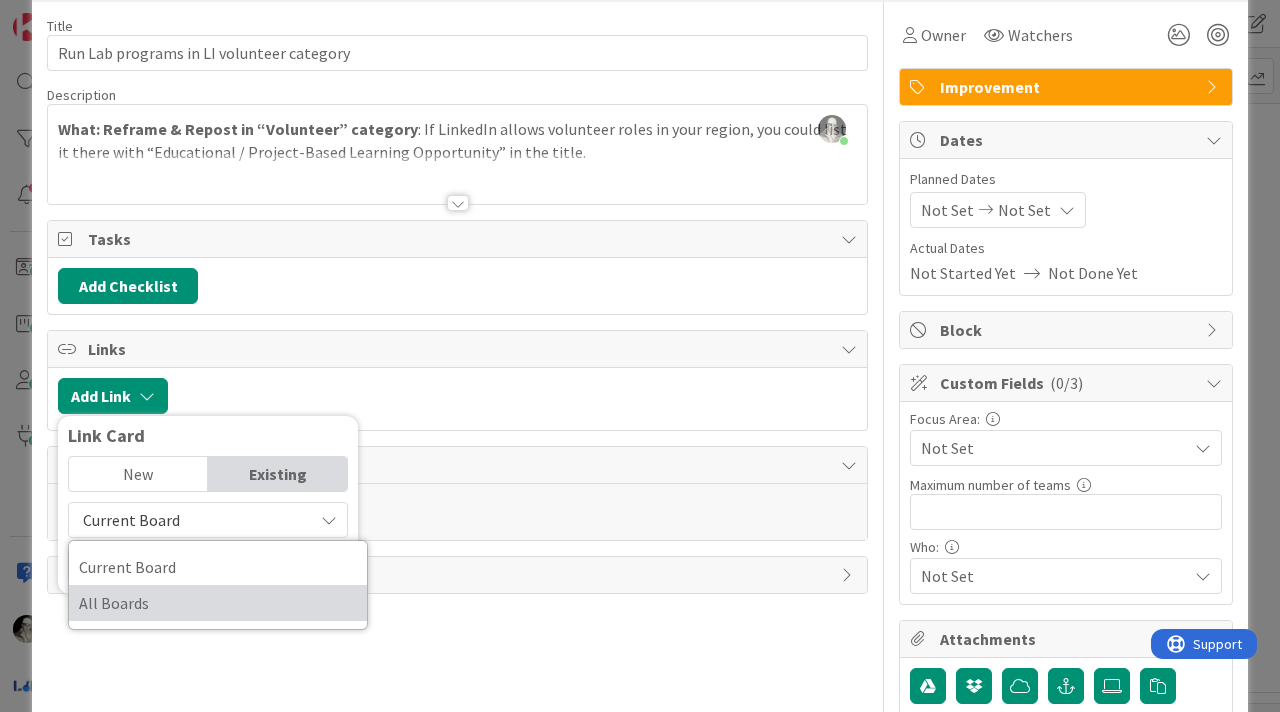 click on "All Boards" at bounding box center (218, 603) 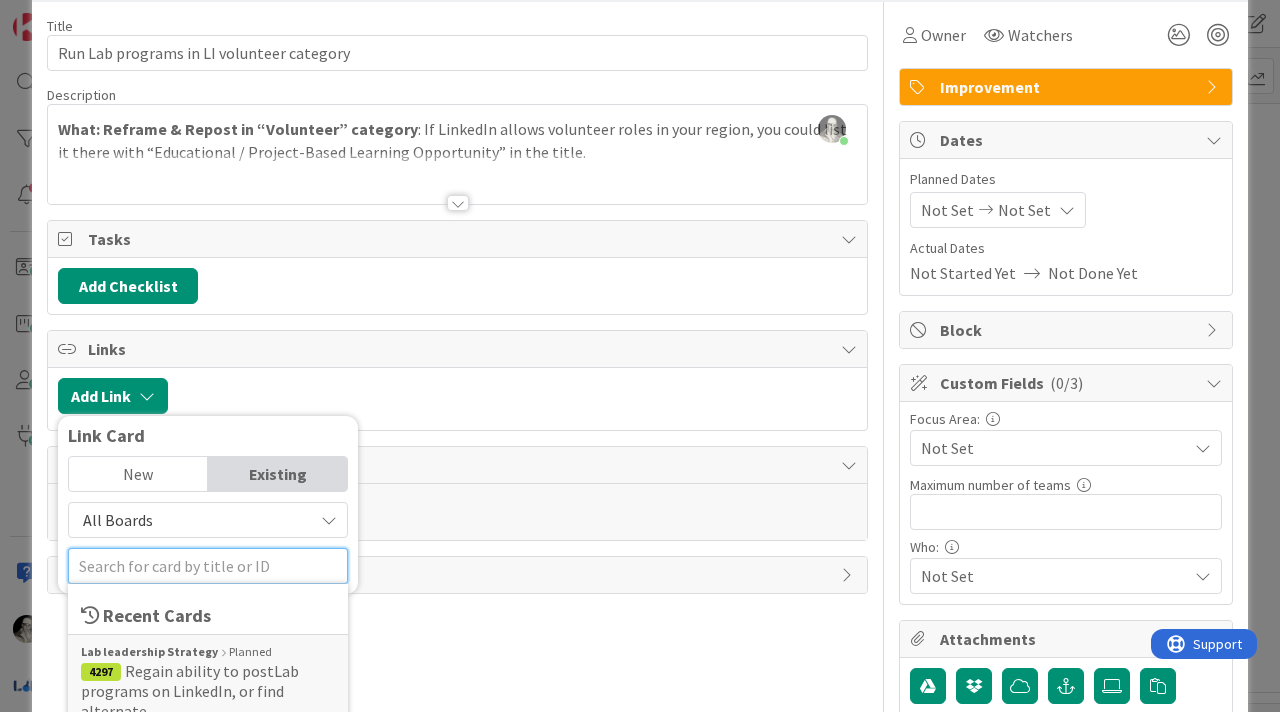 click at bounding box center [208, 566] 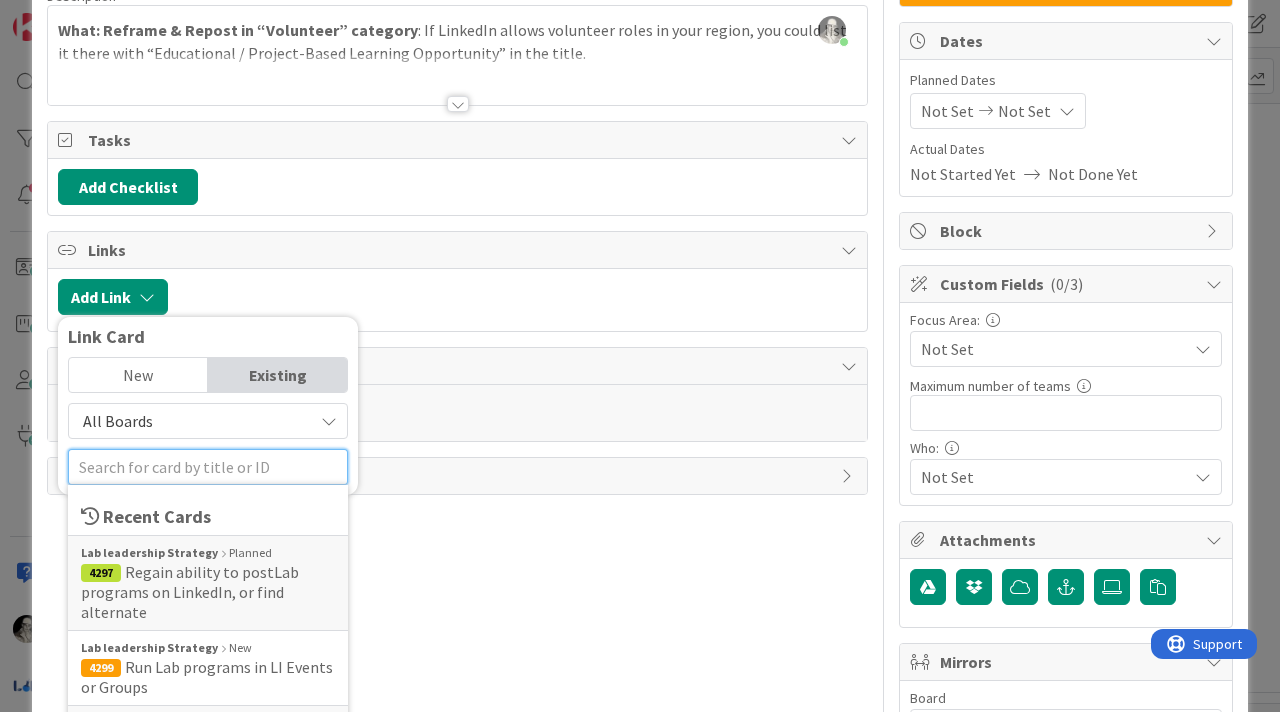 scroll, scrollTop: 189, scrollLeft: 0, axis: vertical 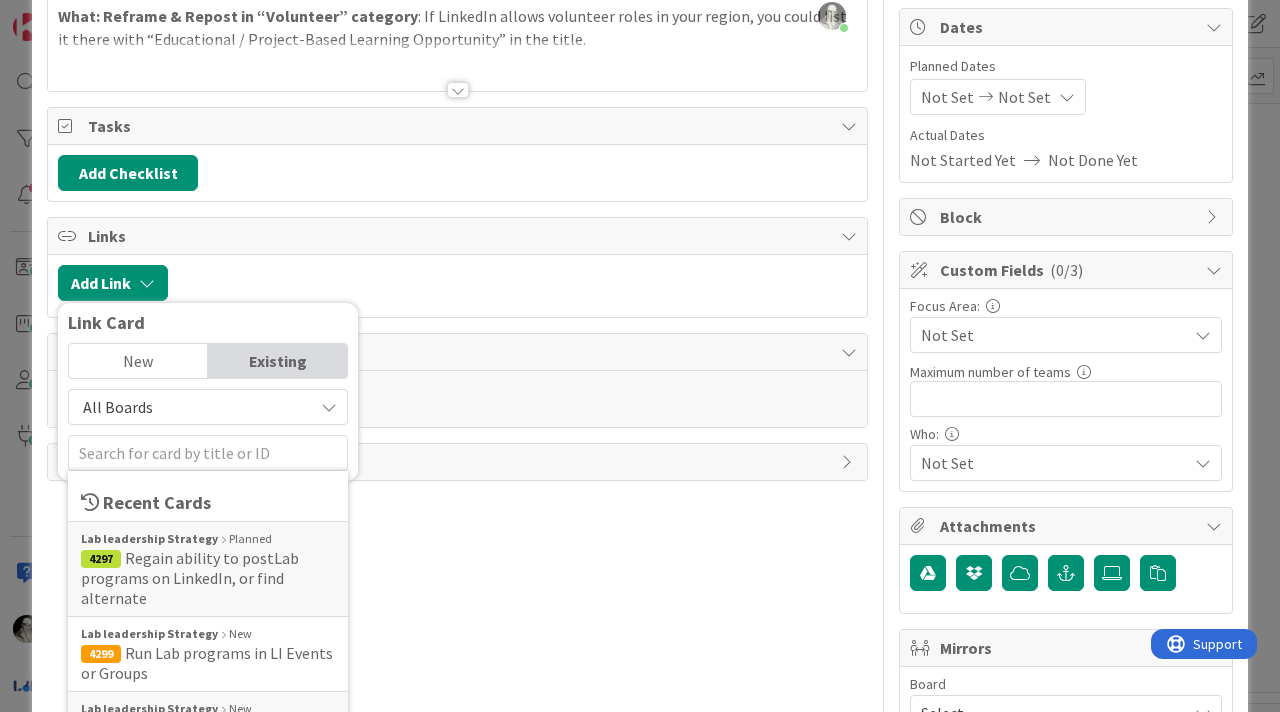 click on "Regain ability to postLab programs on LinkedIn, or find alternate" at bounding box center (190, 578) 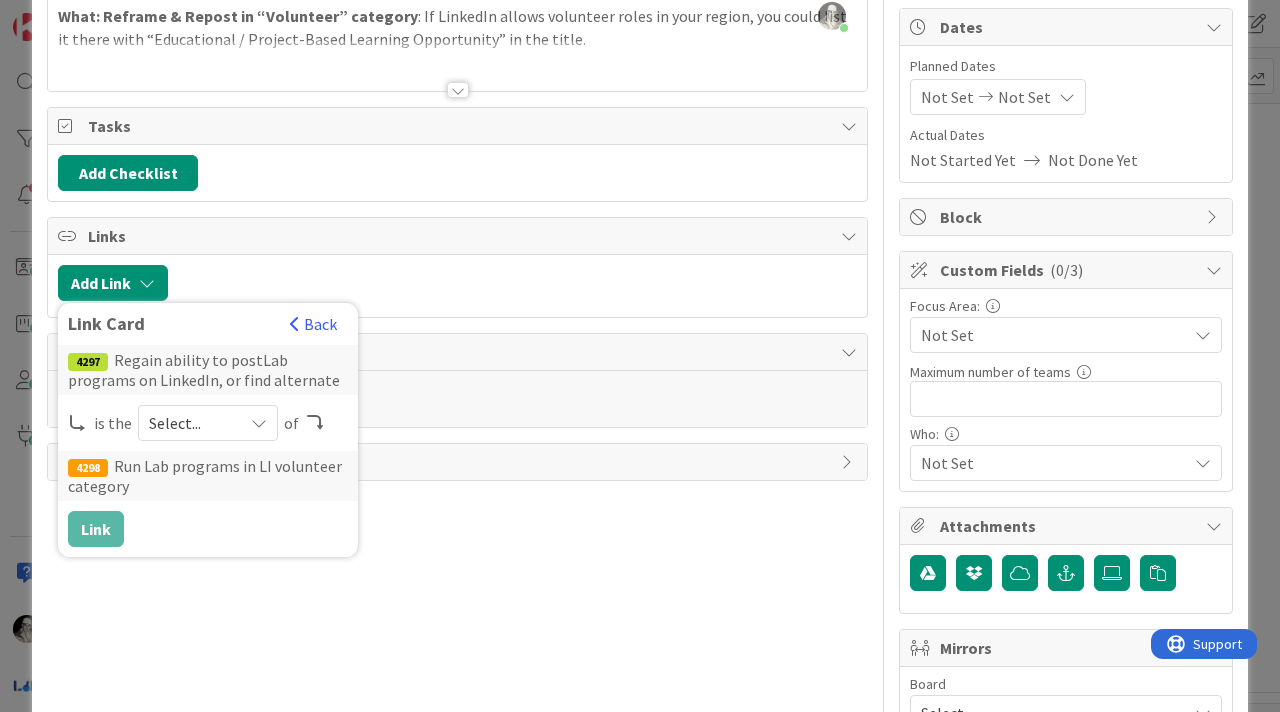 click on "4297 Regain ability to postLab programs on LinkedIn, or find alternate" at bounding box center (208, 370) 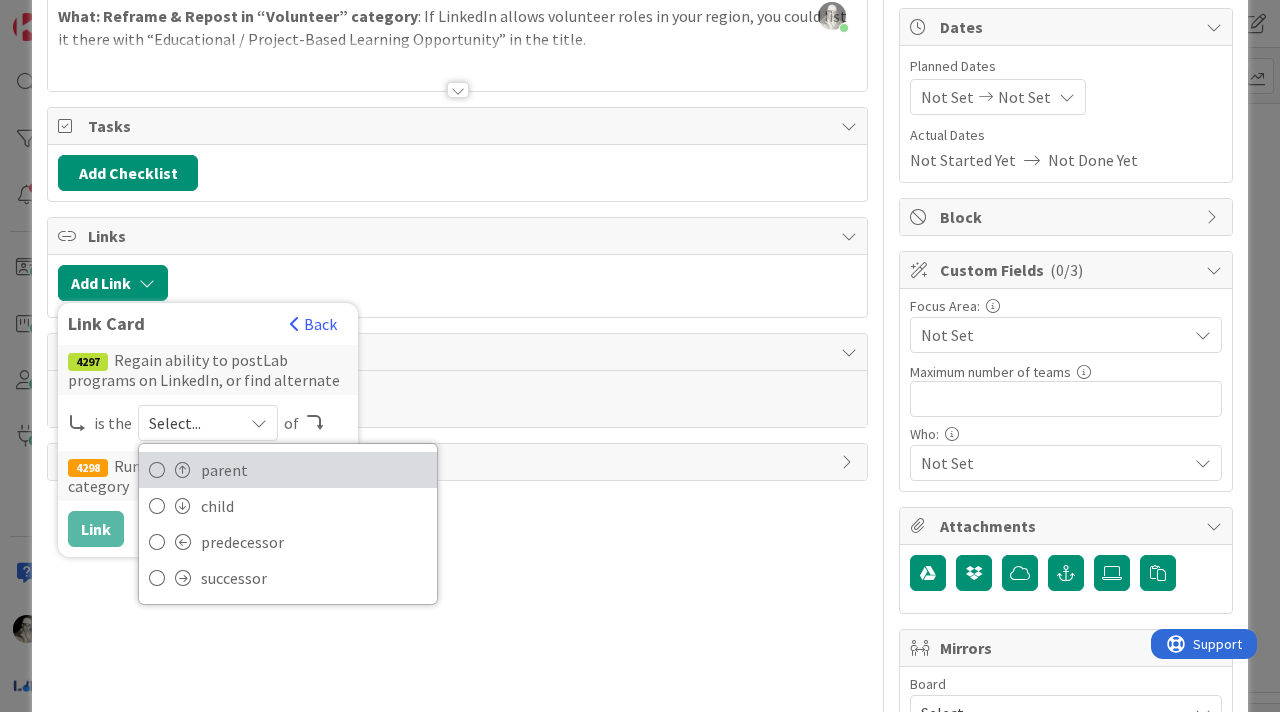 click at bounding box center (157, 470) 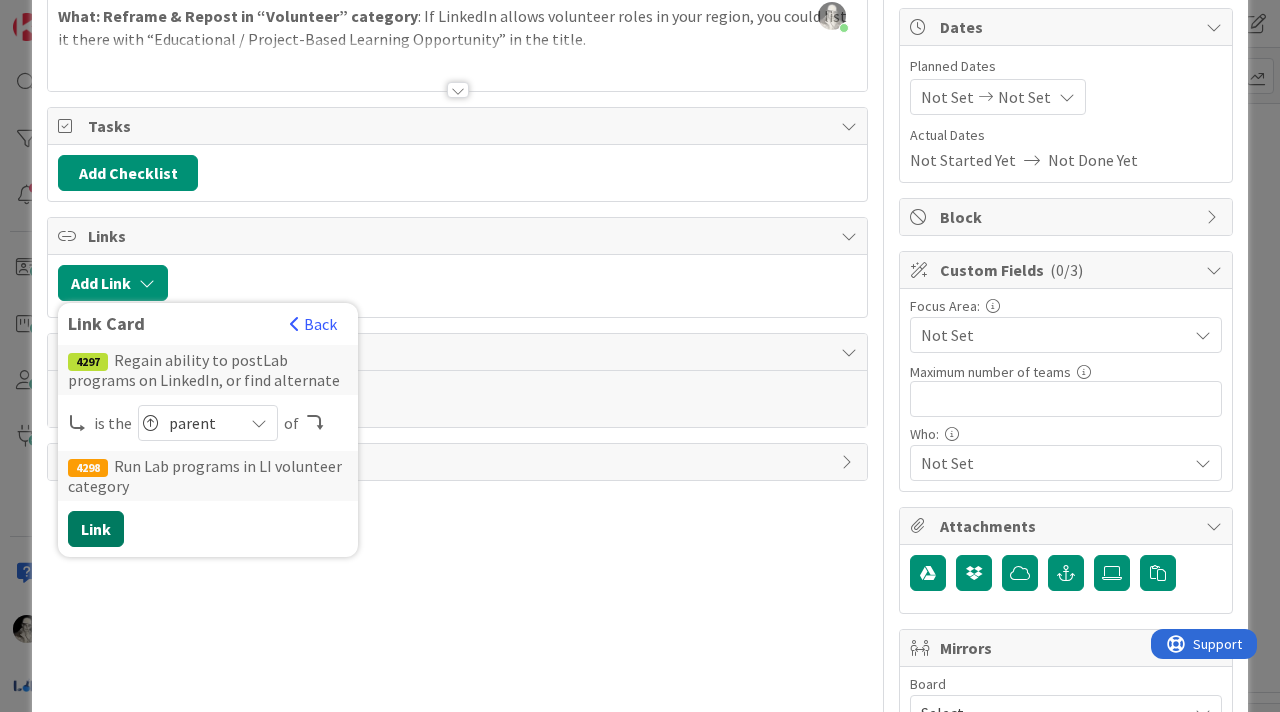 click on "Link" at bounding box center (96, 529) 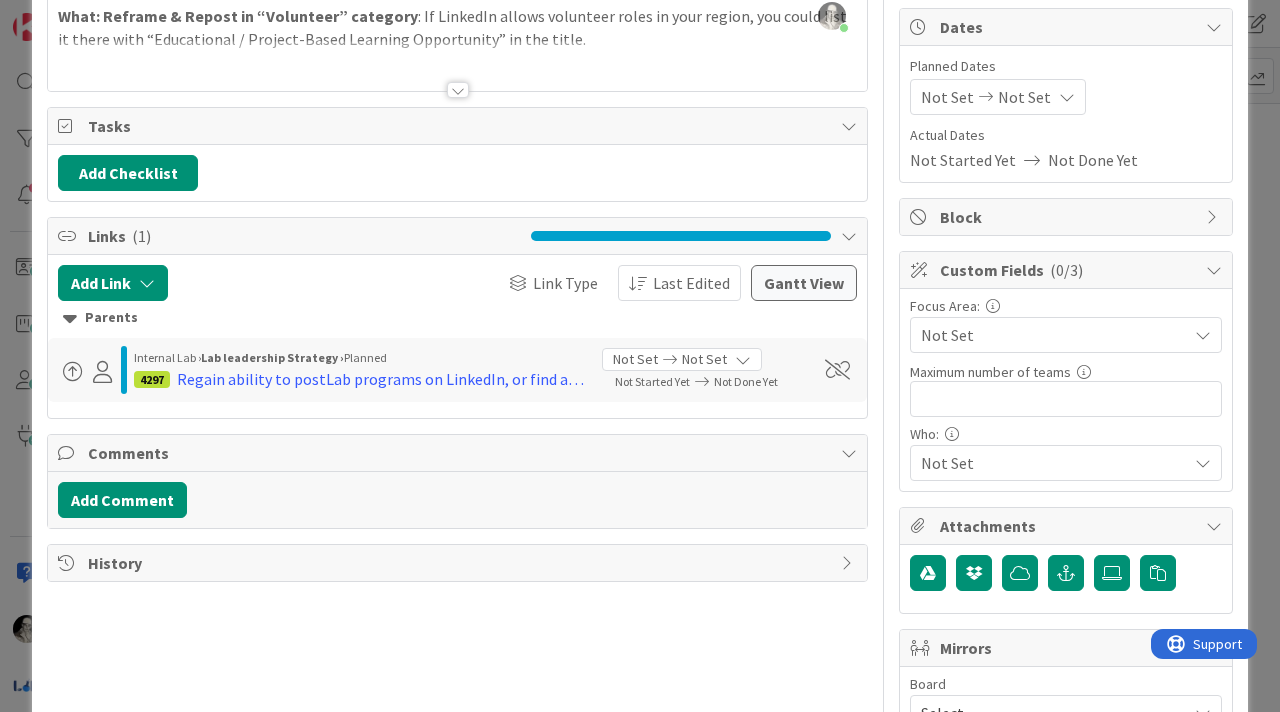 scroll, scrollTop: 0, scrollLeft: 0, axis: both 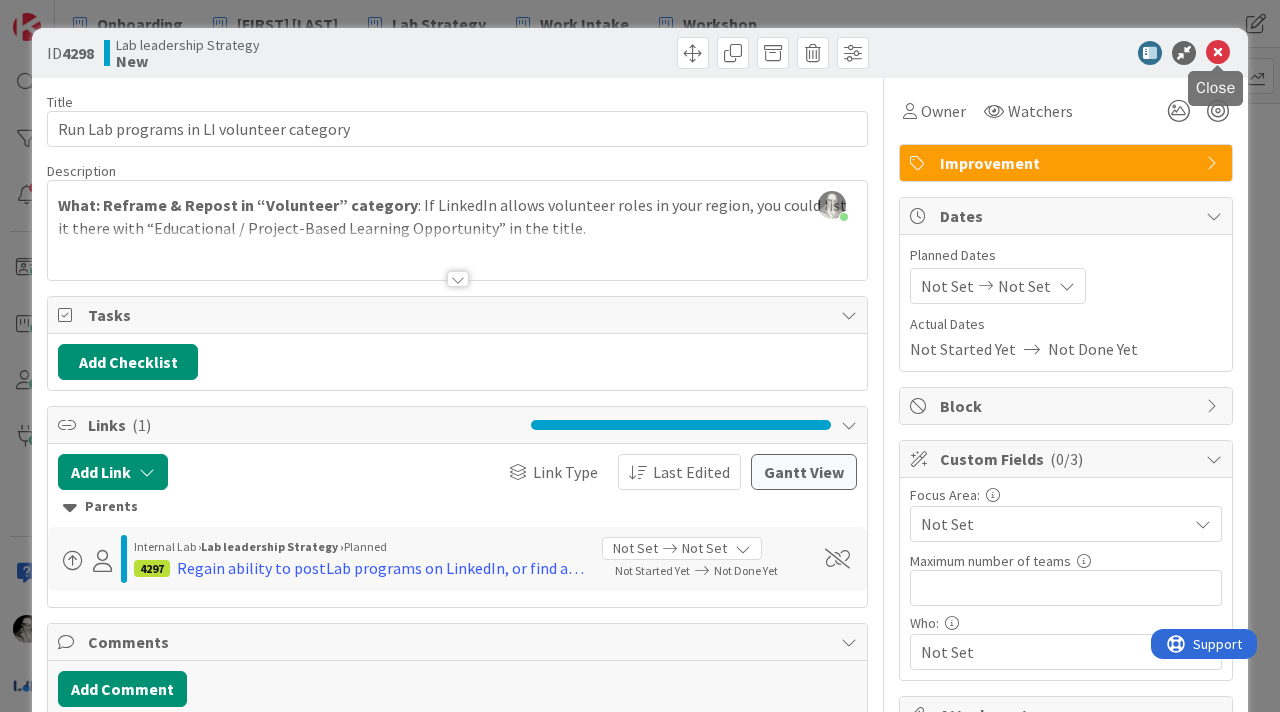 click at bounding box center (1218, 53) 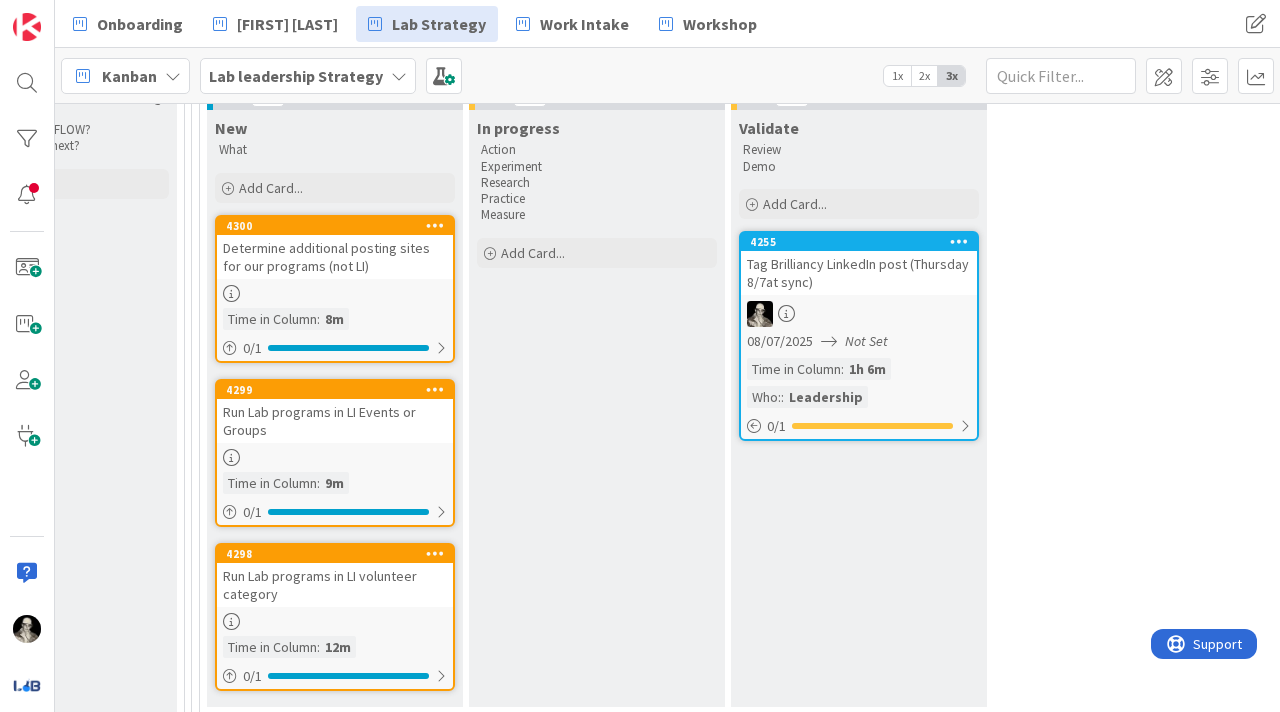 scroll, scrollTop: 0, scrollLeft: 0, axis: both 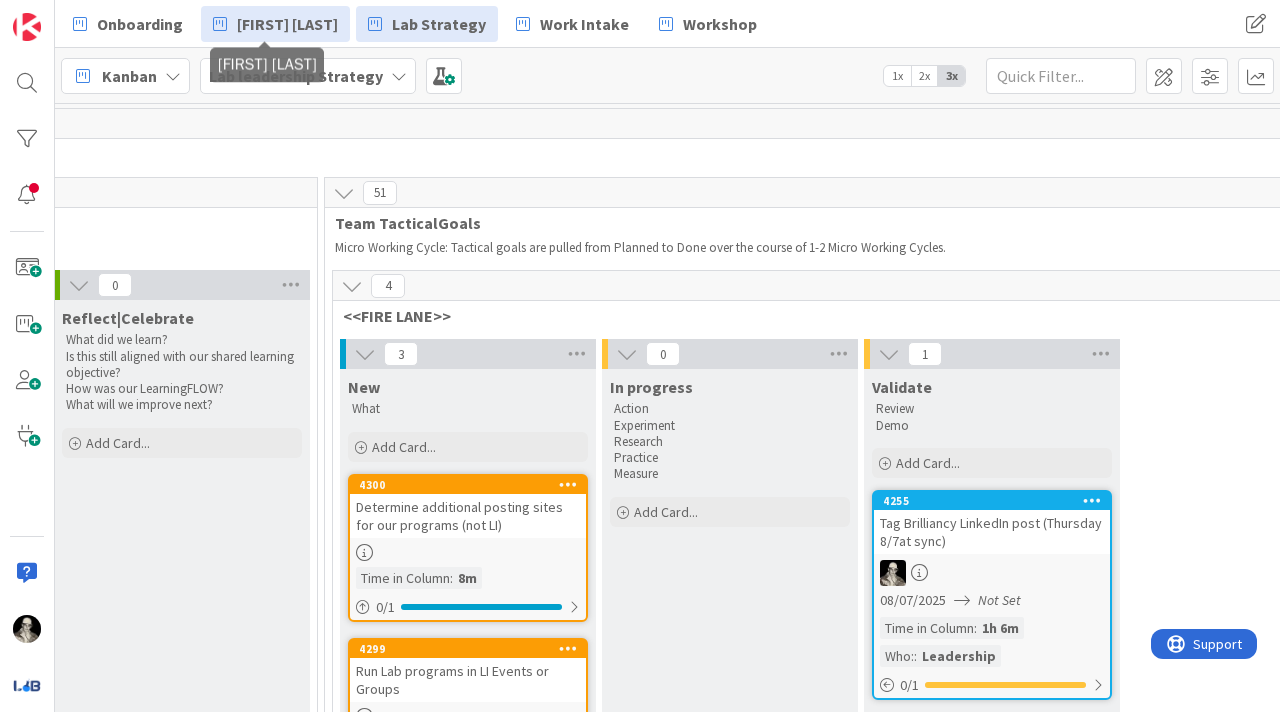 click on "[FIRST] [LAST]" at bounding box center [287, 24] 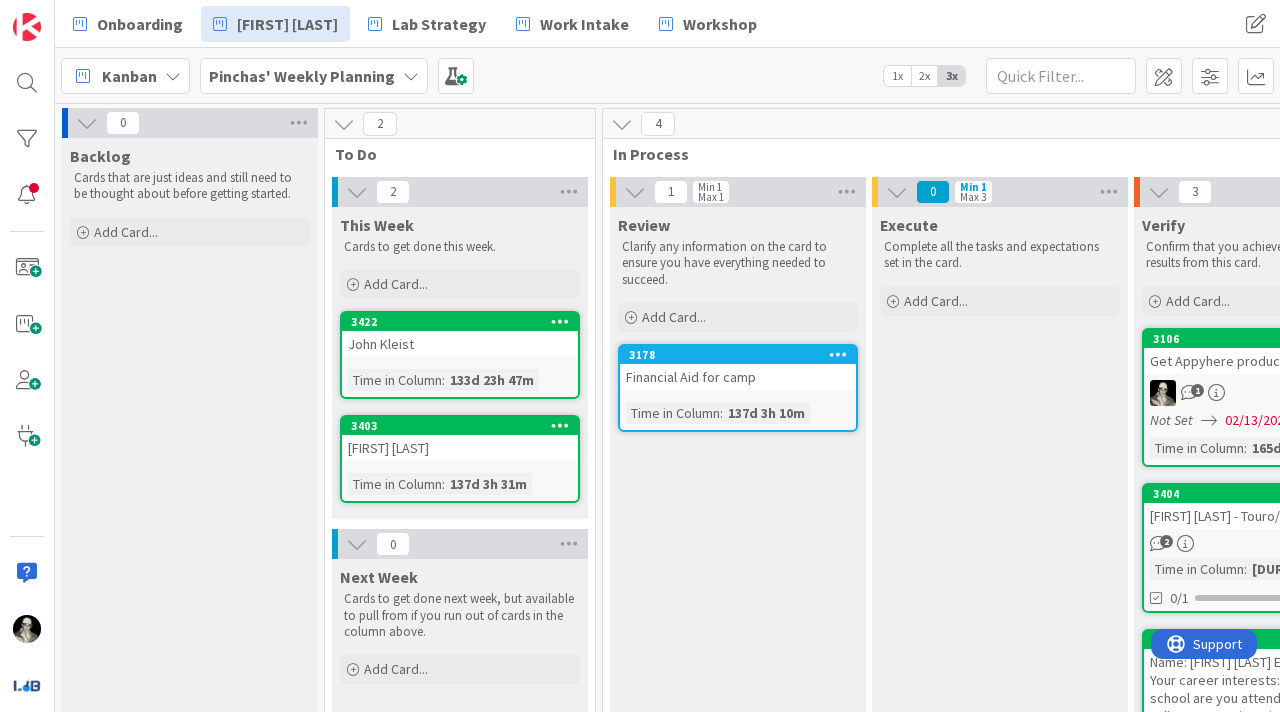 scroll, scrollTop: 0, scrollLeft: 0, axis: both 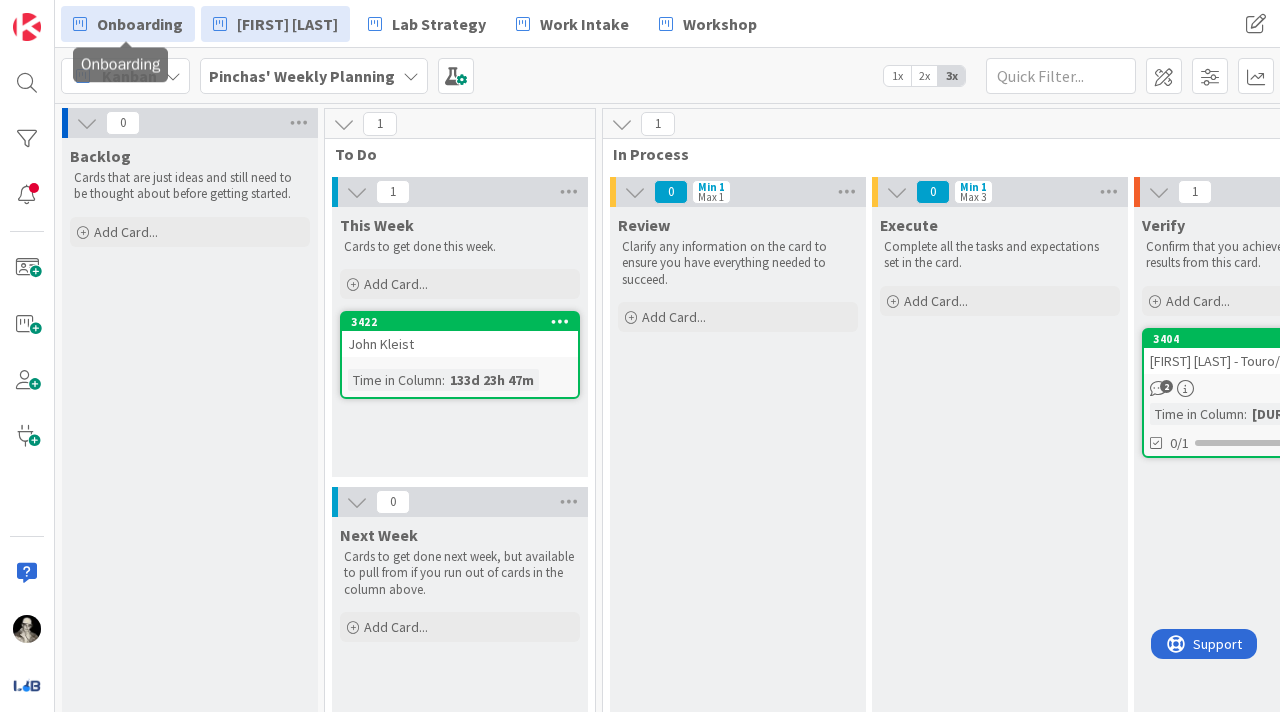 click on "Onboarding" at bounding box center (140, 24) 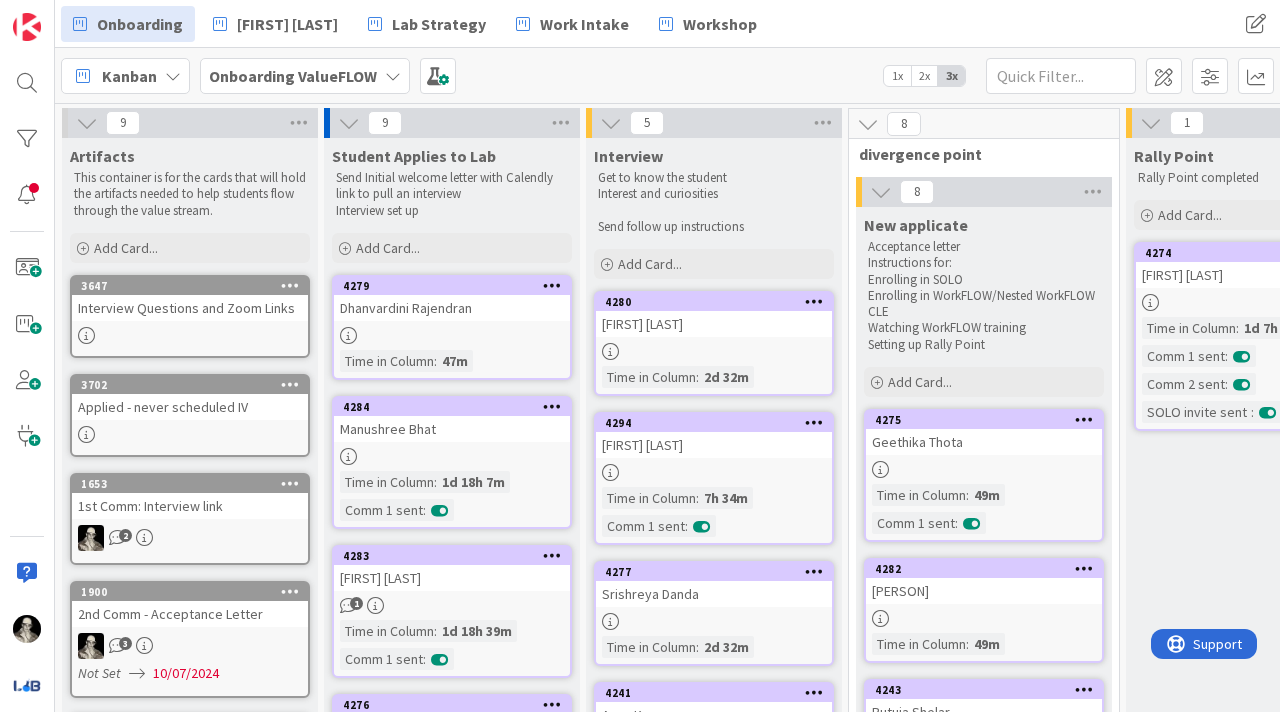 scroll, scrollTop: 0, scrollLeft: 0, axis: both 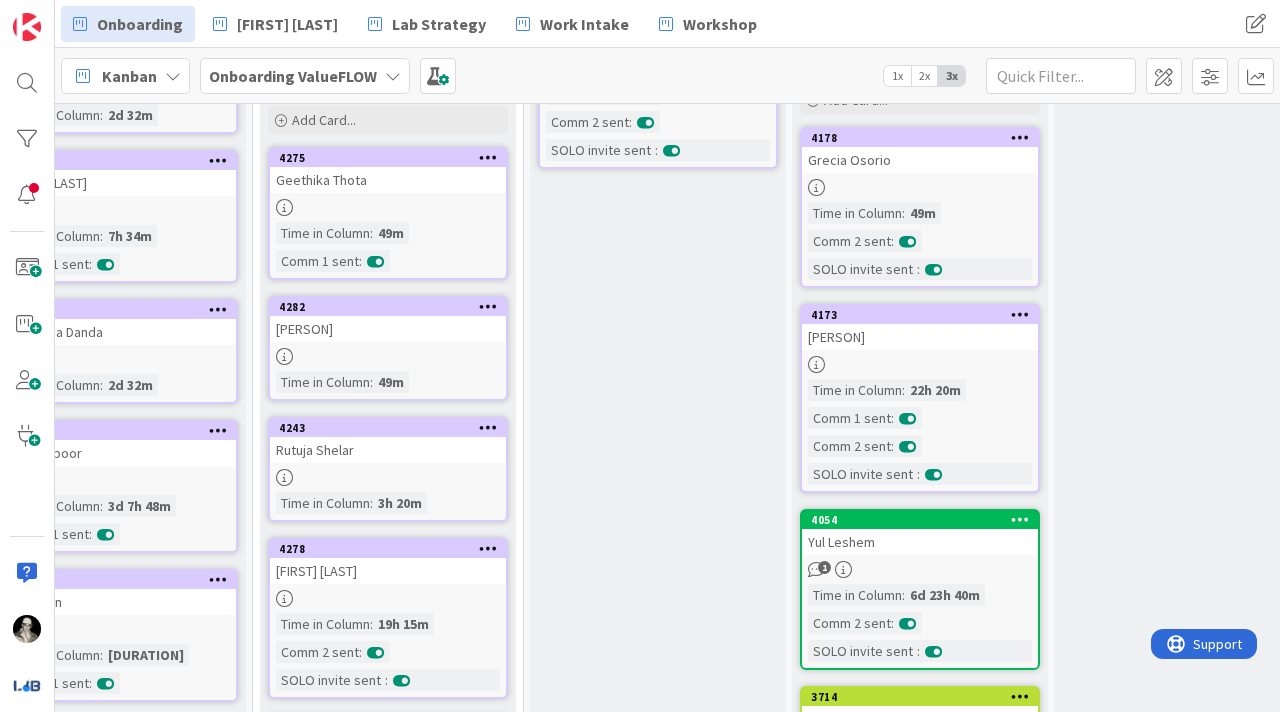 click on "[PERSON]" at bounding box center (920, 337) 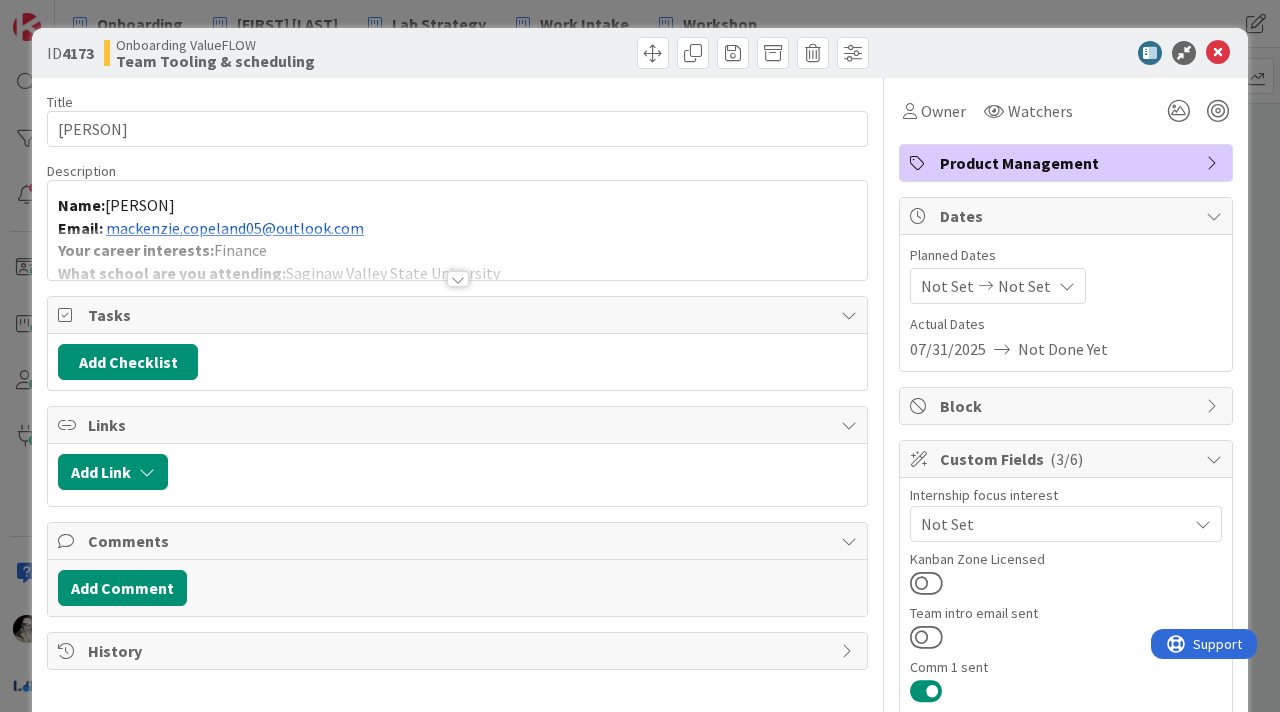scroll, scrollTop: 0, scrollLeft: 0, axis: both 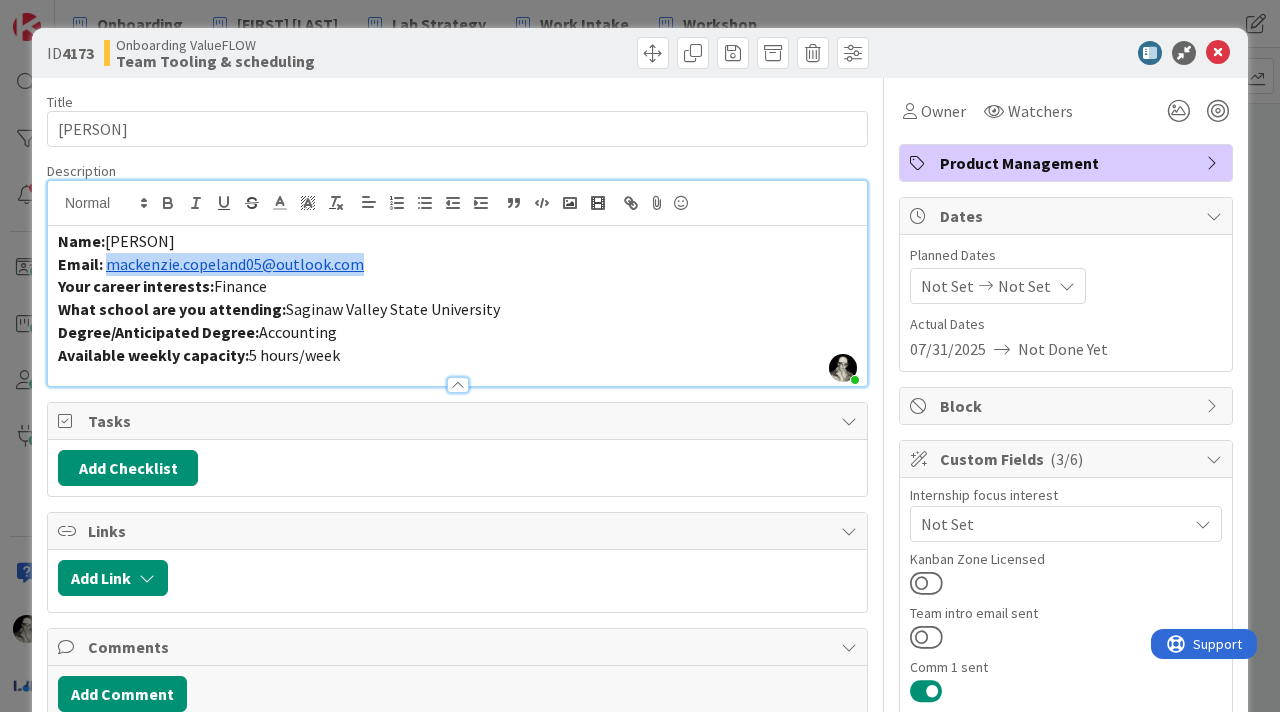 drag, startPoint x: 375, startPoint y: 262, endPoint x: 112, endPoint y: 270, distance: 263.12164 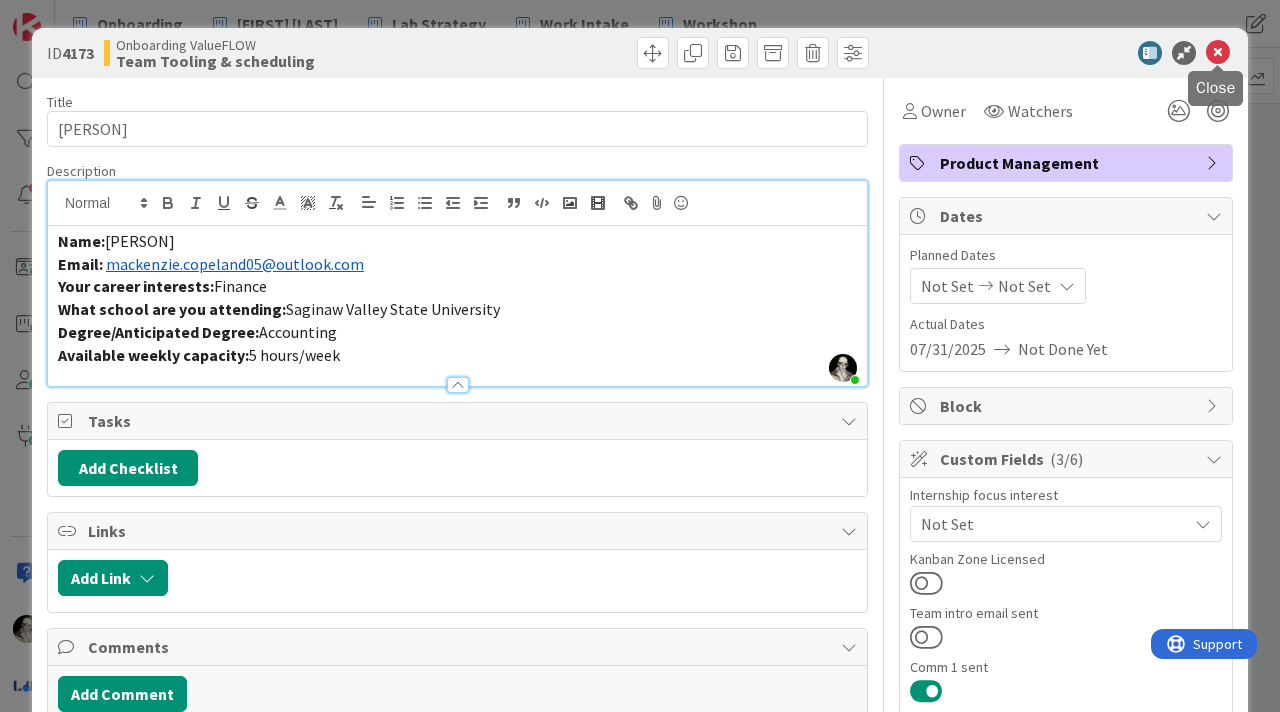 click at bounding box center (1218, 53) 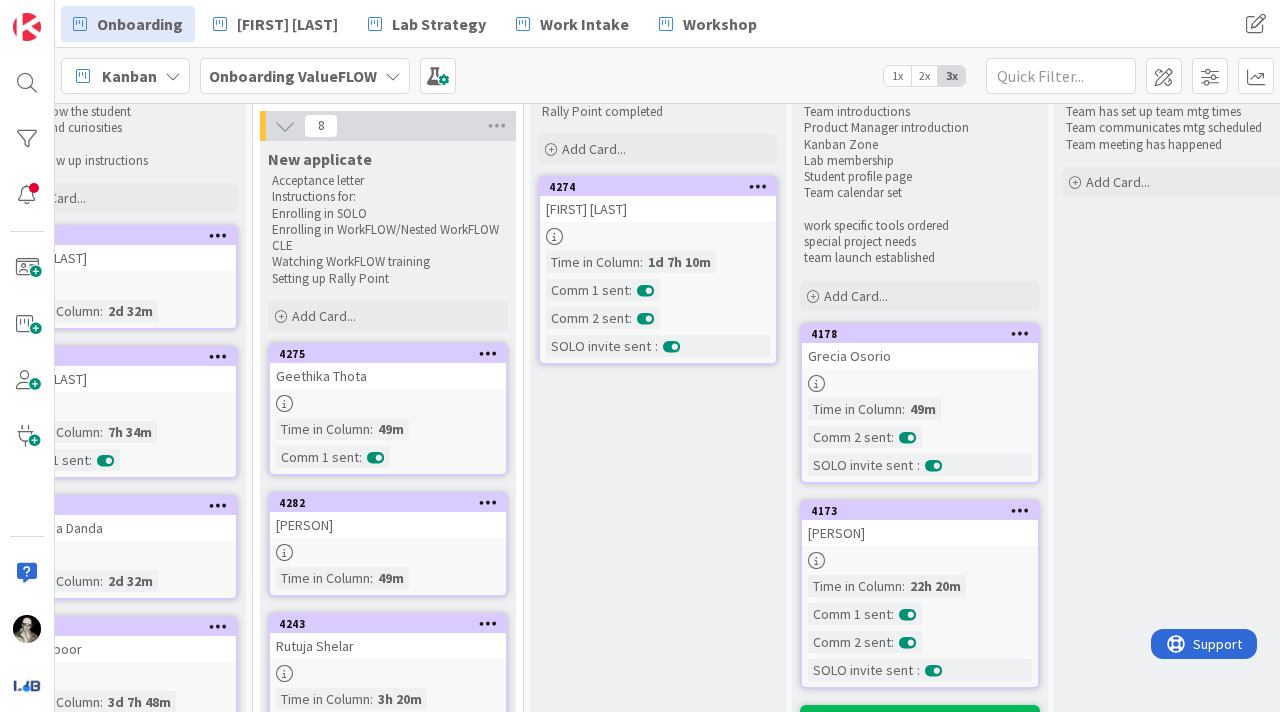 scroll, scrollTop: 0, scrollLeft: 0, axis: both 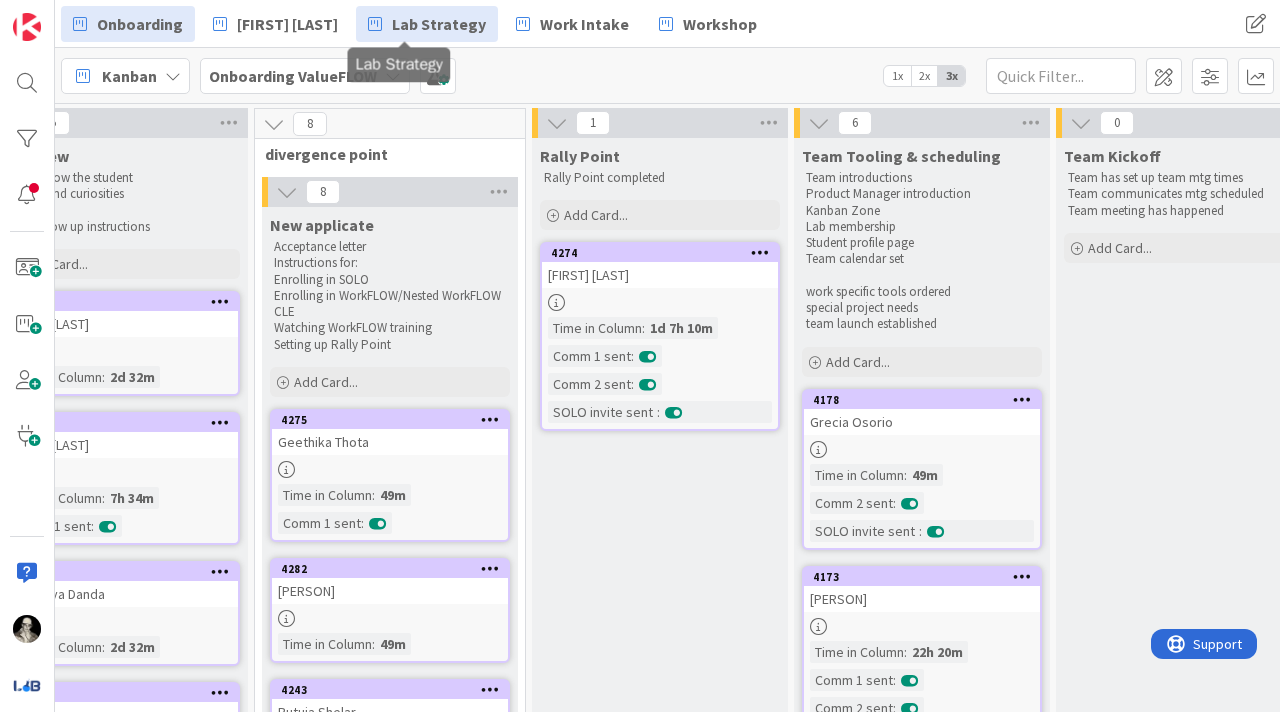 click on "Lab Strategy" at bounding box center [439, 24] 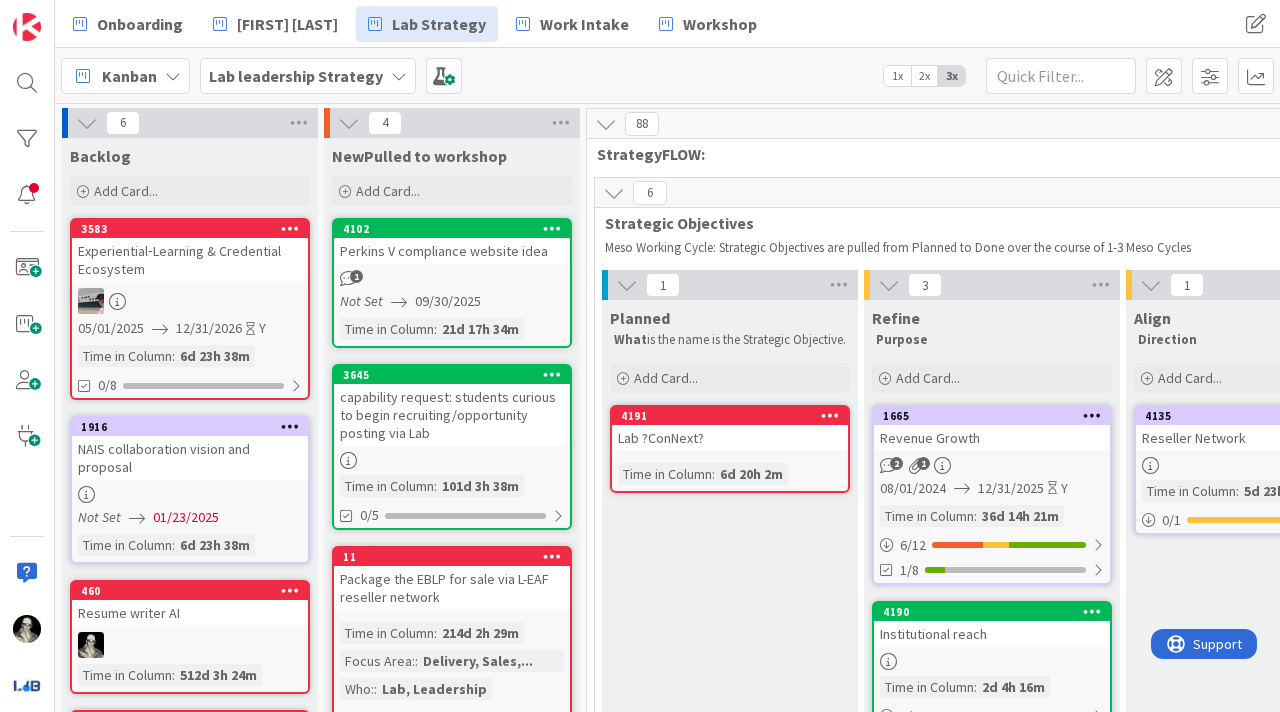 scroll, scrollTop: 0, scrollLeft: 0, axis: both 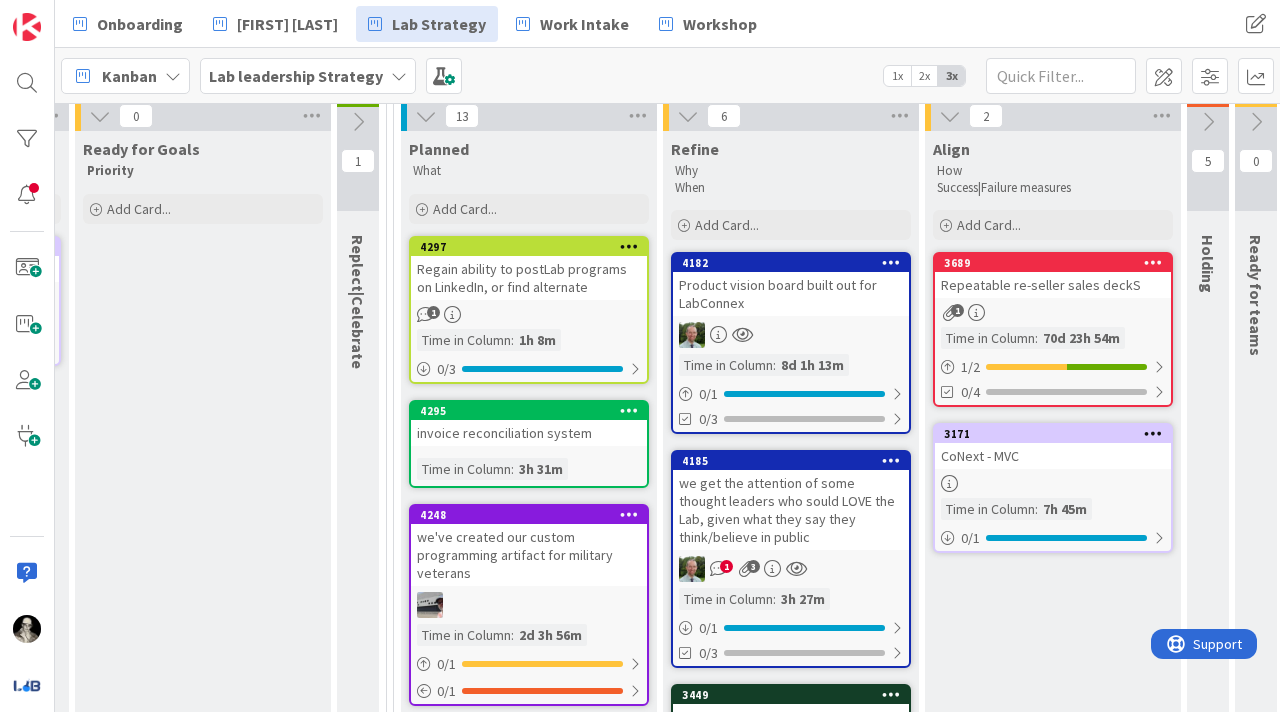 click on "Regain ability to postLab programs on LinkedIn, or find alternate 1 Time in Column : [DURATION] 0 / 3" at bounding box center (529, 310) 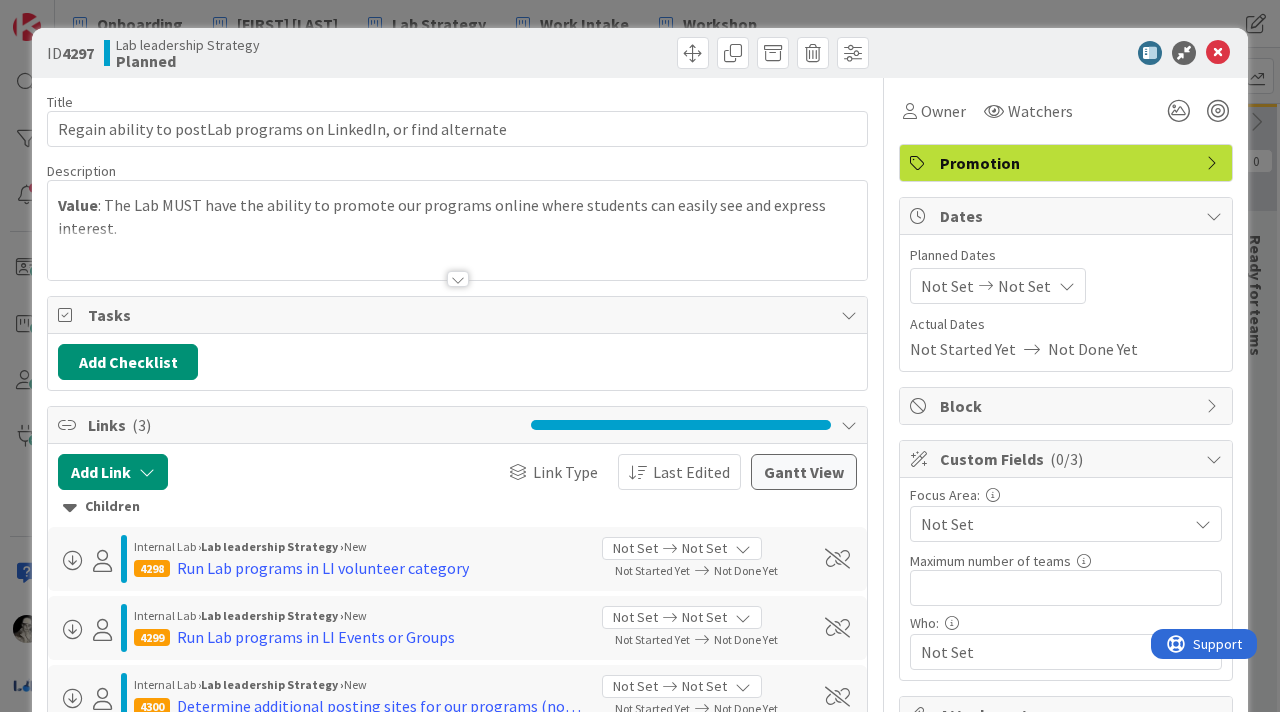 scroll, scrollTop: 0, scrollLeft: 0, axis: both 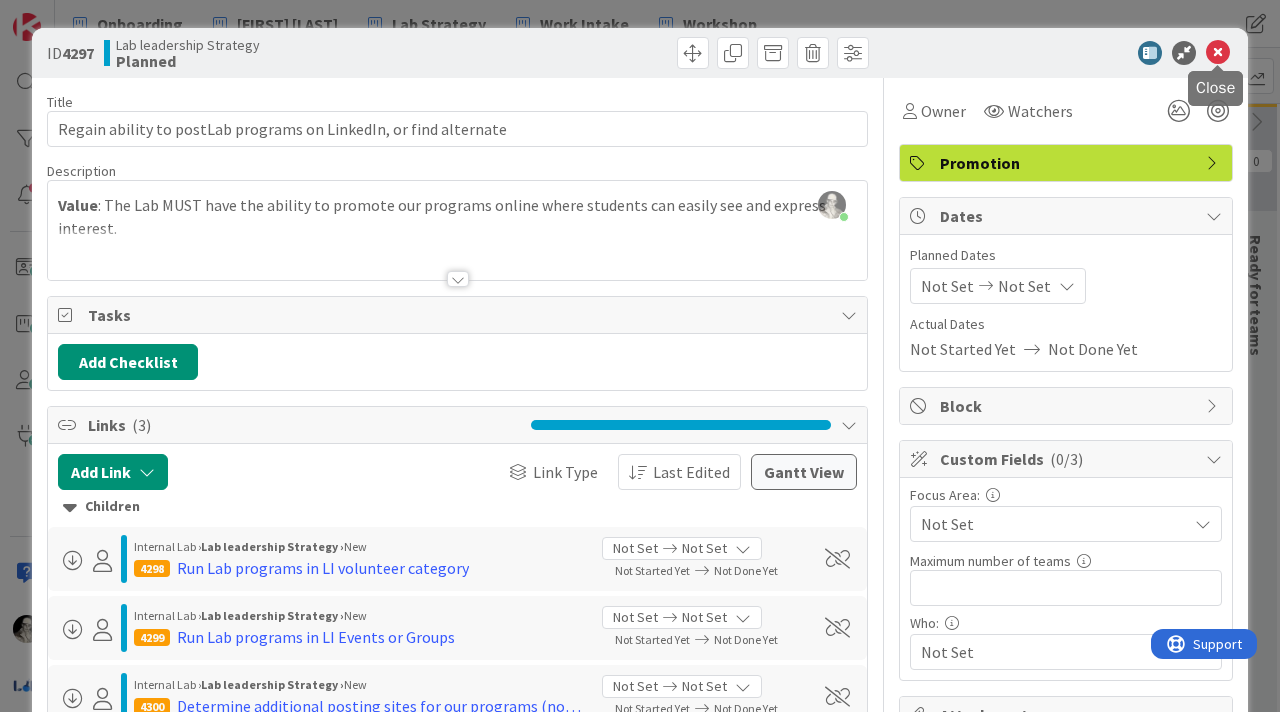 click at bounding box center (1218, 53) 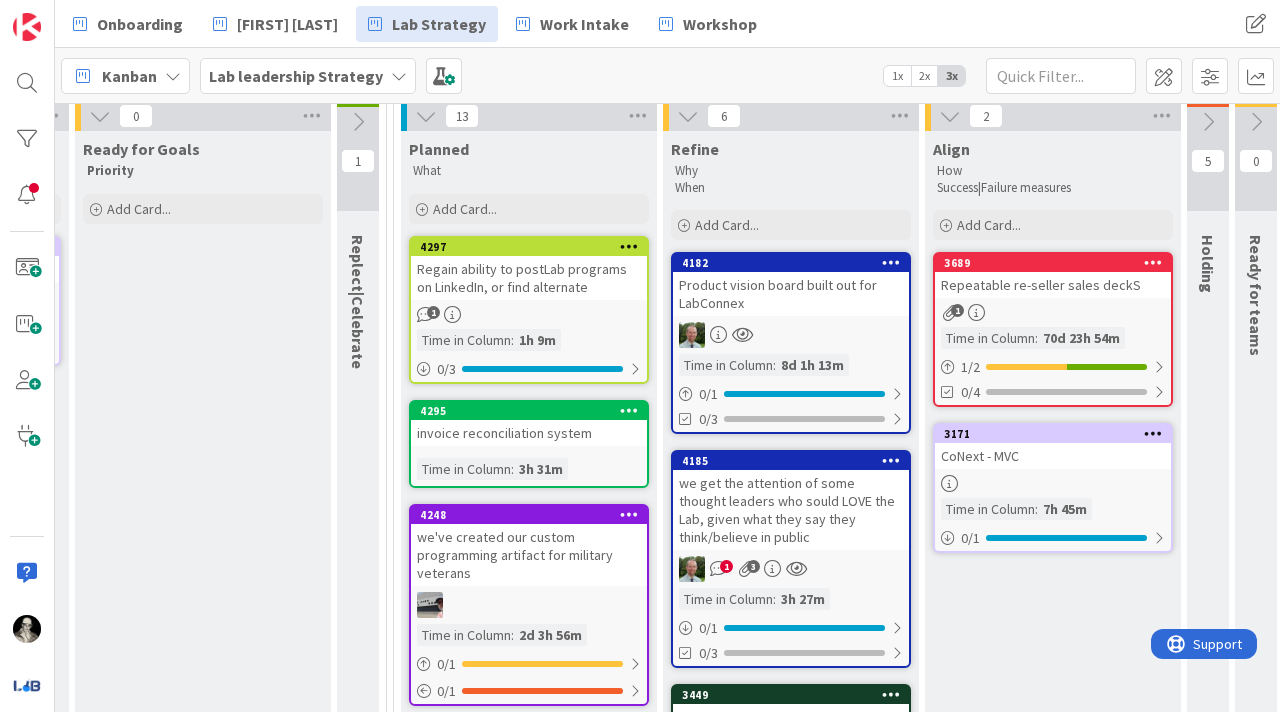 scroll, scrollTop: 169, scrollLeft: 1455, axis: both 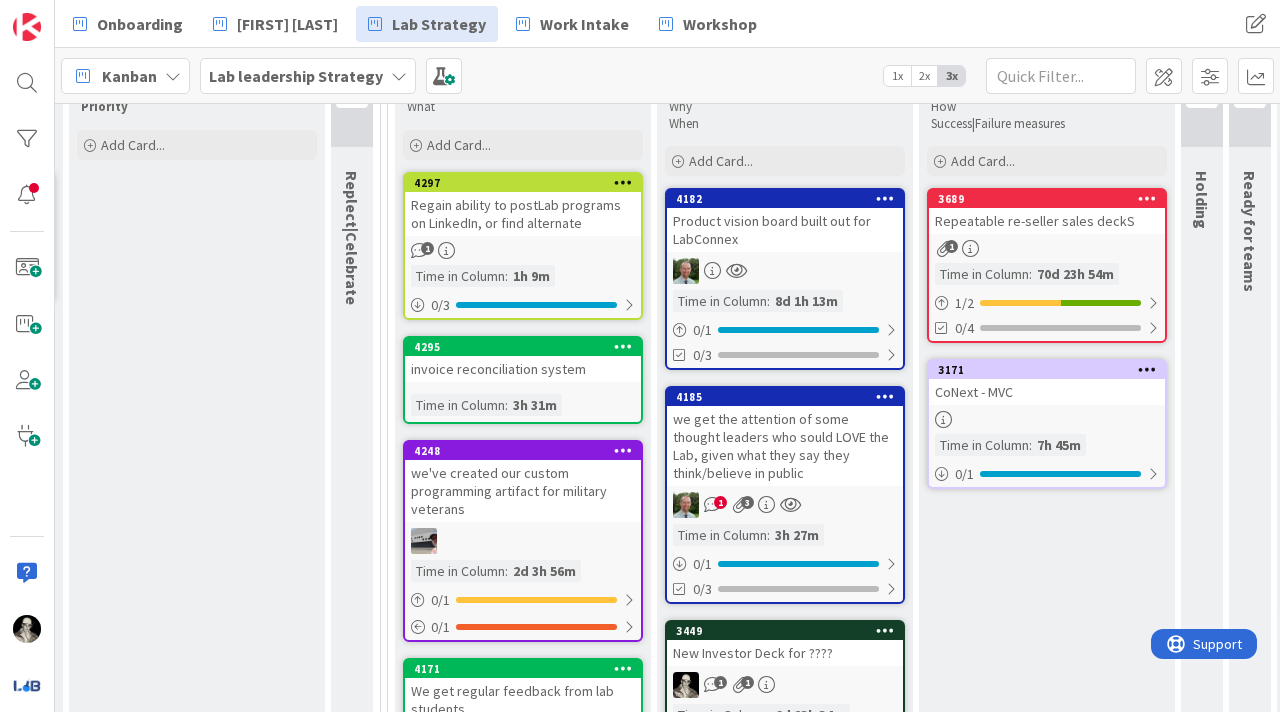 click on "Regain ability to postLab programs on LinkedIn, or find alternate" at bounding box center (523, 214) 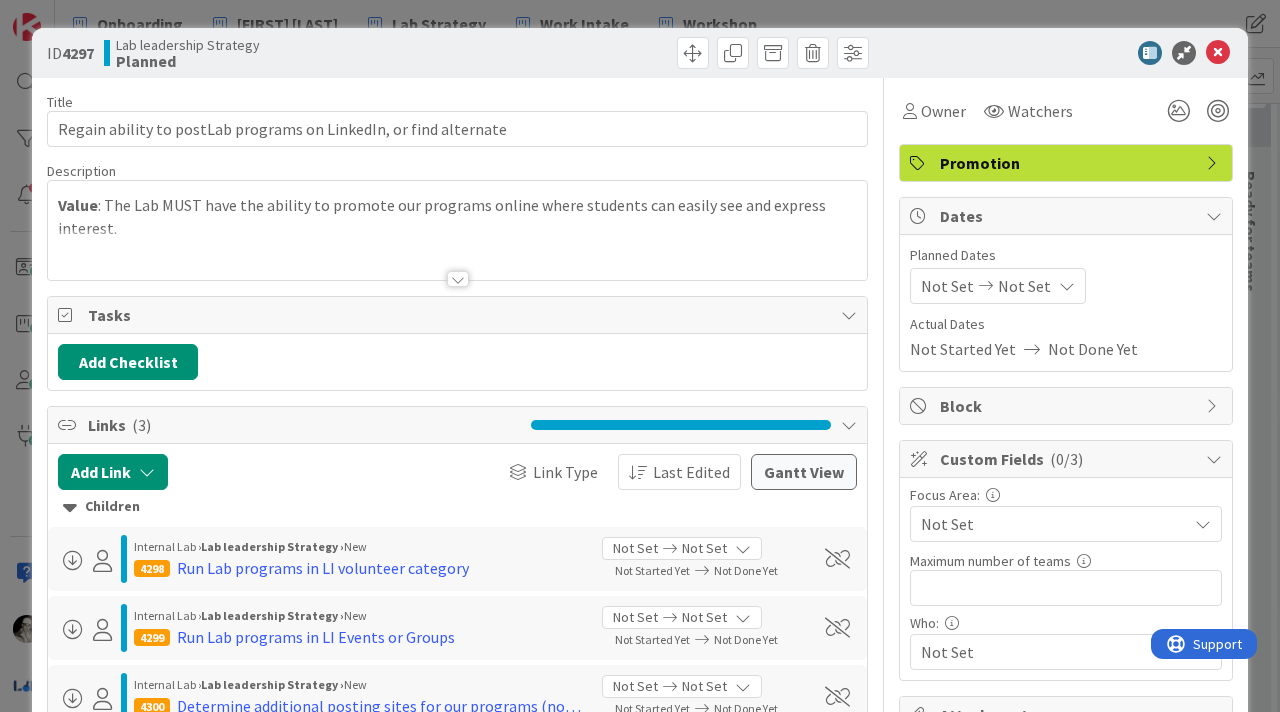 scroll, scrollTop: 0, scrollLeft: 0, axis: both 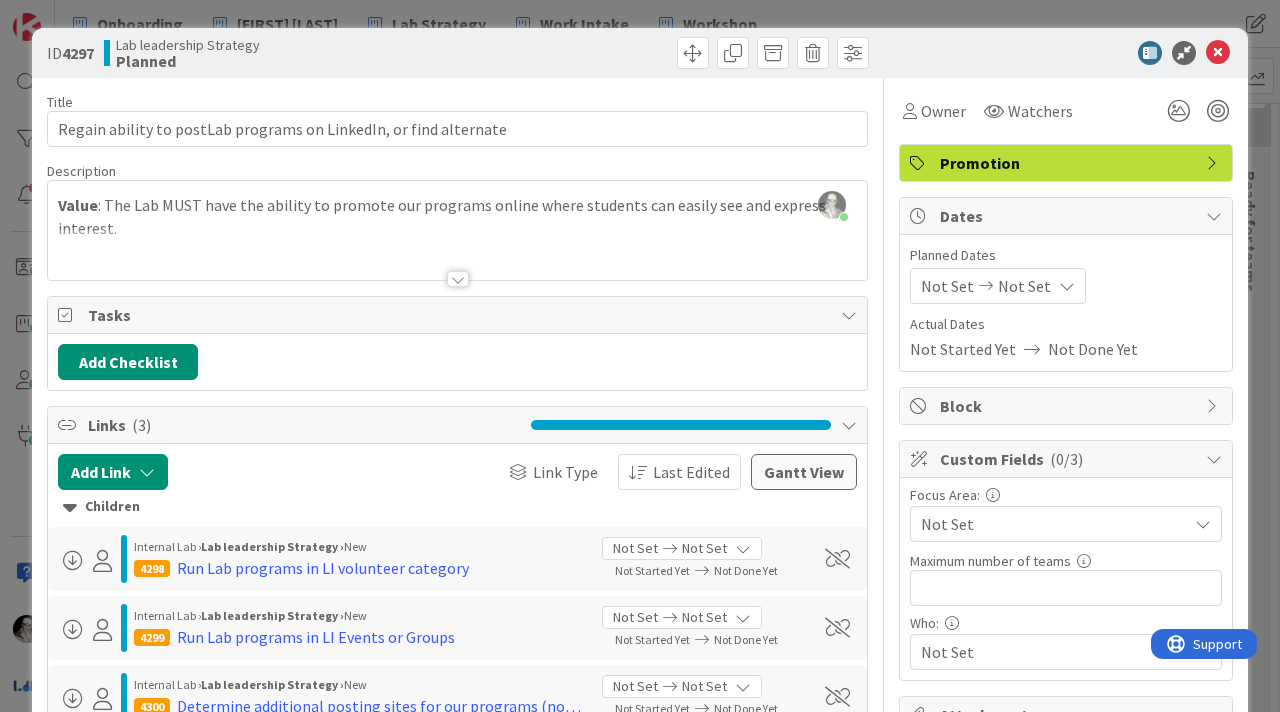 click at bounding box center (458, 279) 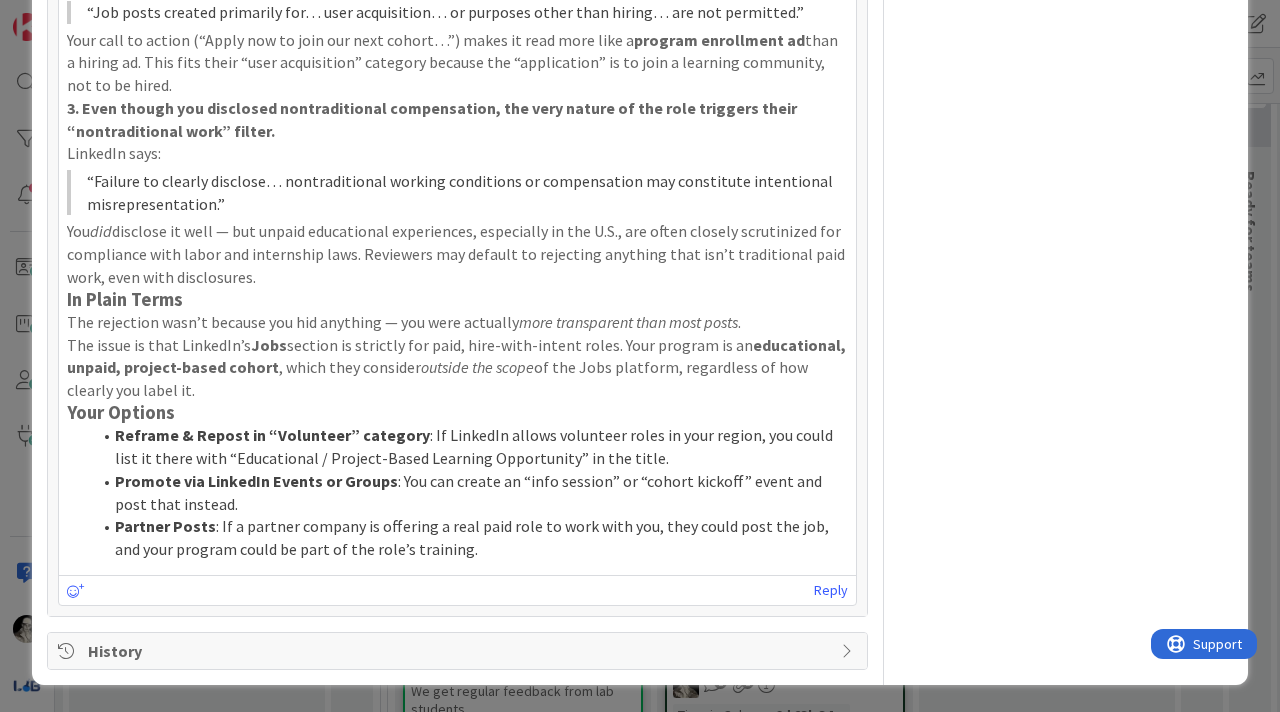 scroll, scrollTop: 1272, scrollLeft: 0, axis: vertical 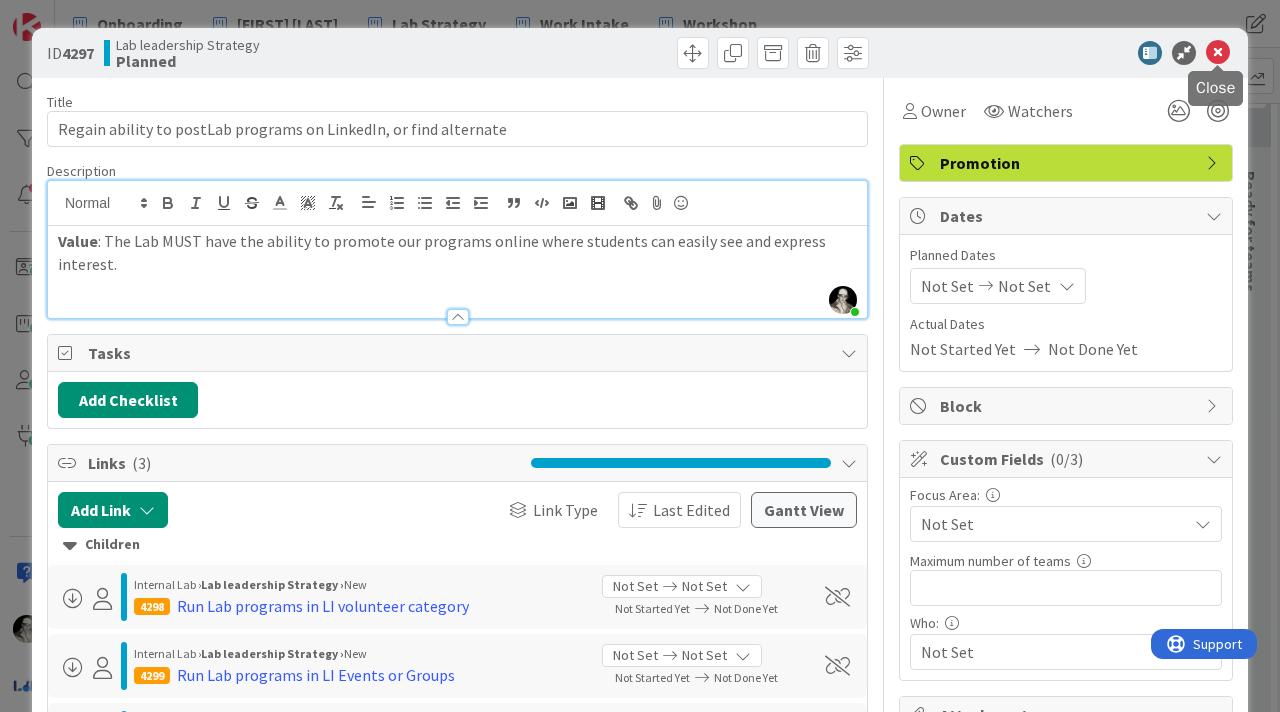 click at bounding box center (1218, 53) 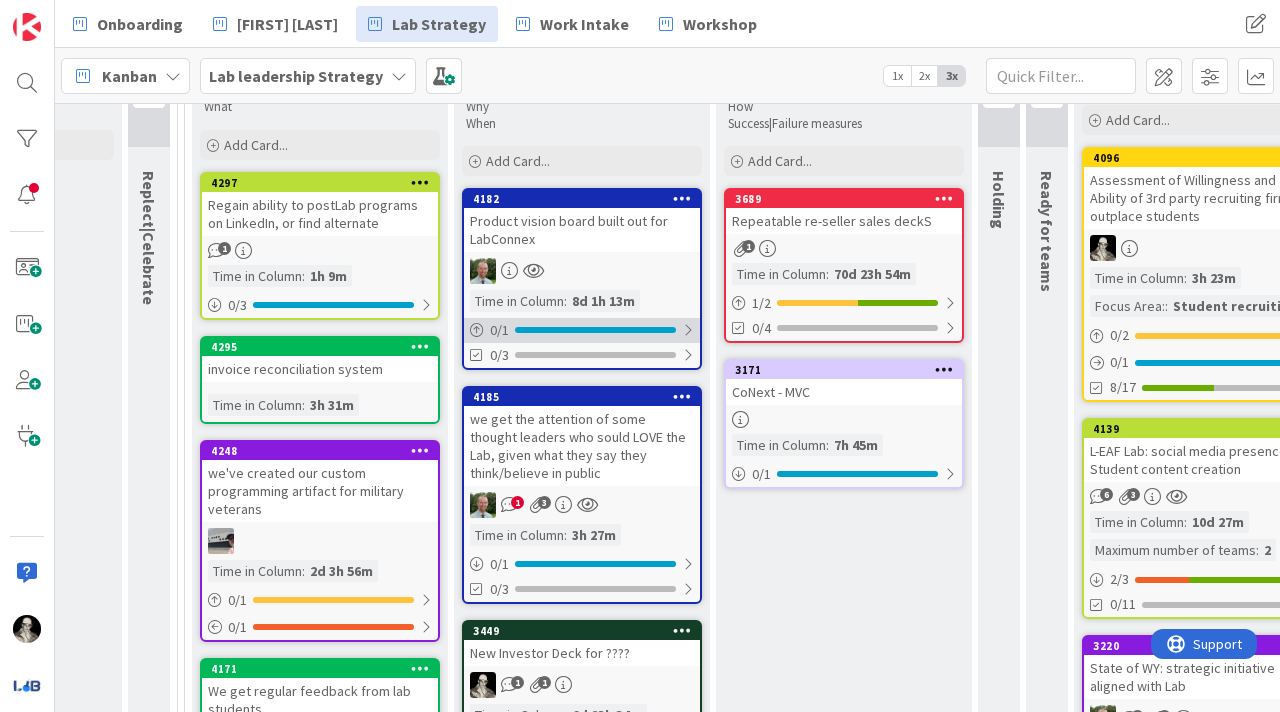 scroll, scrollTop: 233, scrollLeft: 1832, axis: both 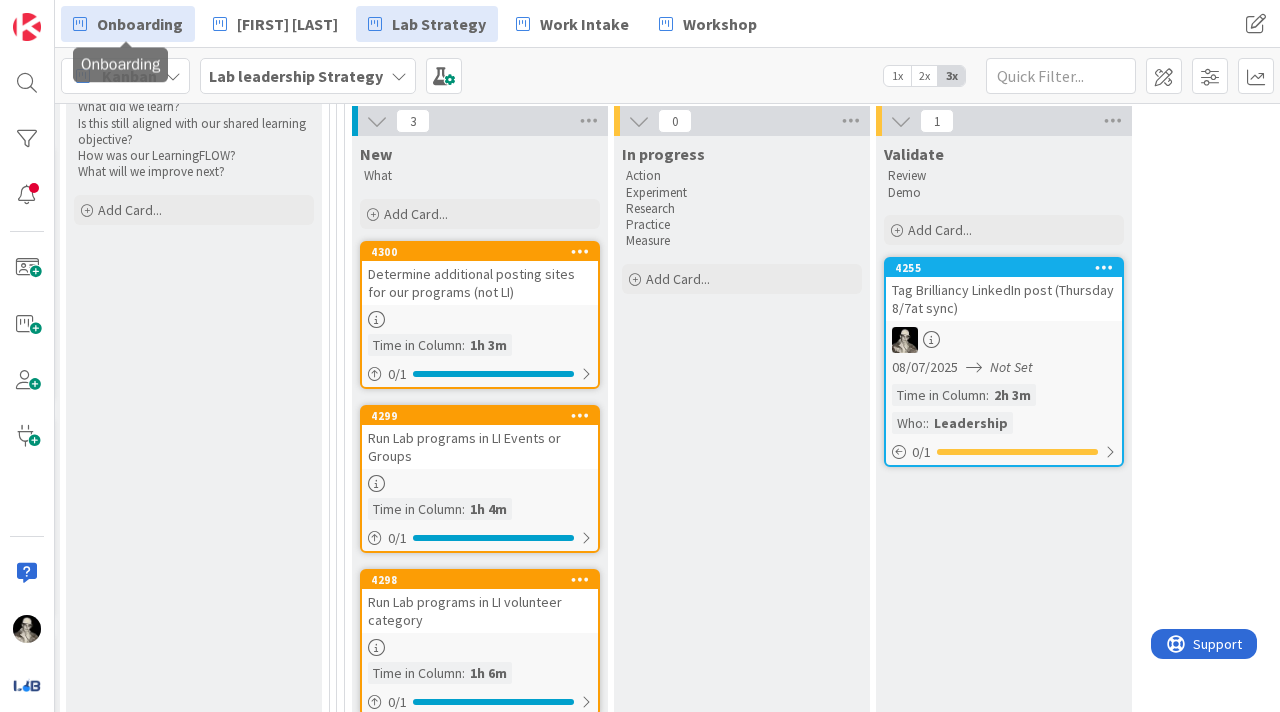 click on "Onboarding" at bounding box center [140, 24] 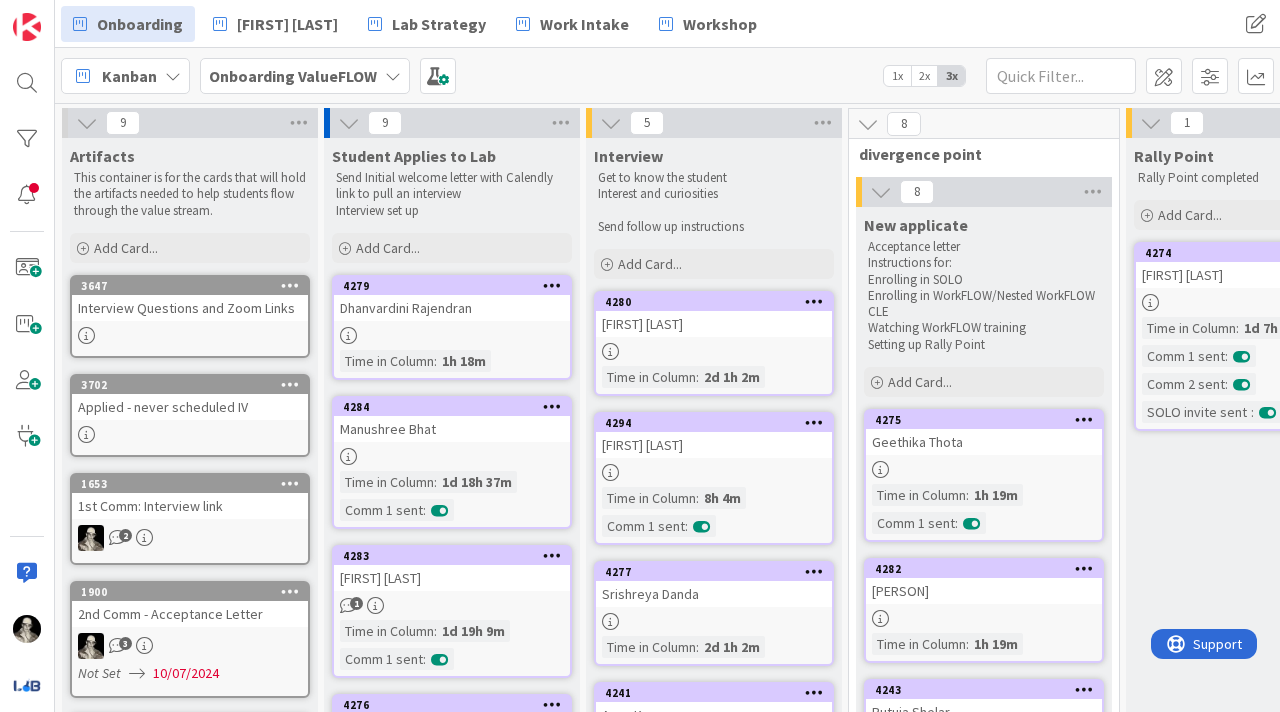 scroll, scrollTop: 0, scrollLeft: 0, axis: both 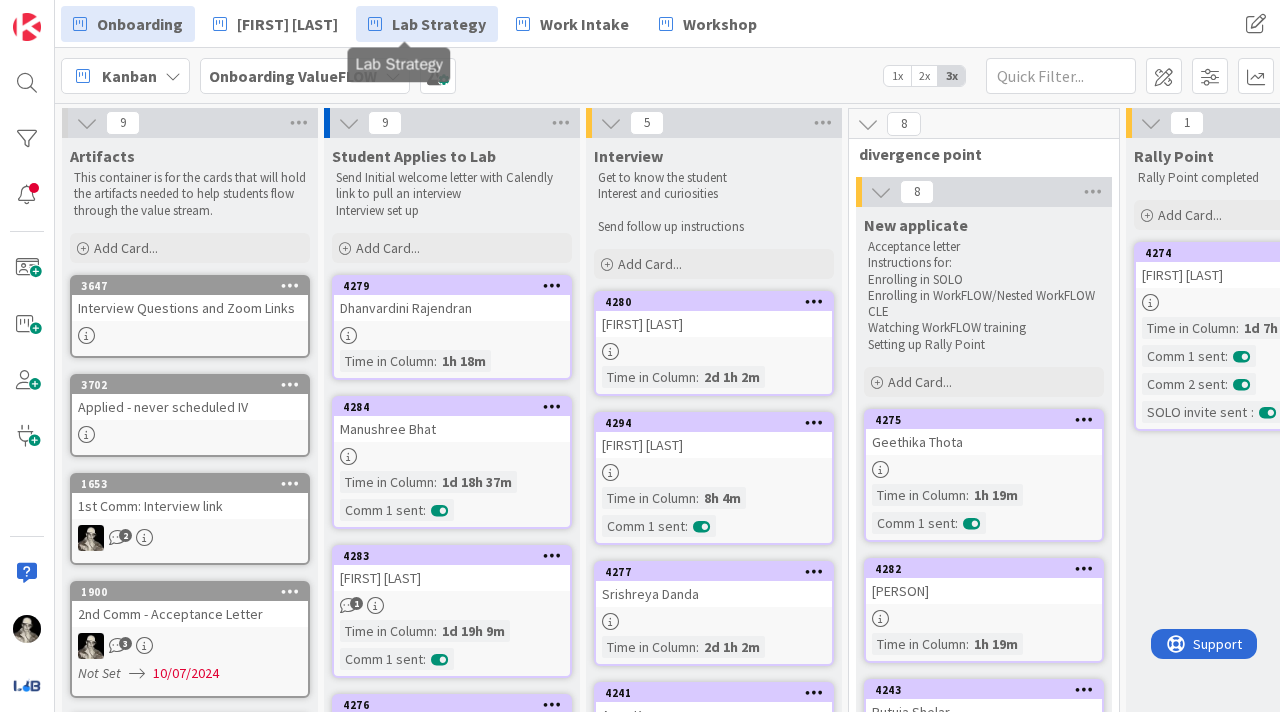 click on "Lab Strategy" at bounding box center [439, 24] 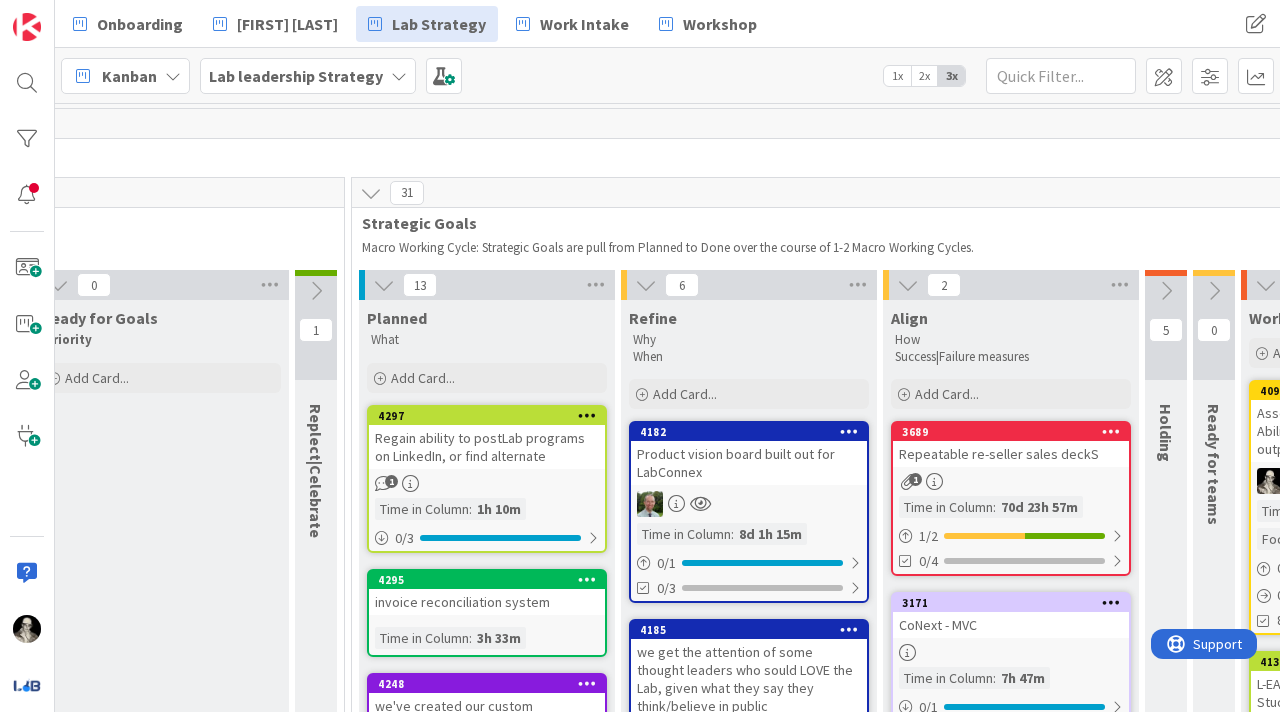 scroll, scrollTop: 0, scrollLeft: 1740, axis: horizontal 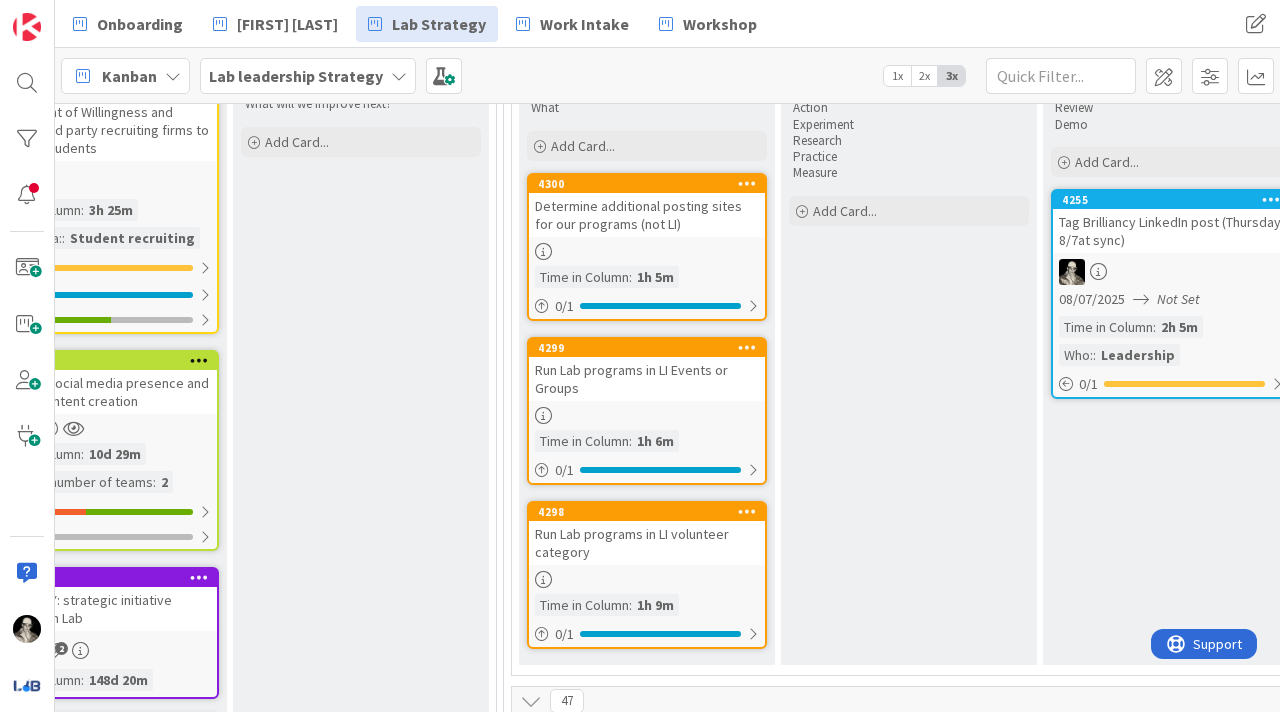 click on "Run Lab programs in LI Events or Groups" at bounding box center [647, 379] 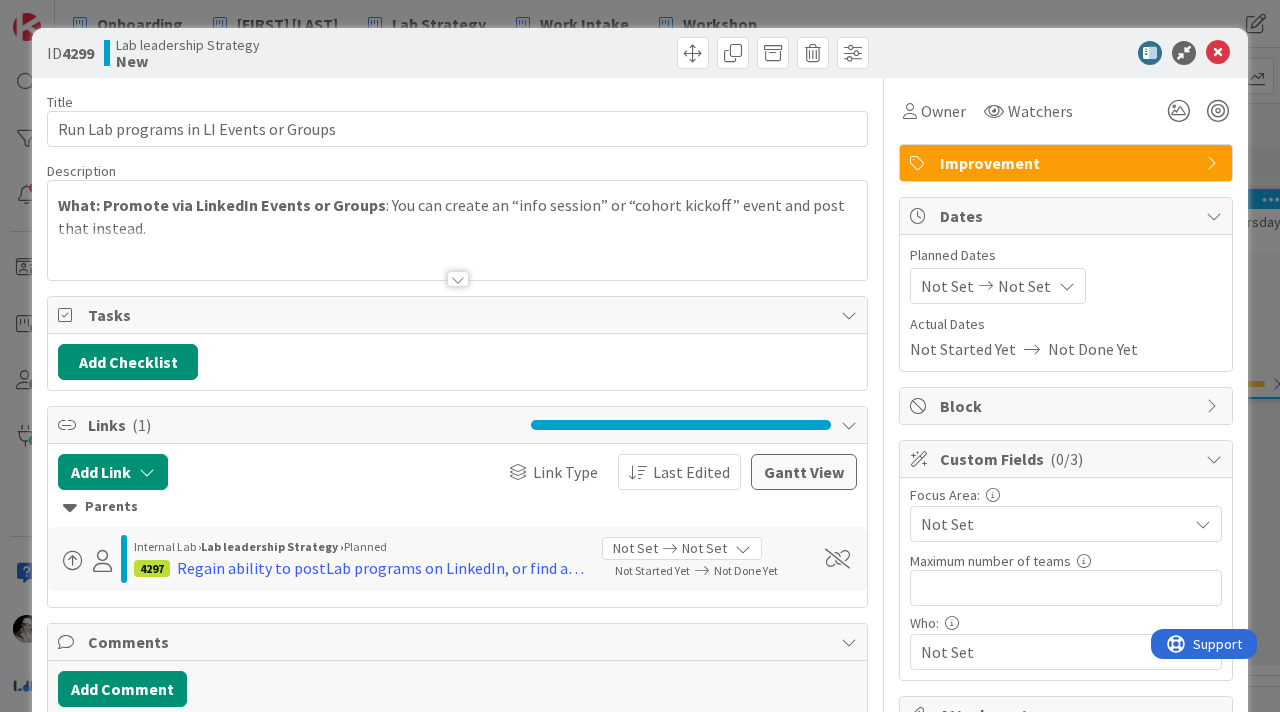 scroll, scrollTop: 0, scrollLeft: 0, axis: both 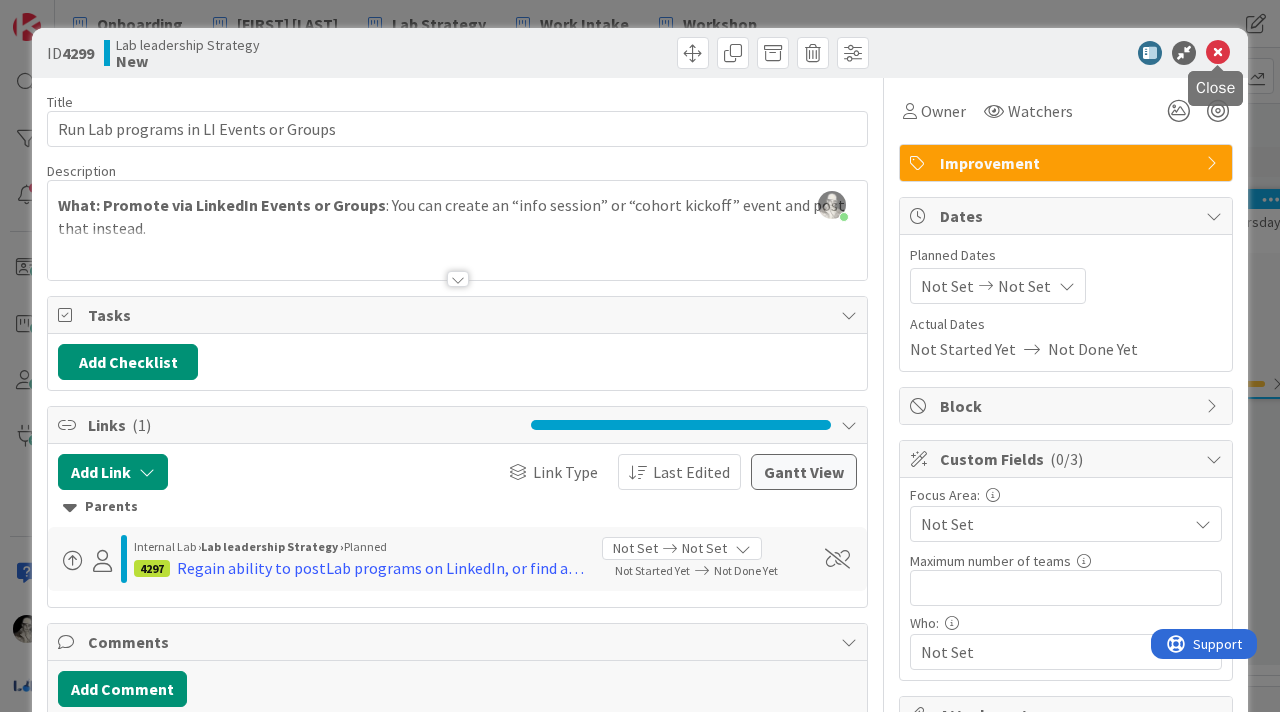 click at bounding box center [1218, 53] 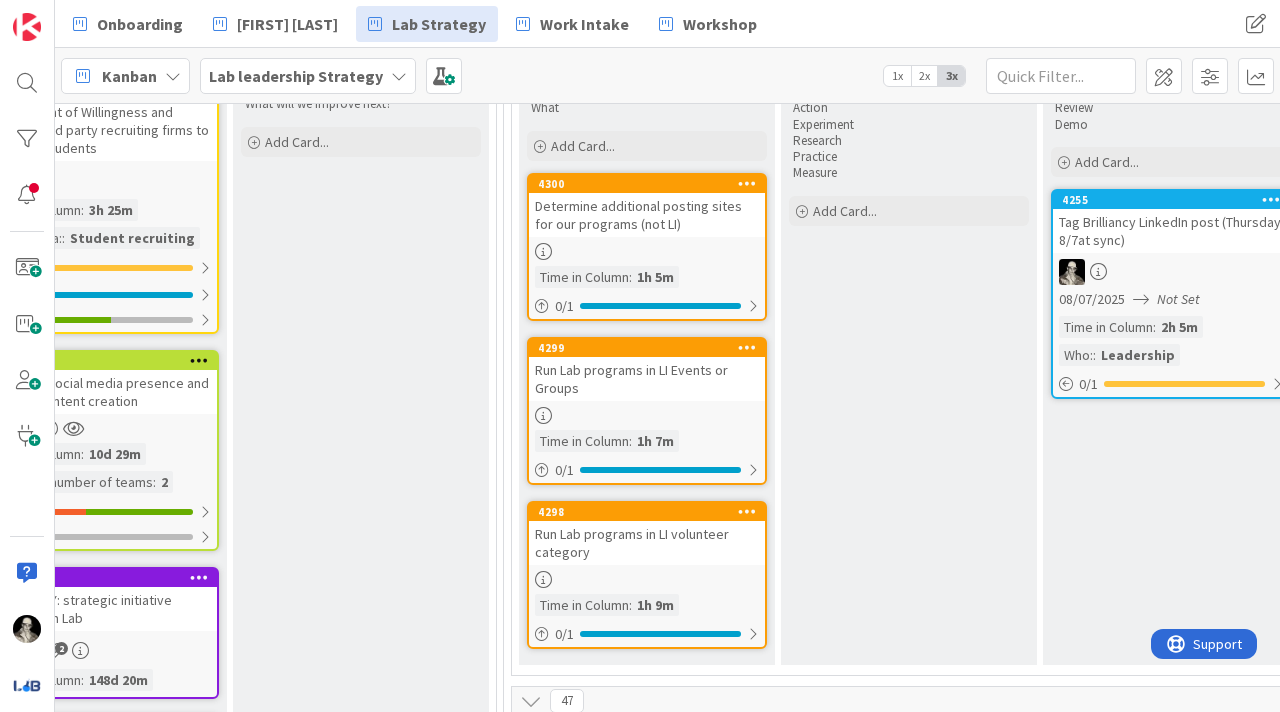 scroll, scrollTop: 0, scrollLeft: 0, axis: both 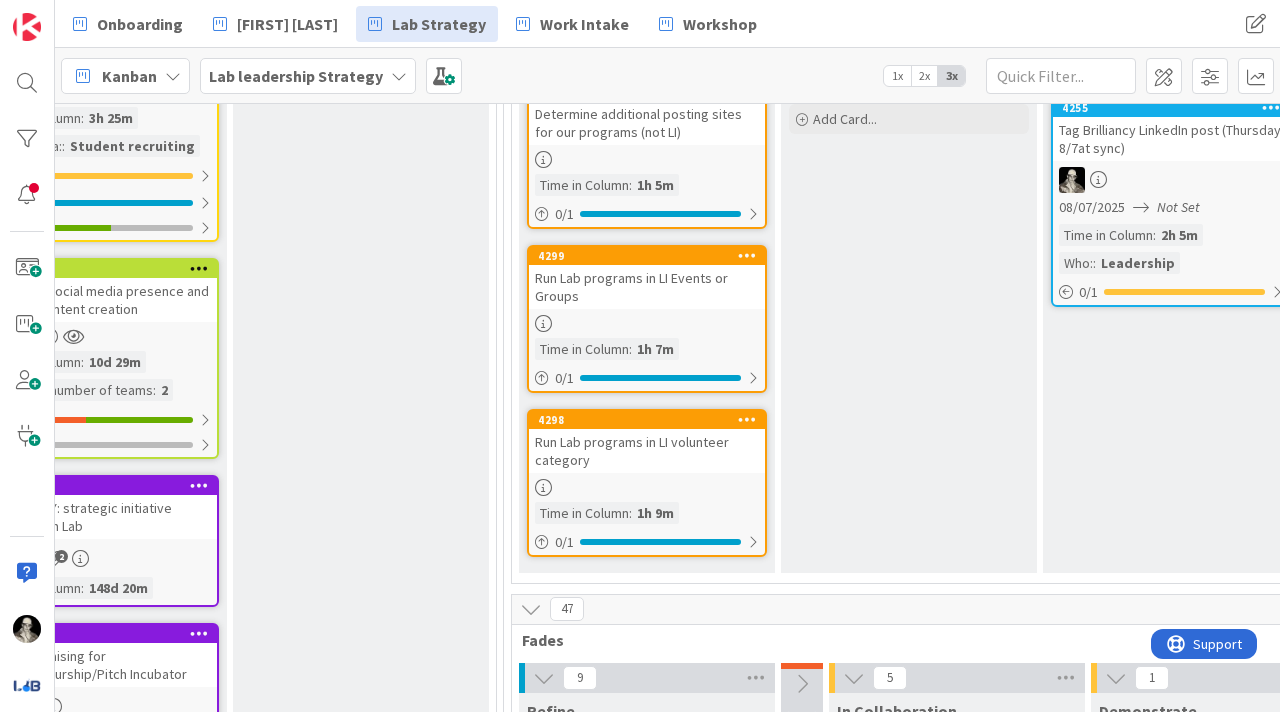 click on "Run Lab programs in LI volunteer category" at bounding box center [647, 451] 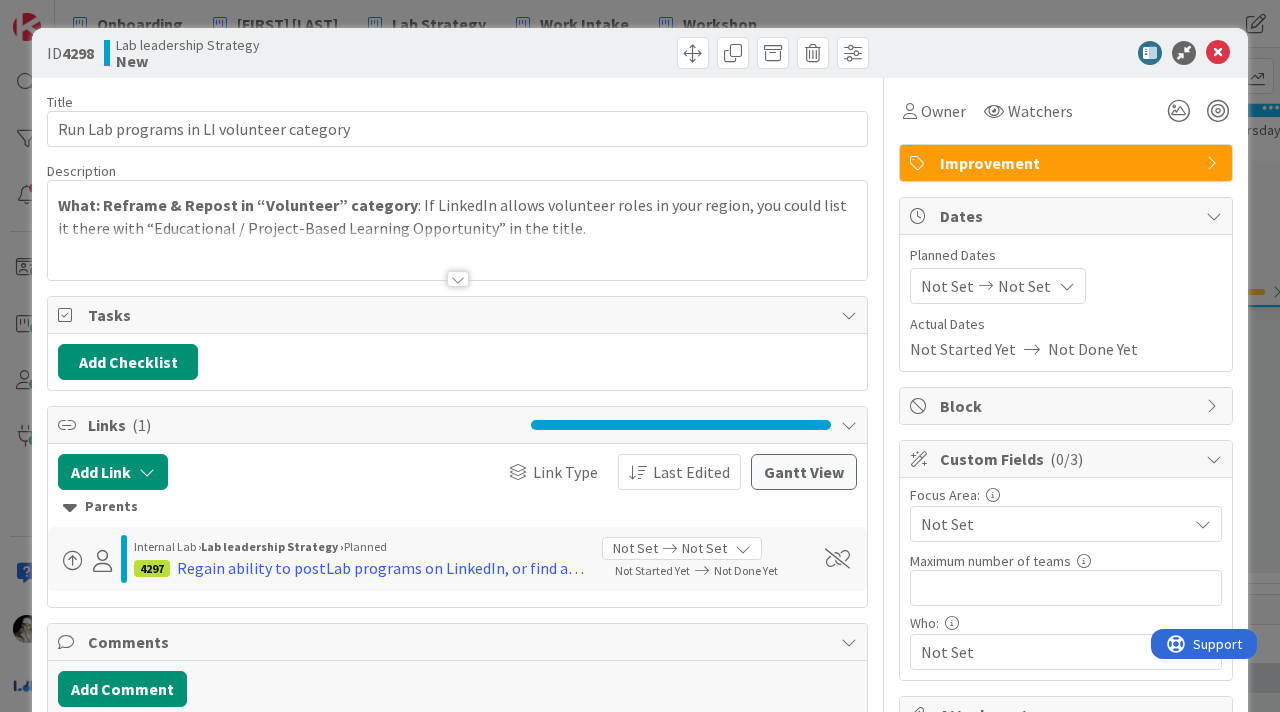 scroll, scrollTop: 0, scrollLeft: 0, axis: both 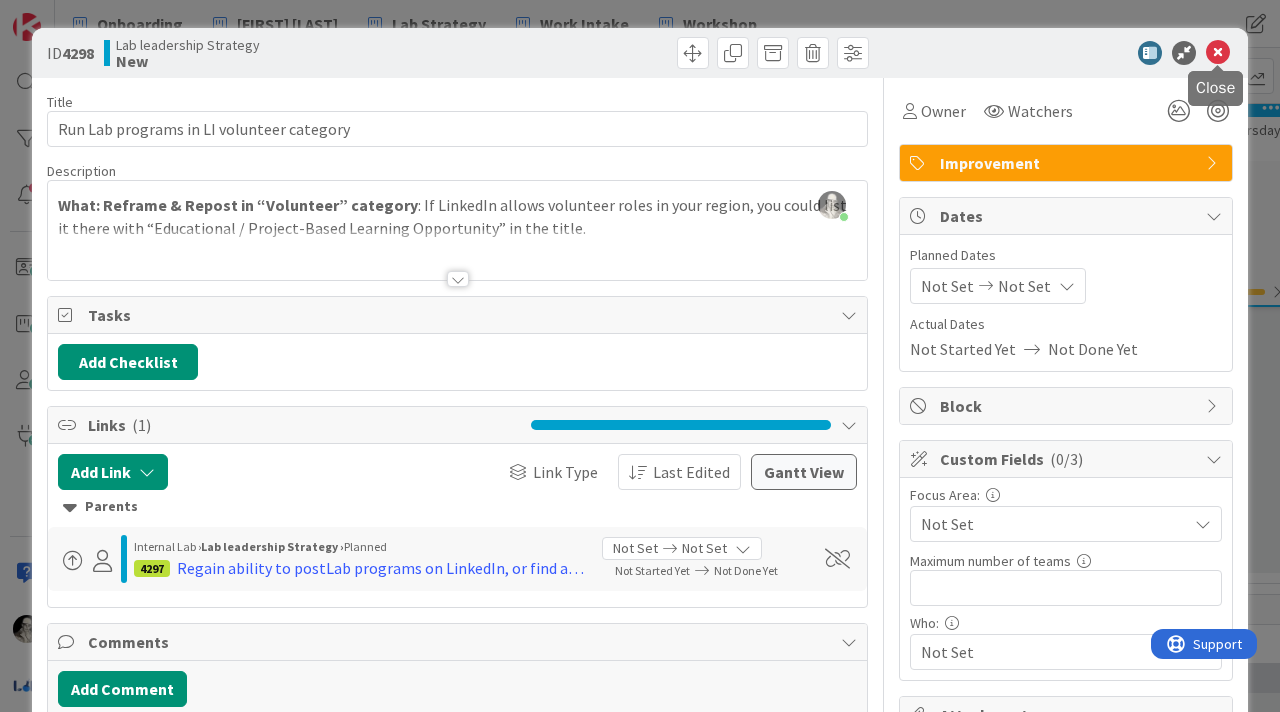 click at bounding box center (1218, 53) 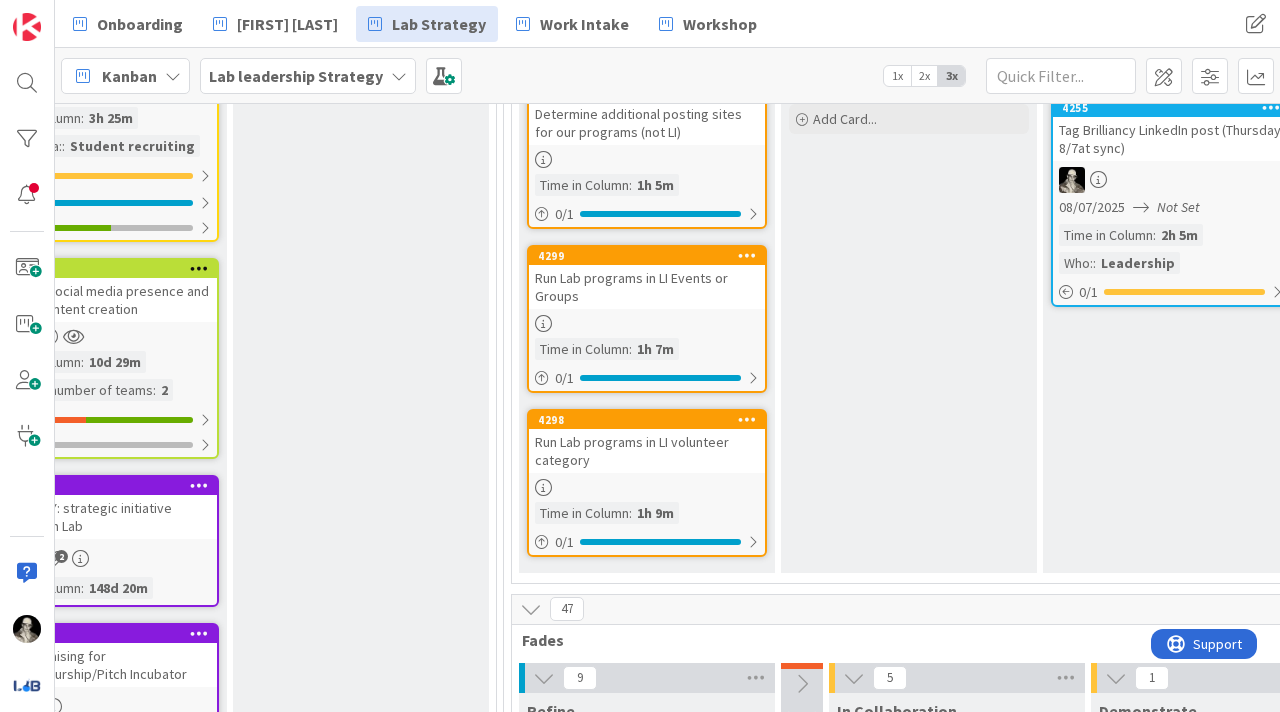 scroll, scrollTop: 0, scrollLeft: 0, axis: both 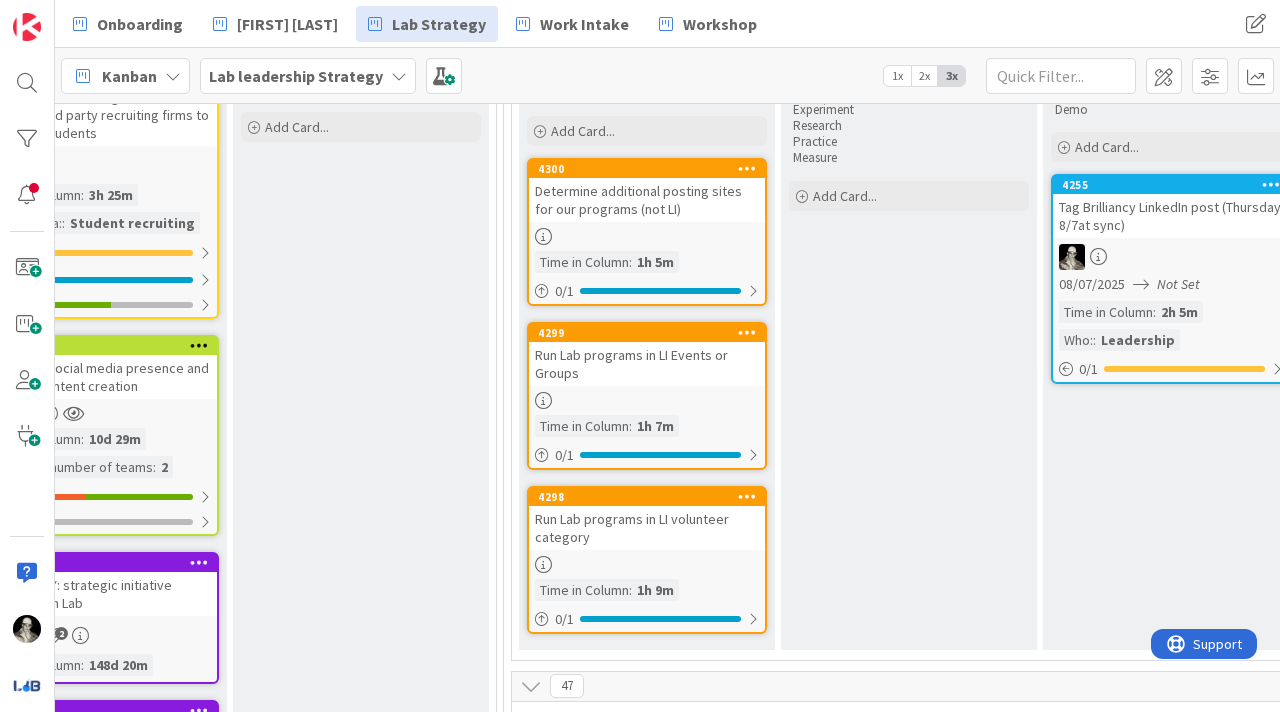 click on "Determine additional posting sites for our programs (not LI)" at bounding box center [647, 200] 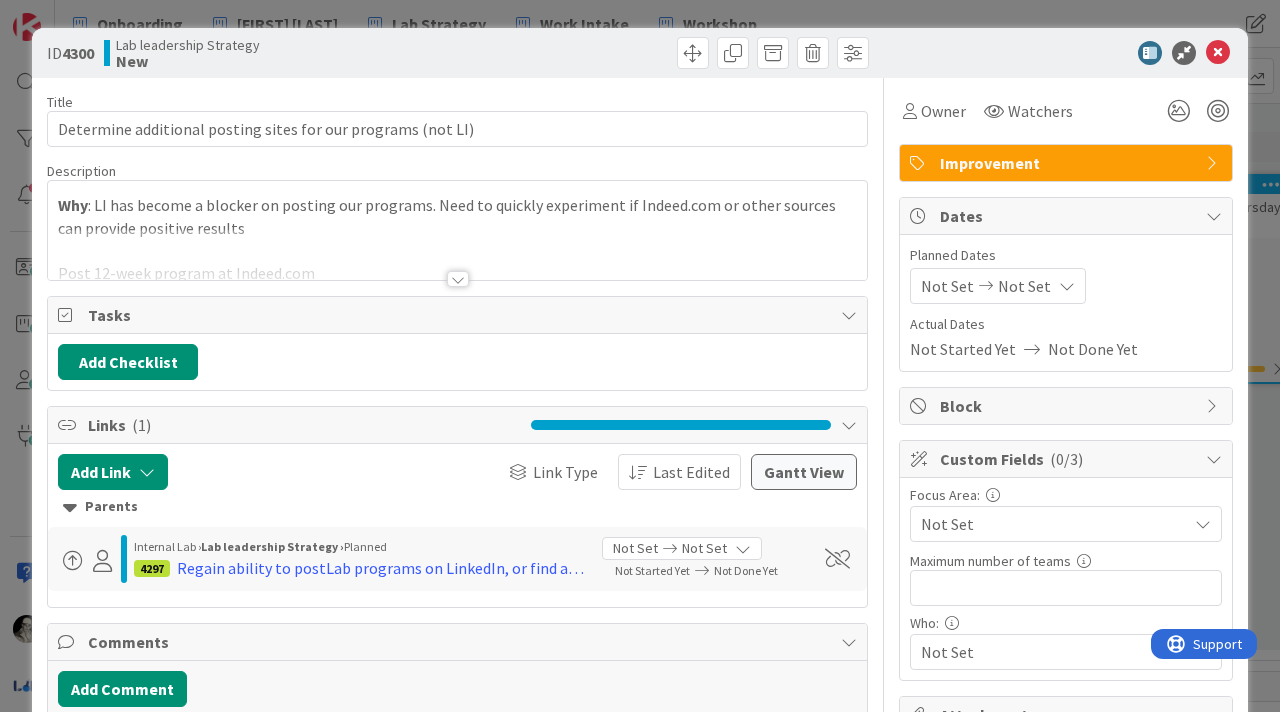 scroll, scrollTop: 0, scrollLeft: 0, axis: both 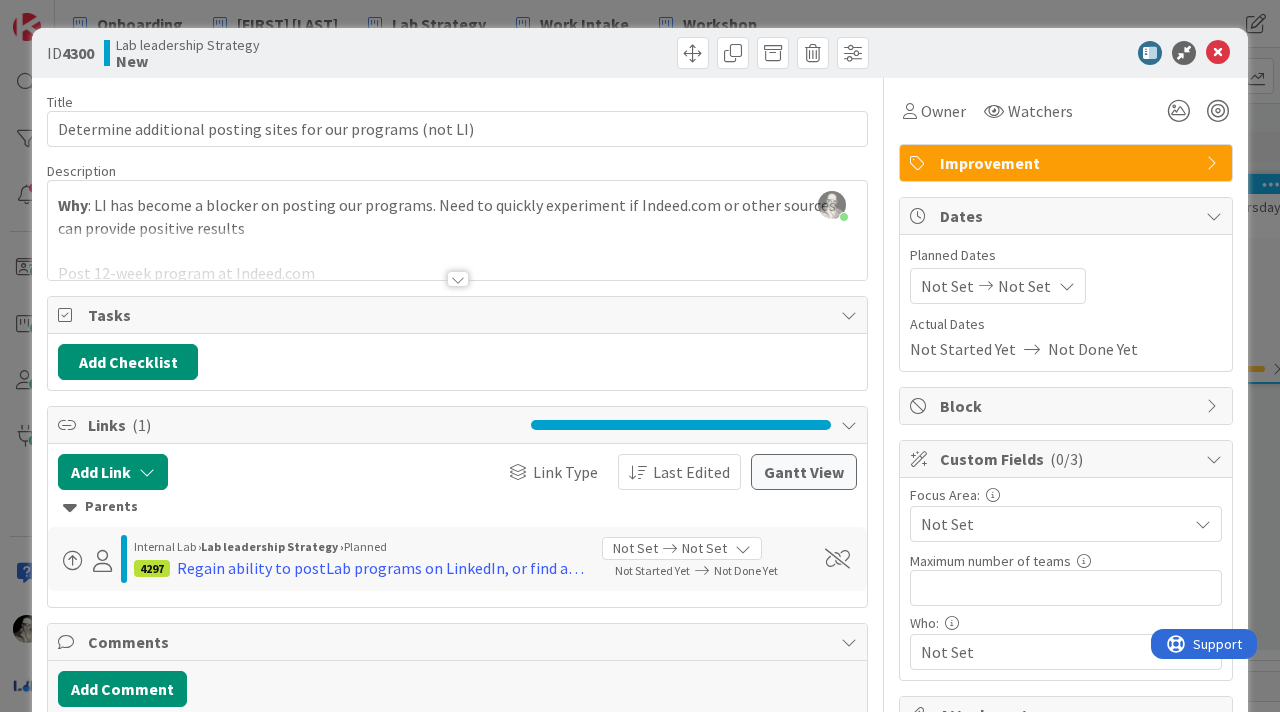 click at bounding box center (458, 279) 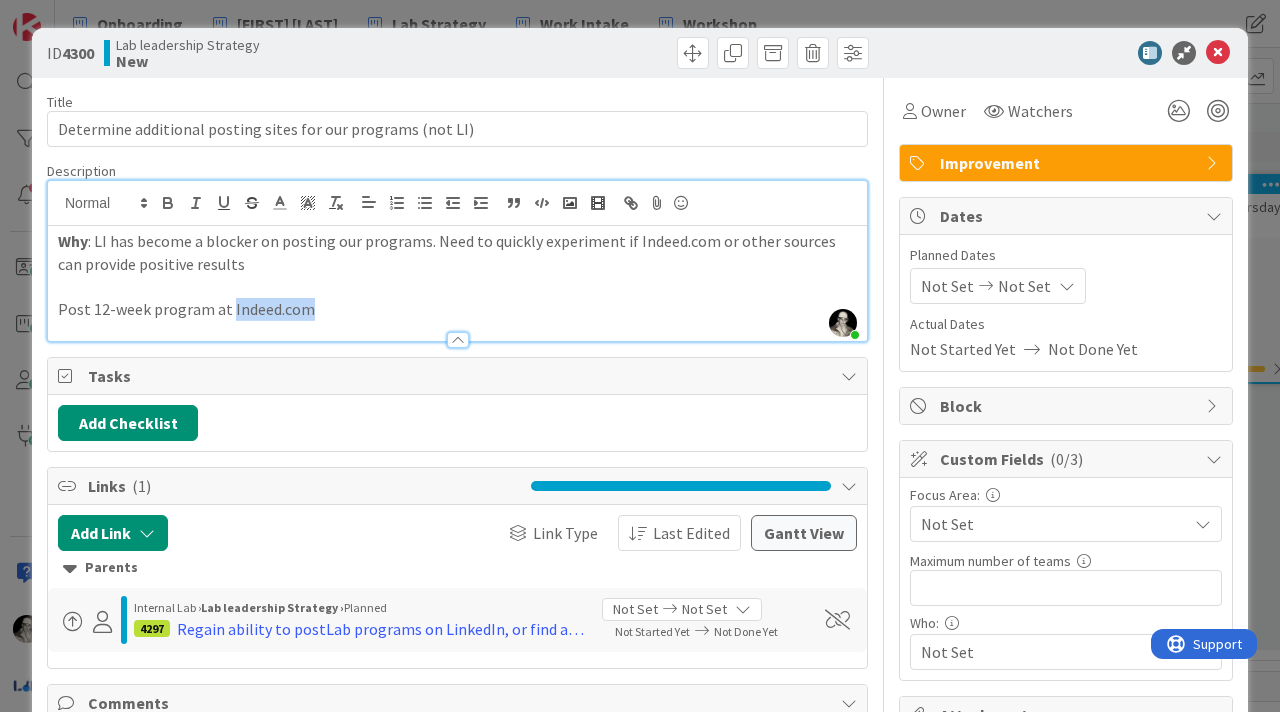 drag, startPoint x: 316, startPoint y: 311, endPoint x: 226, endPoint y: 311, distance: 90 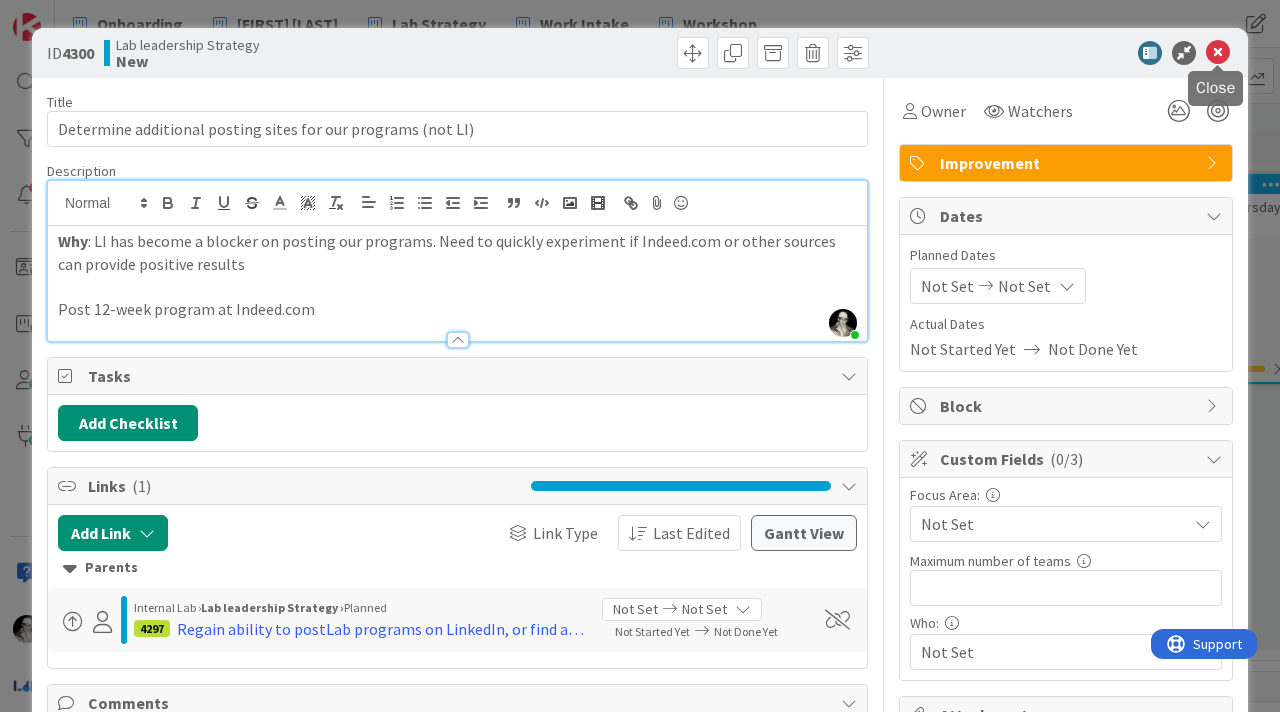 click at bounding box center [1218, 53] 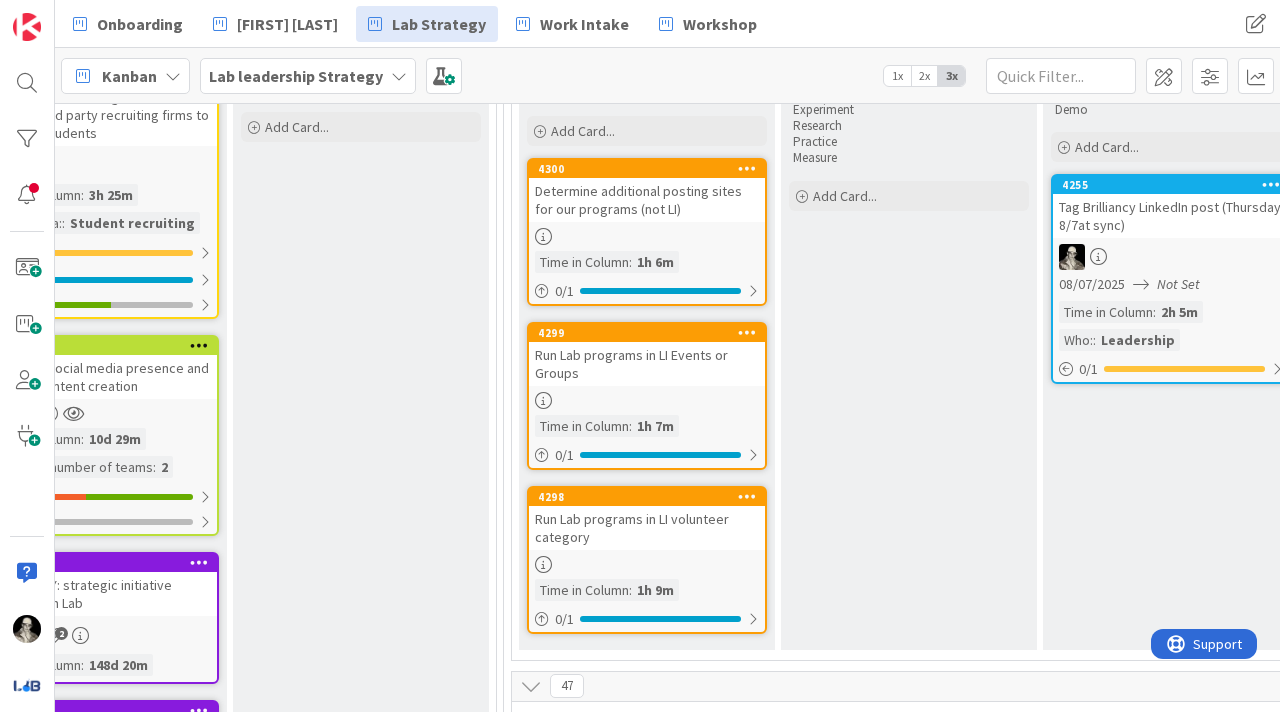 scroll, scrollTop: 0, scrollLeft: 0, axis: both 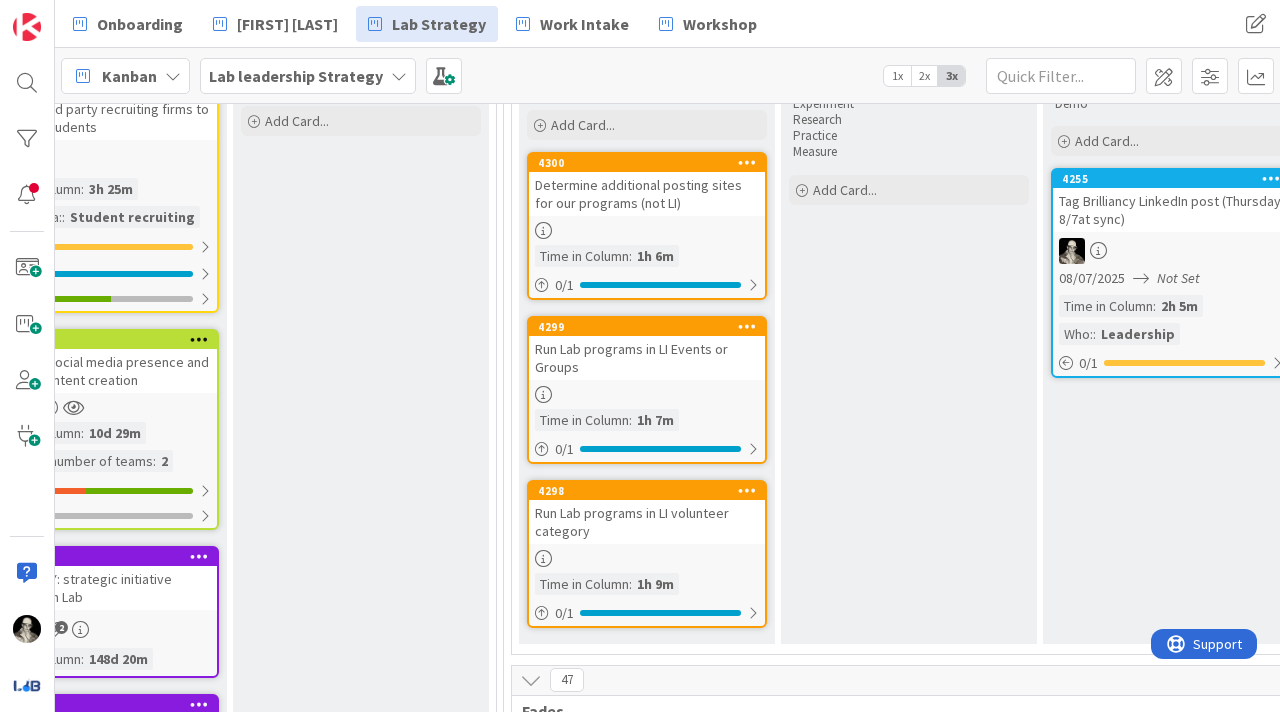 click at bounding box center (647, 230) 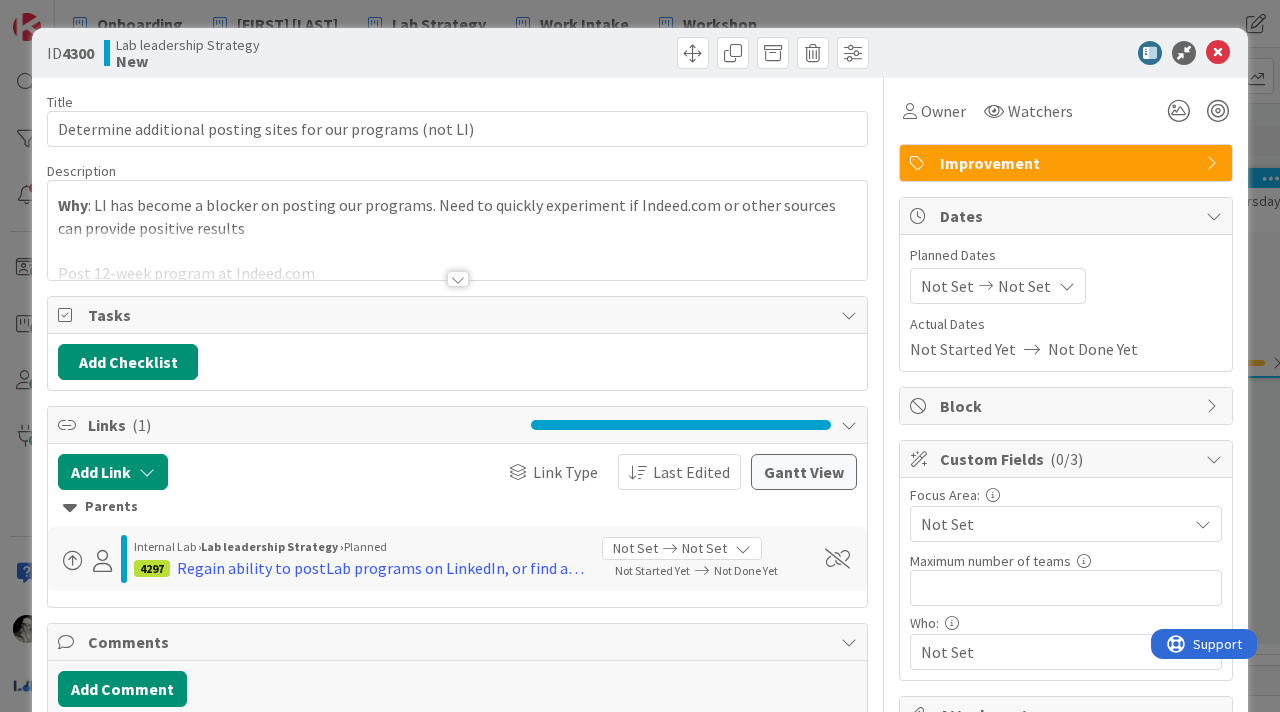 scroll, scrollTop: 0, scrollLeft: 0, axis: both 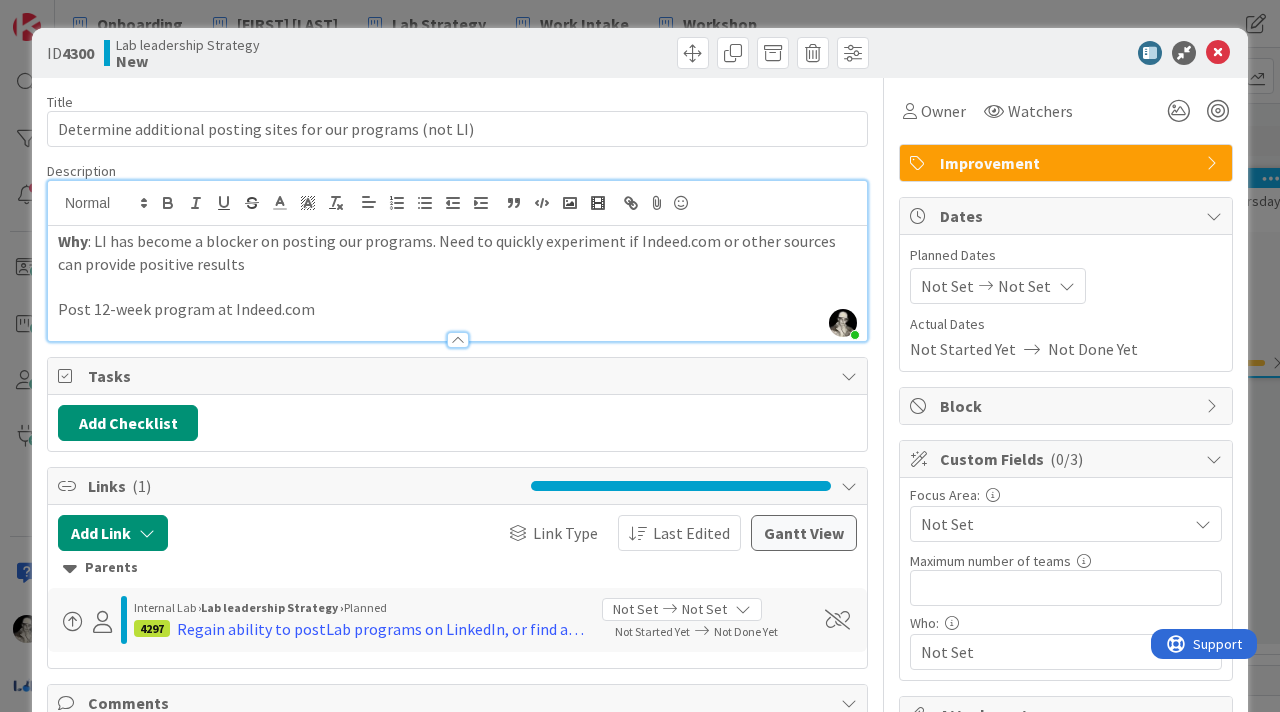 click on "Post 12-week program at Indeed.com" at bounding box center [457, 309] 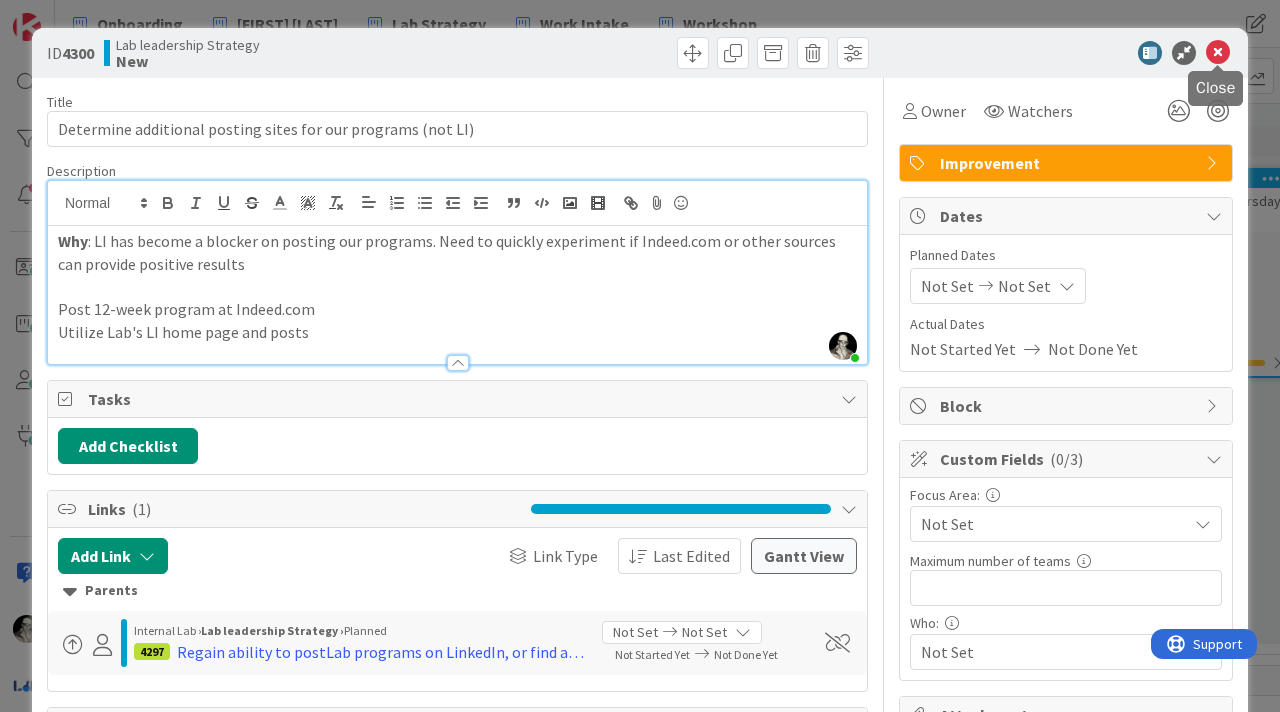 click at bounding box center [1218, 53] 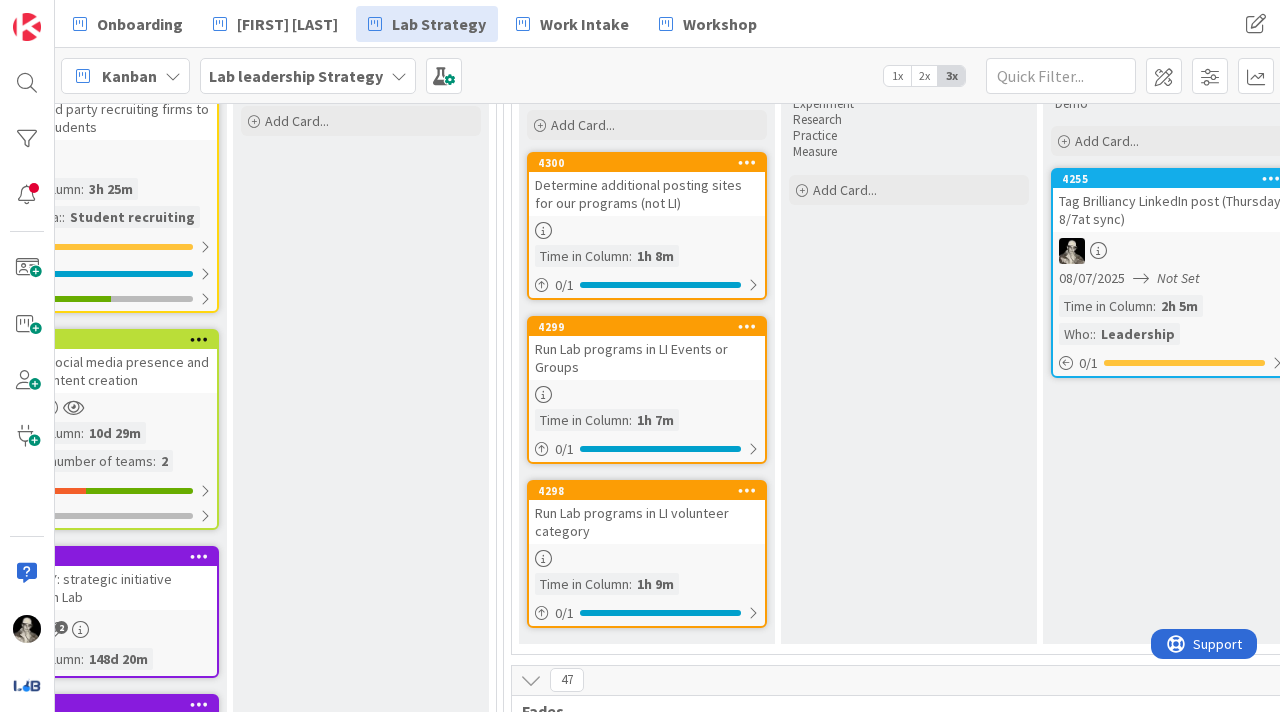 scroll, scrollTop: 0, scrollLeft: 0, axis: both 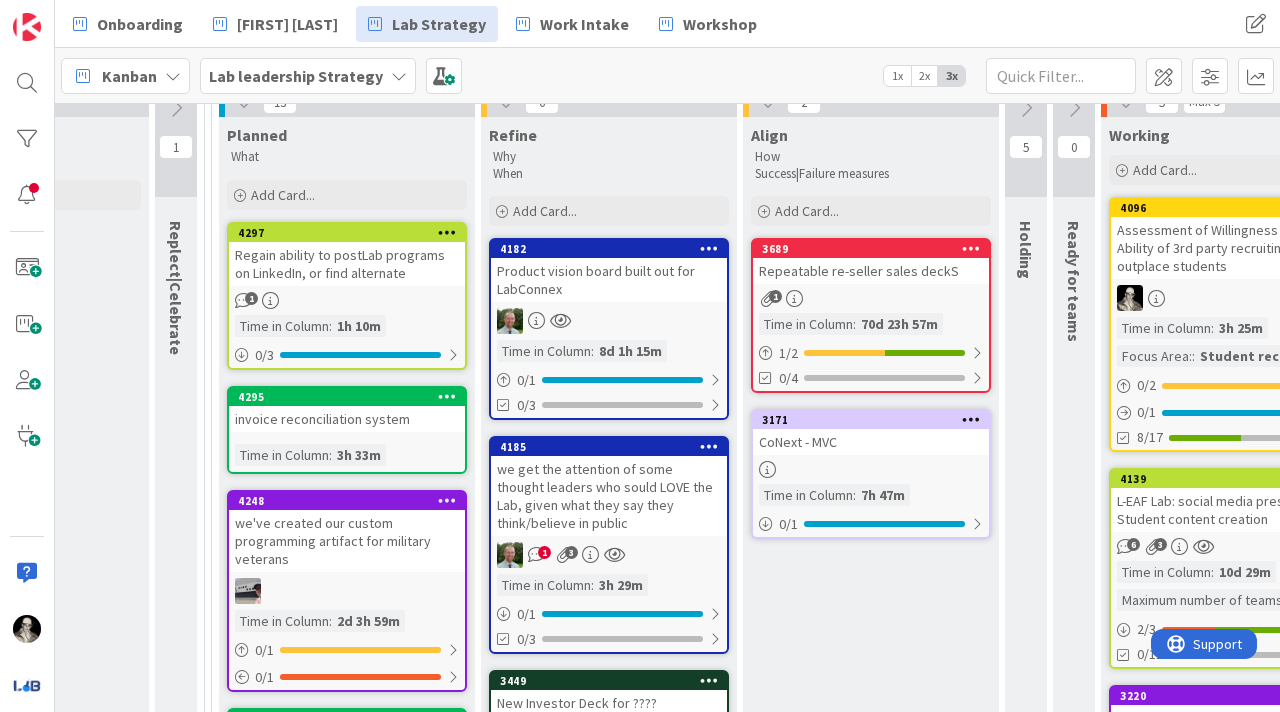 click on "Regain ability to postLab programs on LinkedIn, or find alternate" at bounding box center (347, 264) 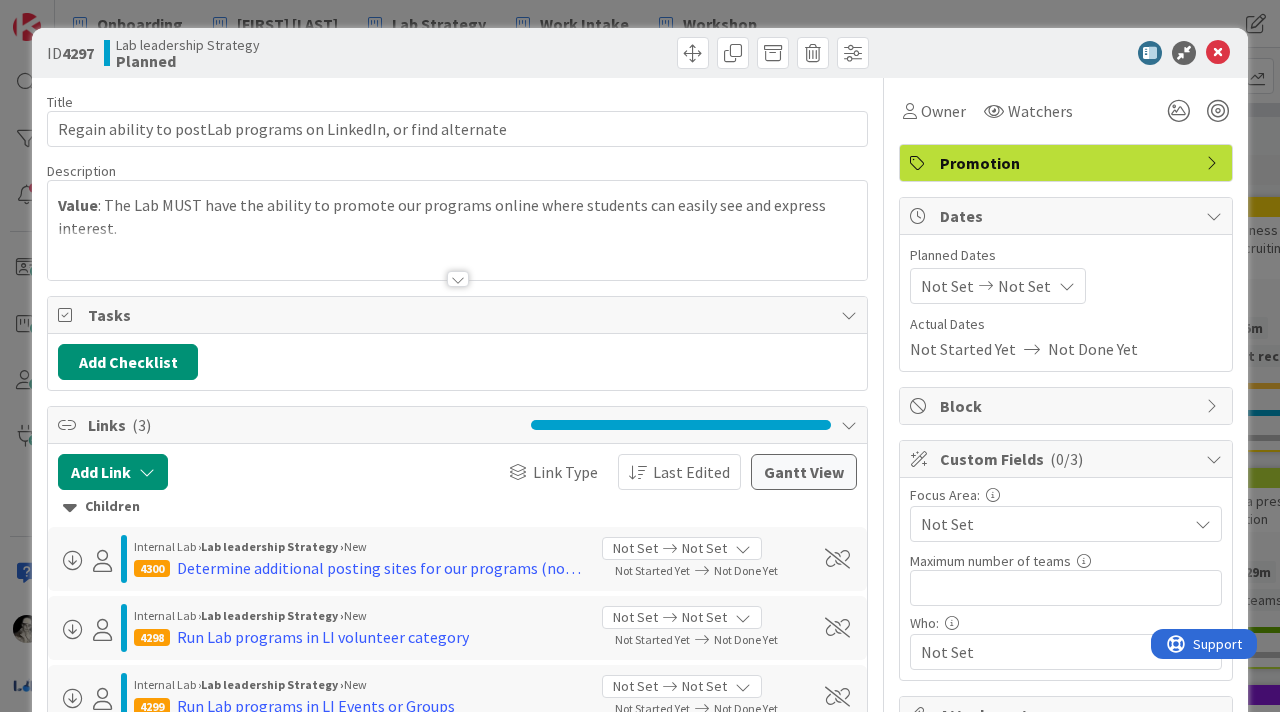 scroll, scrollTop: 0, scrollLeft: 0, axis: both 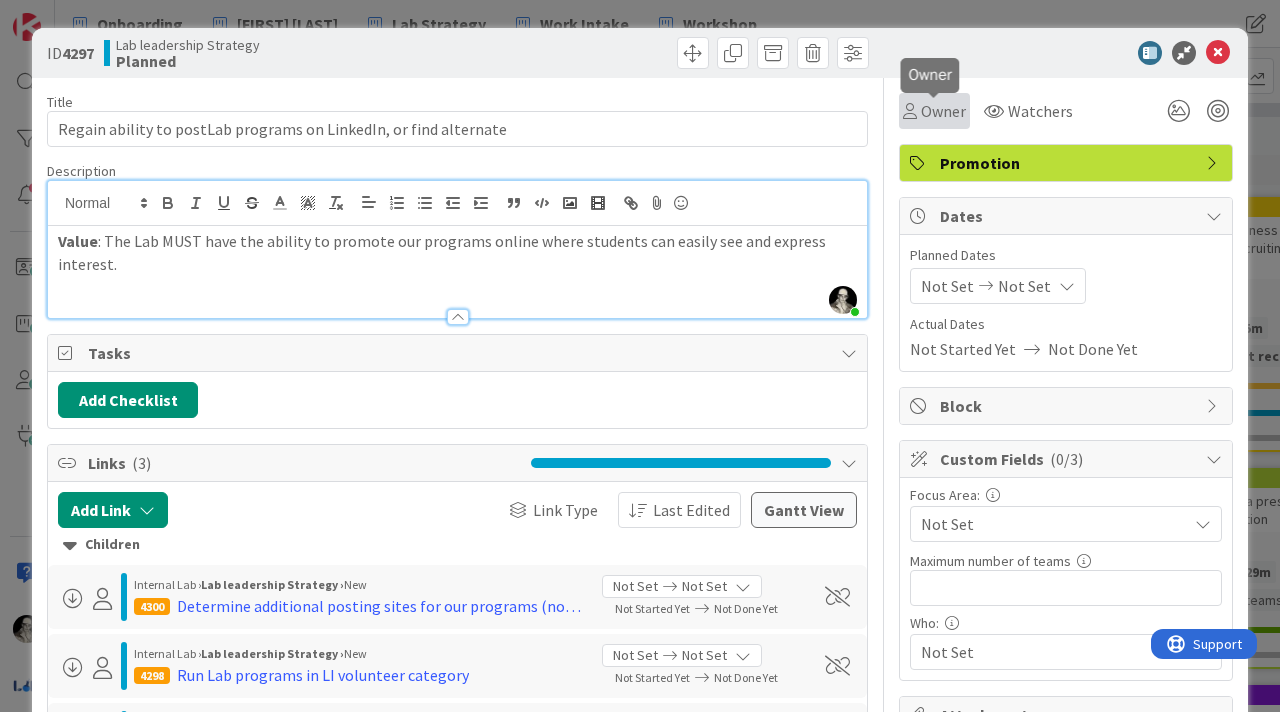 click on "Owner" at bounding box center [943, 111] 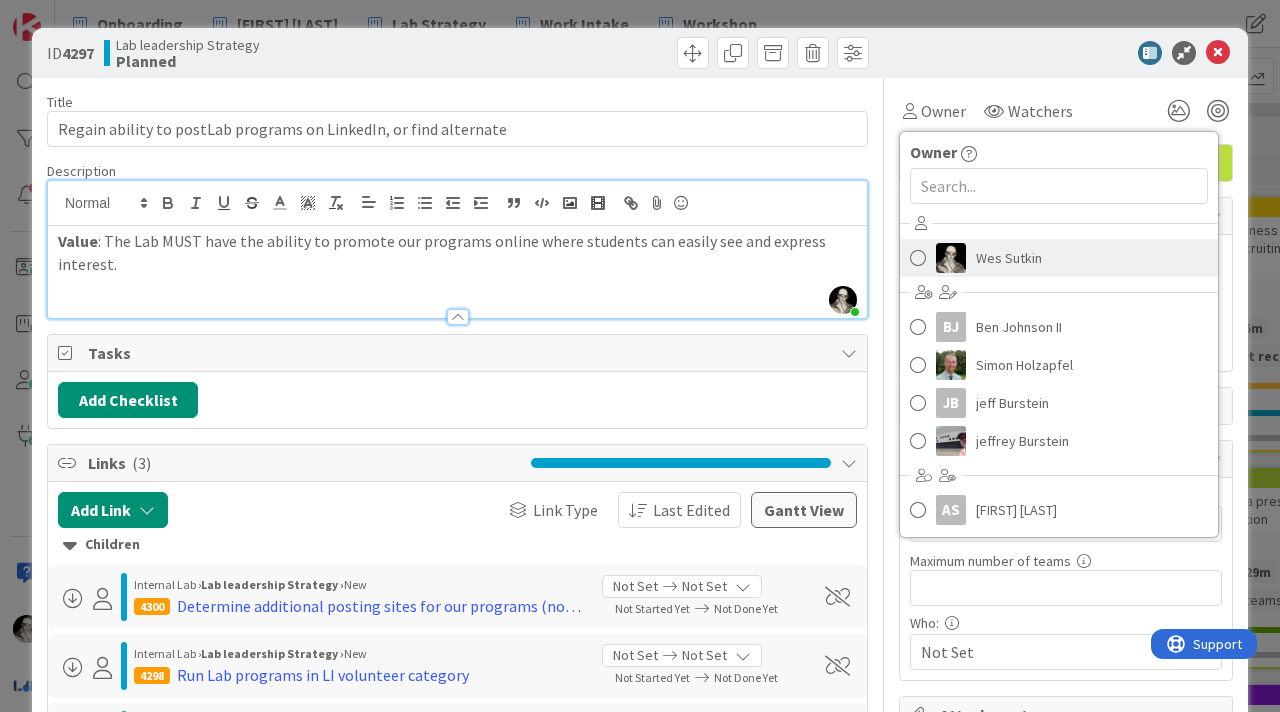 click at bounding box center [918, 258] 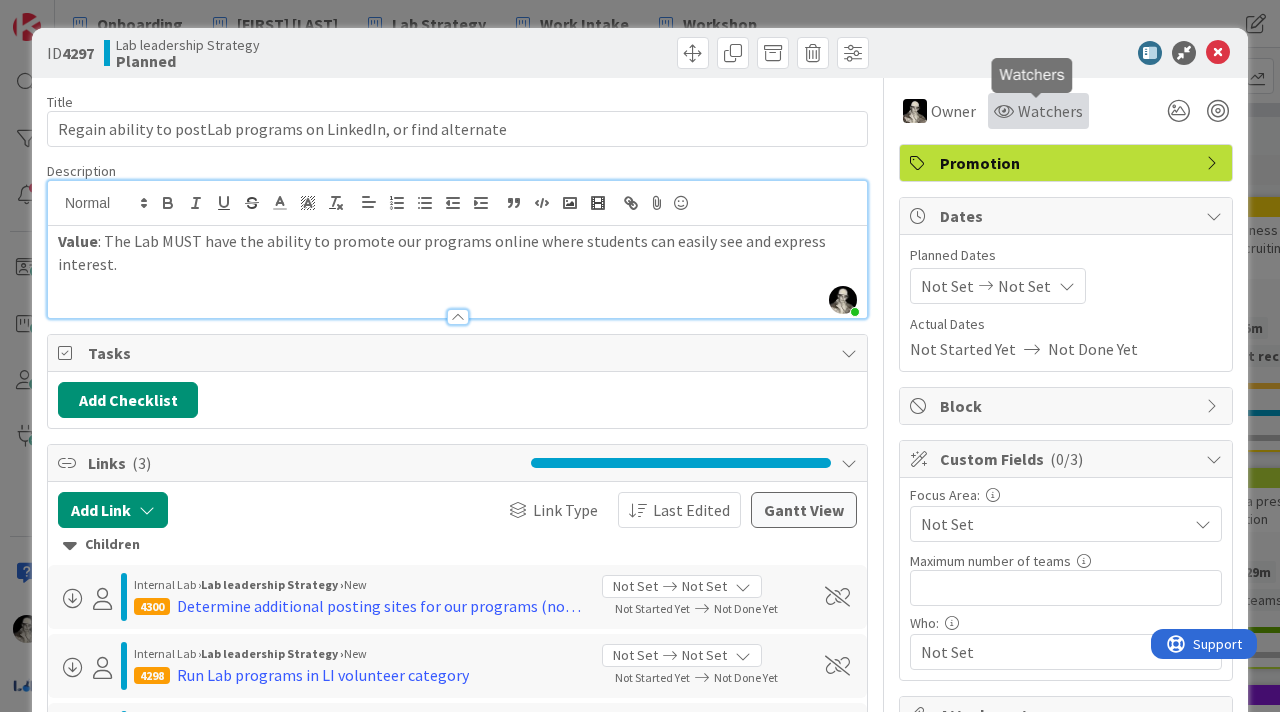 click on "Watchers" at bounding box center [1050, 111] 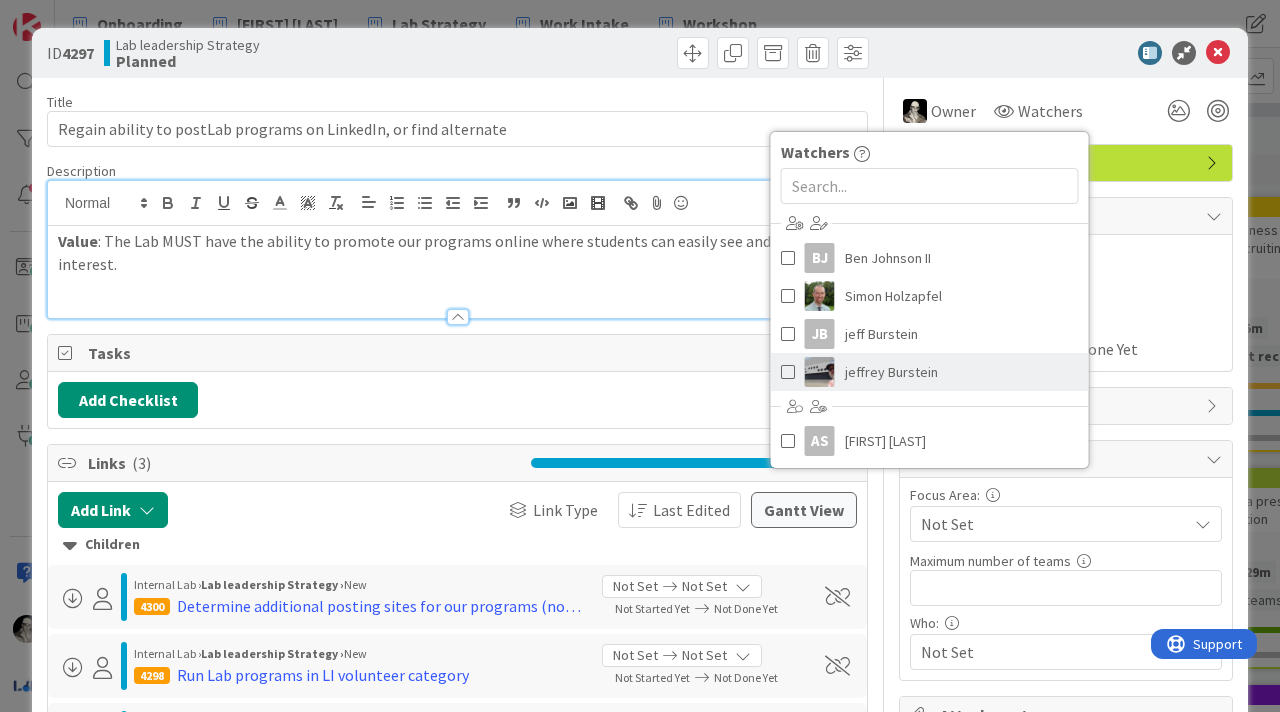 click on "jeffrey Burstein" at bounding box center (930, 372) 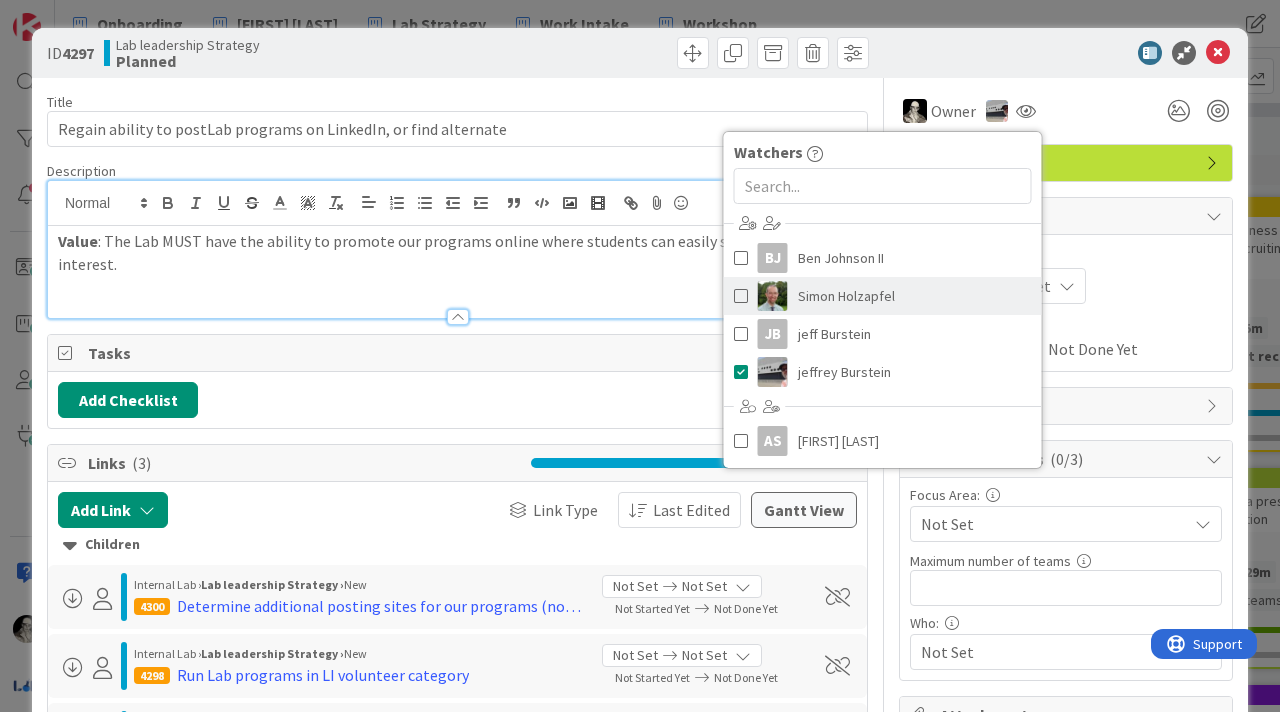 click at bounding box center (741, 296) 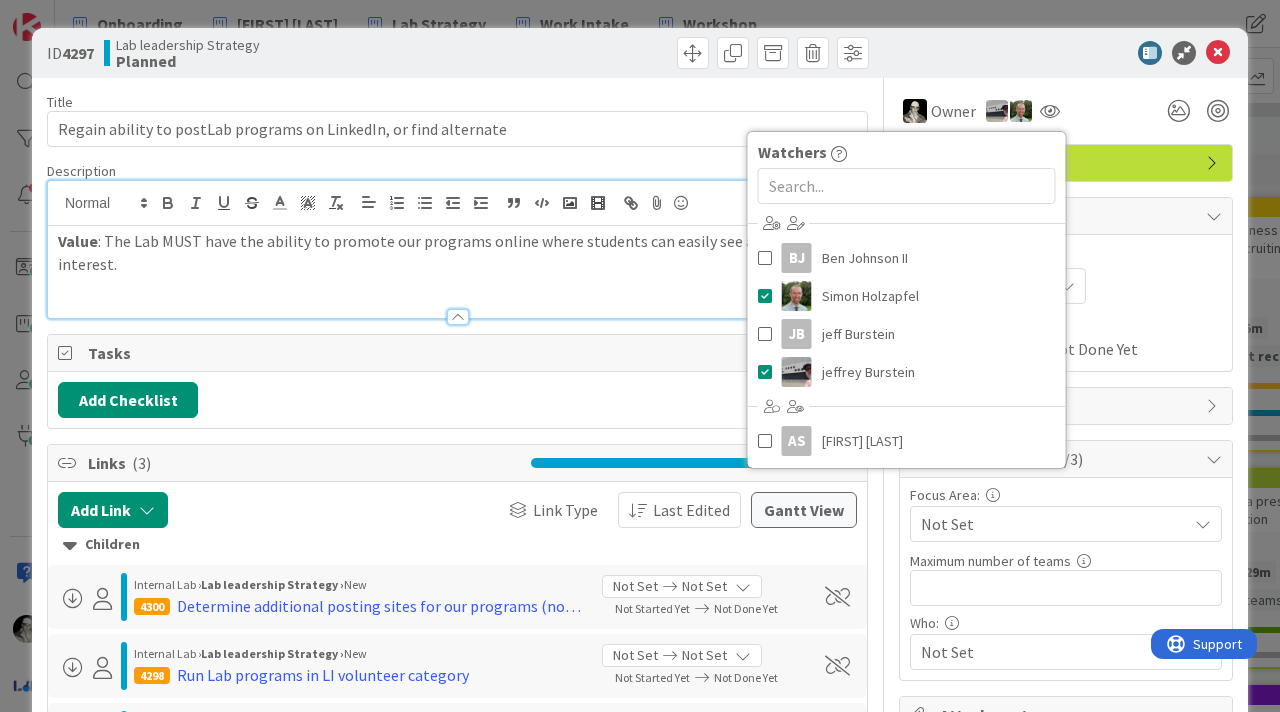 click at bounding box center [1056, 53] 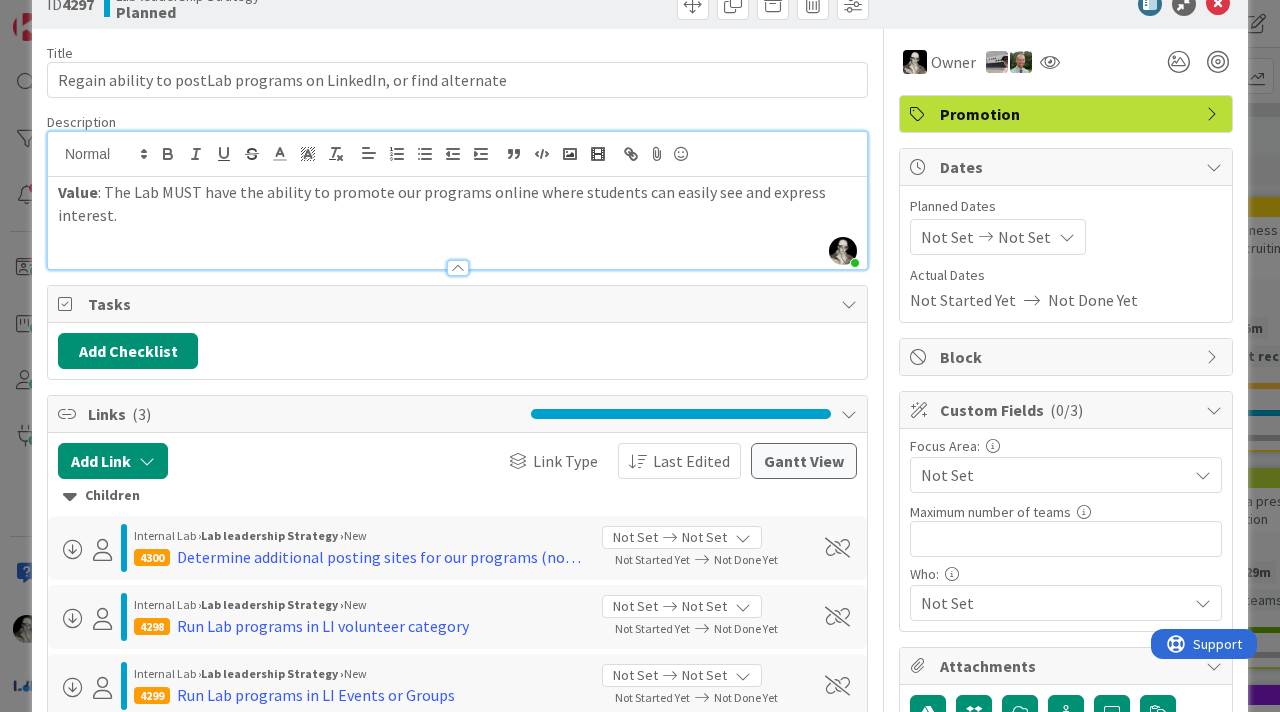 scroll, scrollTop: 0, scrollLeft: 0, axis: both 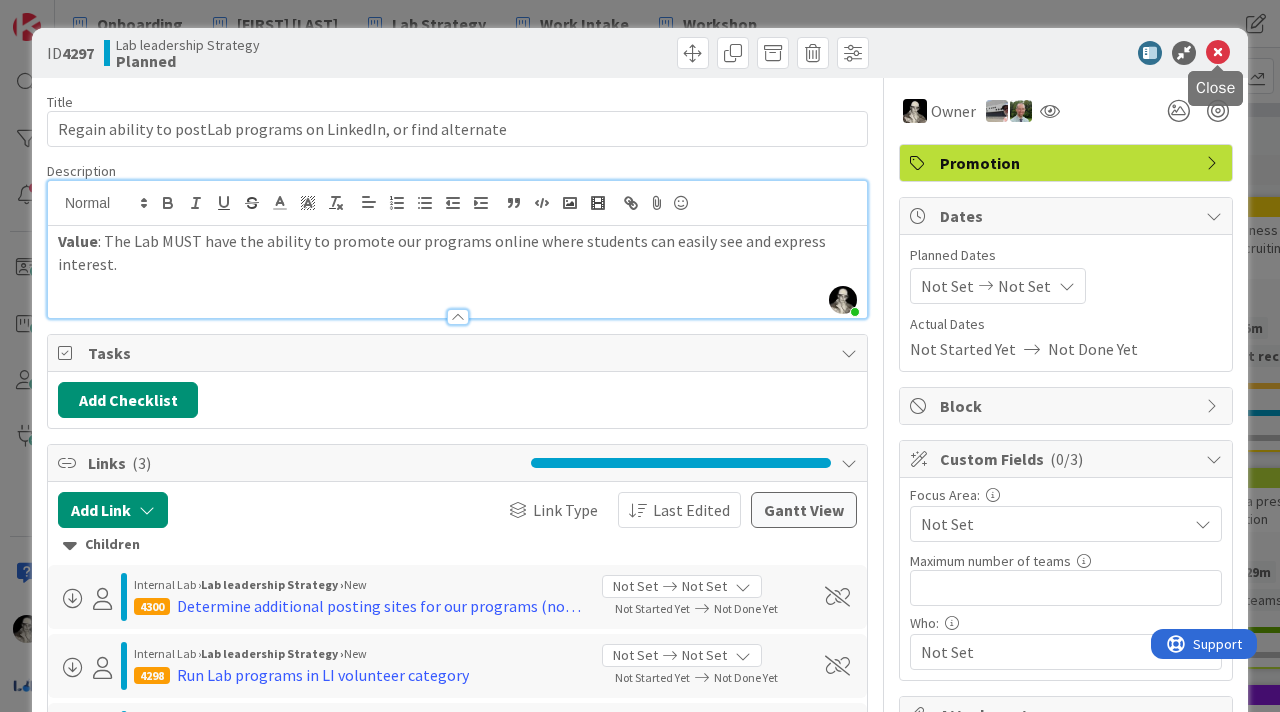 click at bounding box center [1218, 53] 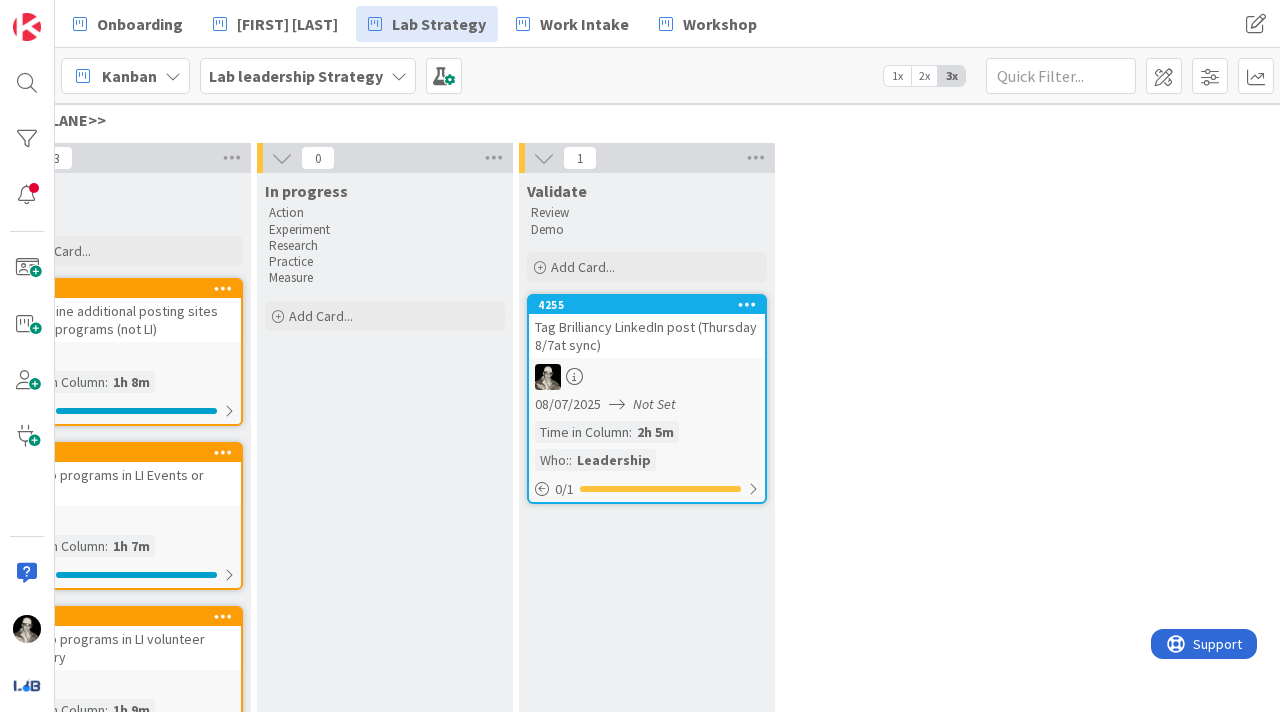 scroll, scrollTop: 196, scrollLeft: 3145, axis: both 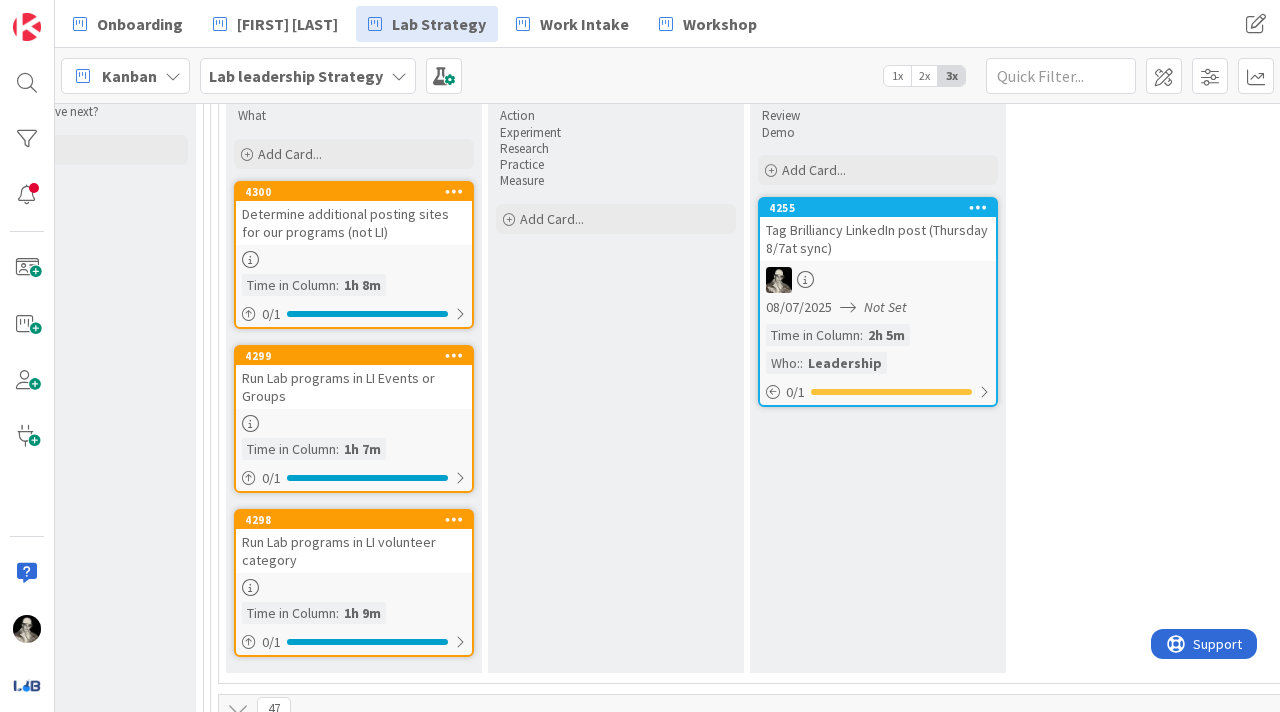 click on "Determine additional posting sites for our programs (not LI)" at bounding box center [354, 223] 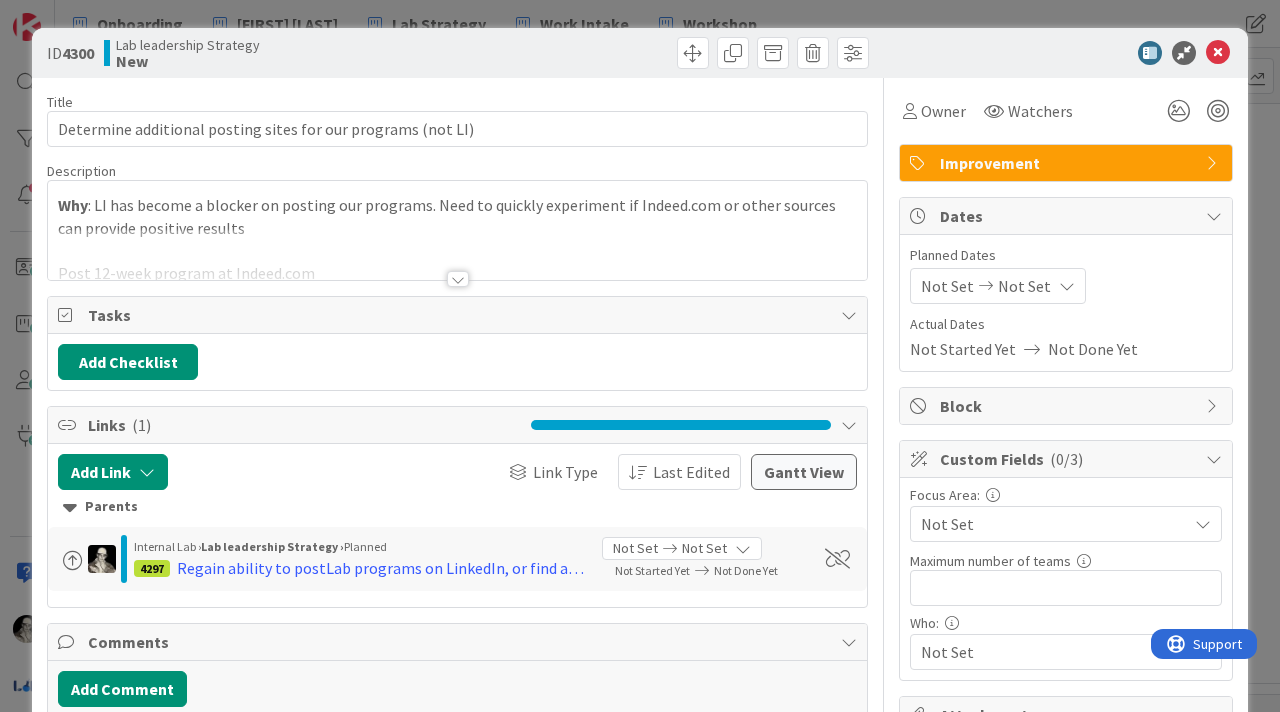 scroll, scrollTop: 0, scrollLeft: 0, axis: both 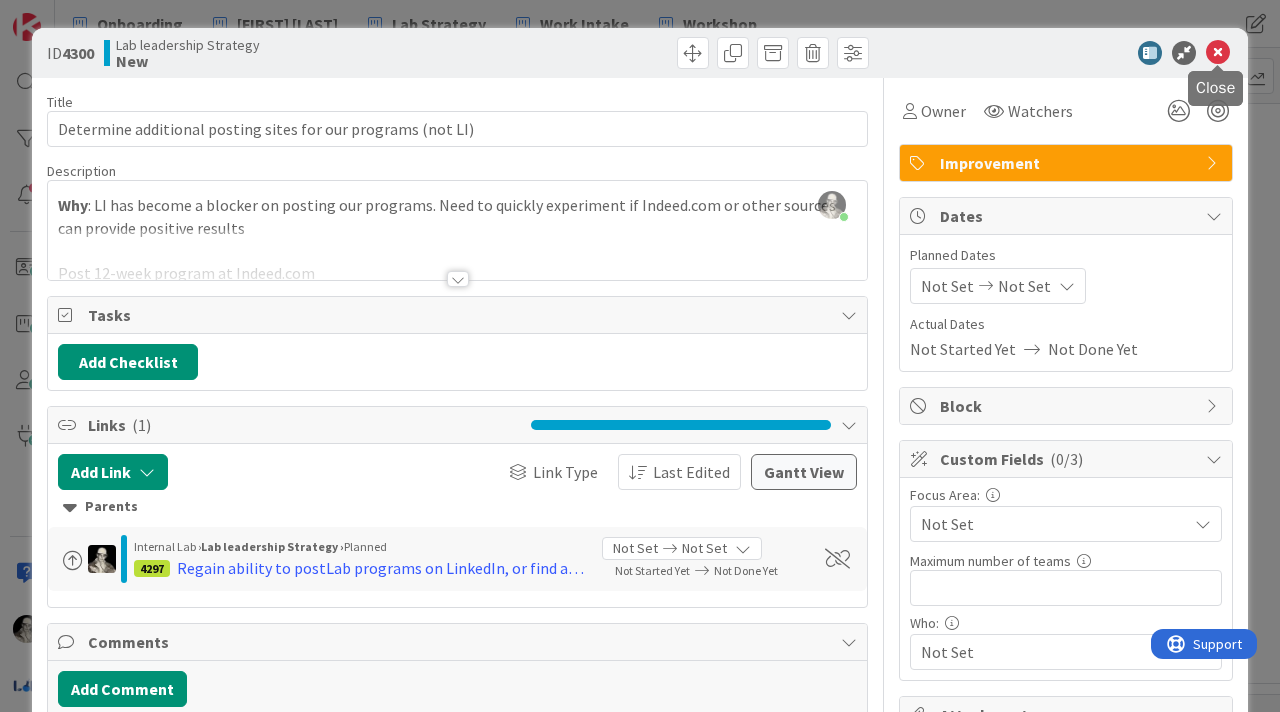 click at bounding box center [1218, 53] 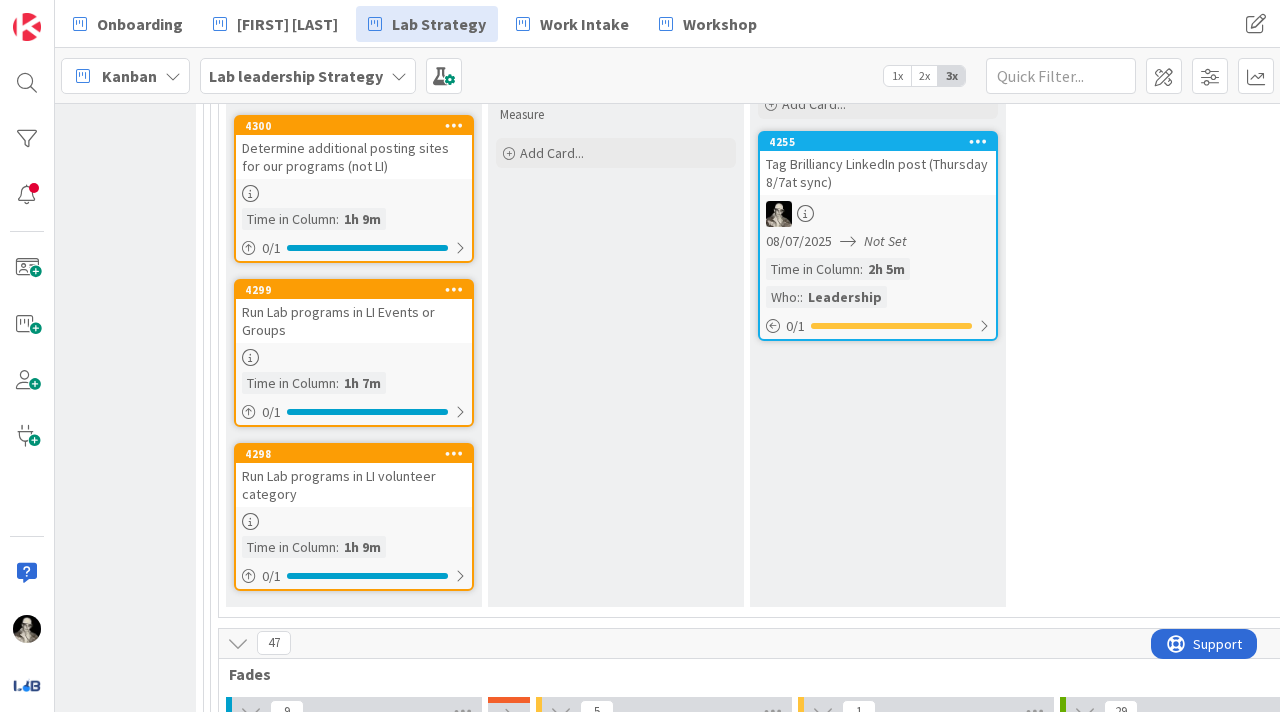 scroll, scrollTop: 367, scrollLeft: 2918, axis: both 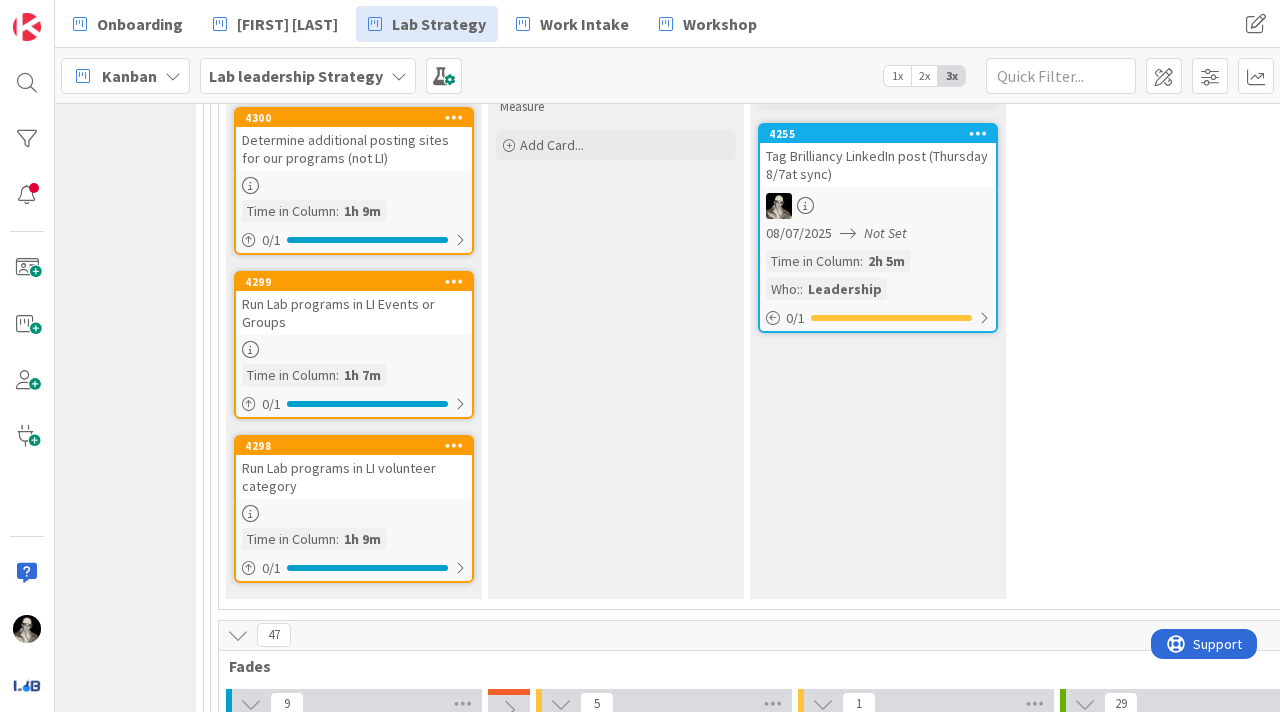 click at bounding box center [354, 185] 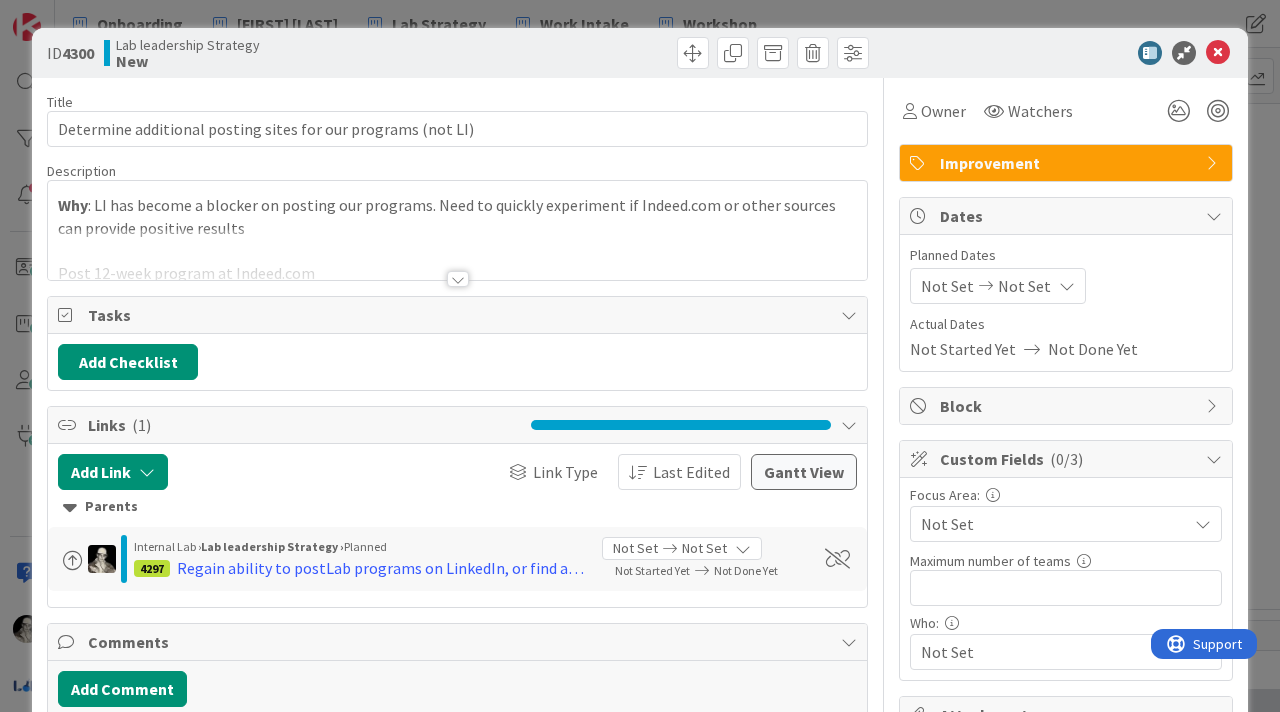 click at bounding box center [458, 279] 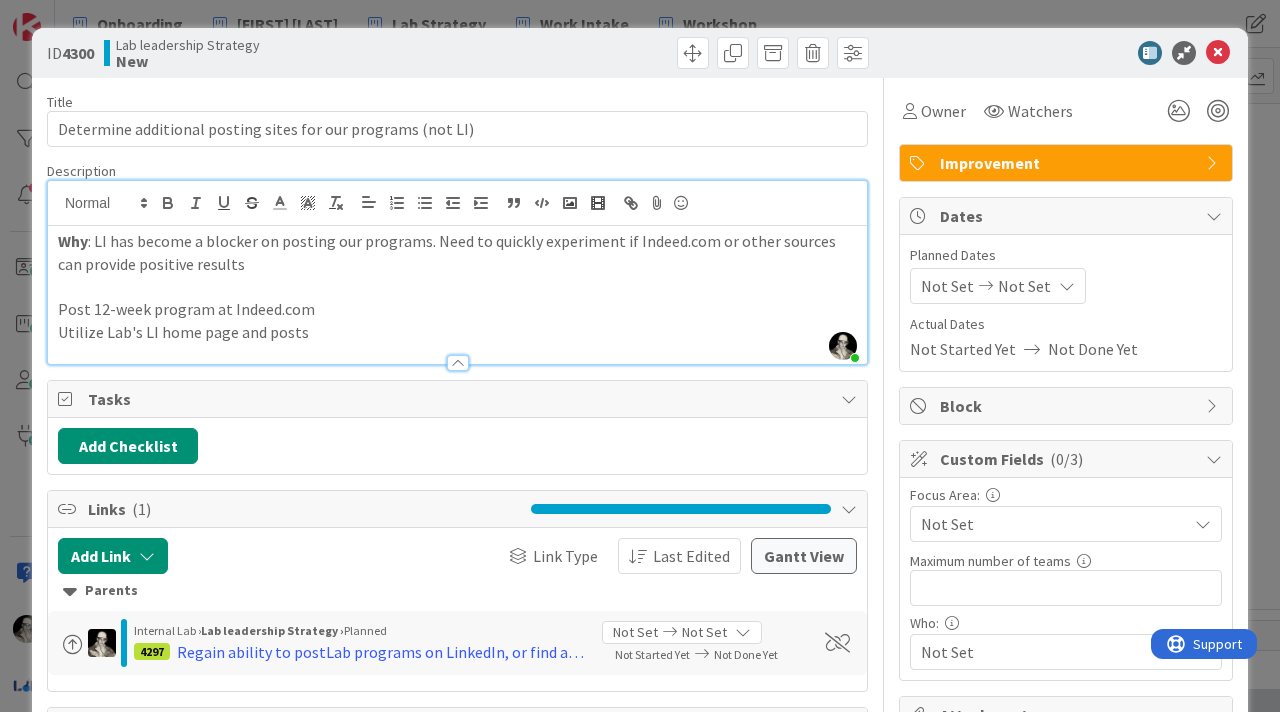 click on "Utilize Lab's LI home page and posts" at bounding box center (457, 332) 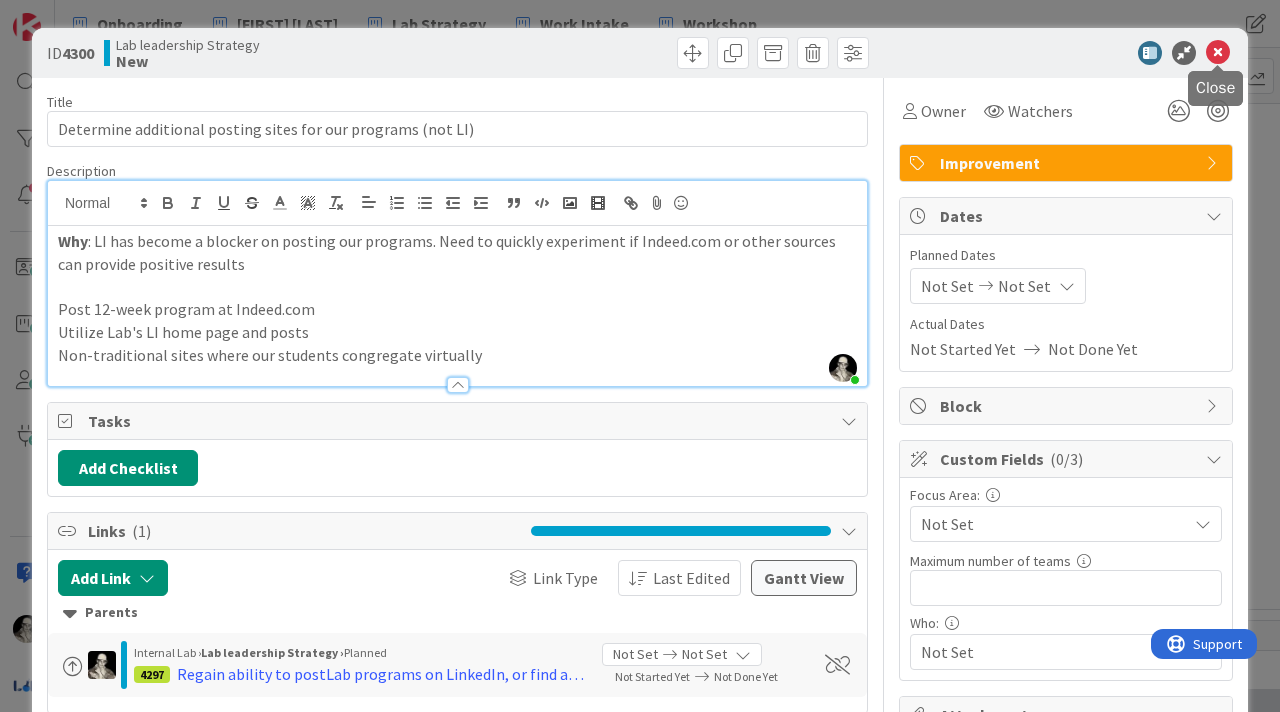 click at bounding box center (1218, 53) 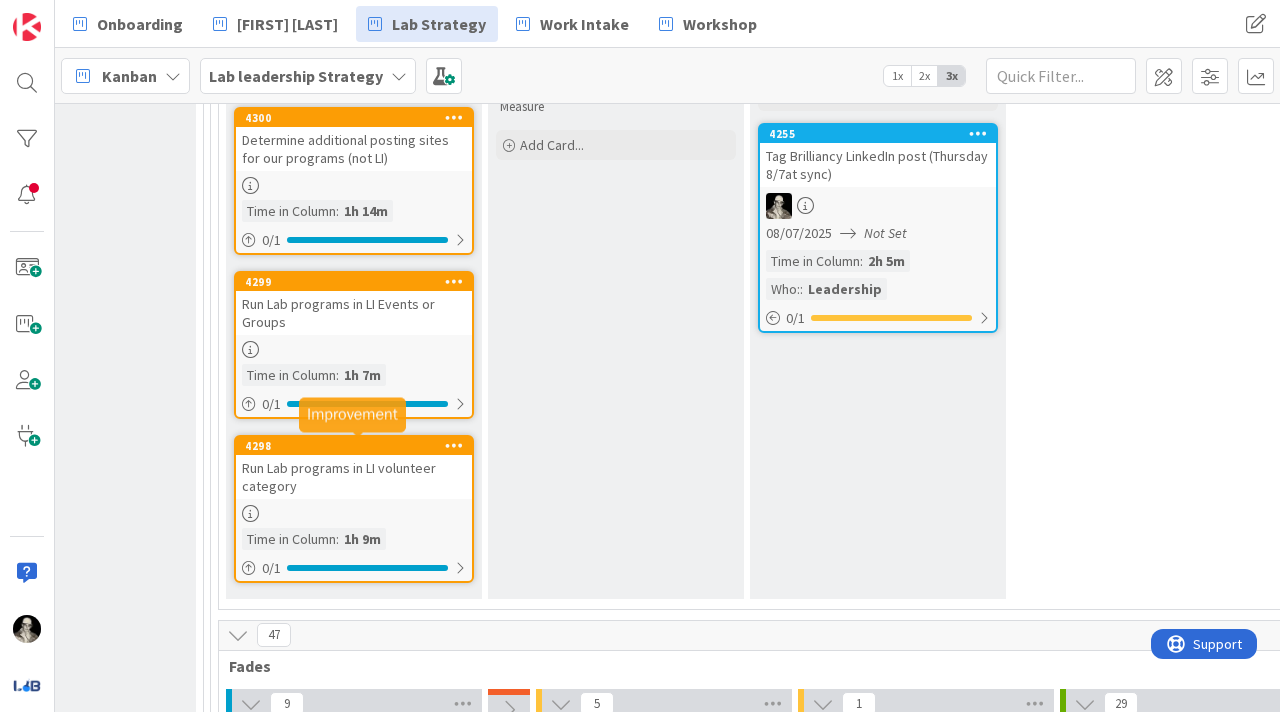 scroll, scrollTop: 0, scrollLeft: 0, axis: both 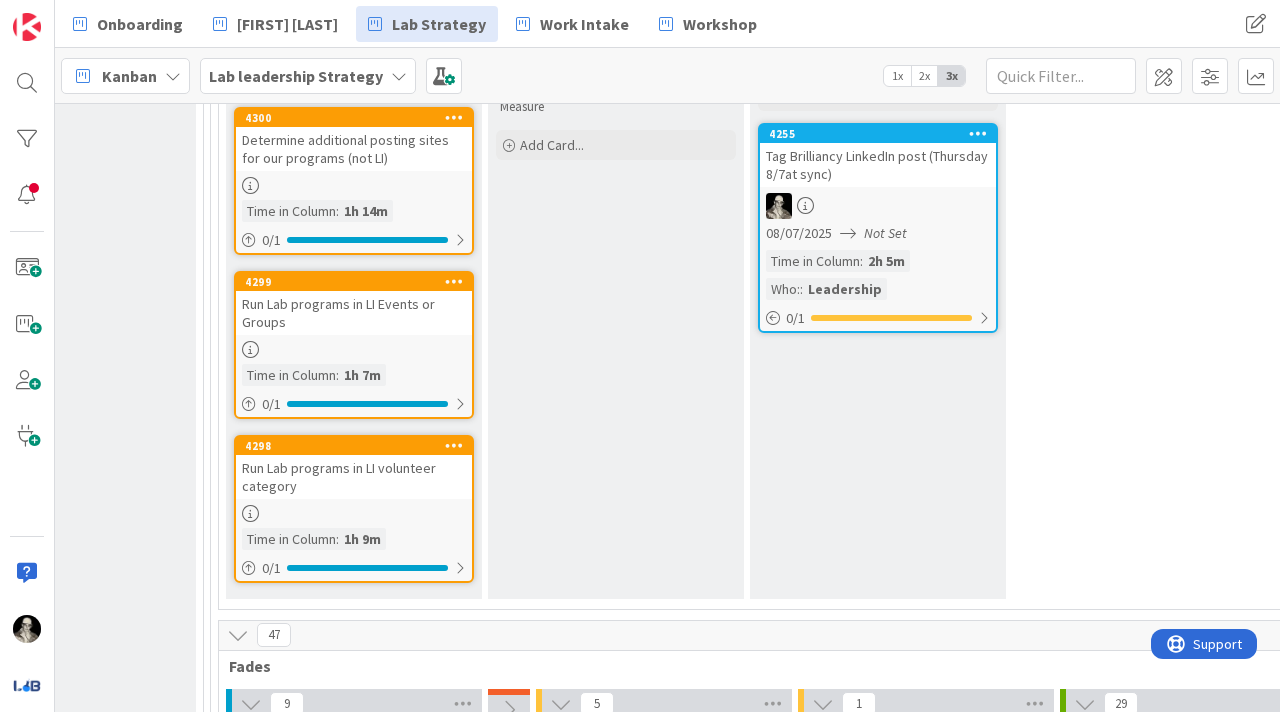 click on "Run Lab programs in LI Events or Groups" at bounding box center (354, 313) 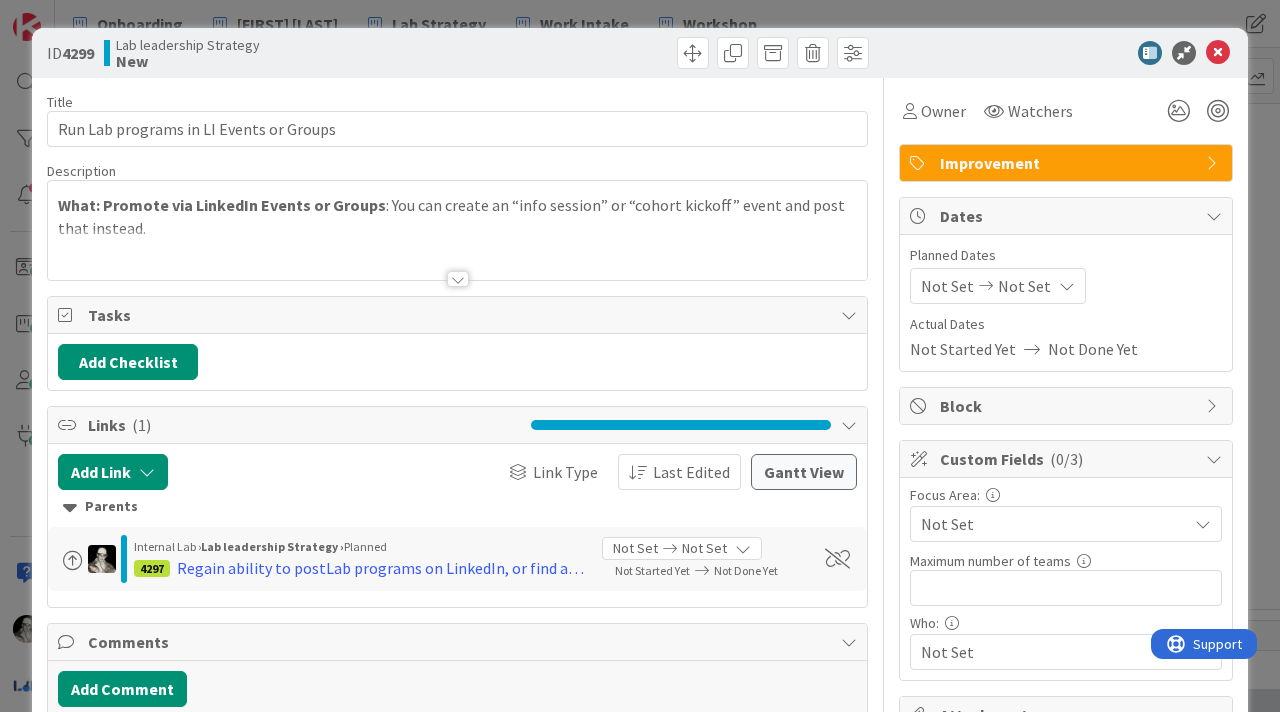 scroll, scrollTop: 0, scrollLeft: 0, axis: both 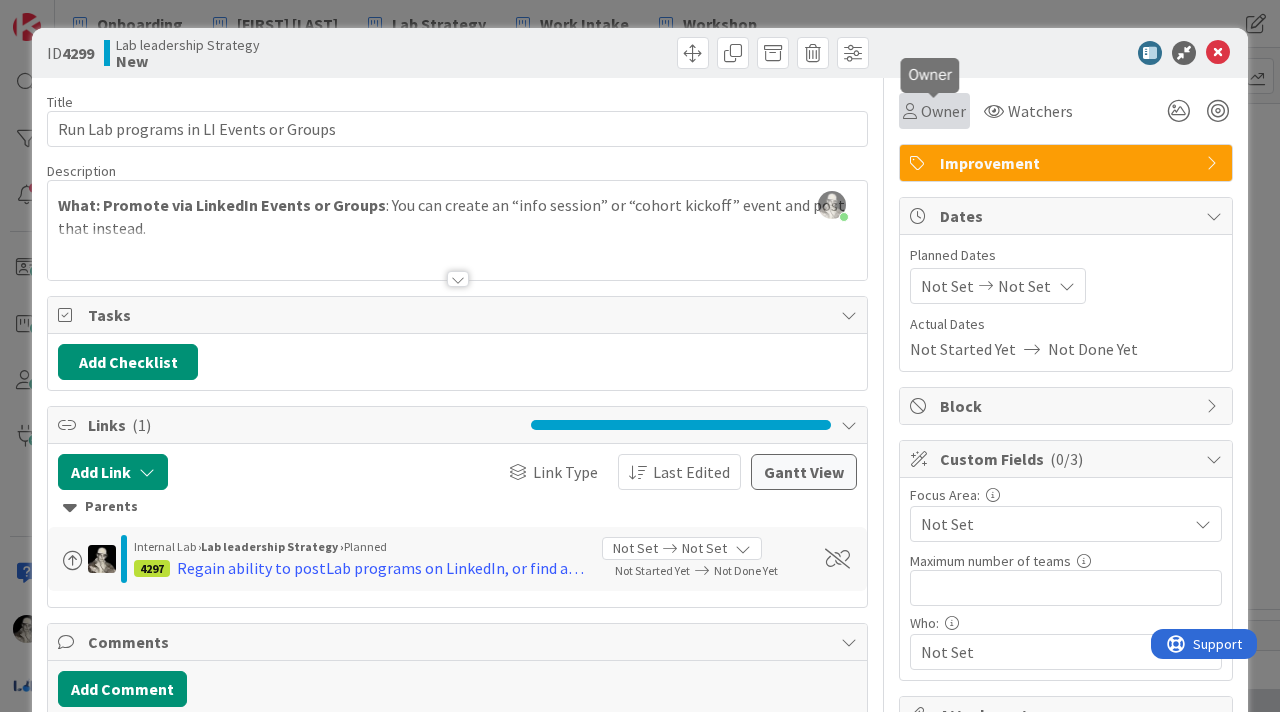 click on "Owner" at bounding box center (943, 111) 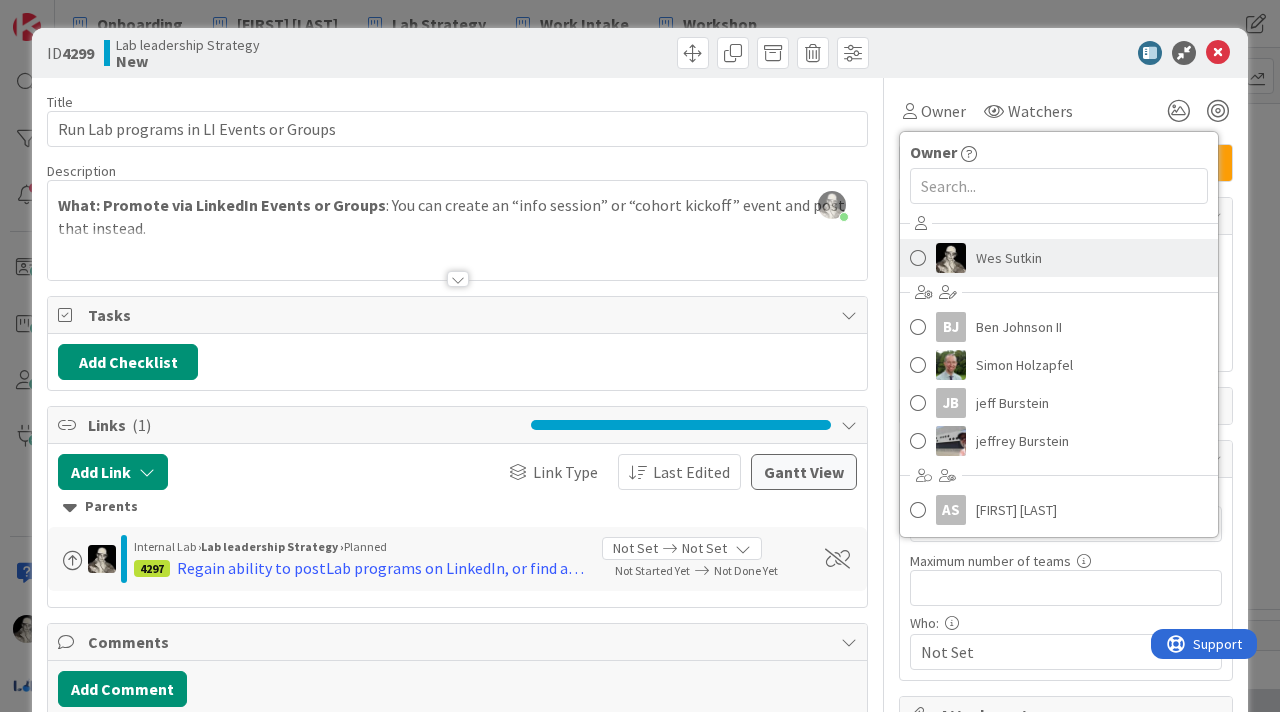 click at bounding box center [918, 258] 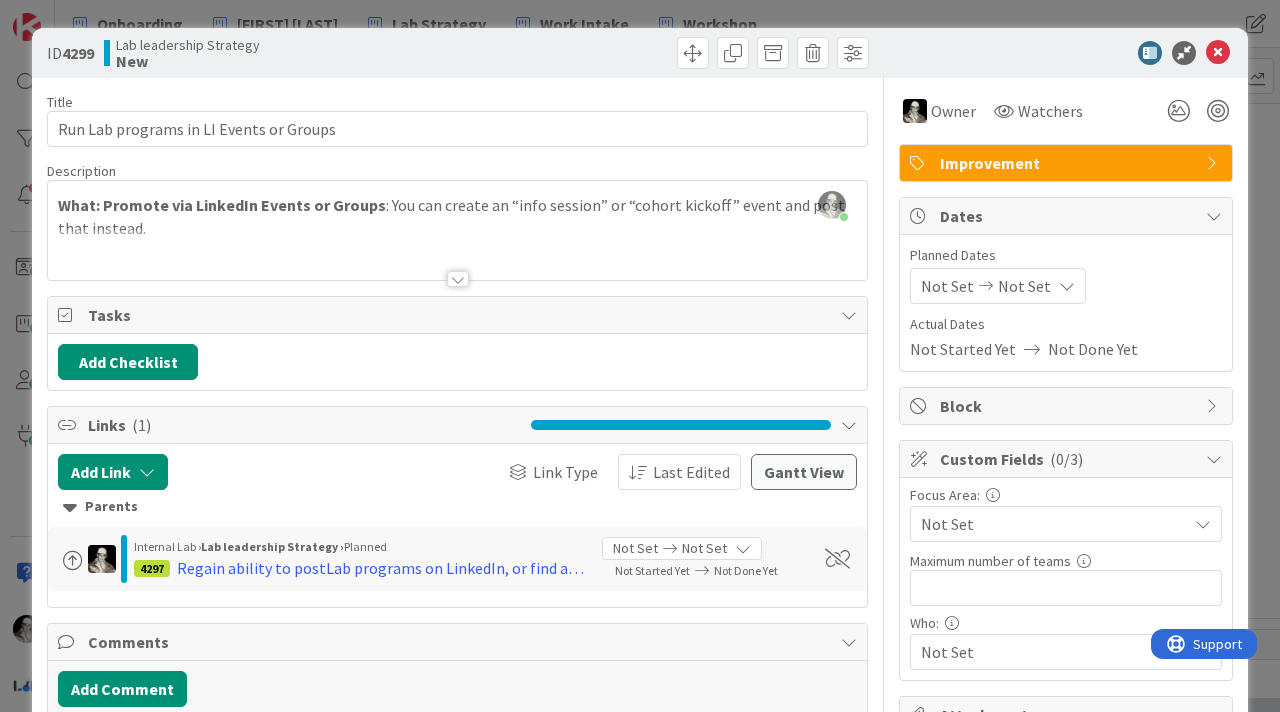 click on "Add Checklist" at bounding box center (457, 362) 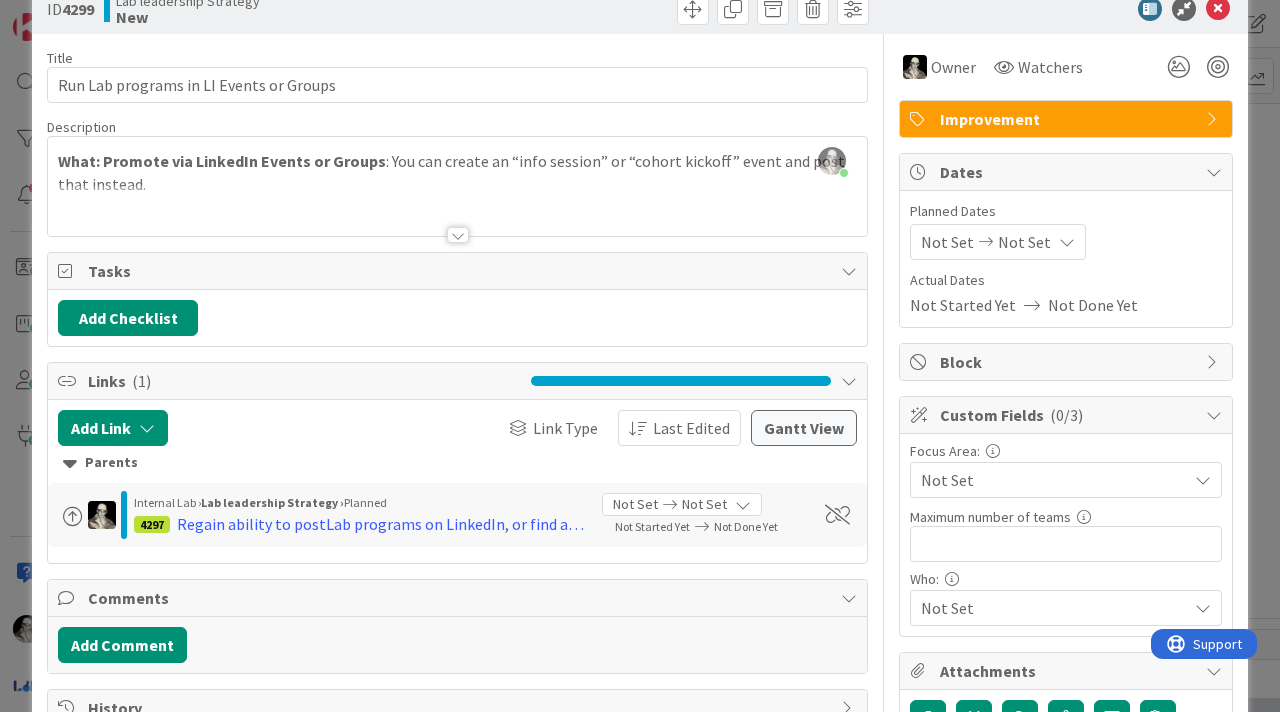 scroll, scrollTop: 47, scrollLeft: 0, axis: vertical 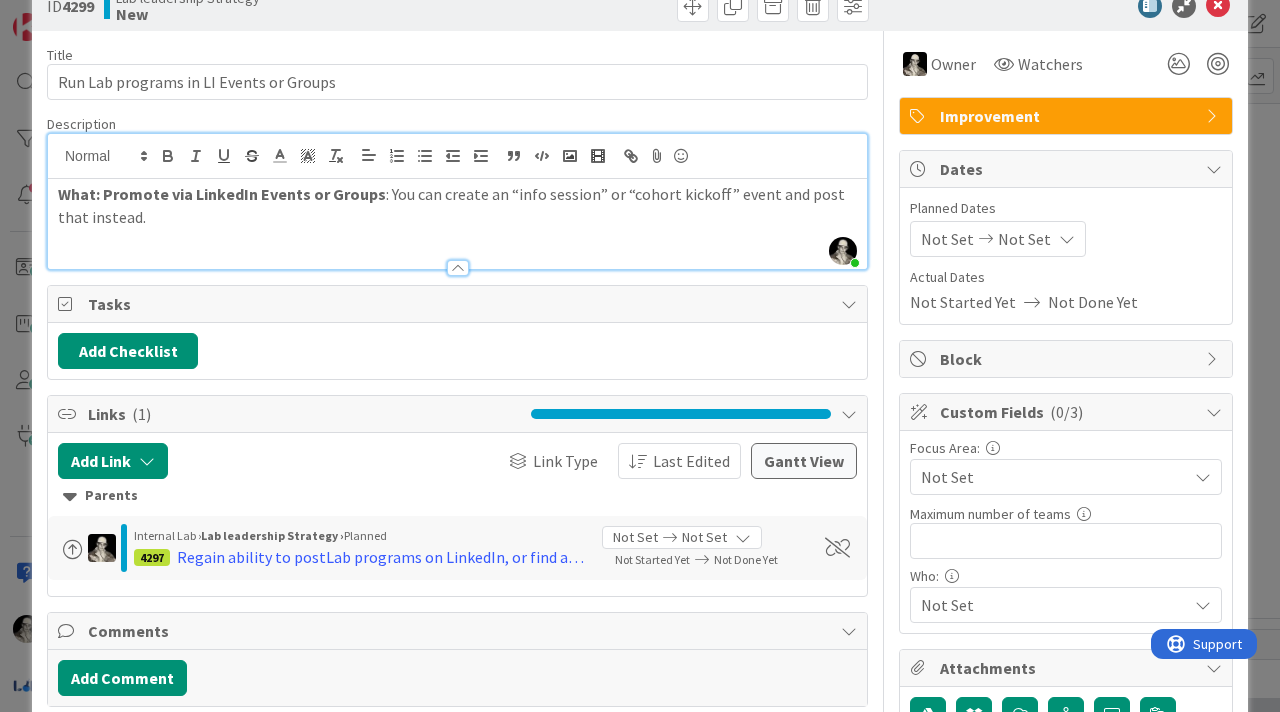 click on "What: Promote via LinkedIn Events or Groups : You can create an “info session” or “cohort kickoff” event and post that instead." at bounding box center [457, 224] 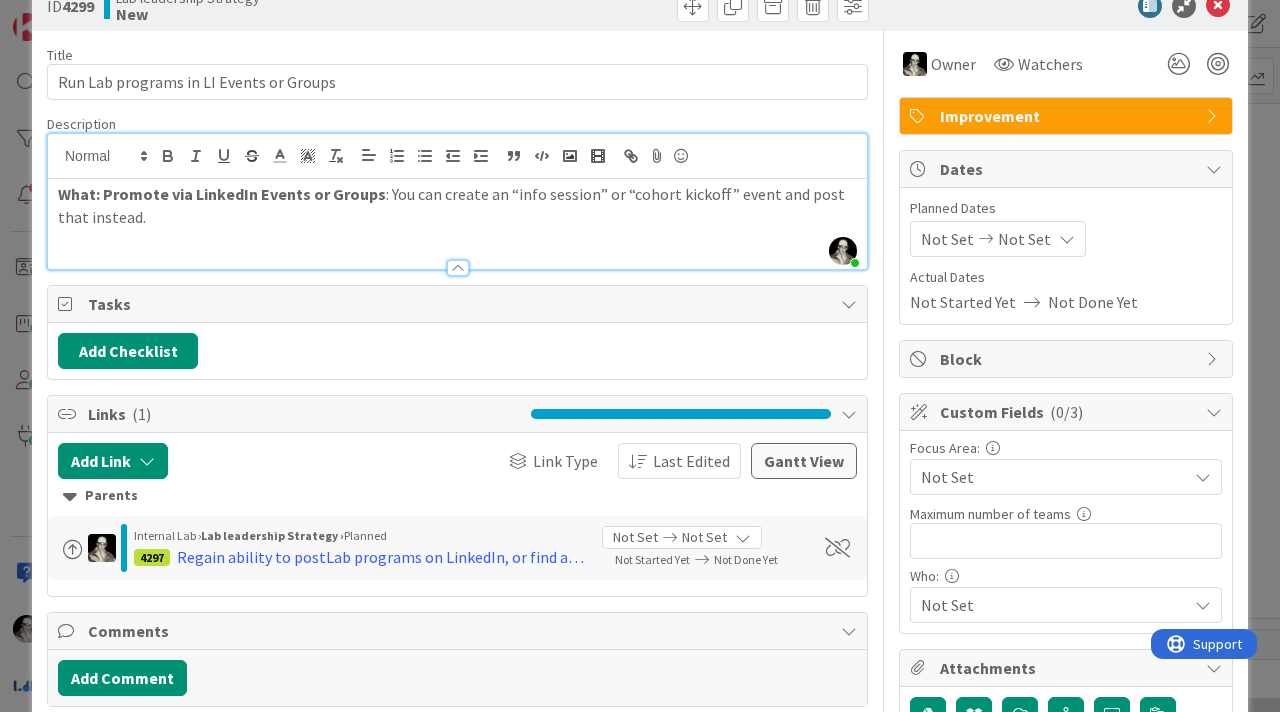 scroll, scrollTop: 0, scrollLeft: 0, axis: both 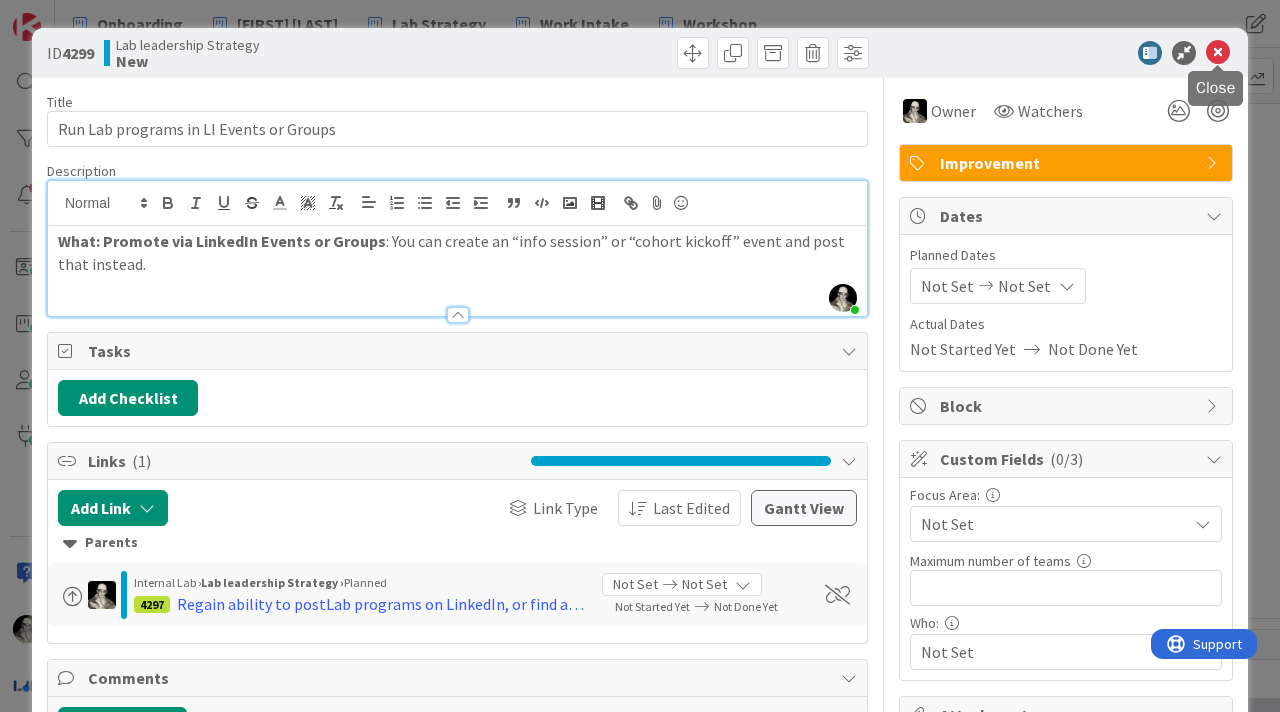 click at bounding box center (1218, 53) 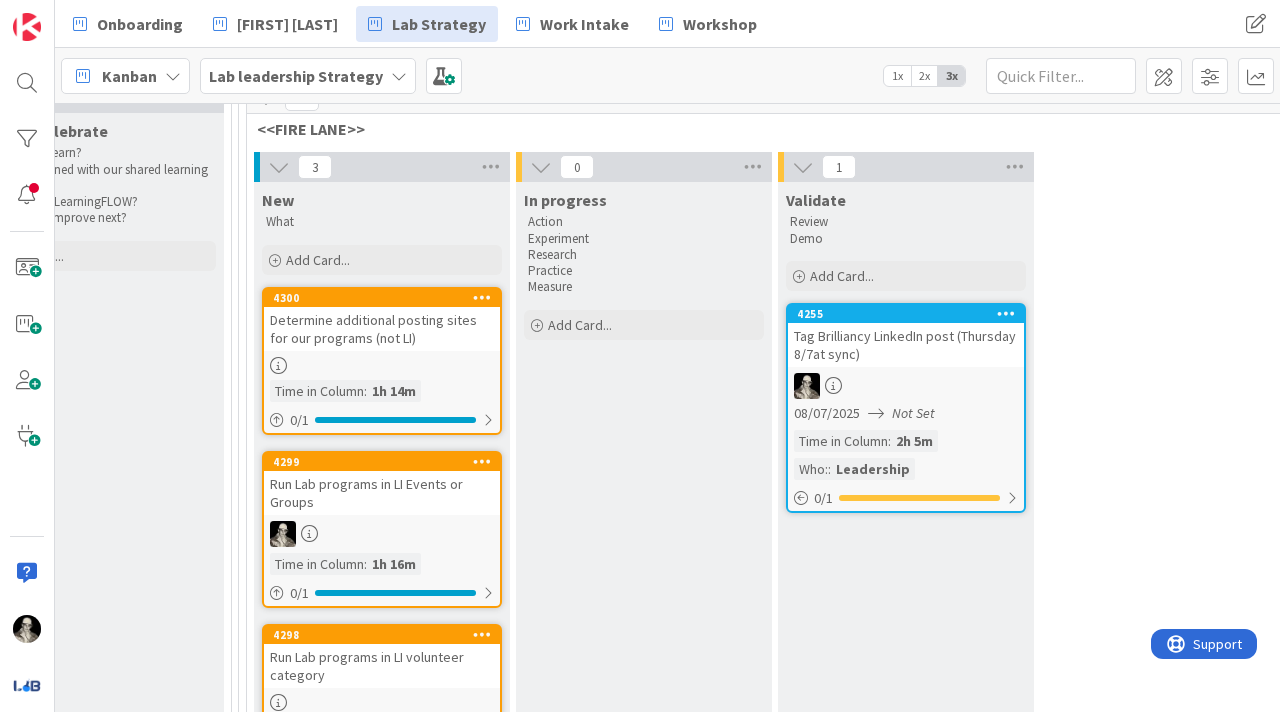 scroll, scrollTop: 0, scrollLeft: 2890, axis: horizontal 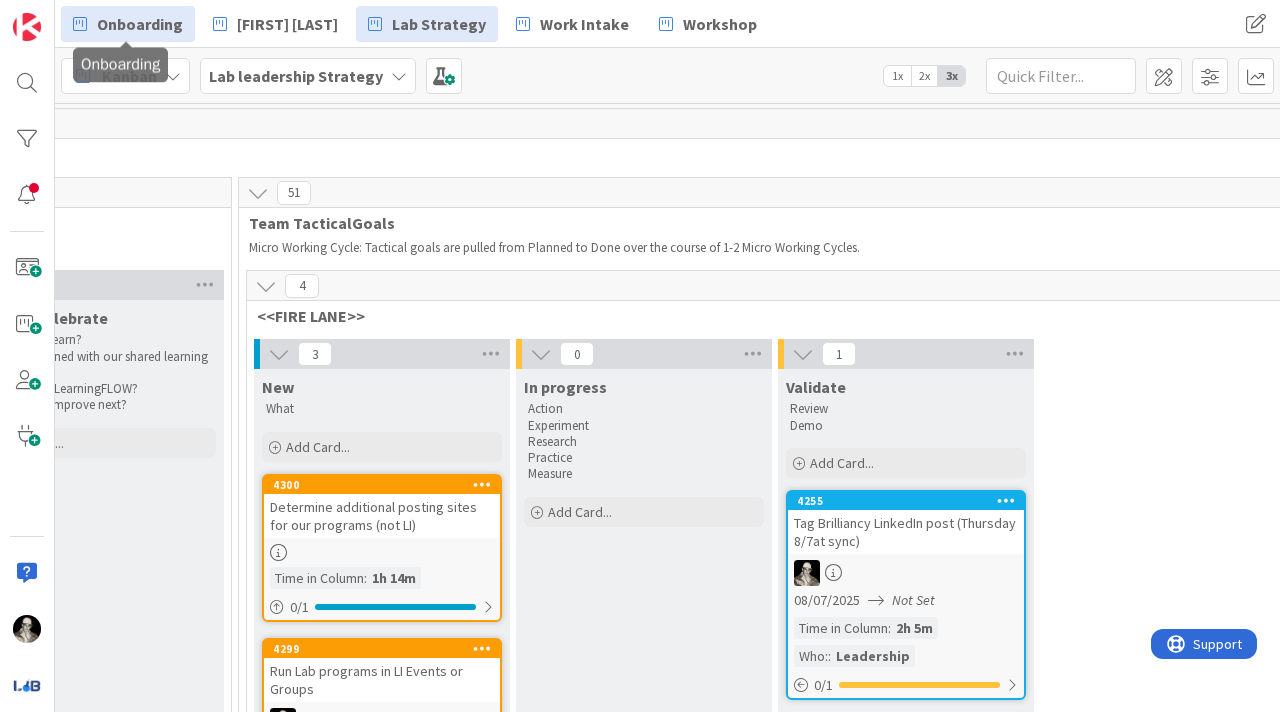 click on "Onboarding" at bounding box center [140, 24] 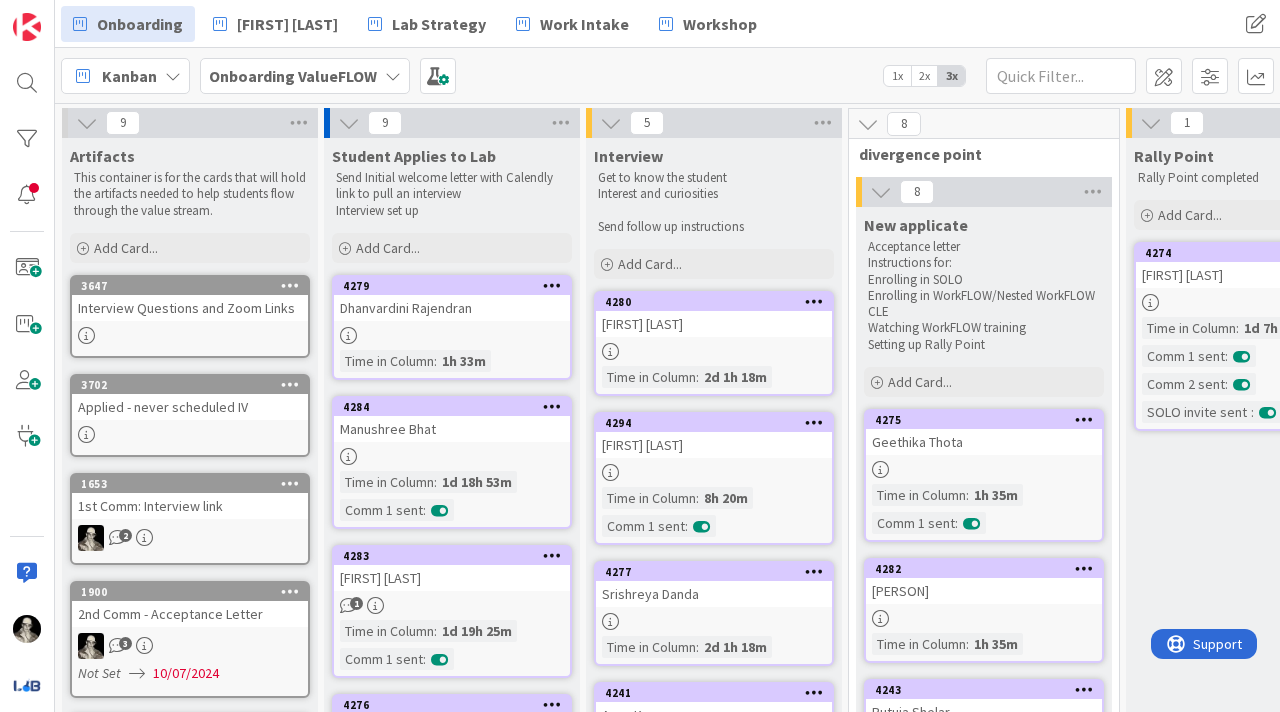 scroll, scrollTop: 0, scrollLeft: 0, axis: both 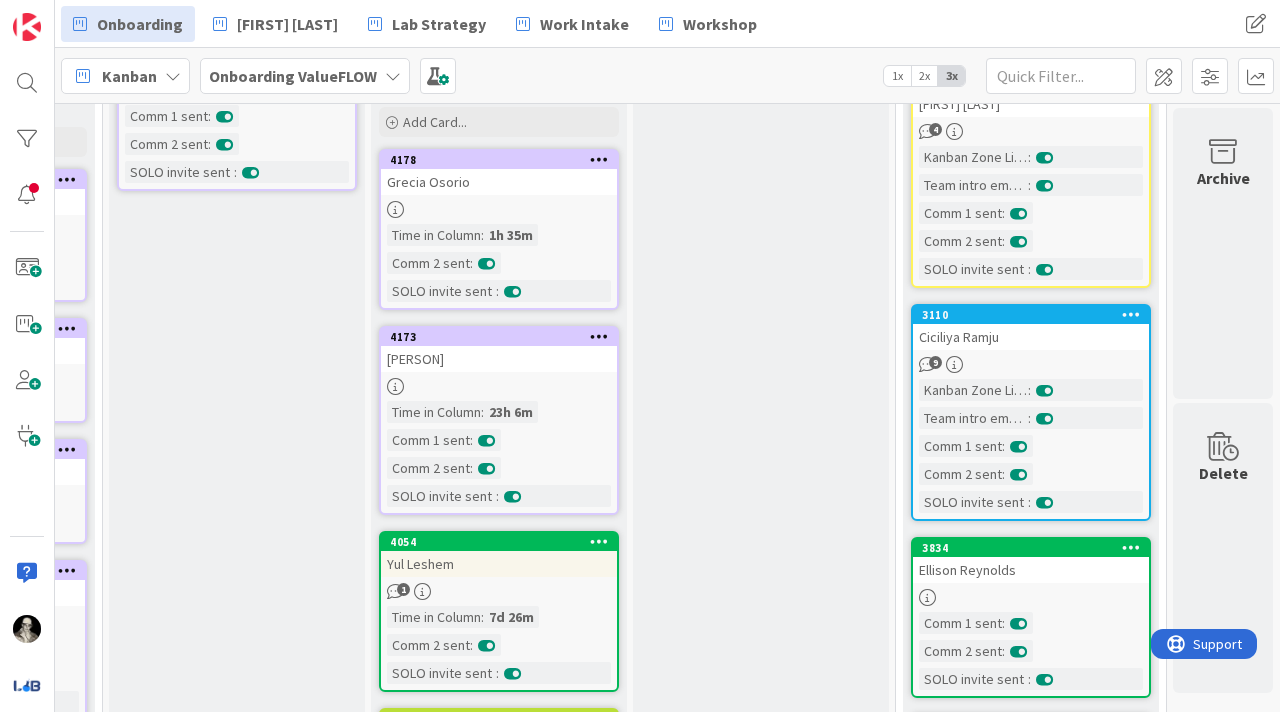 click on "Ciciliya Ramju" at bounding box center (1031, 337) 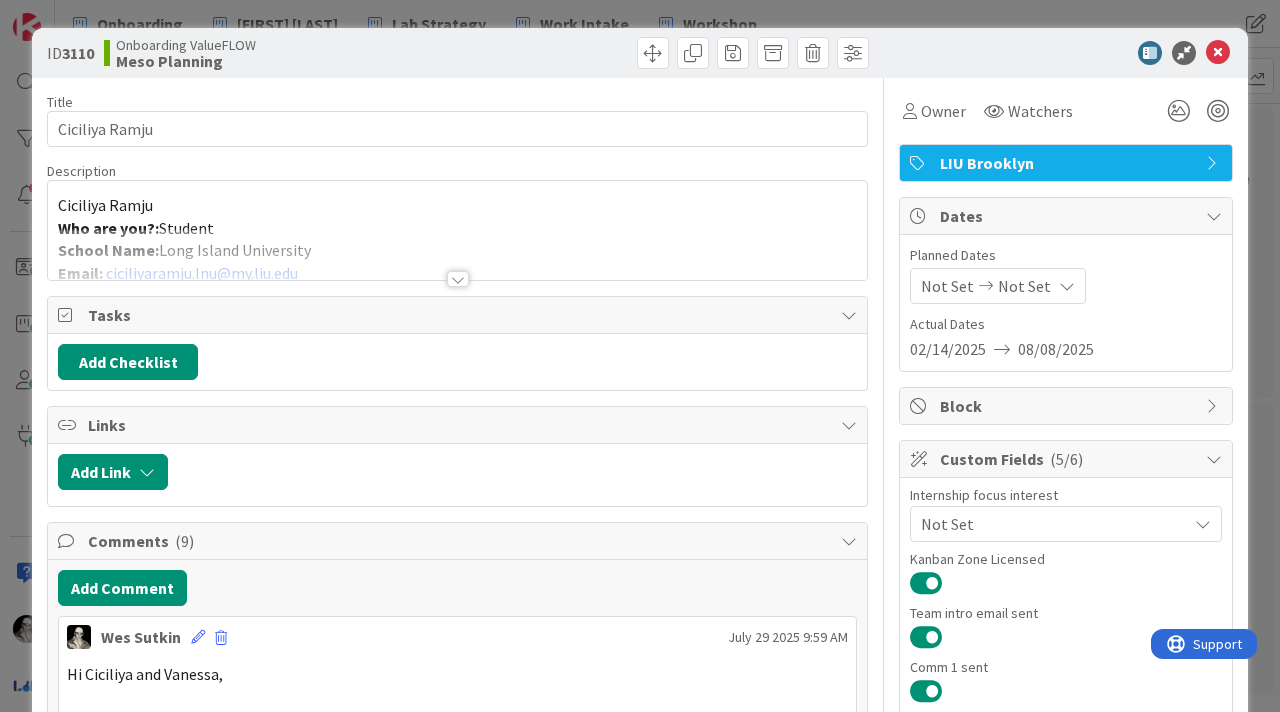 scroll, scrollTop: 0, scrollLeft: 0, axis: both 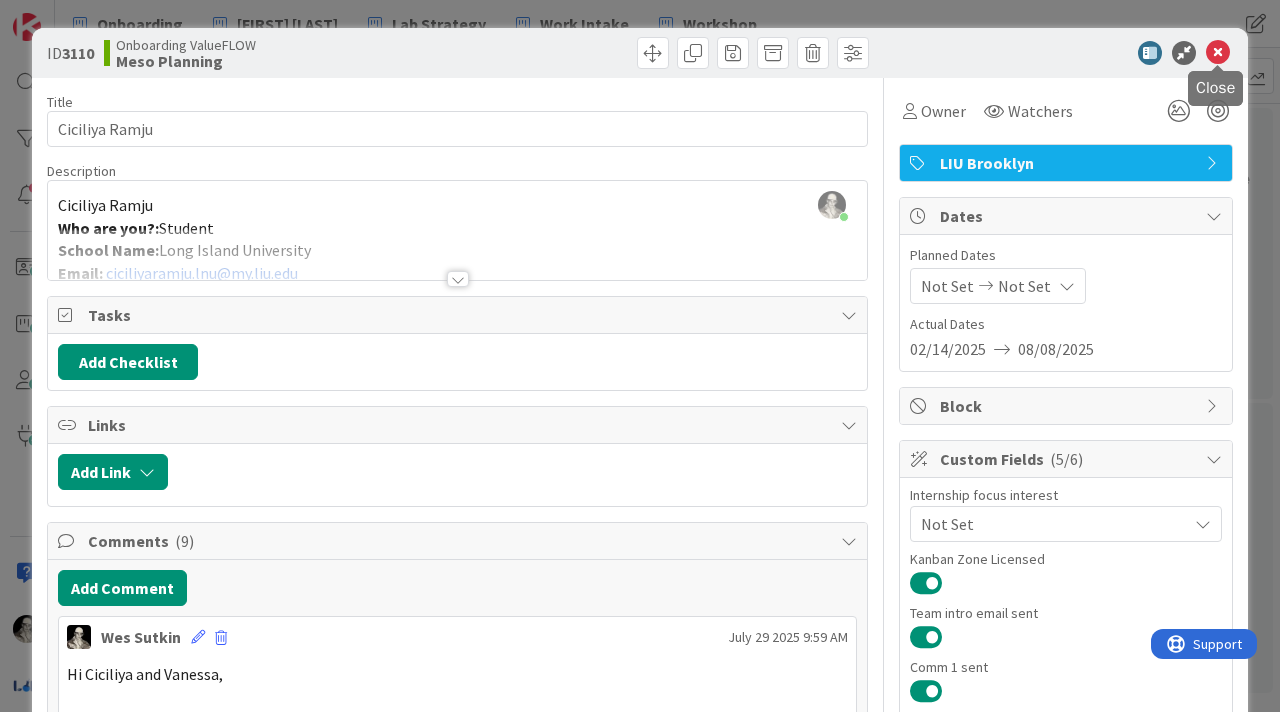 click at bounding box center [1218, 53] 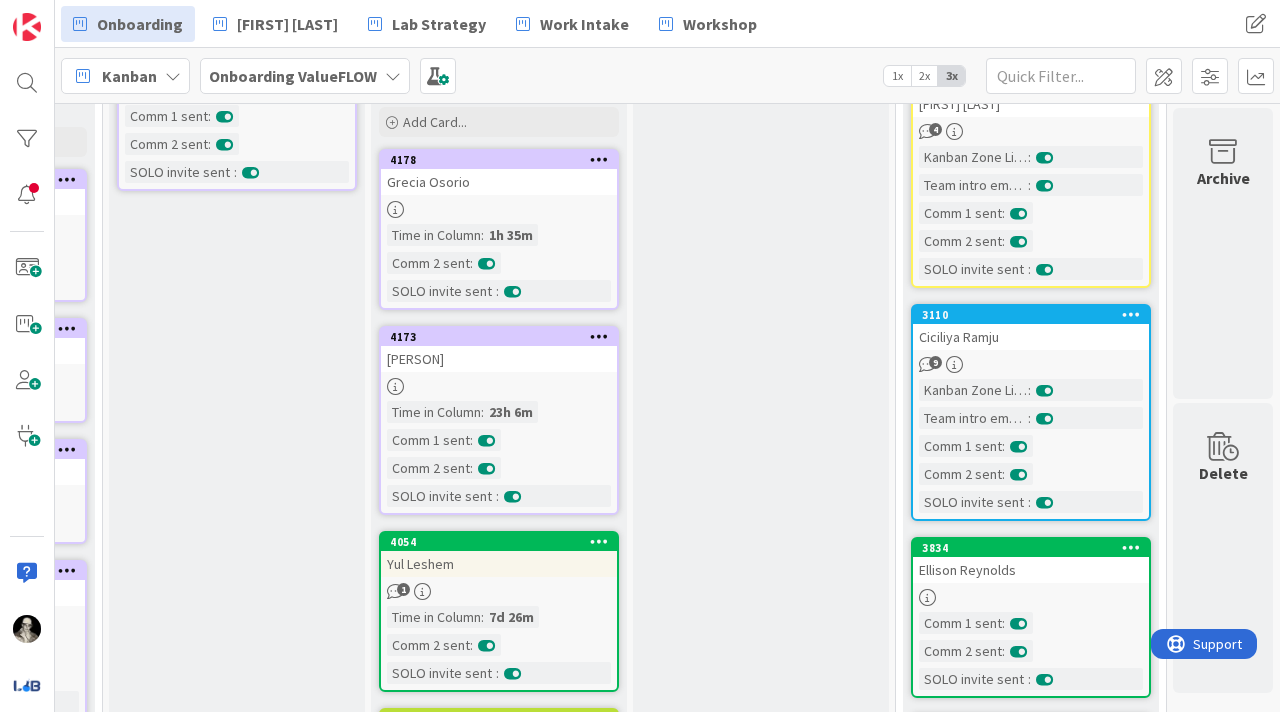 scroll, scrollTop: 0, scrollLeft: 0, axis: both 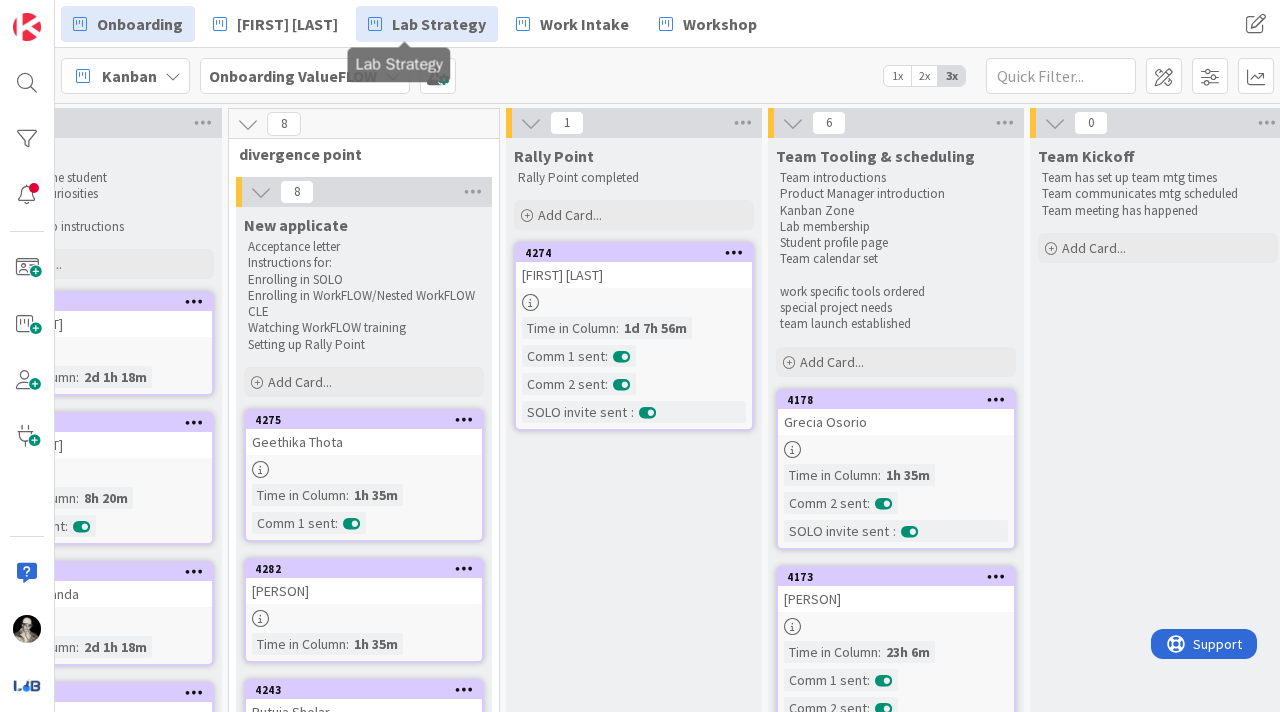 click on "Lab Strategy" at bounding box center [439, 24] 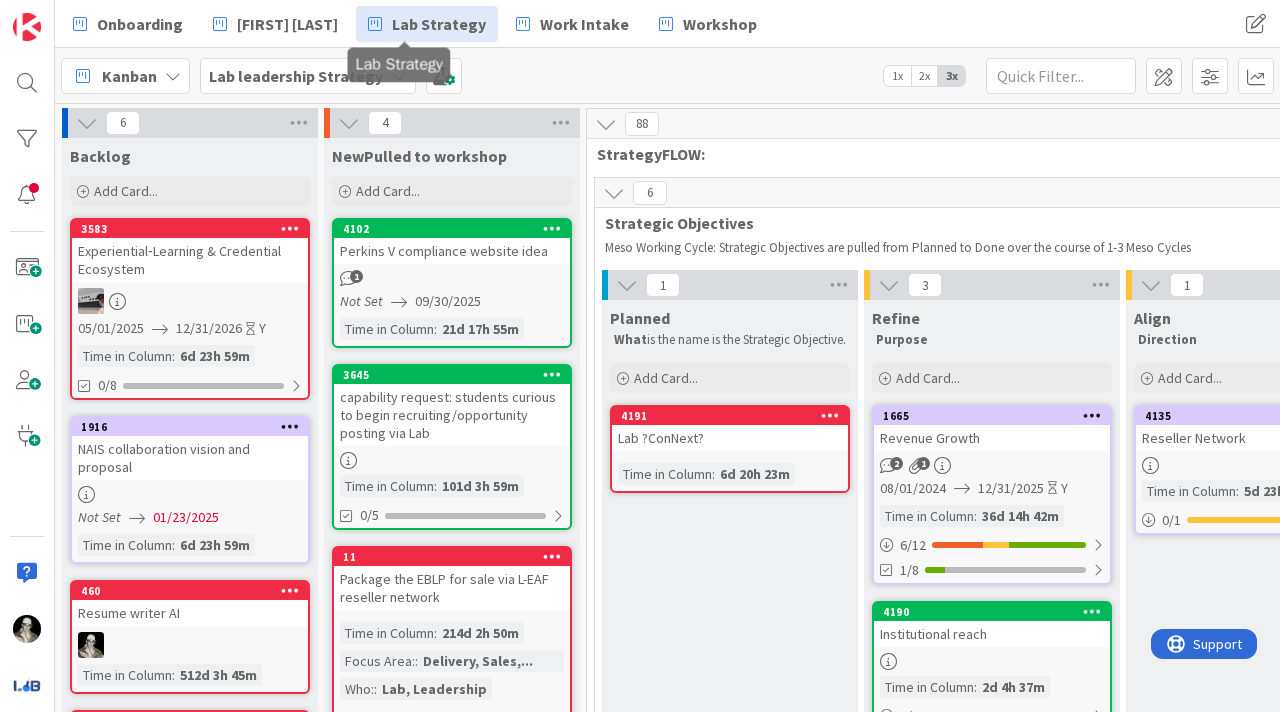 scroll, scrollTop: 0, scrollLeft: 0, axis: both 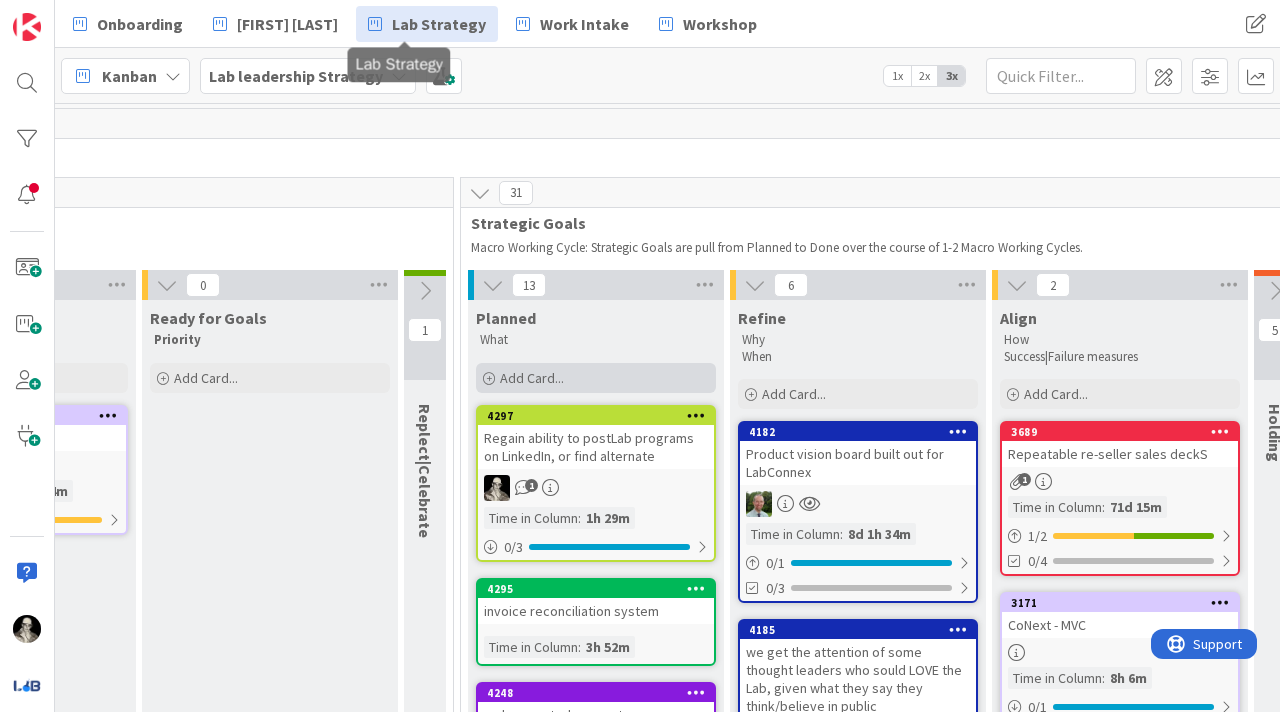 click on "Add Card..." at bounding box center [532, 378] 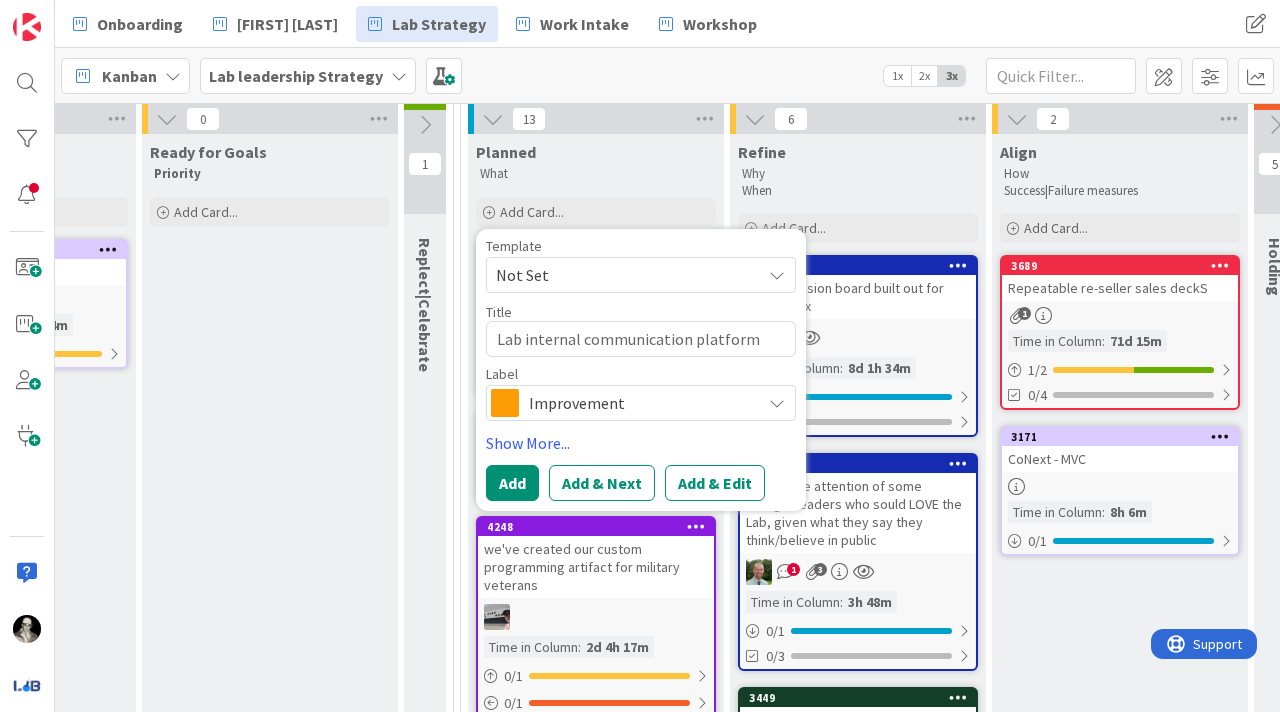 scroll, scrollTop: 180, scrollLeft: 1246, axis: both 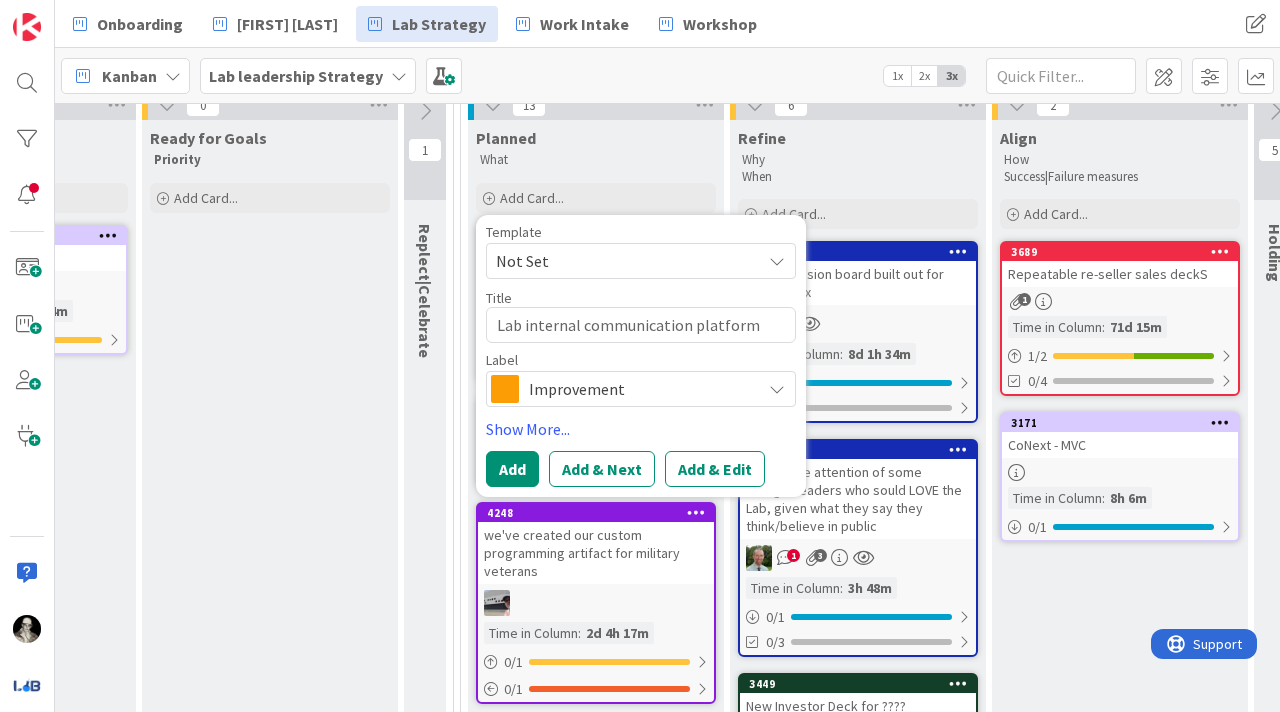 click on "Improvement" at bounding box center (640, 389) 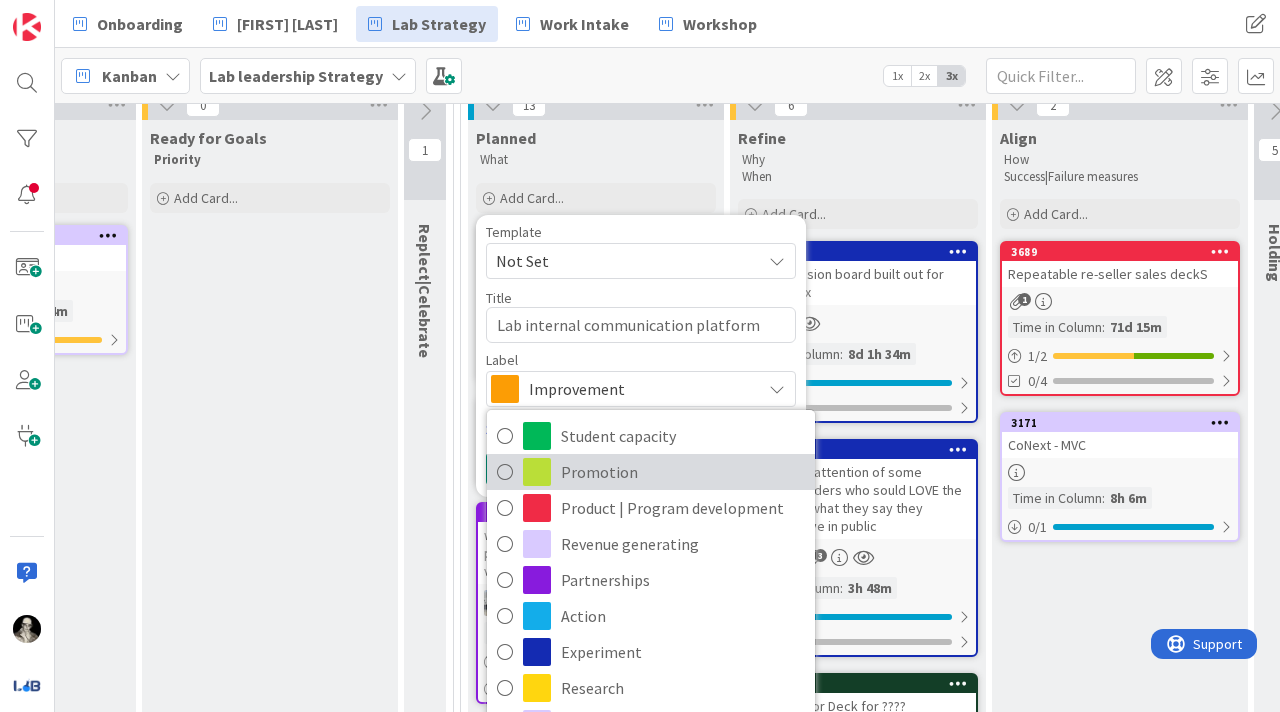 scroll, scrollTop: 14, scrollLeft: 0, axis: vertical 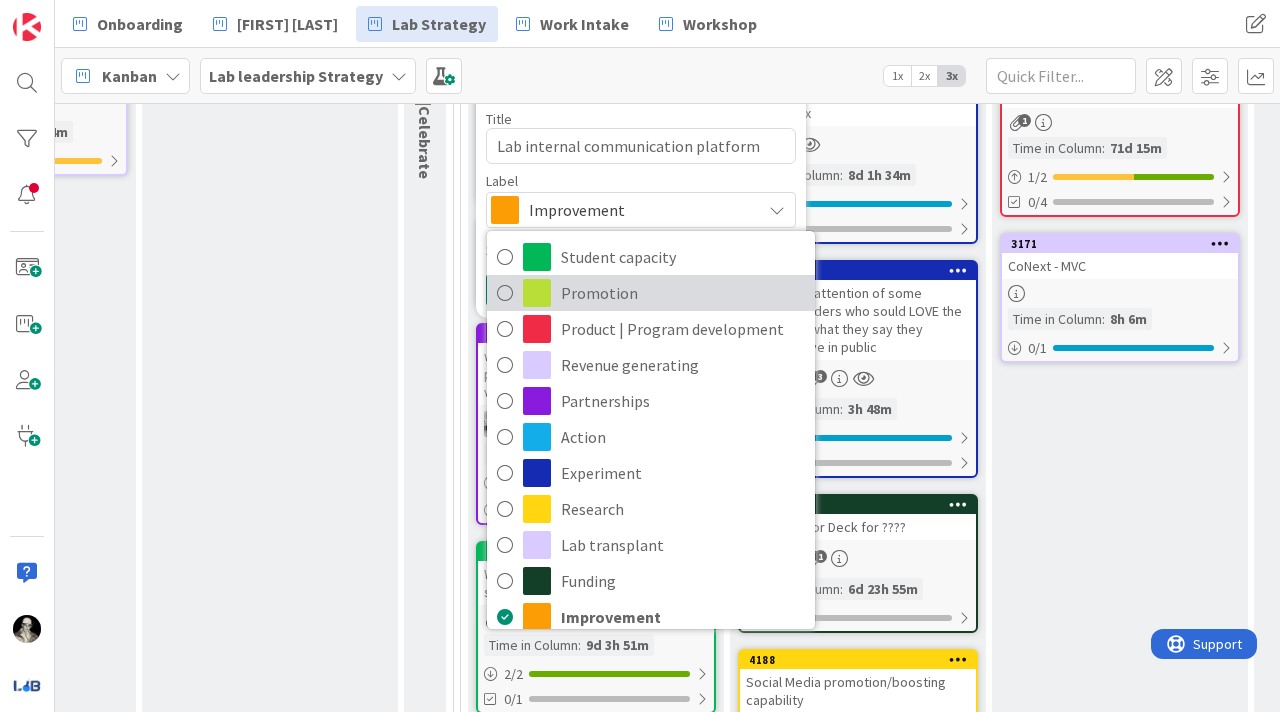click at bounding box center [505, 293] 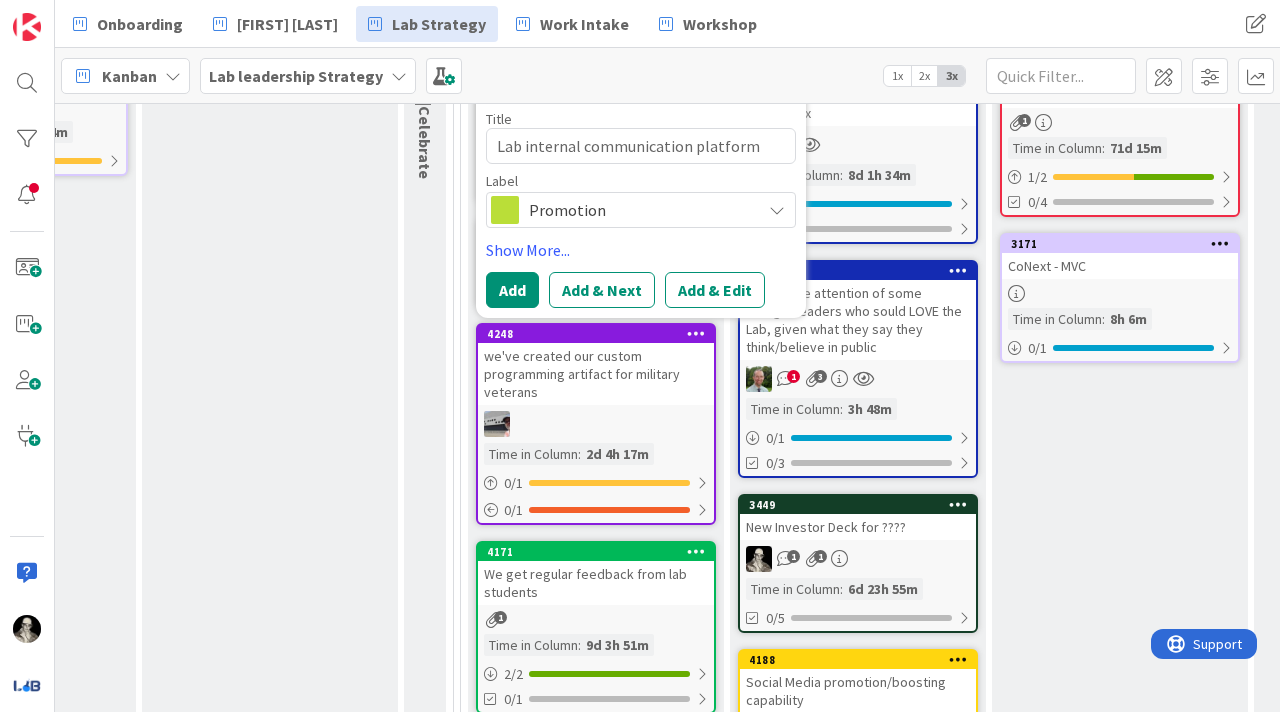 click on "Template Not Set Title 35 / 128 Lab internal communication platform Label Promotion Student capacity Promotion Product | Program development Revenue generating Partnerships Action Experiment Research Lab transplant Funding Improvement Show More... Add Add & Next Add & Edit" at bounding box center [641, 177] 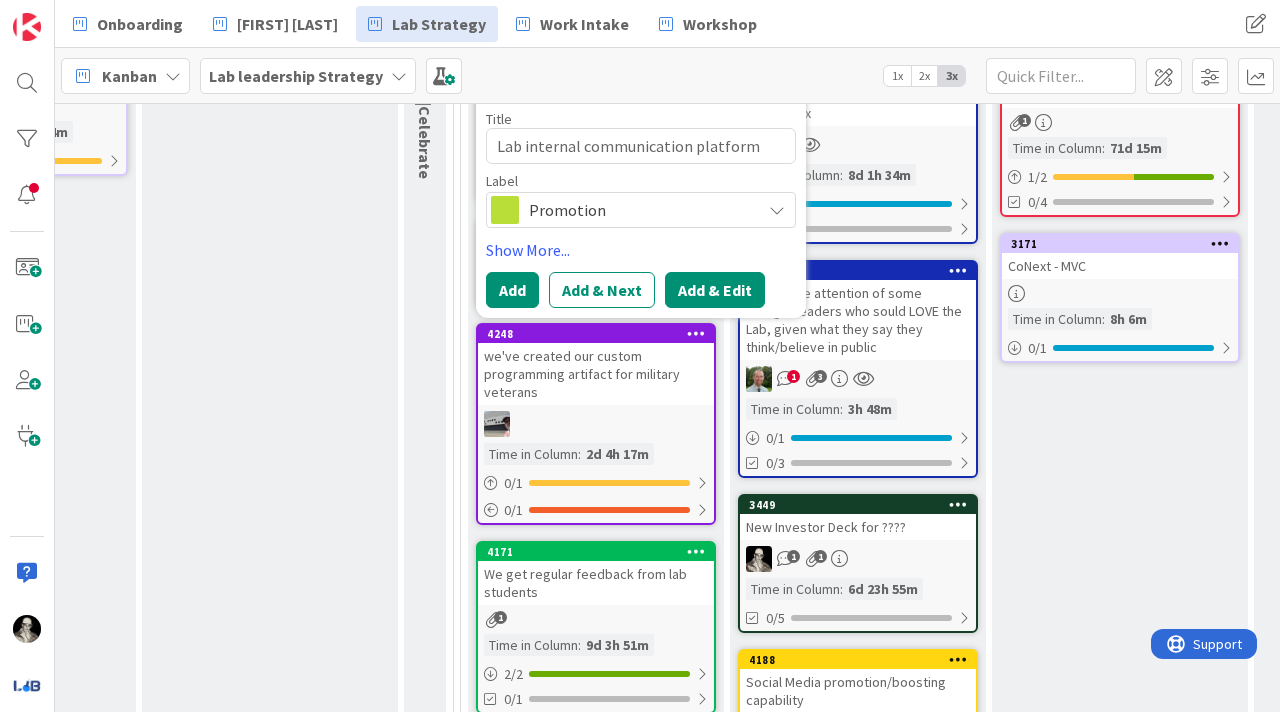 click on "Add & Edit" at bounding box center [715, 290] 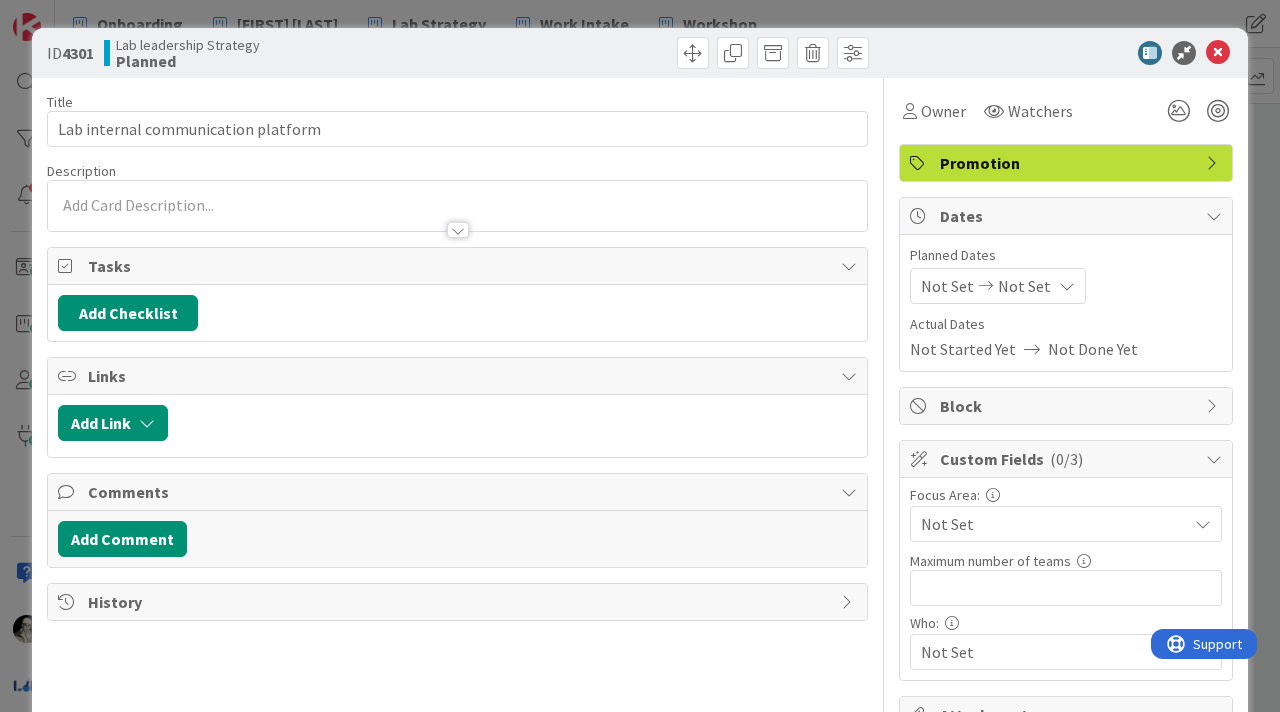 click at bounding box center [457, 205] 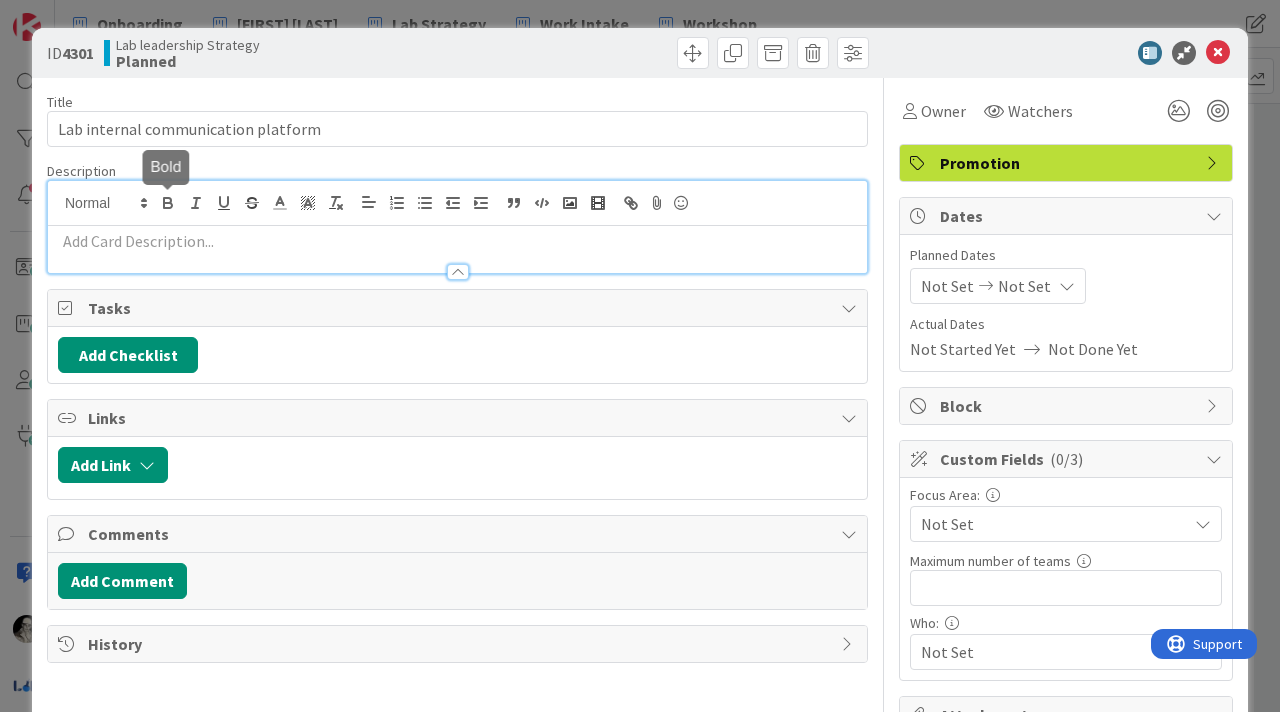 scroll, scrollTop: 0, scrollLeft: 0, axis: both 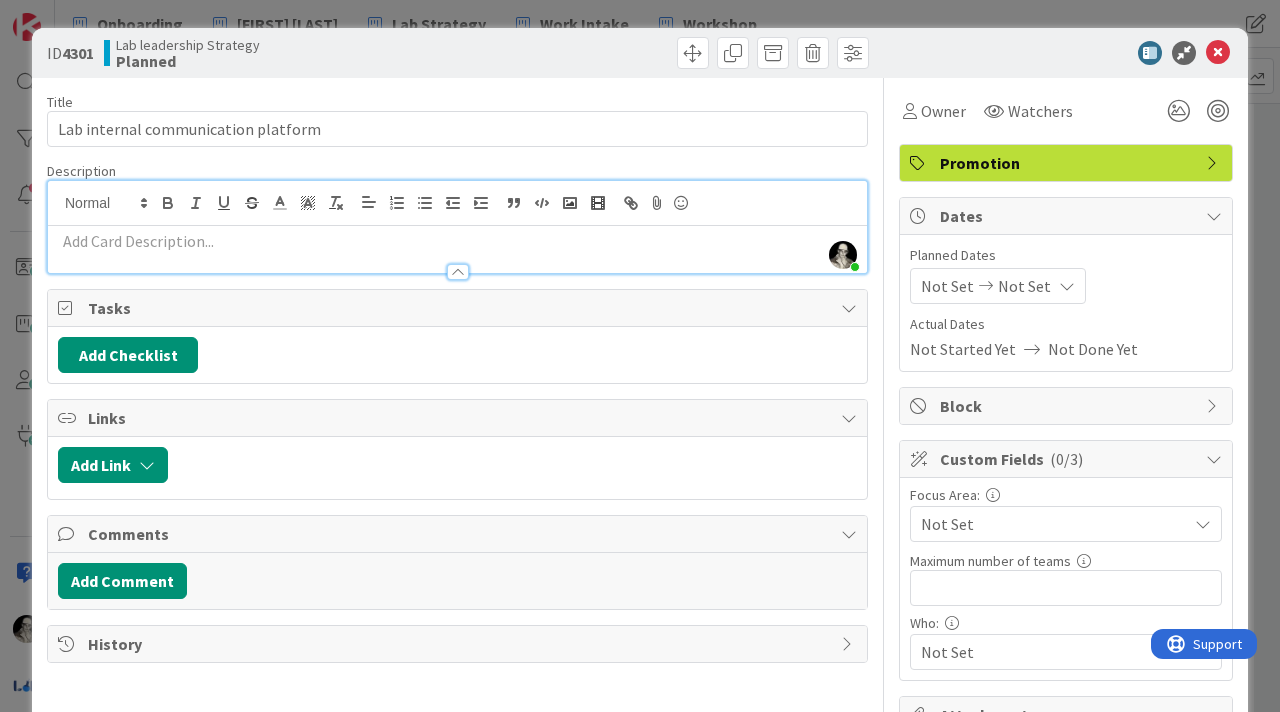 click at bounding box center [457, 241] 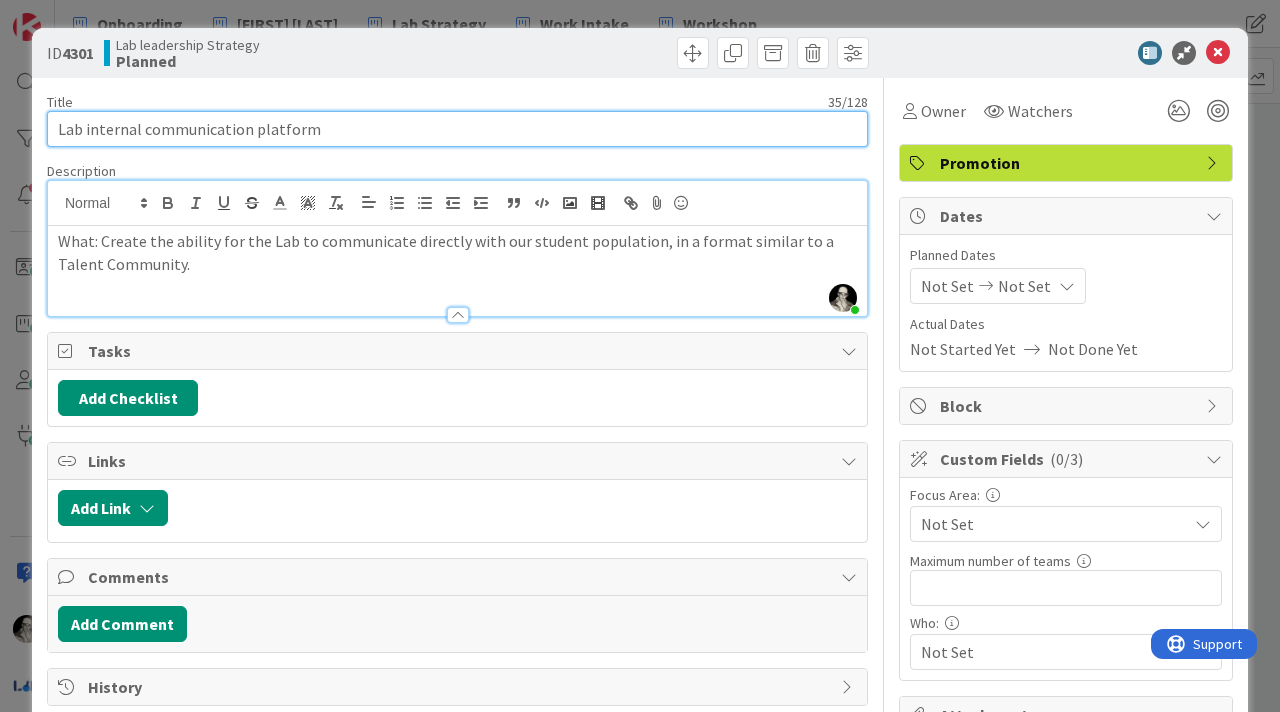drag, startPoint x: 333, startPoint y: 134, endPoint x: 86, endPoint y: 135, distance: 247.00203 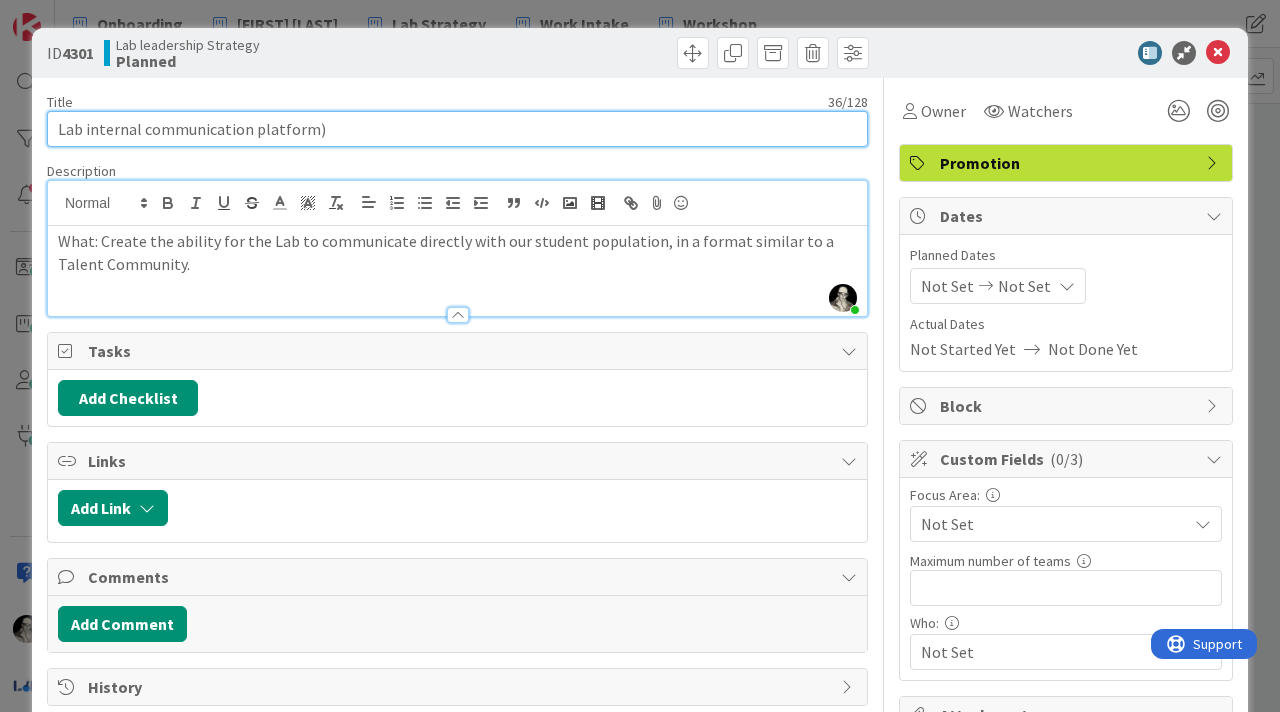 drag, startPoint x: 87, startPoint y: 130, endPoint x: 93, endPoint y: 86, distance: 44.407207 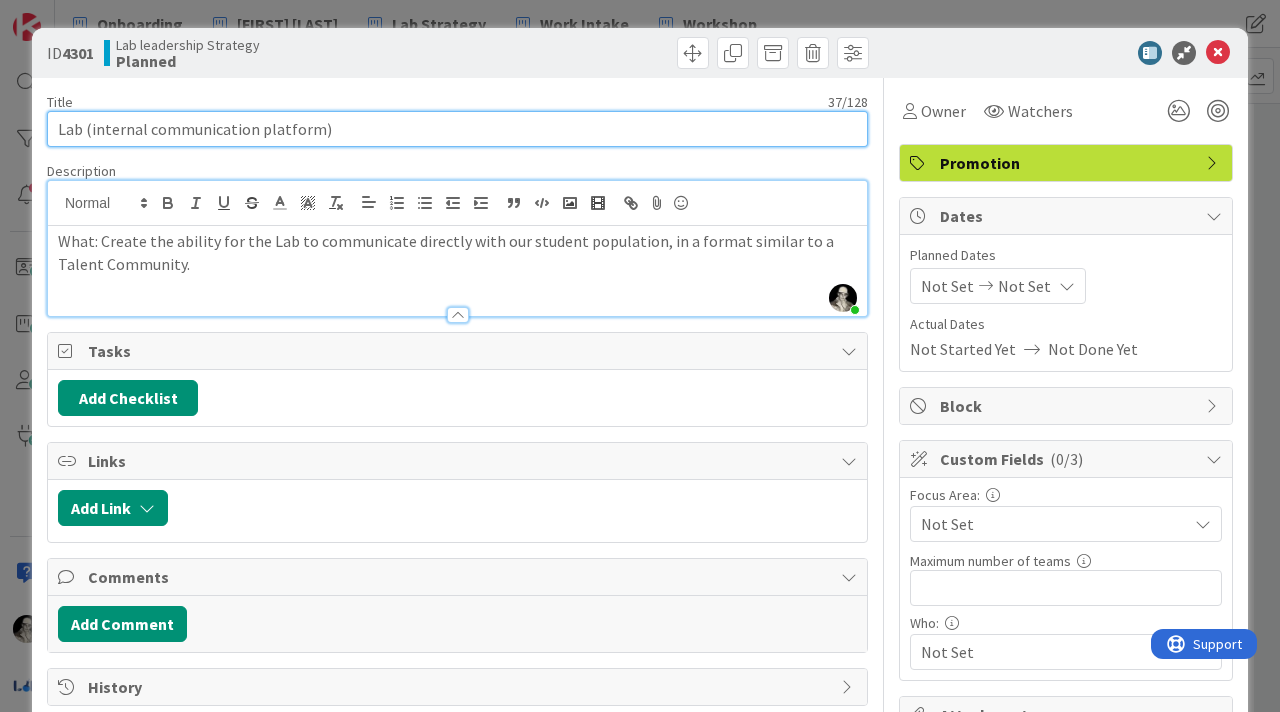 drag, startPoint x: 84, startPoint y: 127, endPoint x: 101, endPoint y: 62, distance: 67.18631 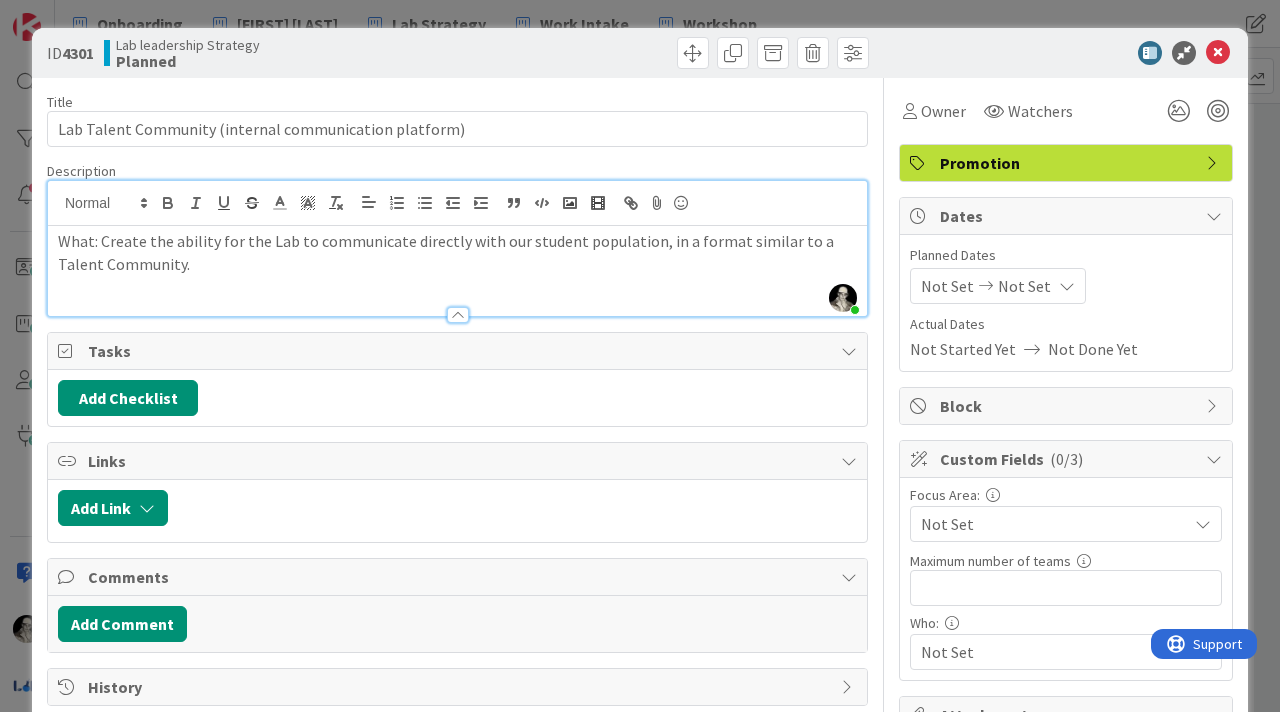click on "What: Create the ability for the Lab to communicate directly with our student population, in a format similar to a Talent Community." at bounding box center (457, 252) 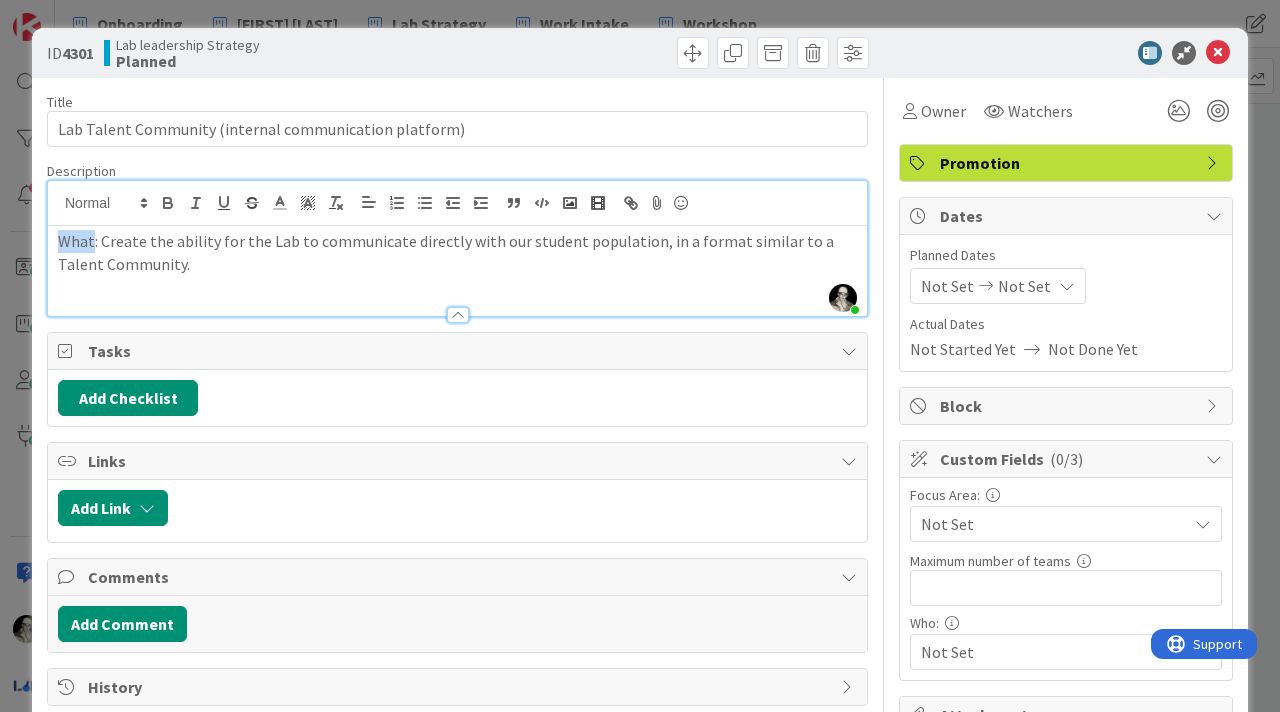 click on "What: Create the ability for the Lab to communicate directly with our student population, in a format similar to a Talent Community." at bounding box center (457, 252) 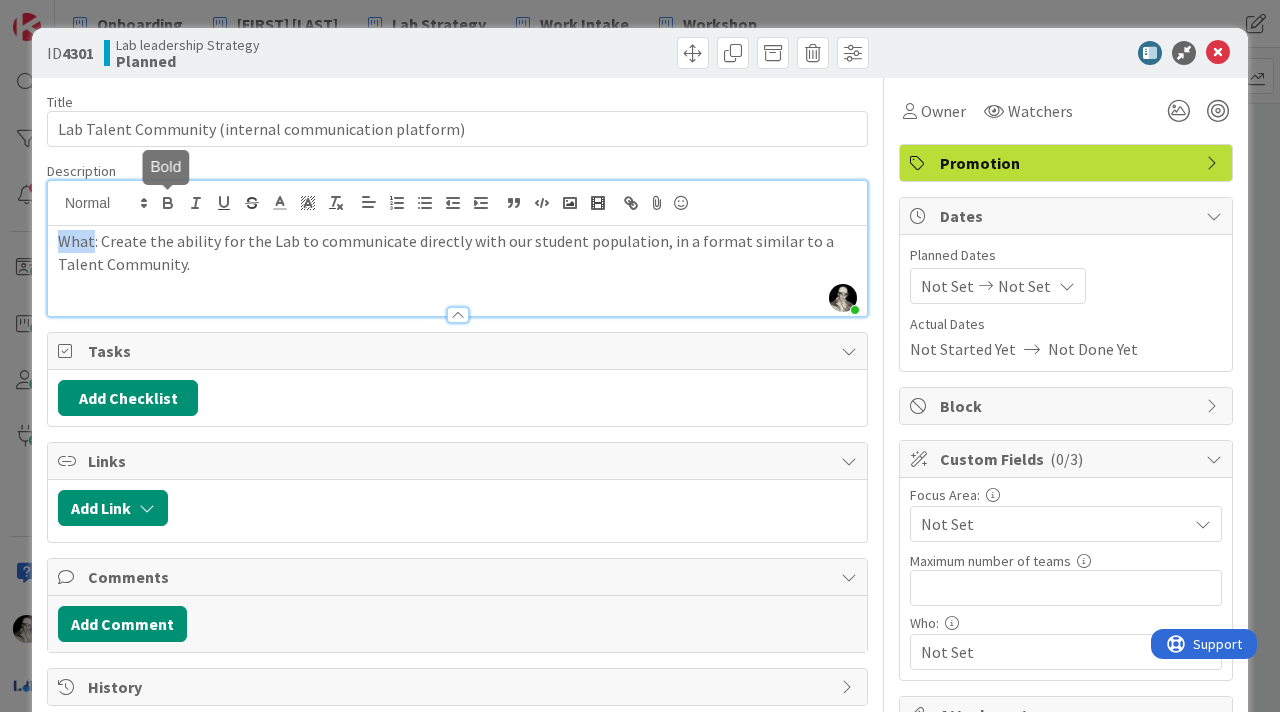 click 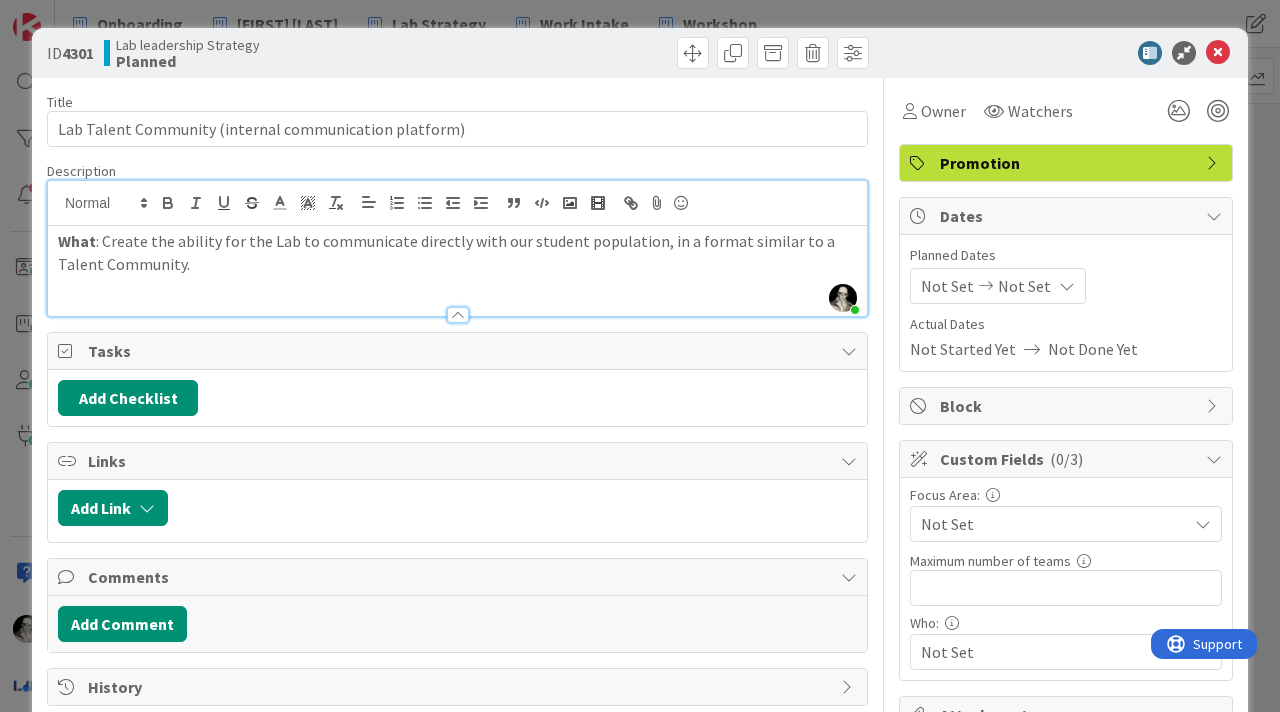 click on "What : Create the ability for the Lab to communicate directly with our student population, in a format similar to a Talent Community." at bounding box center (457, 252) 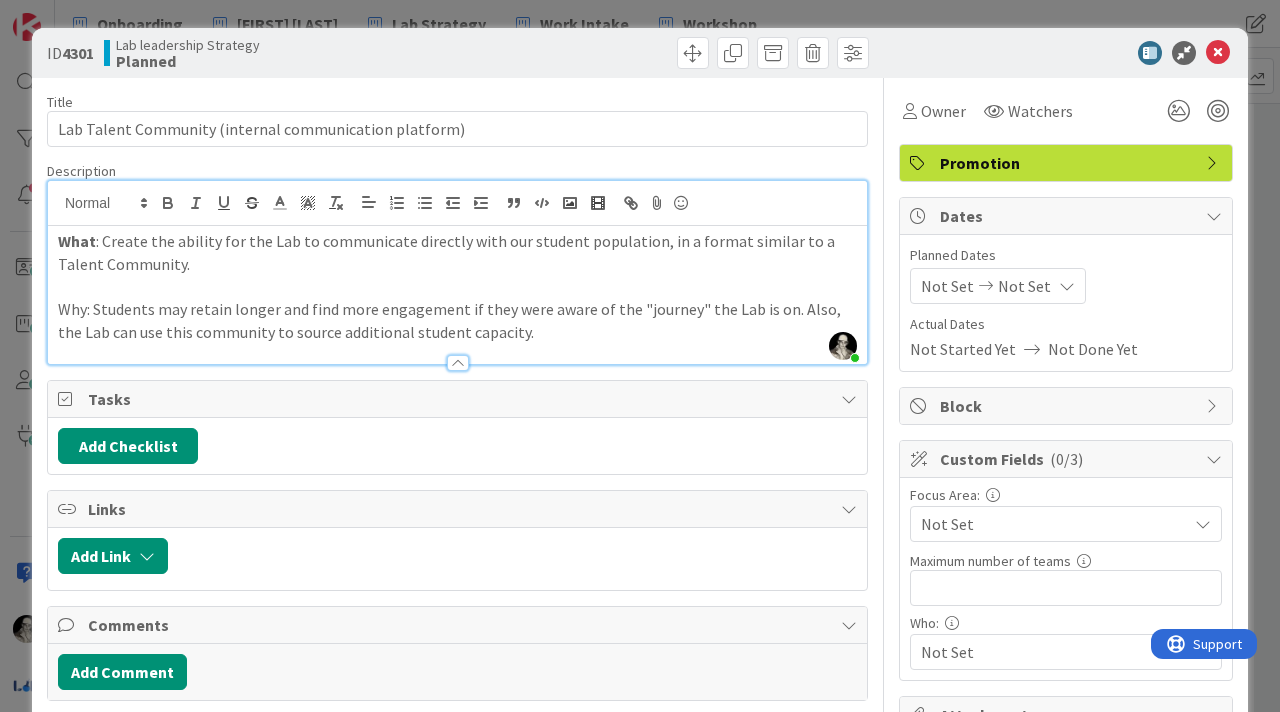 click on "Why: Students may retain longer and find more engagement if they were aware of the "journey" the Lab is on. Also, the Lab can use this community to source additional student capacity." at bounding box center [457, 320] 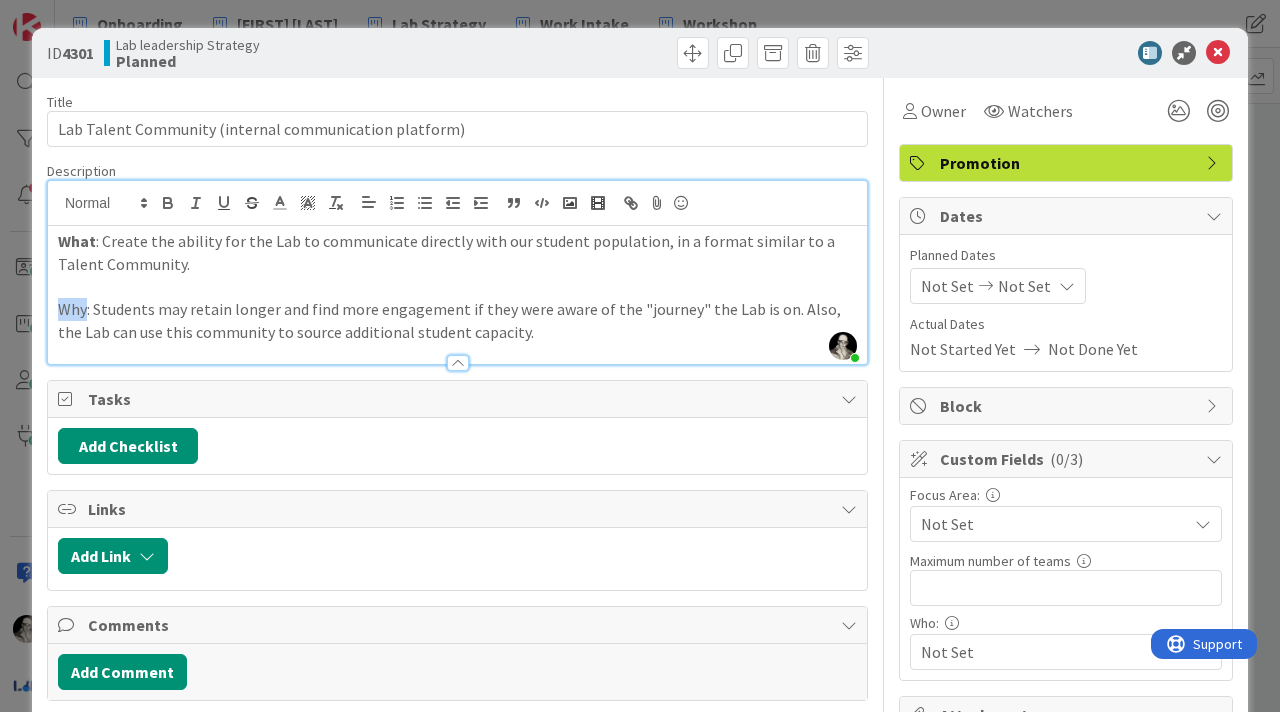 click on "Why: Students may retain longer and find more engagement if they were aware of the "journey" the Lab is on. Also, the Lab can use this community to source additional student capacity." at bounding box center [457, 320] 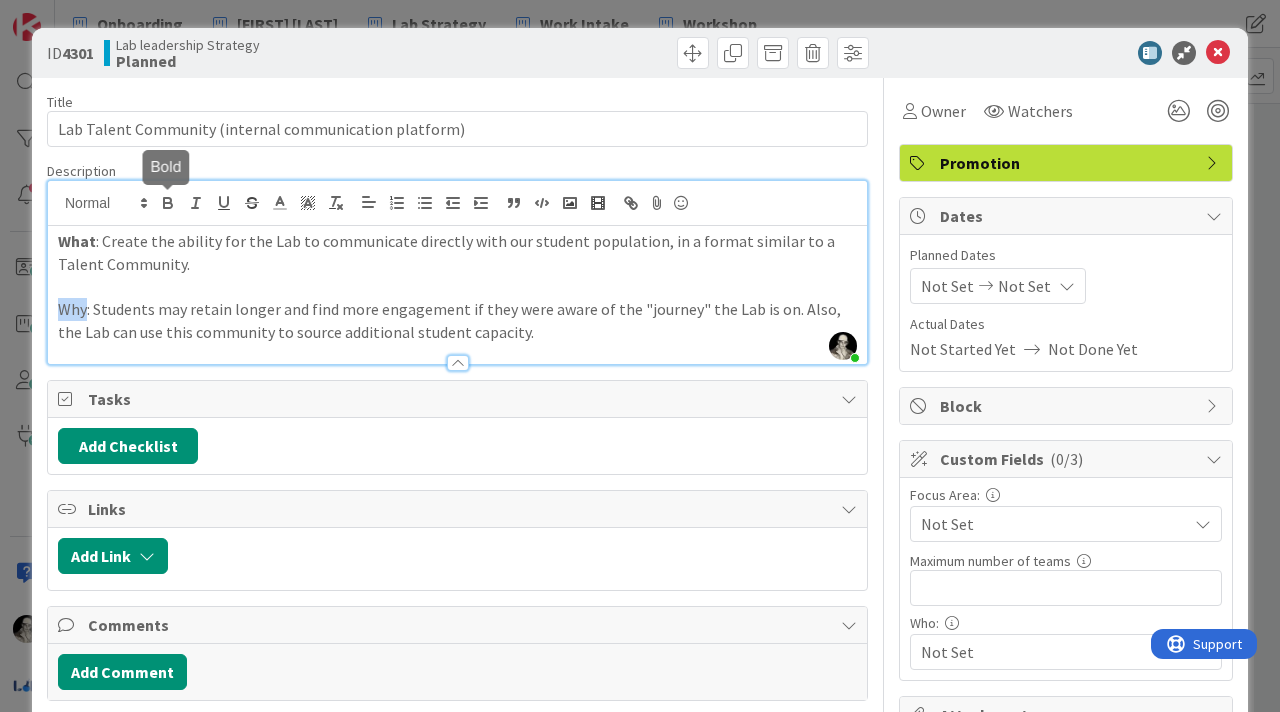 click 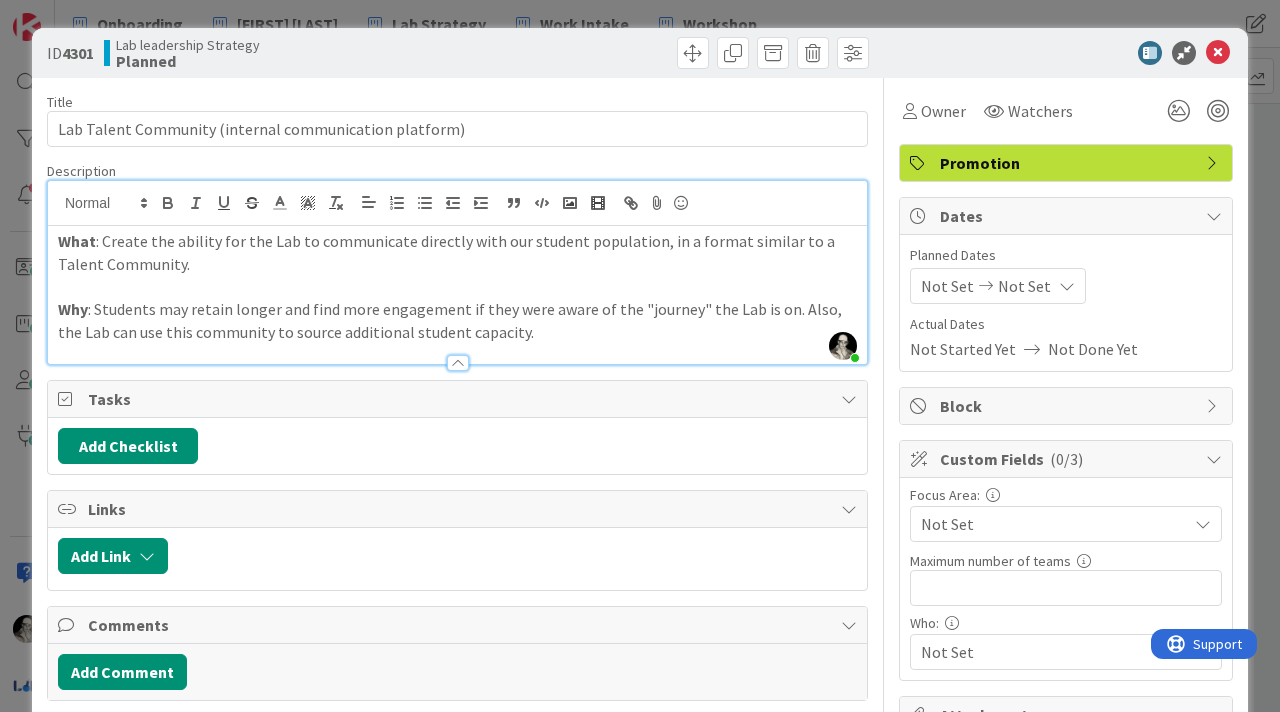 click on "Why : Students may retain longer and find more engagement if they were aware of the "journey" the Lab is on. Also, the Lab can use this community to source additional student capacity." at bounding box center (457, 320) 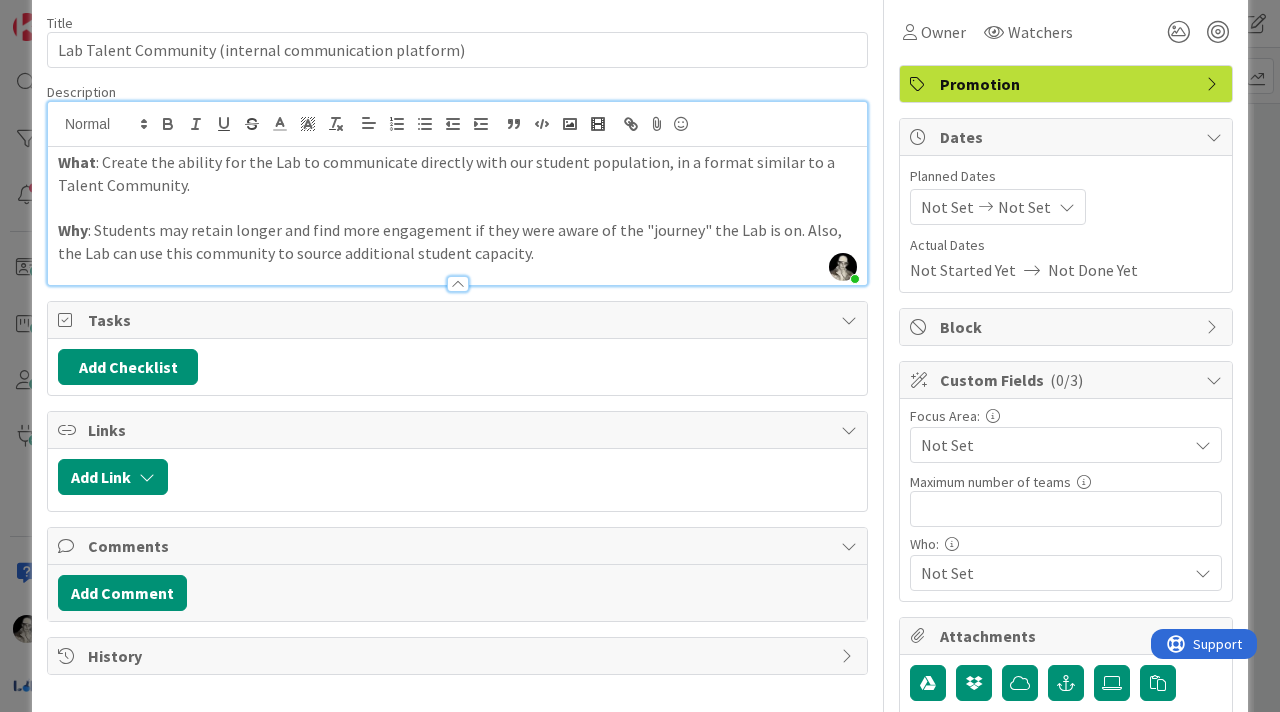 scroll, scrollTop: 82, scrollLeft: 0, axis: vertical 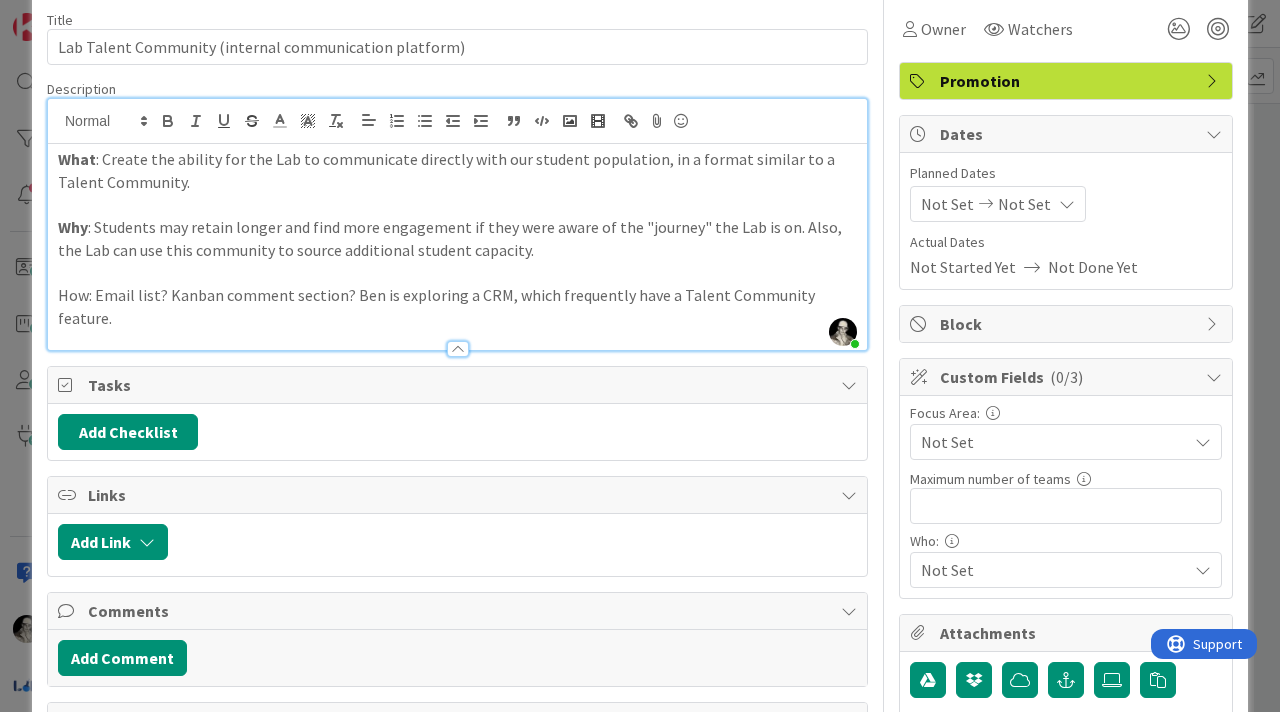 click on "How: Email list? Kanban comment section? Ben is exploring a CRM, which frequently have a Talent Community feature." at bounding box center [457, 306] 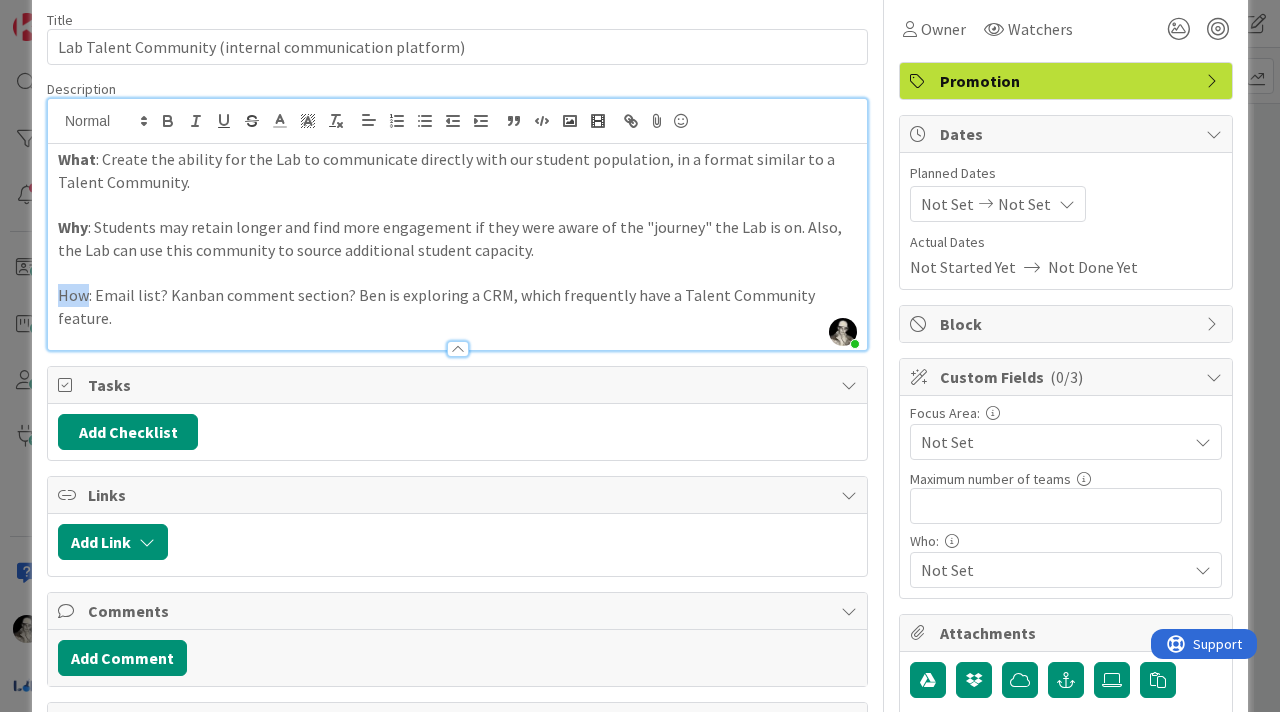 click on "How: Email list? Kanban comment section? Ben is exploring a CRM, which frequently have a Talent Community feature." at bounding box center (457, 306) 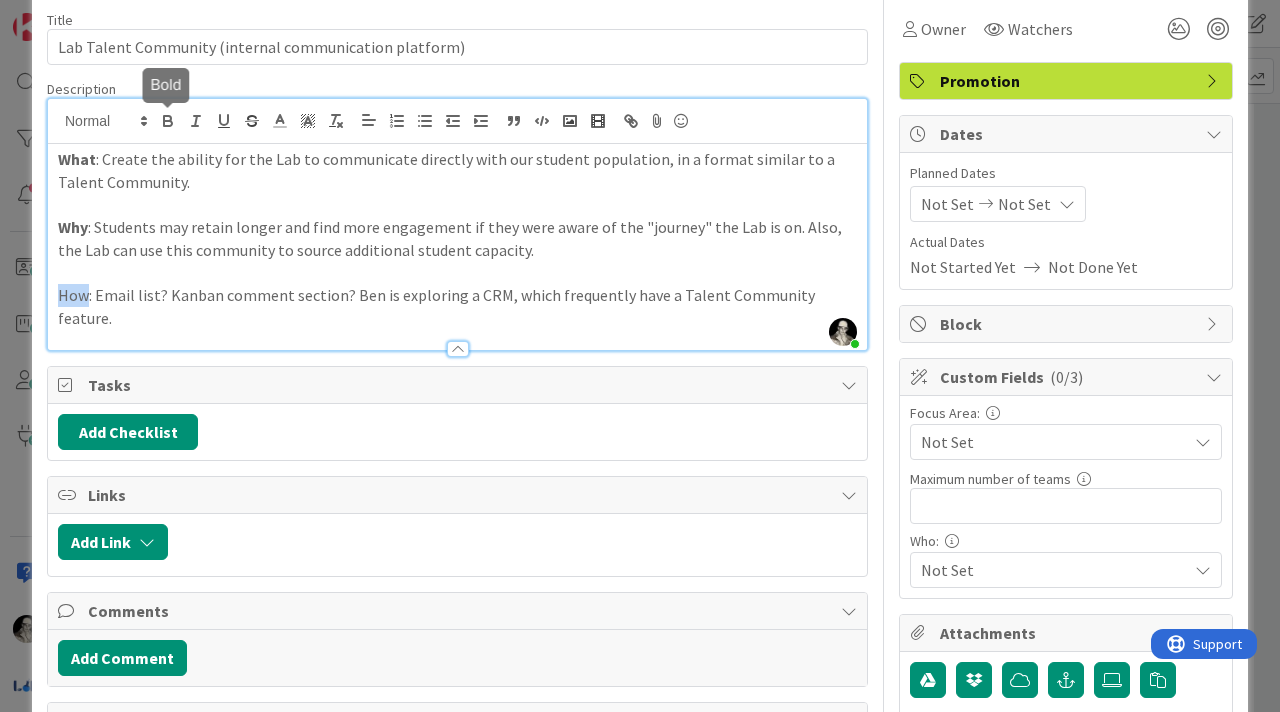 click 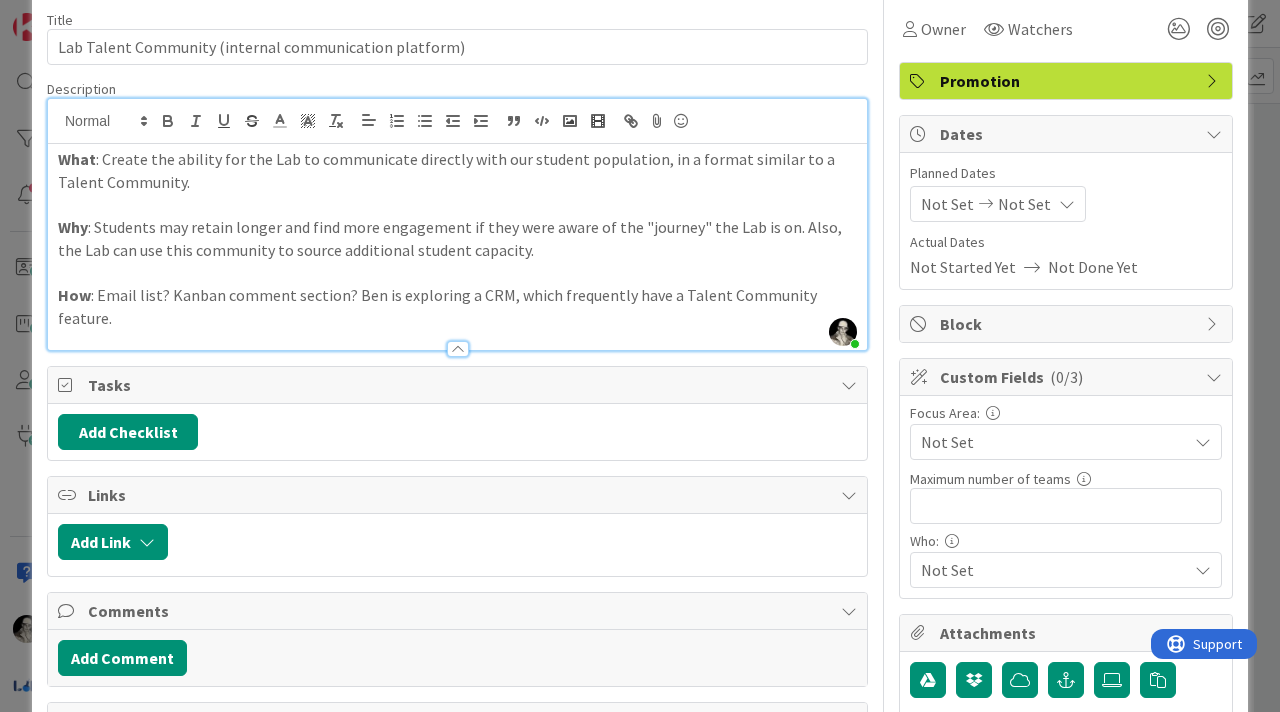 click on "How : Email list? Kanban comment section? Ben is exploring a CRM, which frequently have a Talent Community feature." at bounding box center [457, 306] 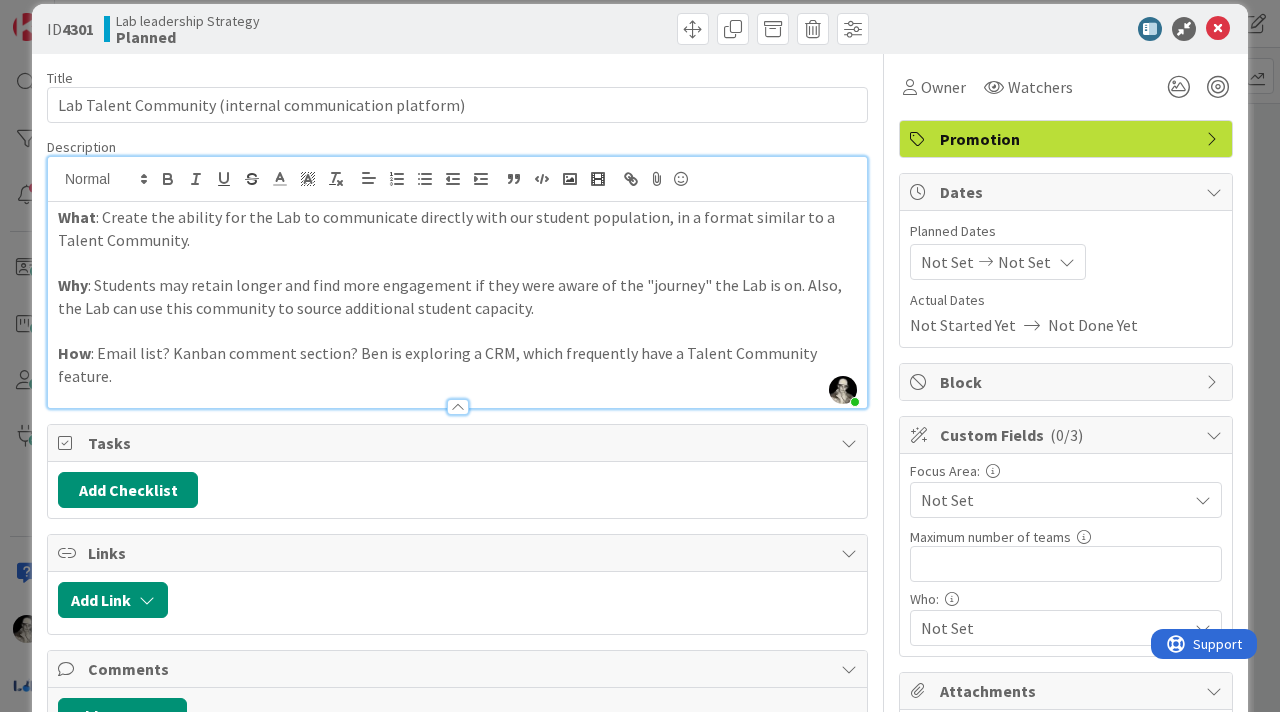 scroll, scrollTop: 0, scrollLeft: 0, axis: both 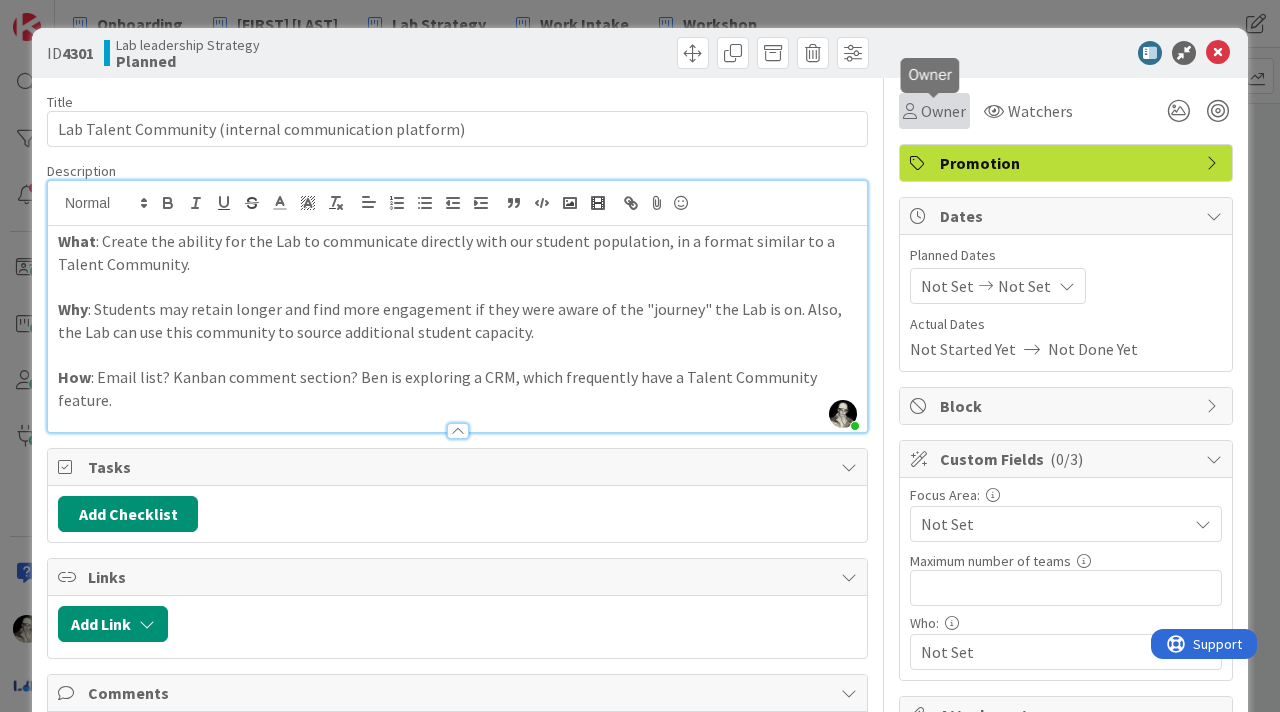 click on "Owner" at bounding box center (943, 111) 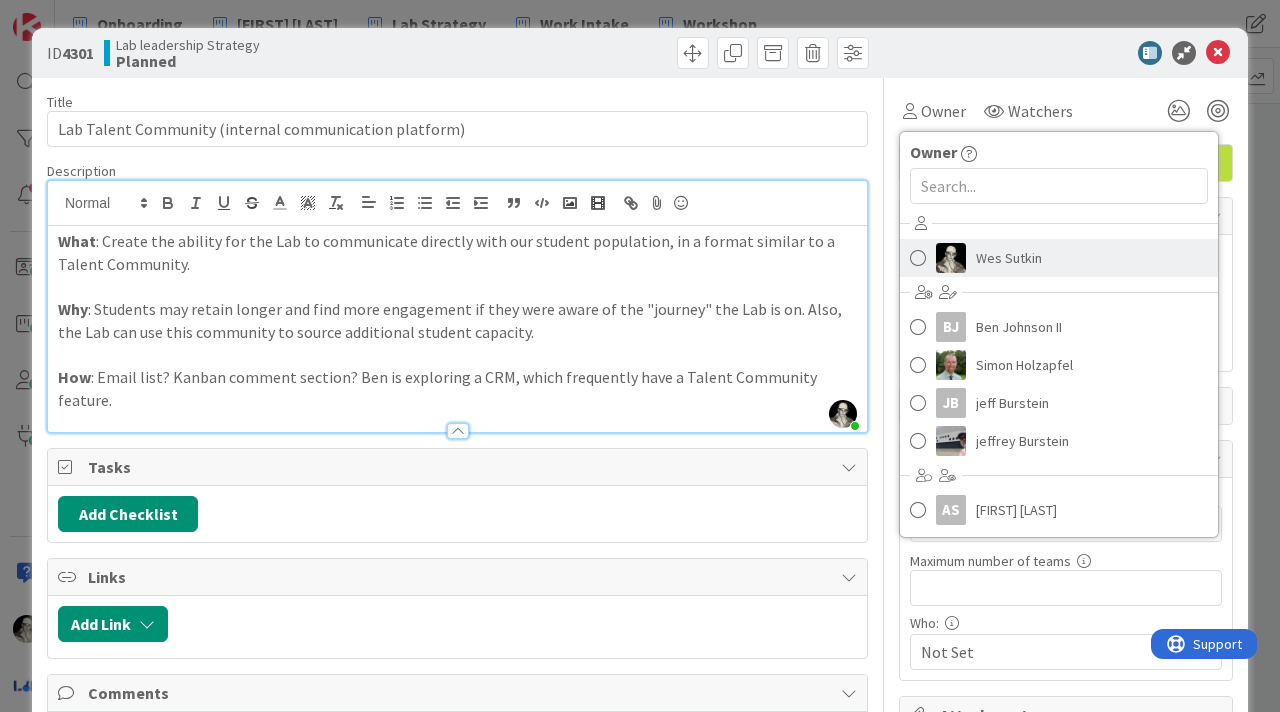 click at bounding box center (918, 258) 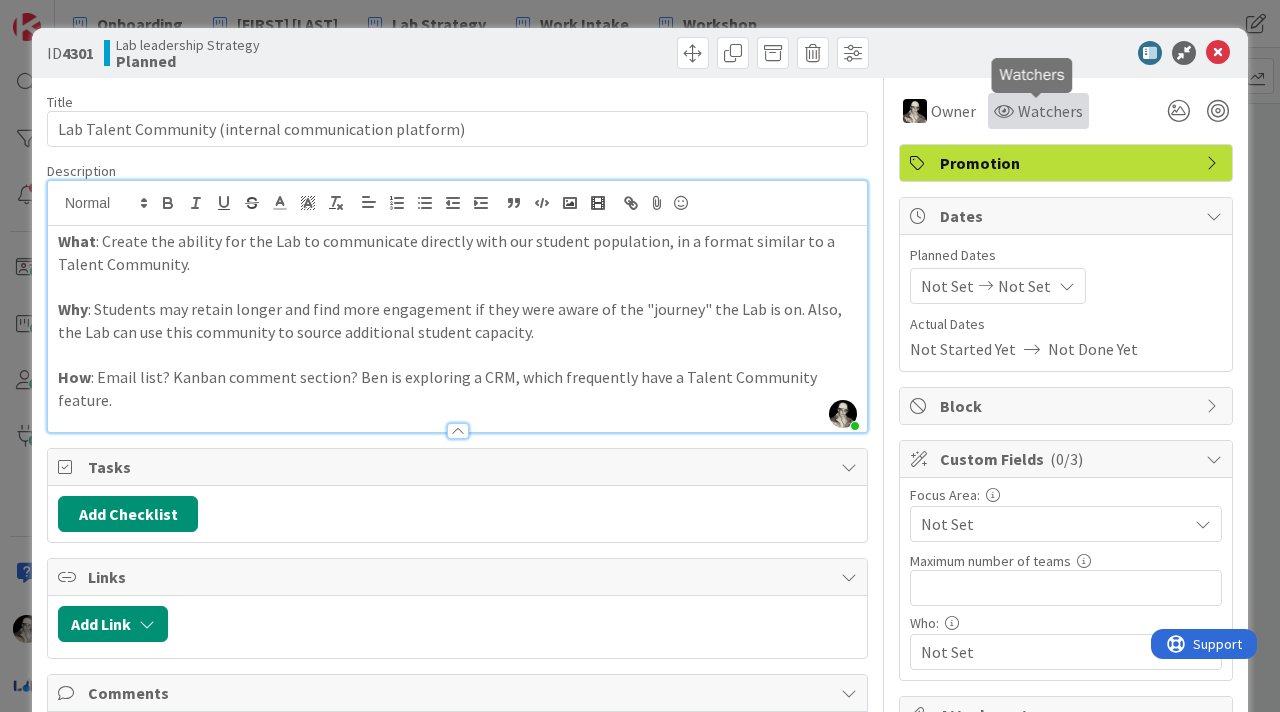 click on "Watchers" at bounding box center (1050, 111) 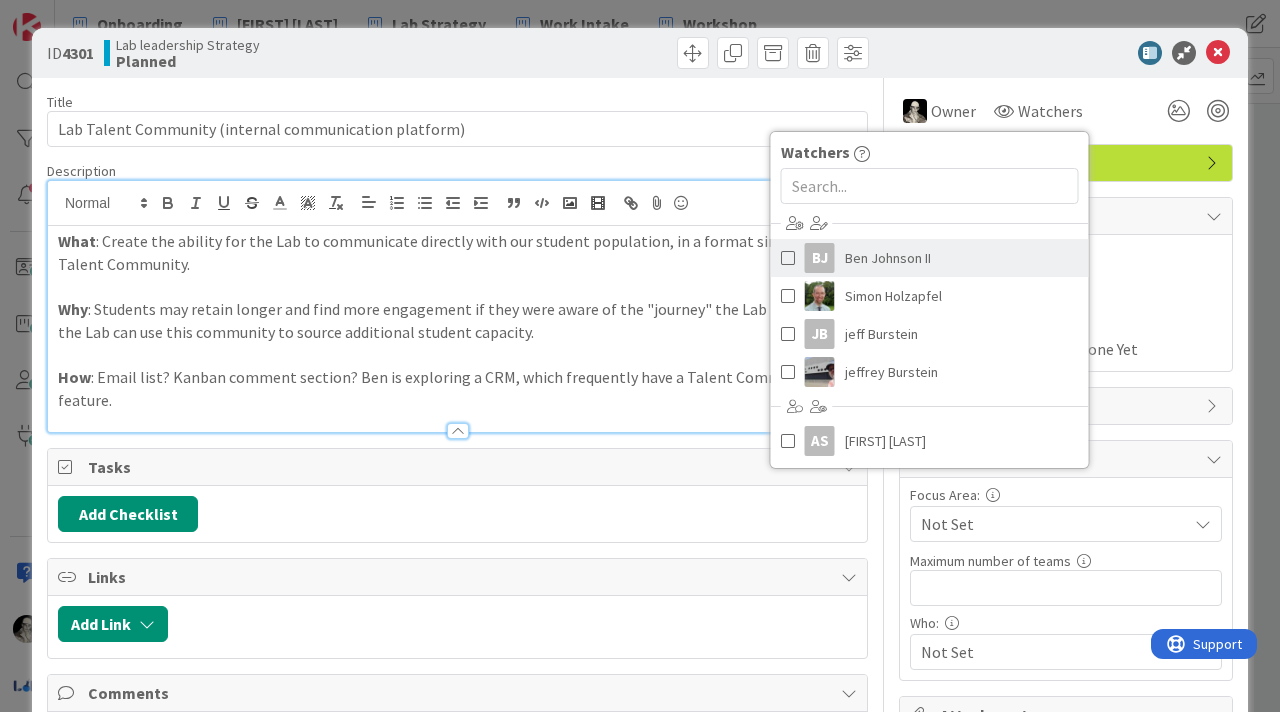 click at bounding box center (788, 258) 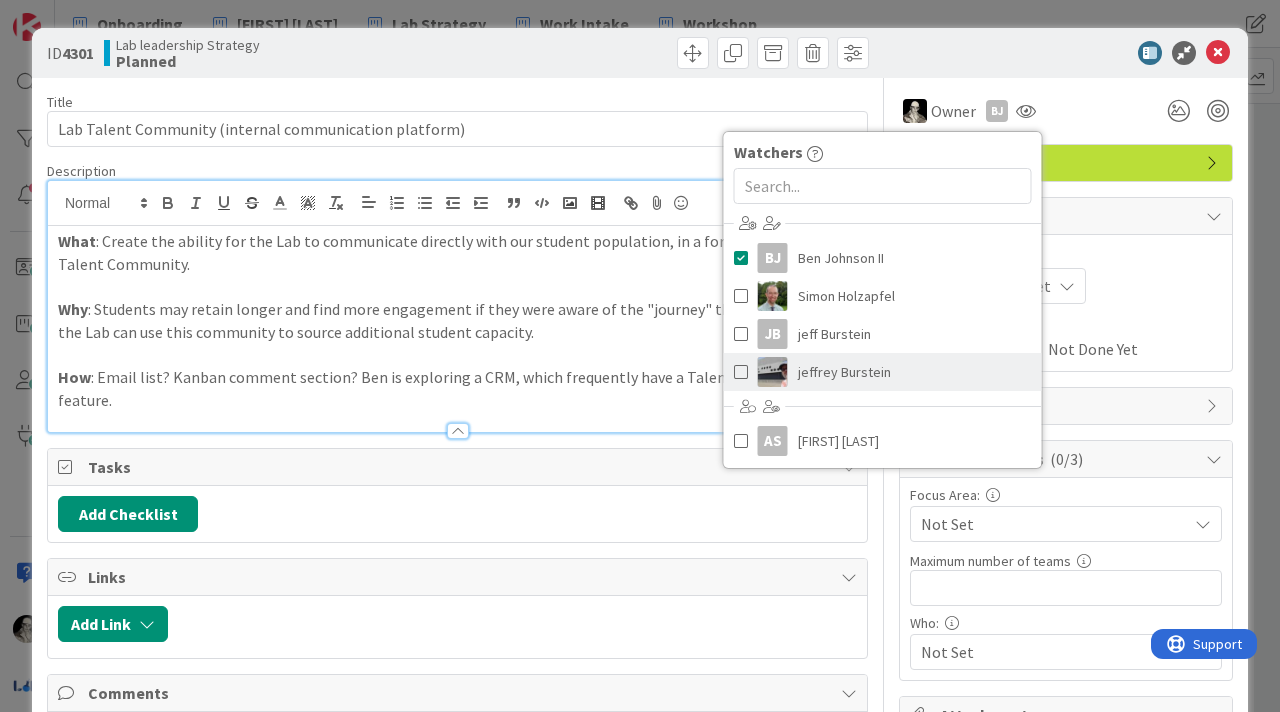 click at bounding box center [741, 372] 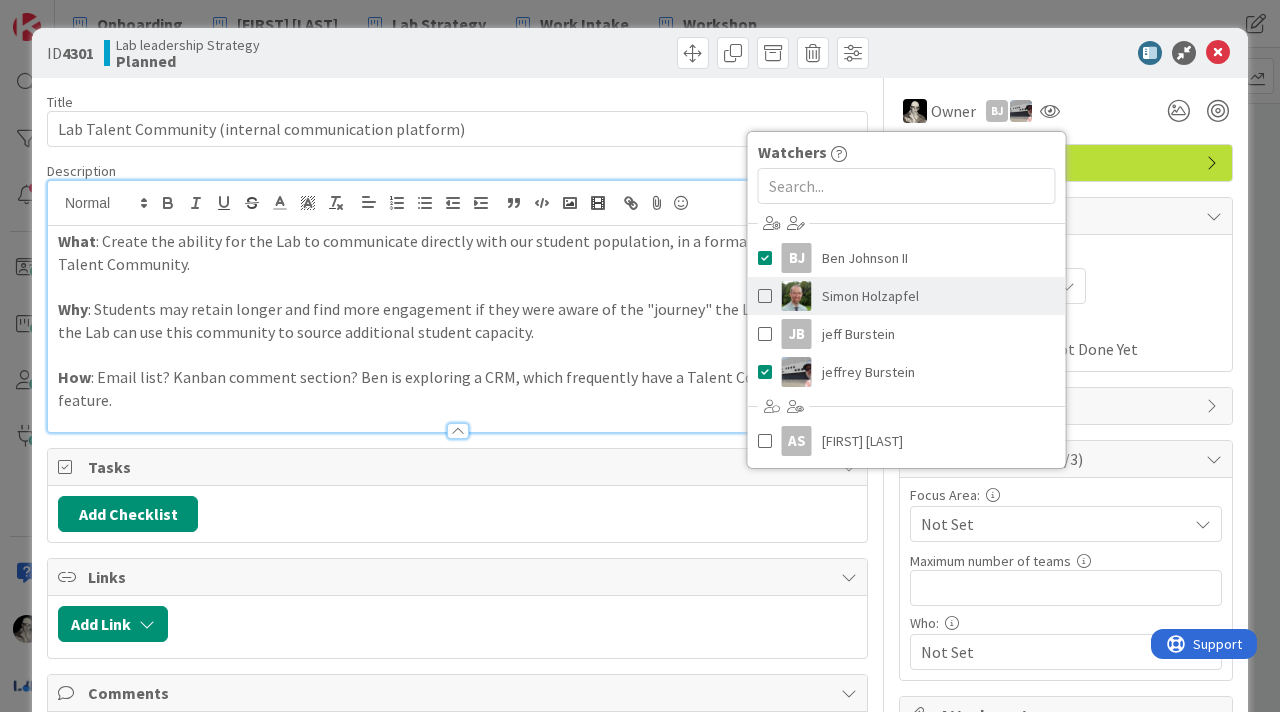click at bounding box center (765, 296) 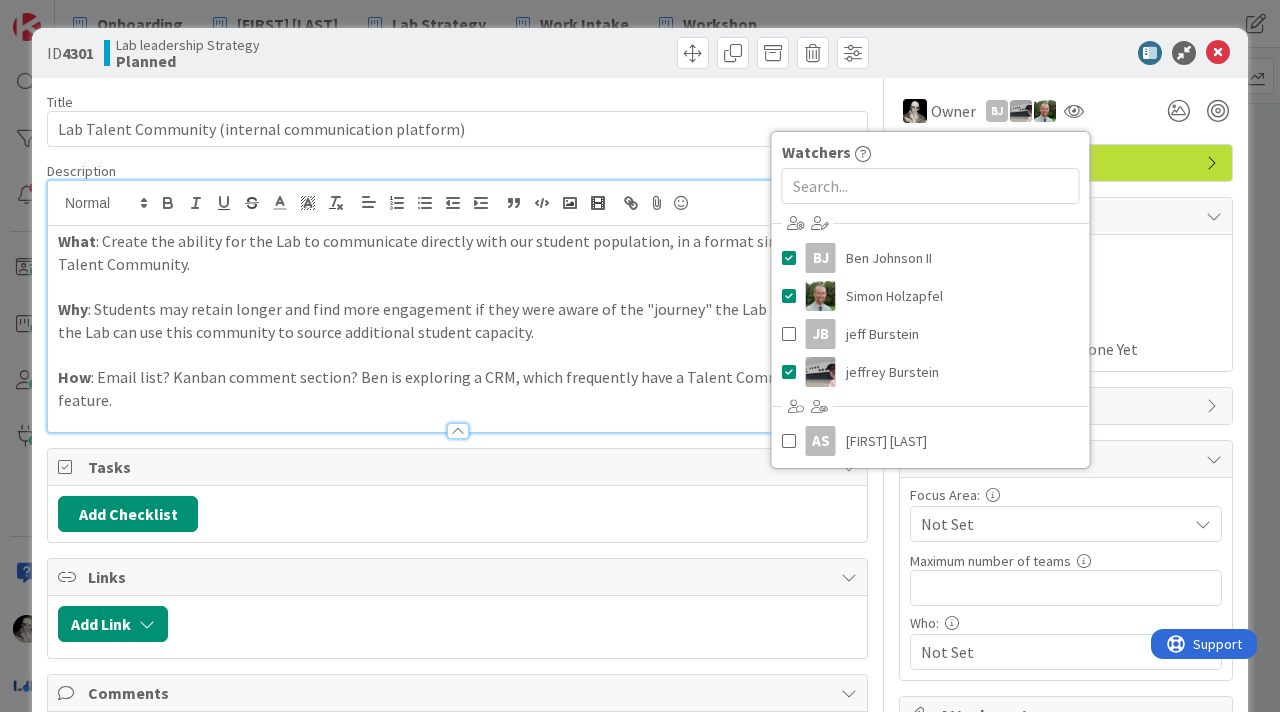click on "Not Set Not Set" at bounding box center (1066, 286) 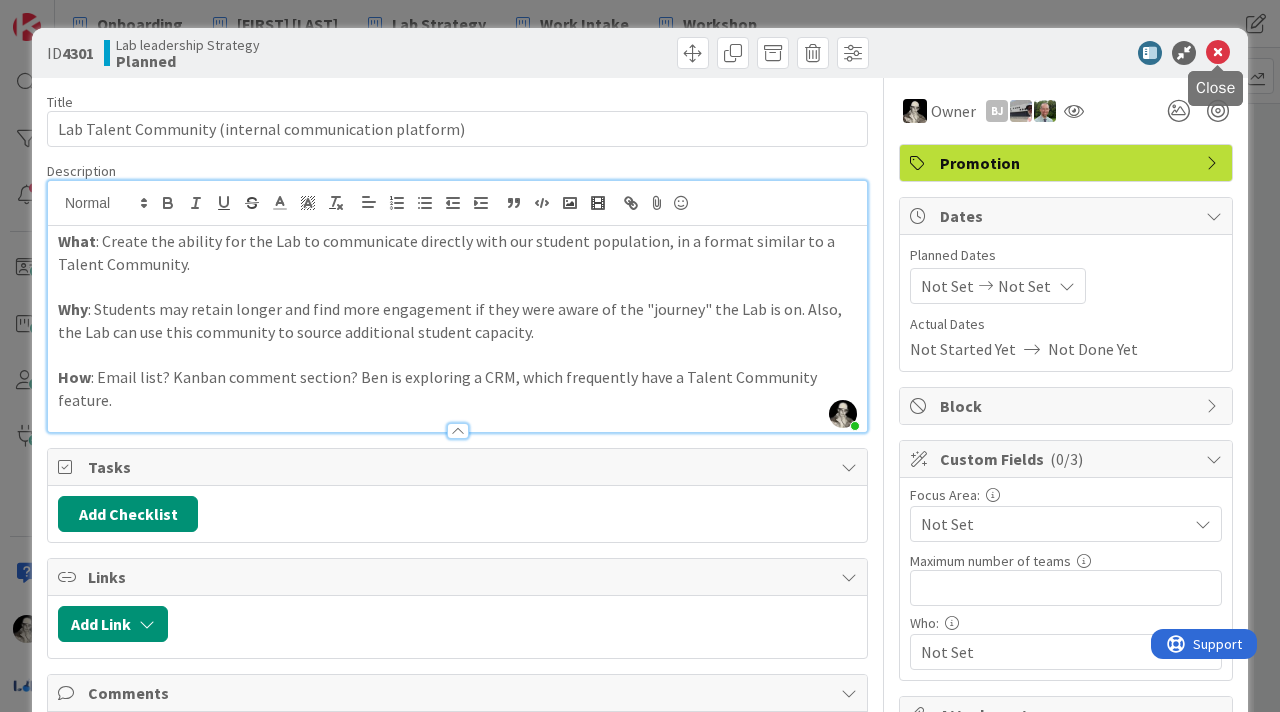 click at bounding box center (1218, 53) 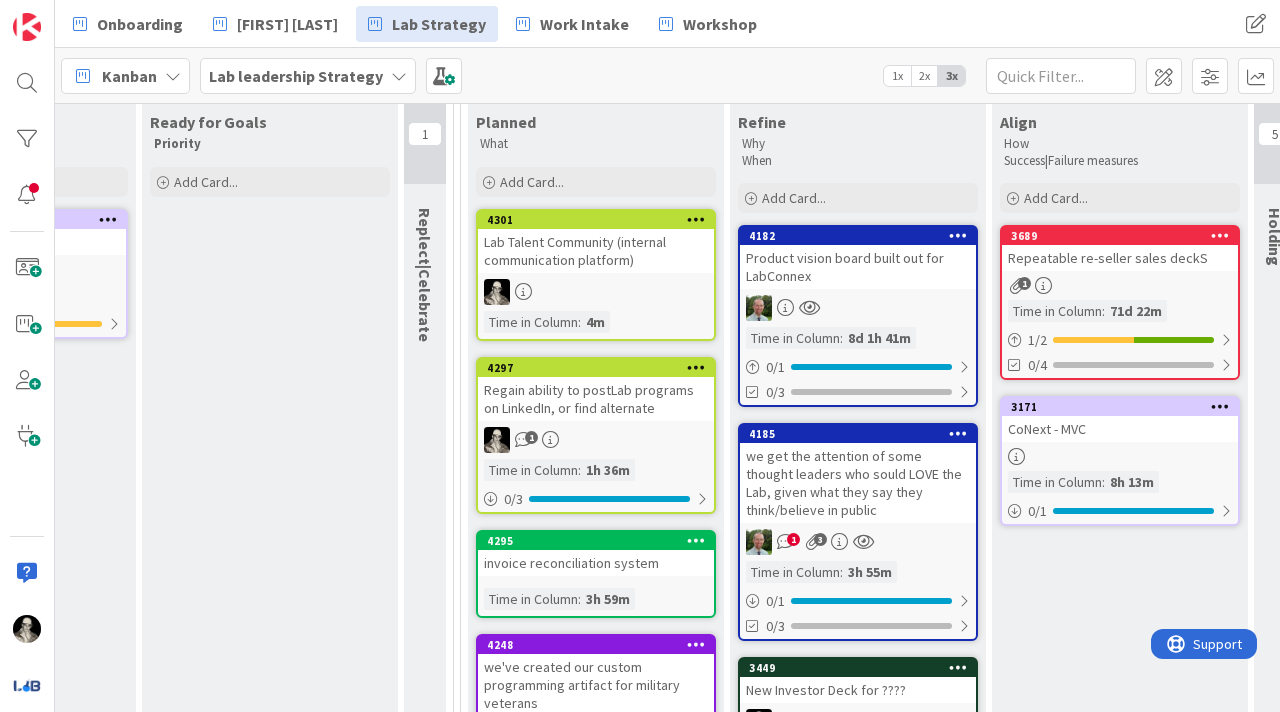 scroll, scrollTop: 182, scrollLeft: 1246, axis: both 